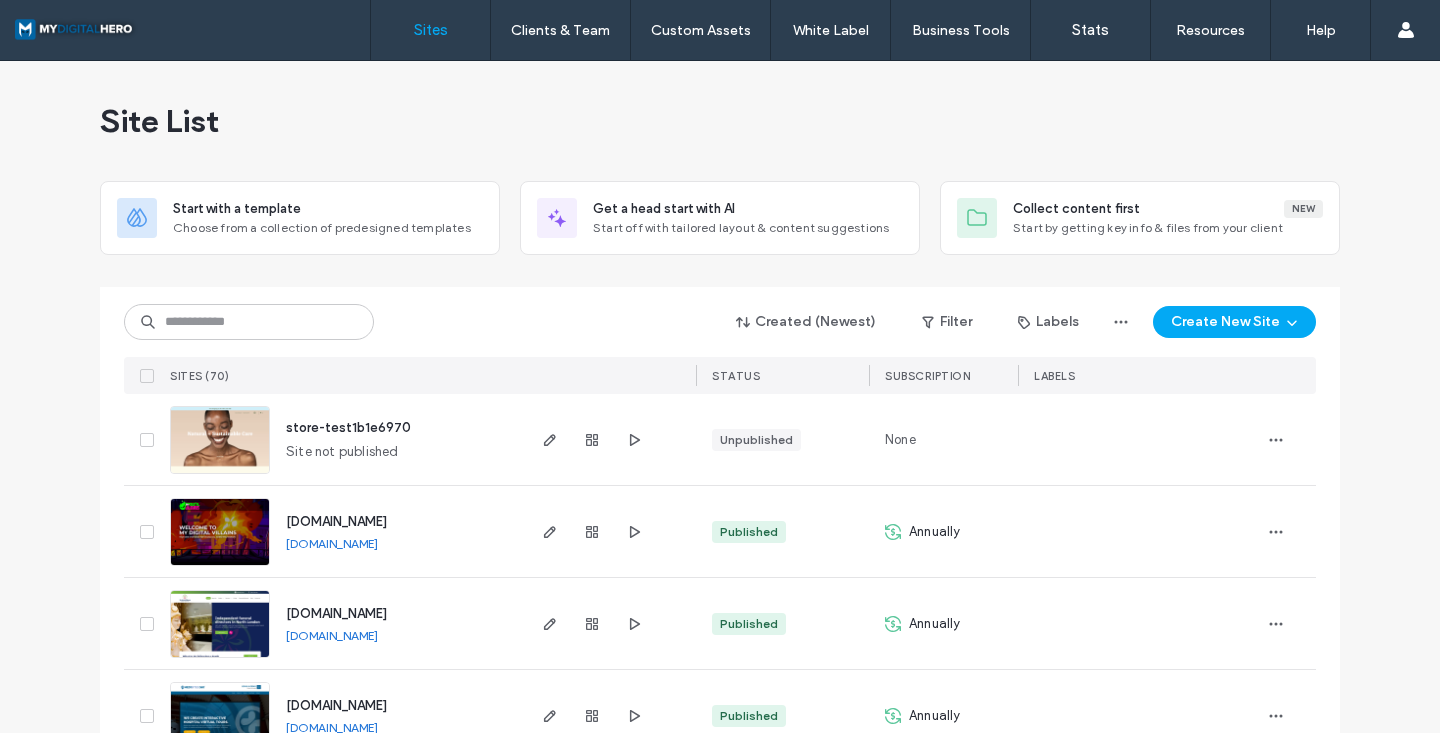 scroll, scrollTop: 0, scrollLeft: 0, axis: both 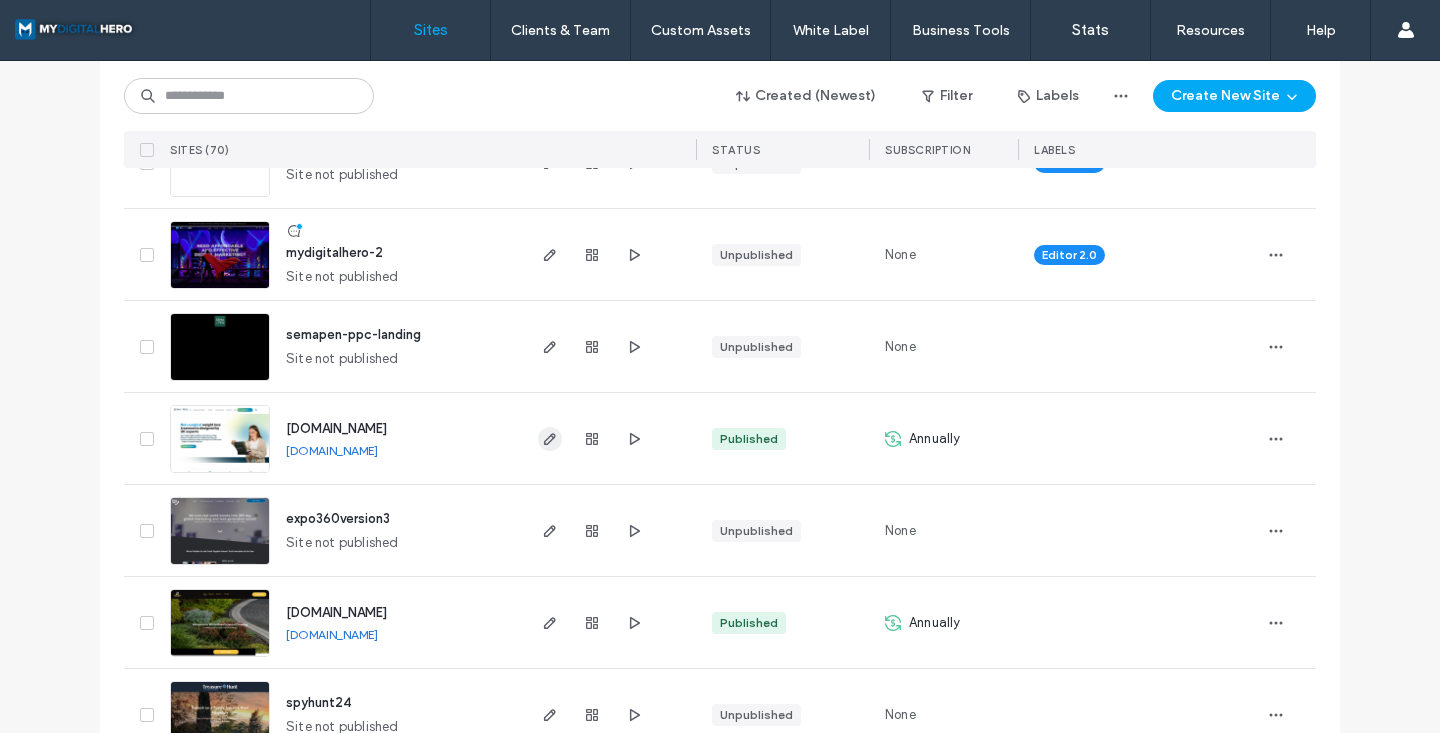 click 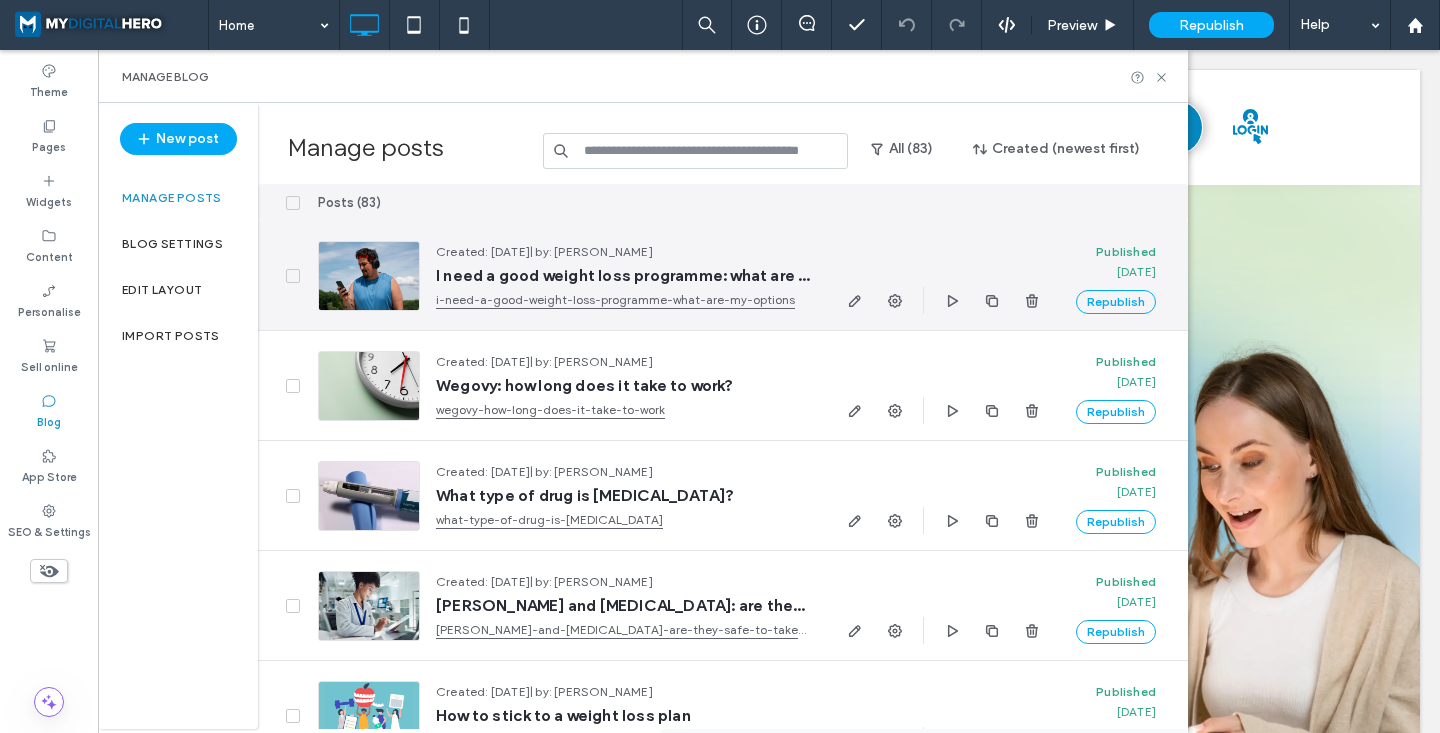 scroll, scrollTop: 0, scrollLeft: 0, axis: both 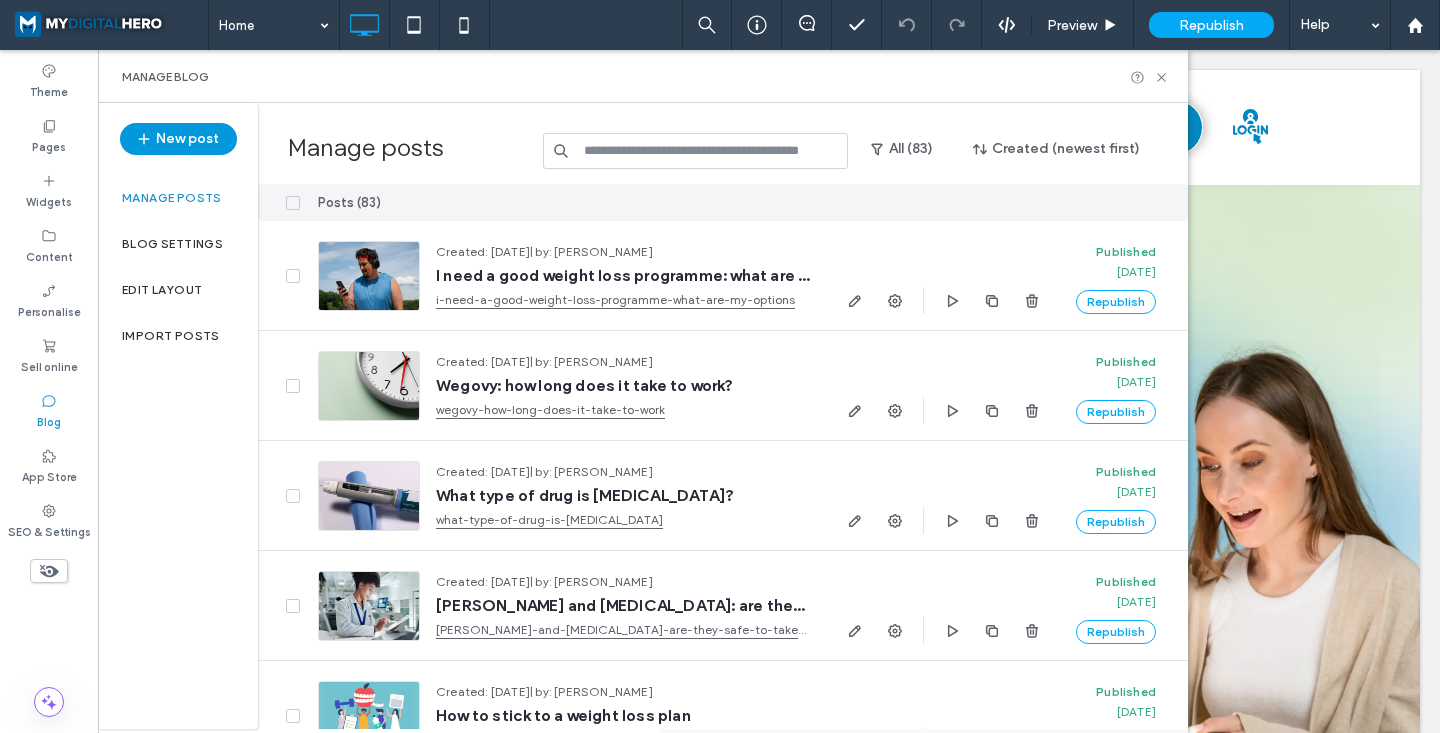 click on "New post" at bounding box center [178, 139] 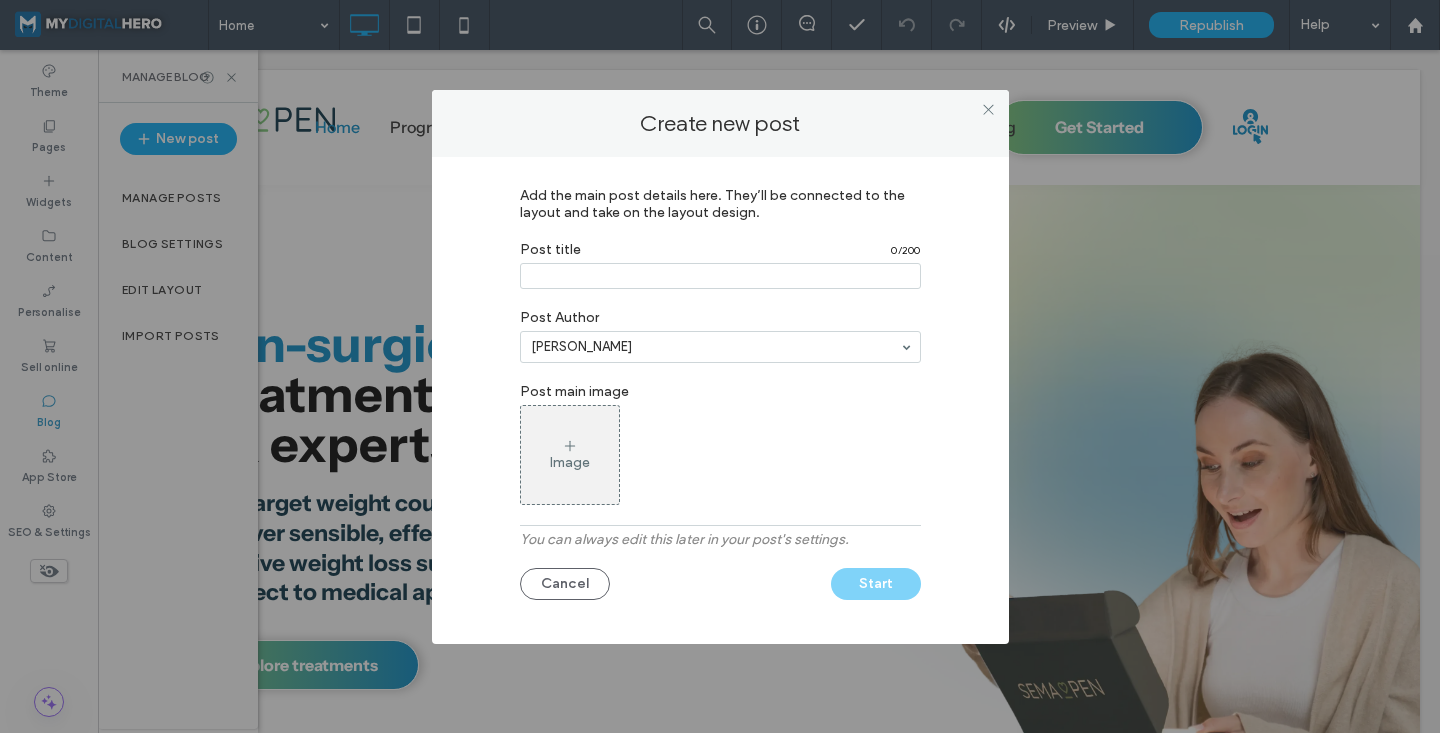click at bounding box center (720, 276) 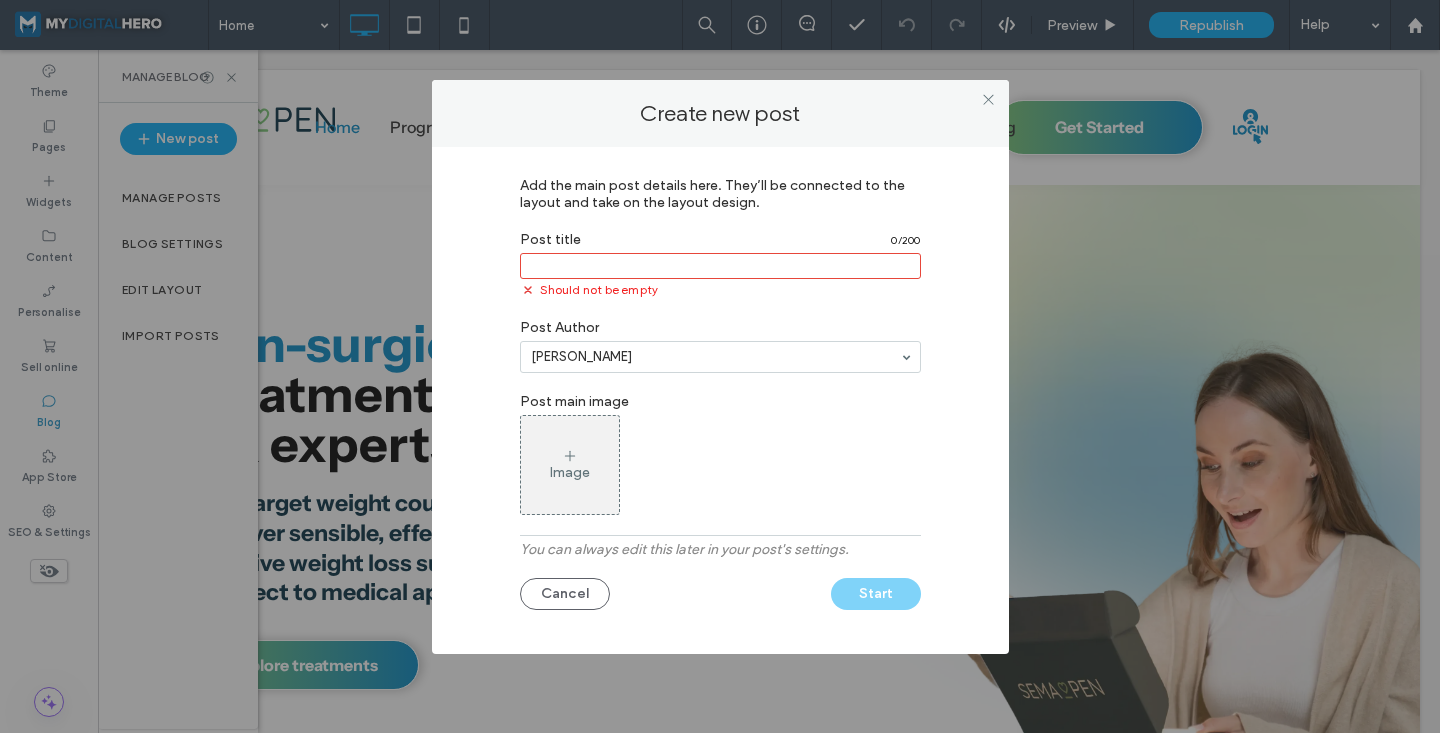 paste on "**********" 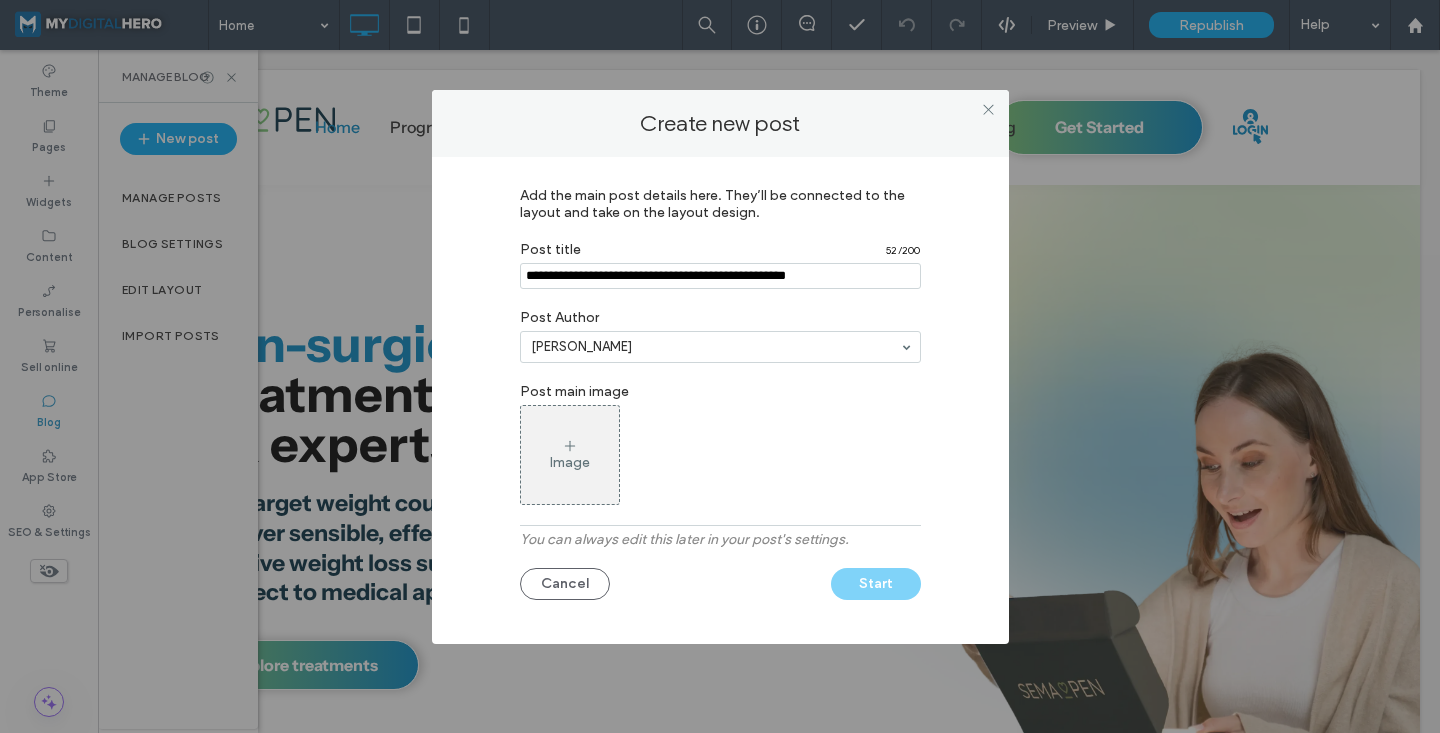 type on "**********" 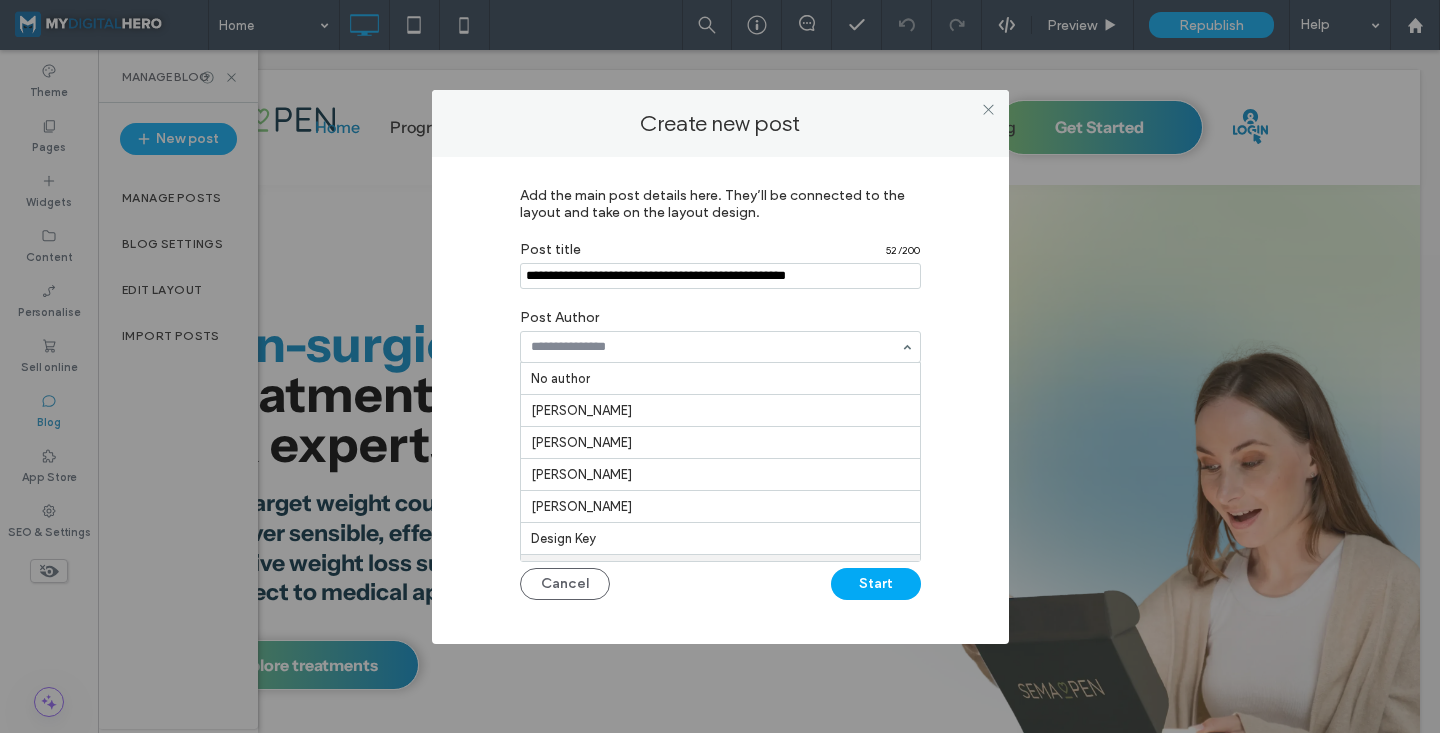 scroll, scrollTop: 65, scrollLeft: 0, axis: vertical 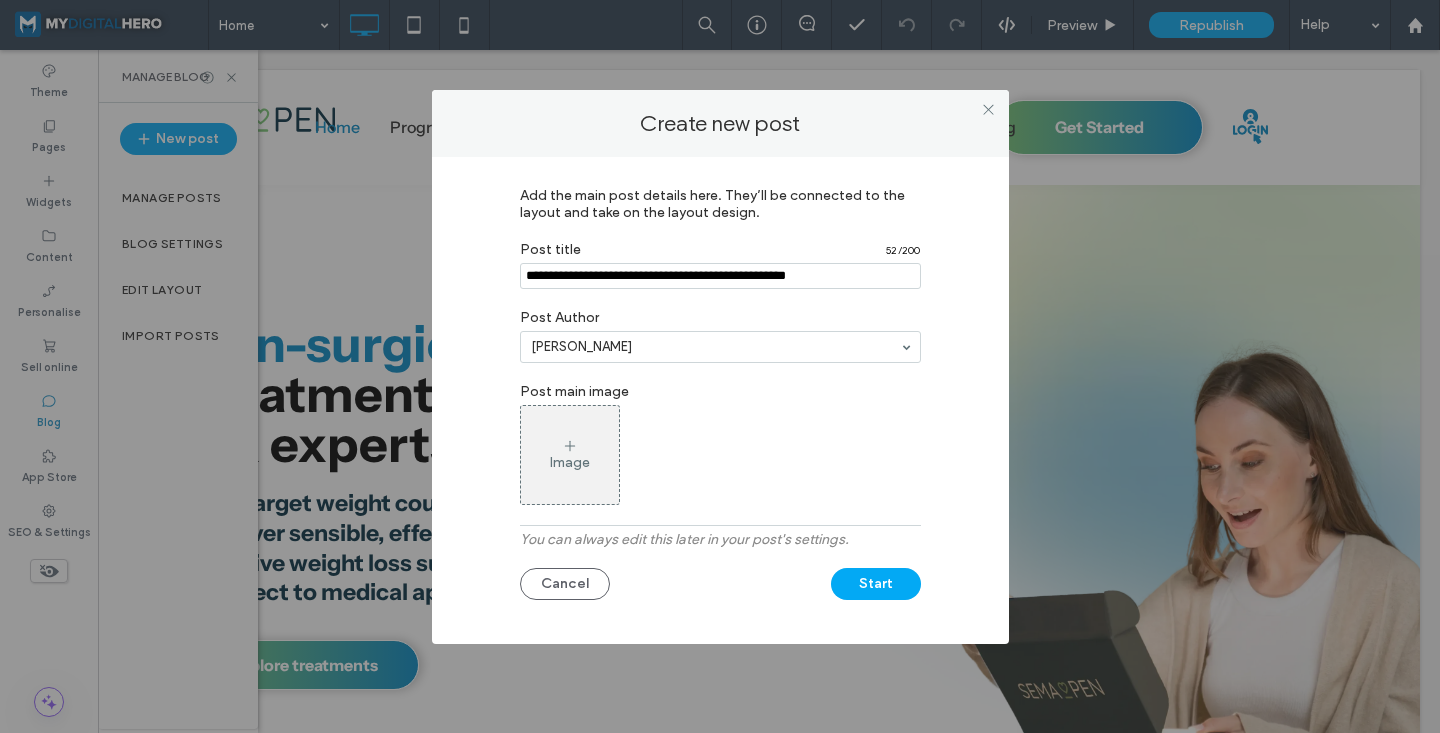 click 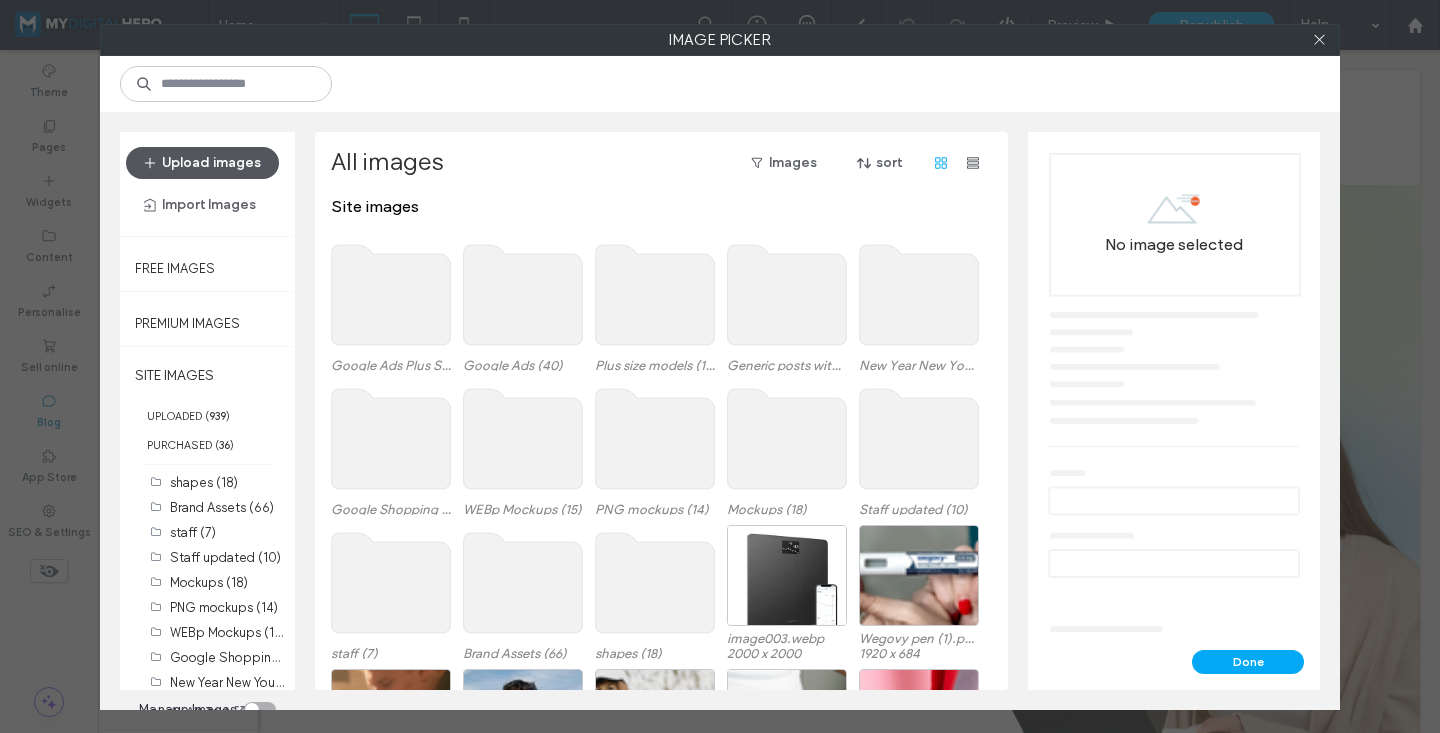 click on "Upload images" at bounding box center (202, 163) 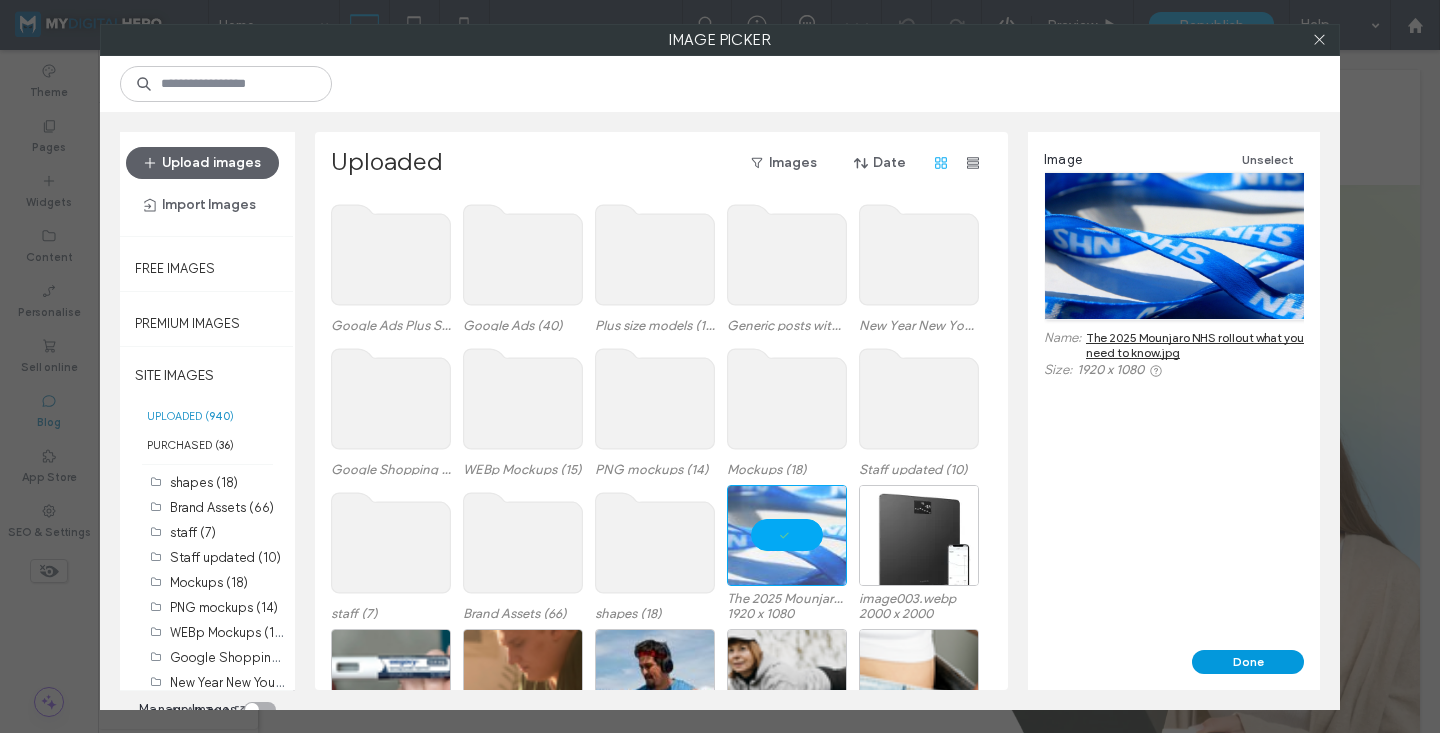 click on "Done" at bounding box center [1248, 662] 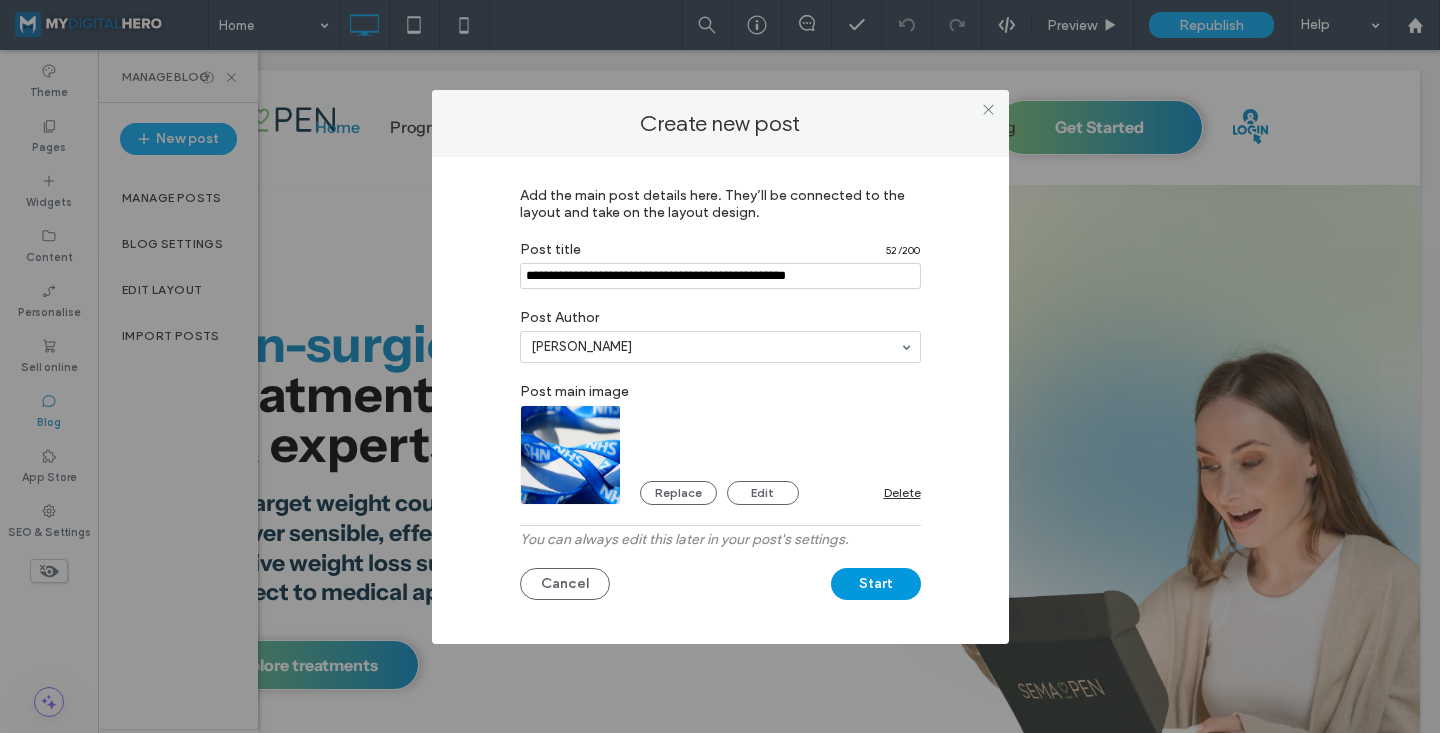 click on "Start" at bounding box center (876, 584) 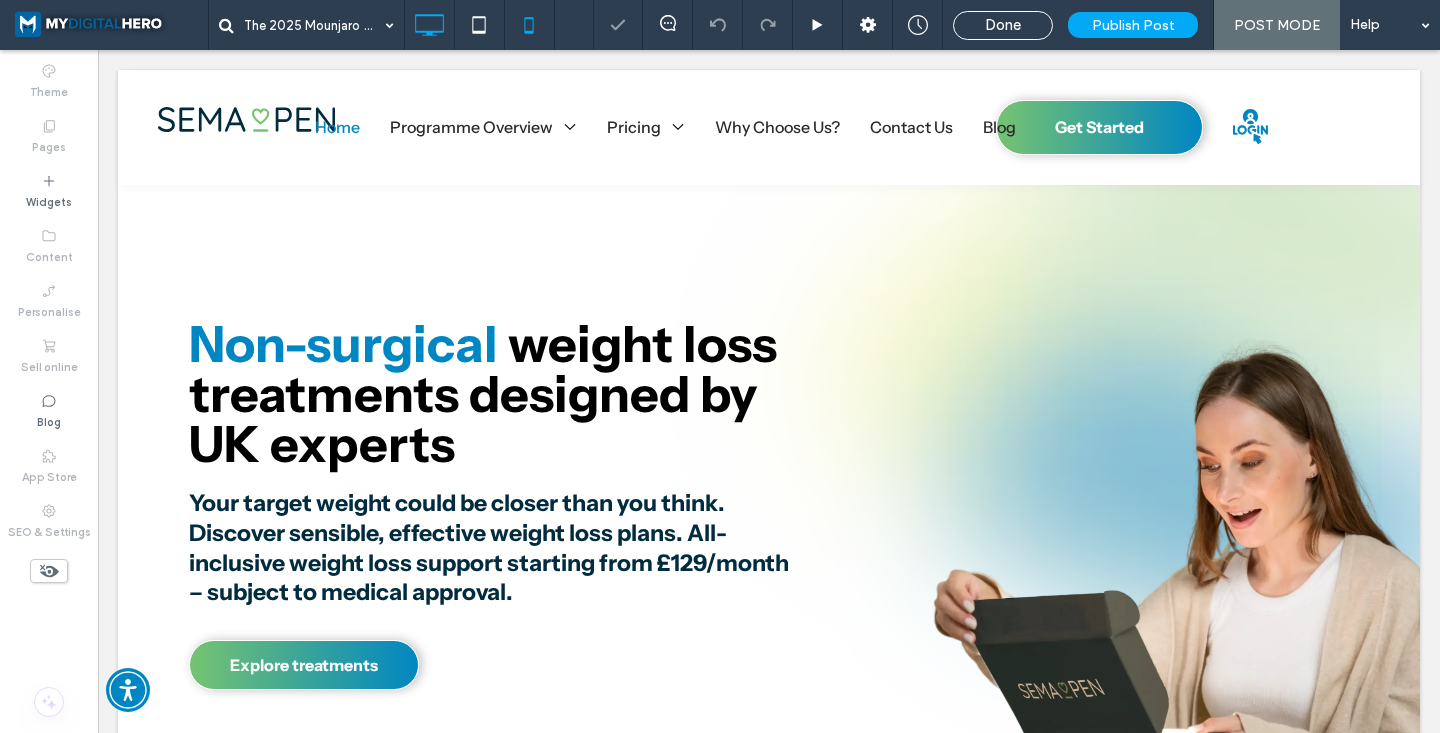 type on "**********" 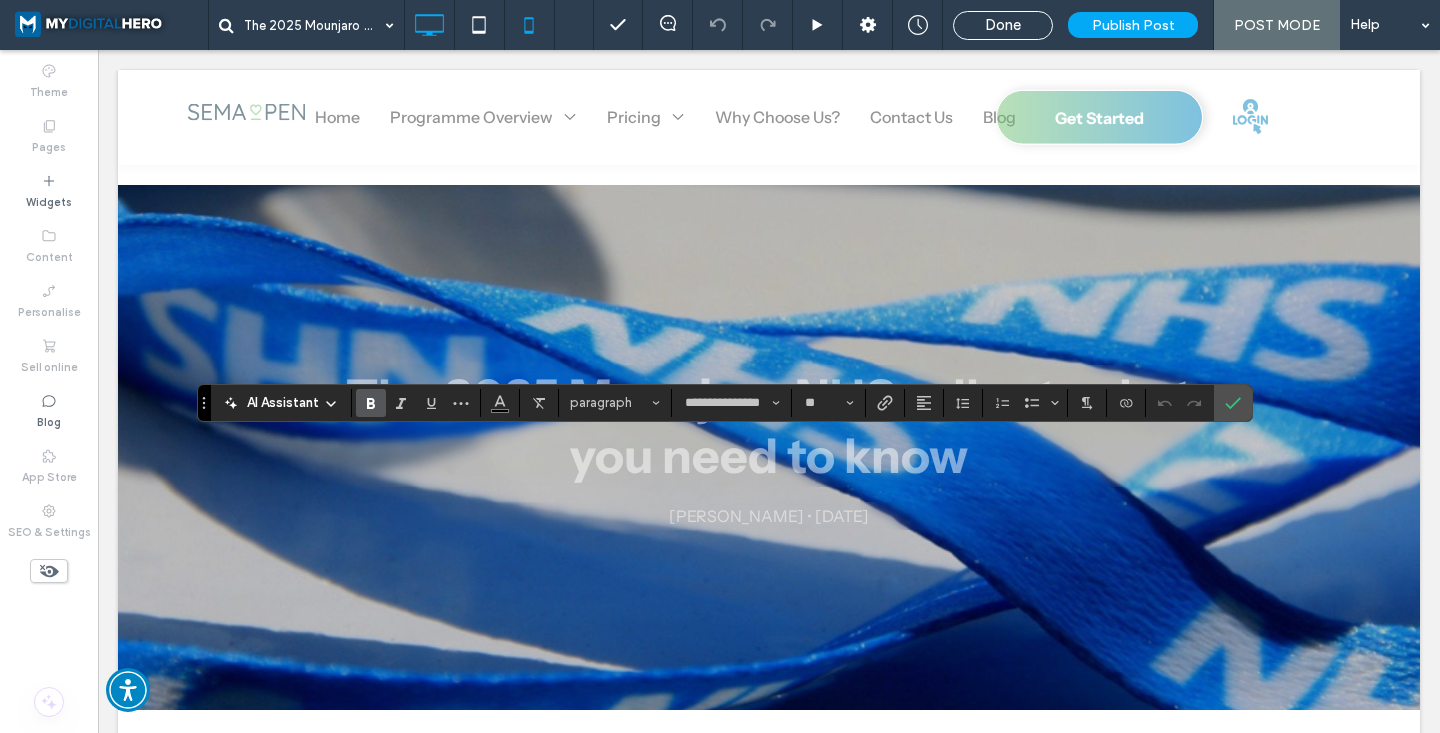 scroll, scrollTop: 370, scrollLeft: 0, axis: vertical 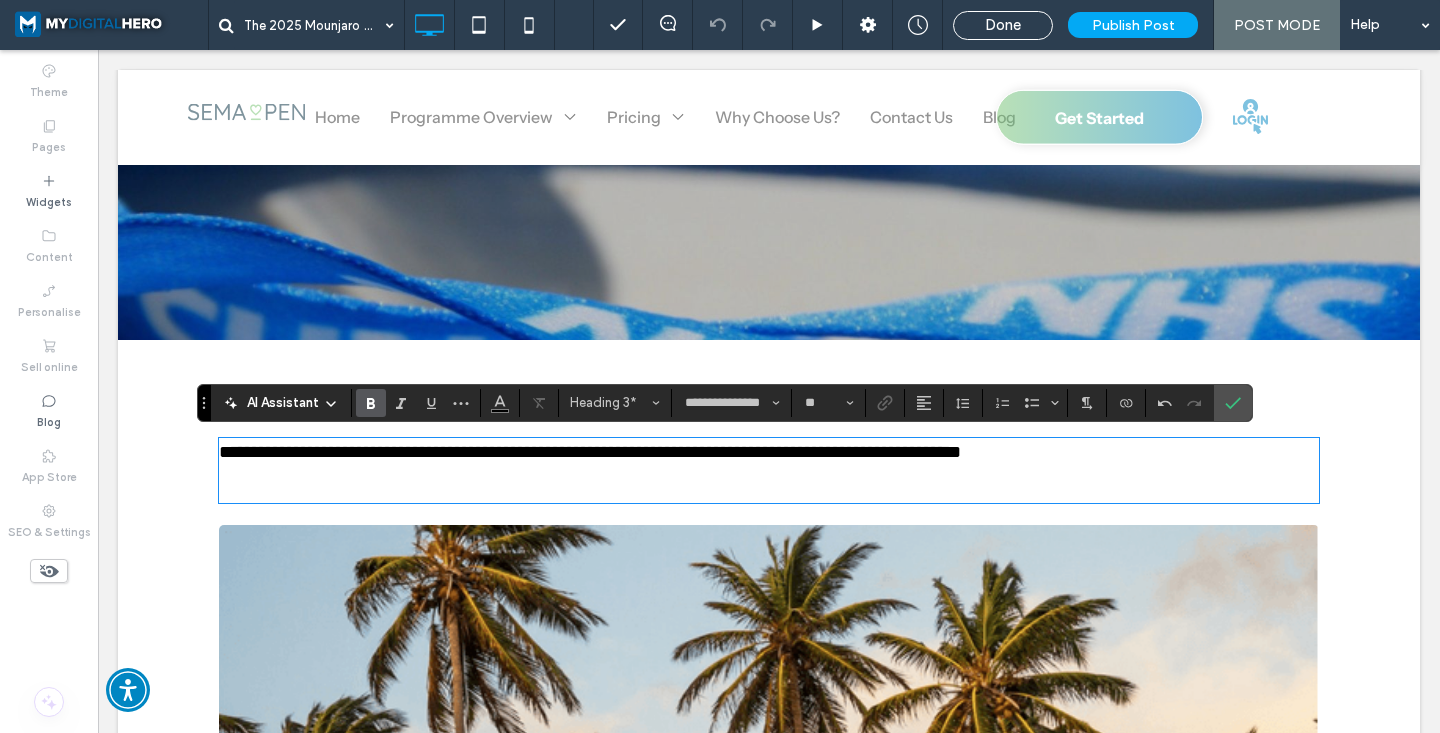 click on "**********" at bounding box center (590, 452) 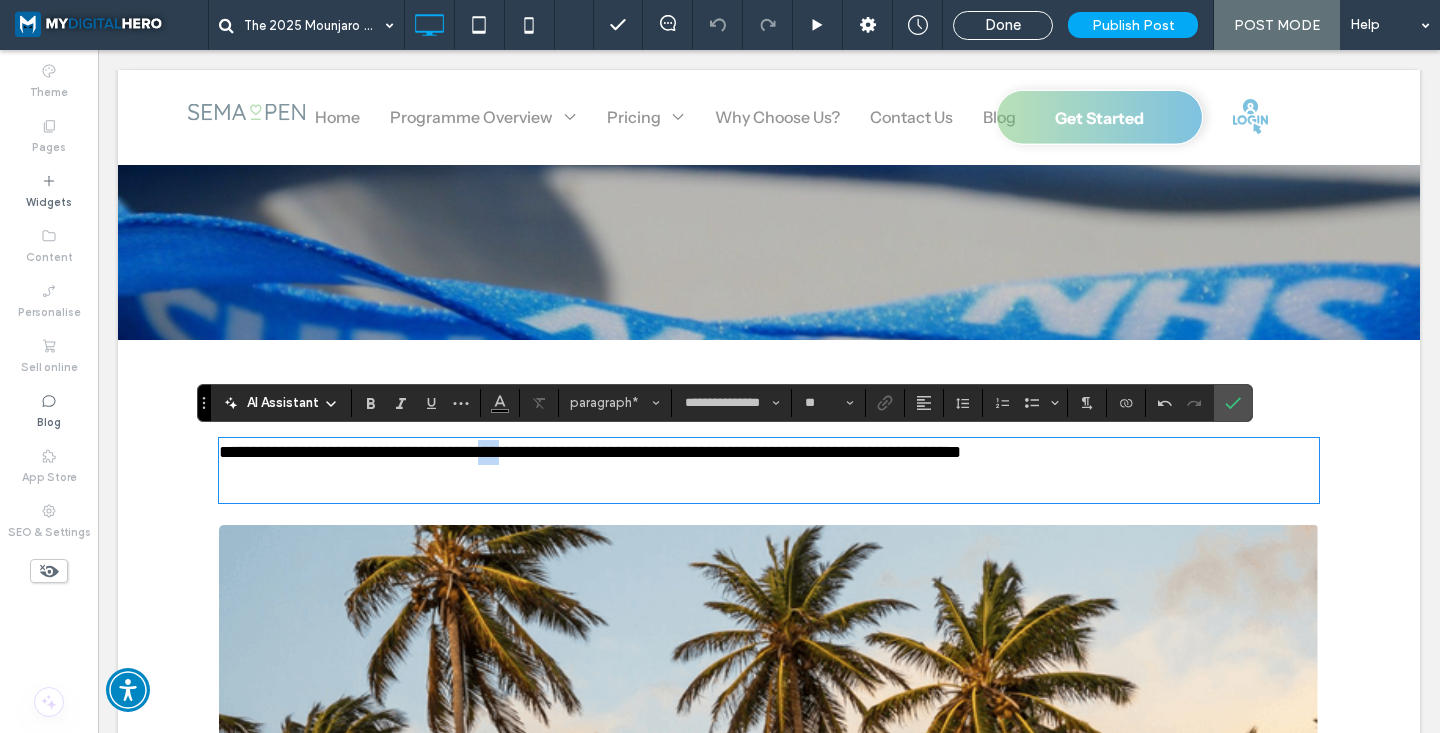 click on "**********" at bounding box center (590, 452) 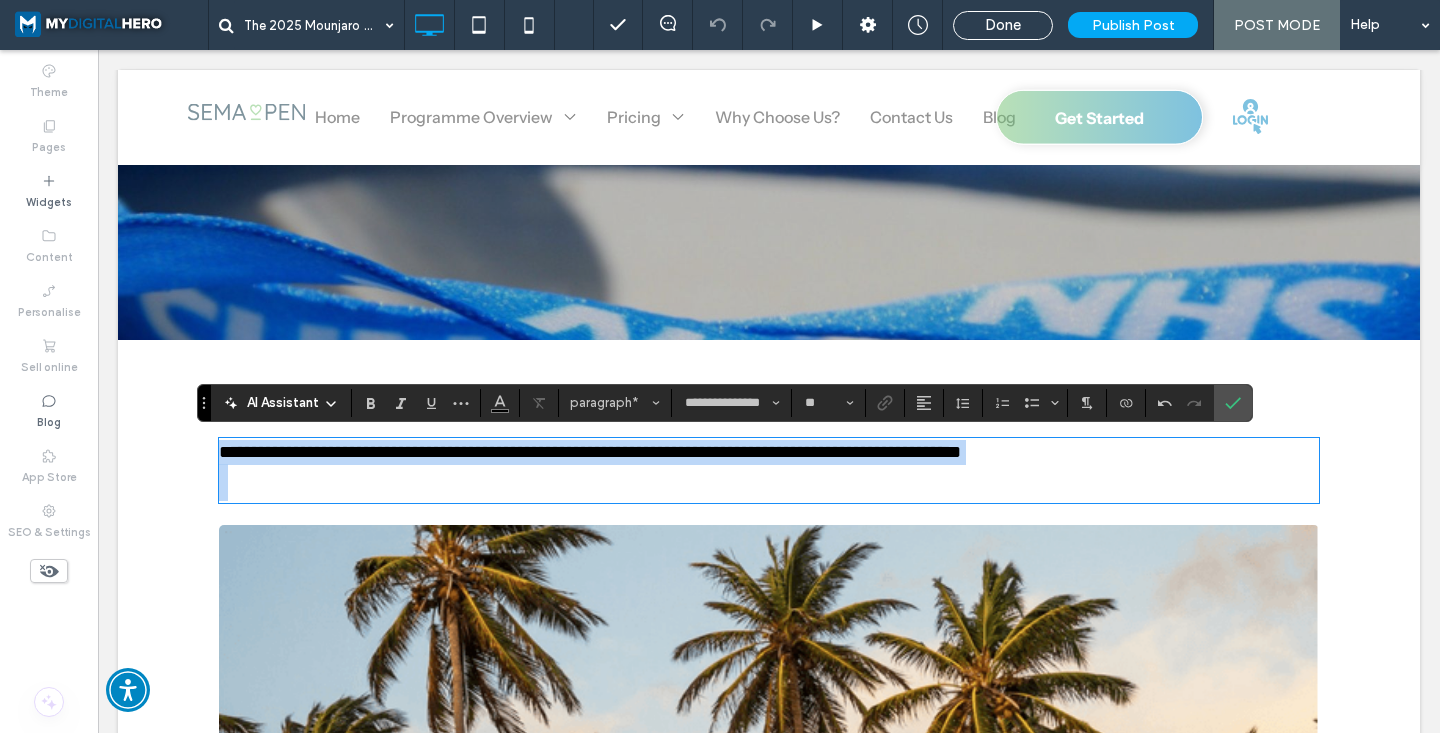 click on "**********" at bounding box center (590, 452) 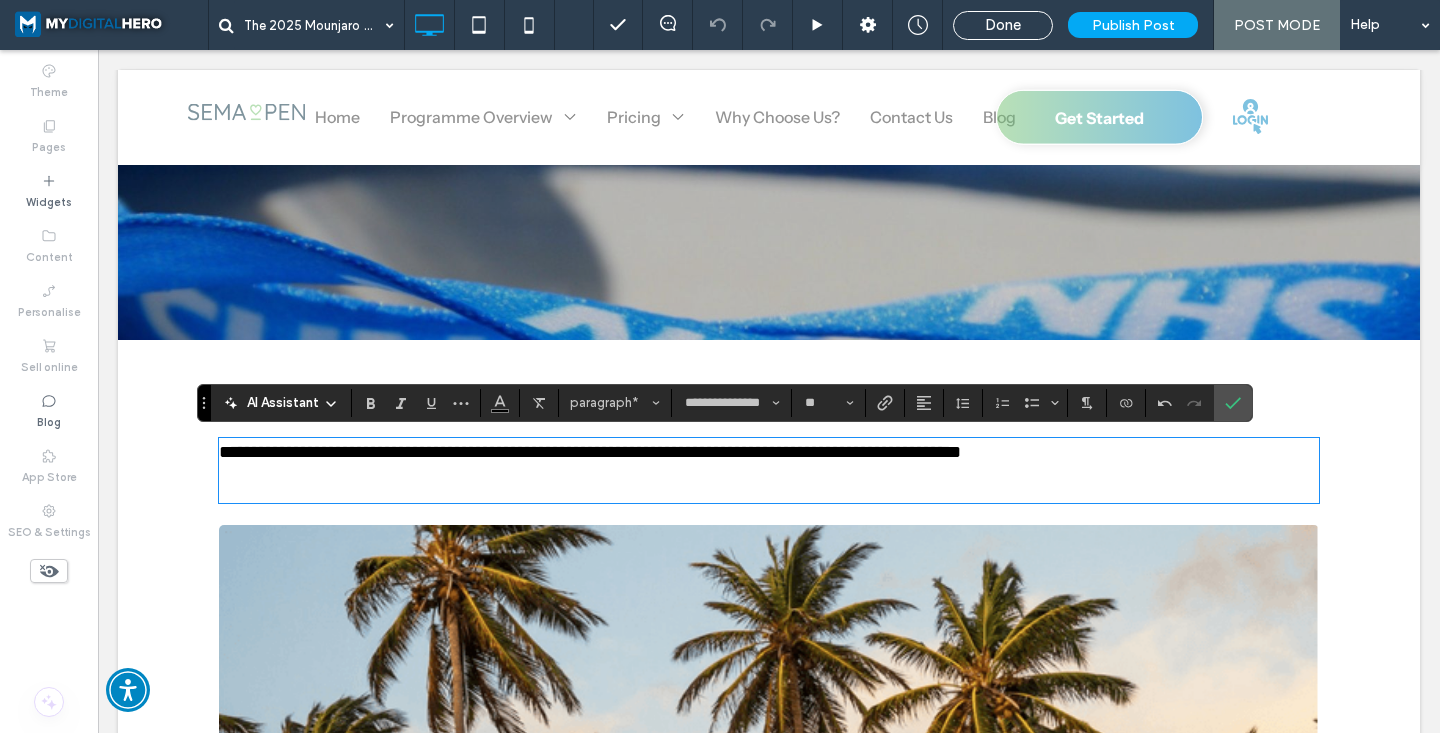 click on "**********" at bounding box center (769, 741) 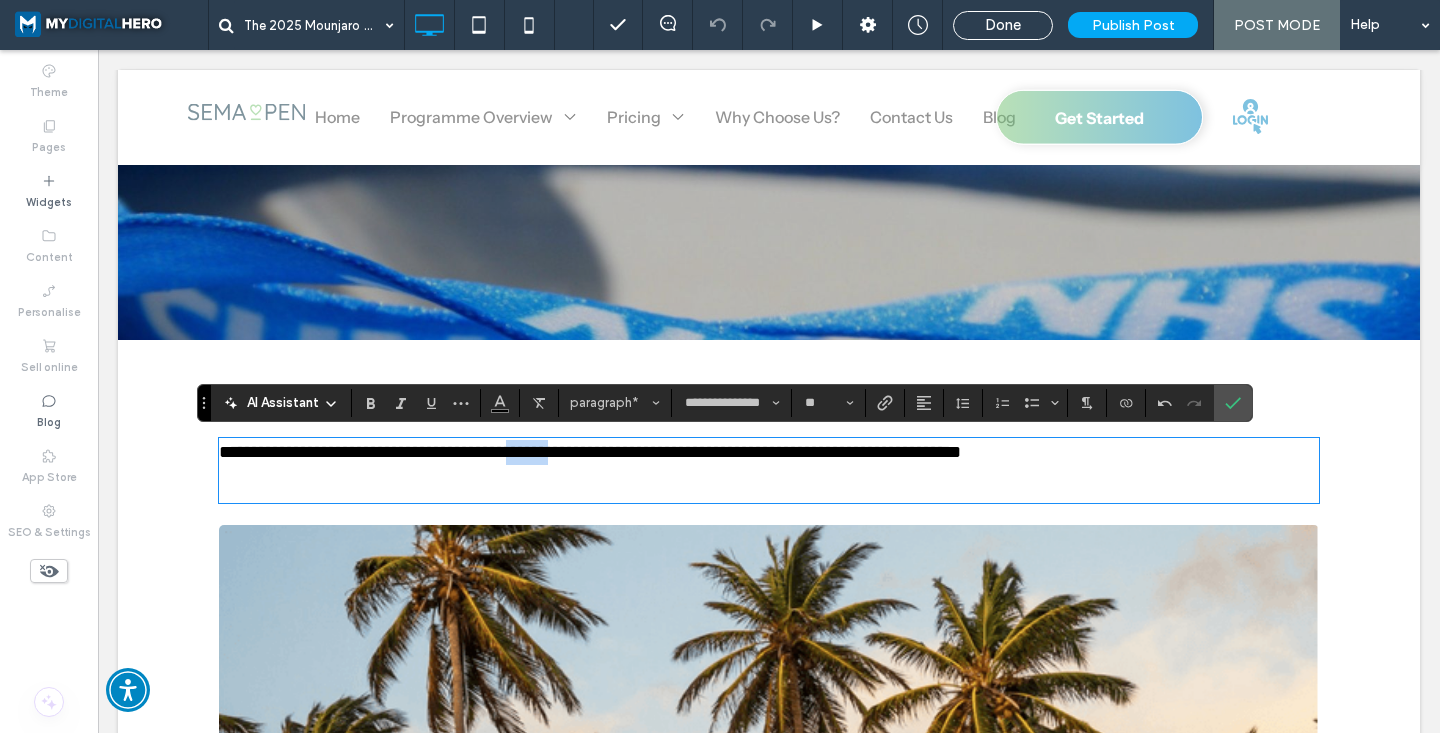 click on "**********" at bounding box center [590, 452] 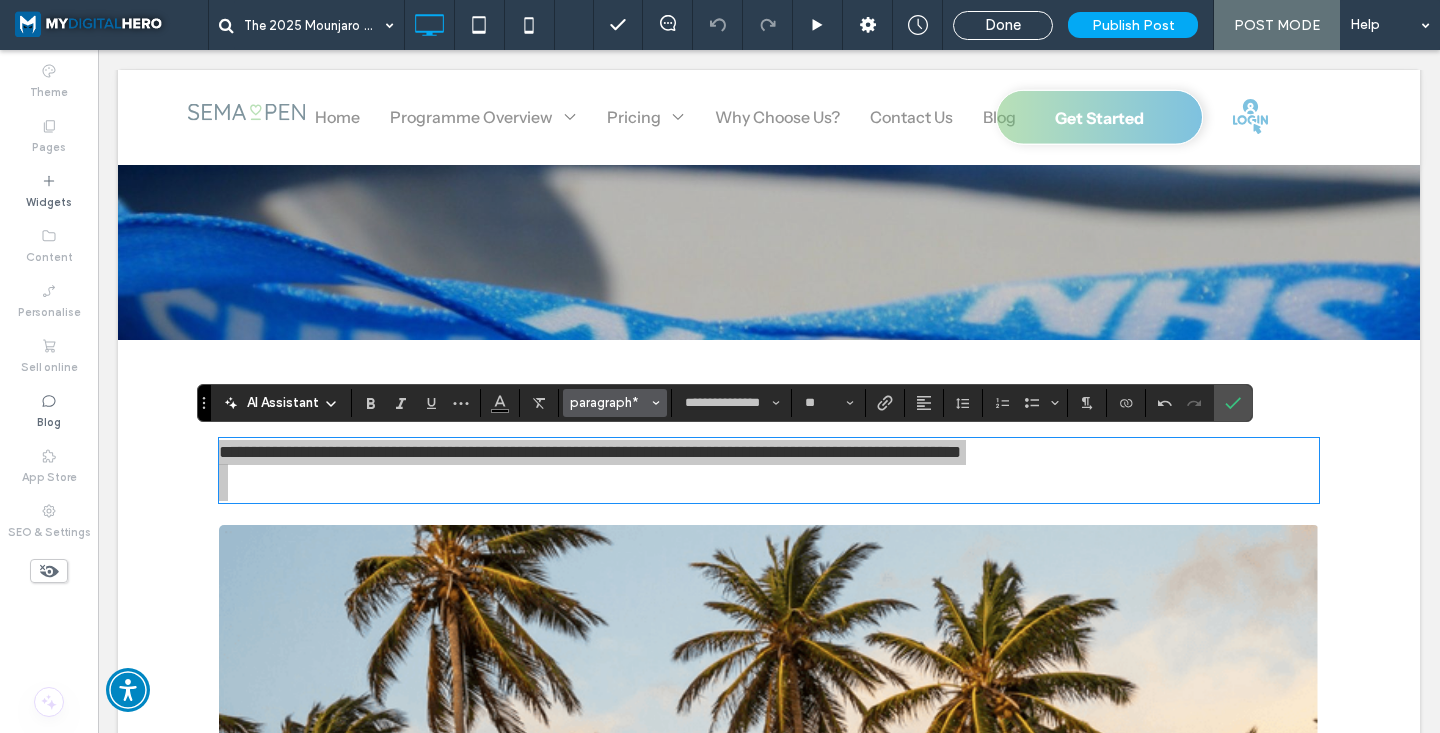 click on "paragraph*" at bounding box center (609, 402) 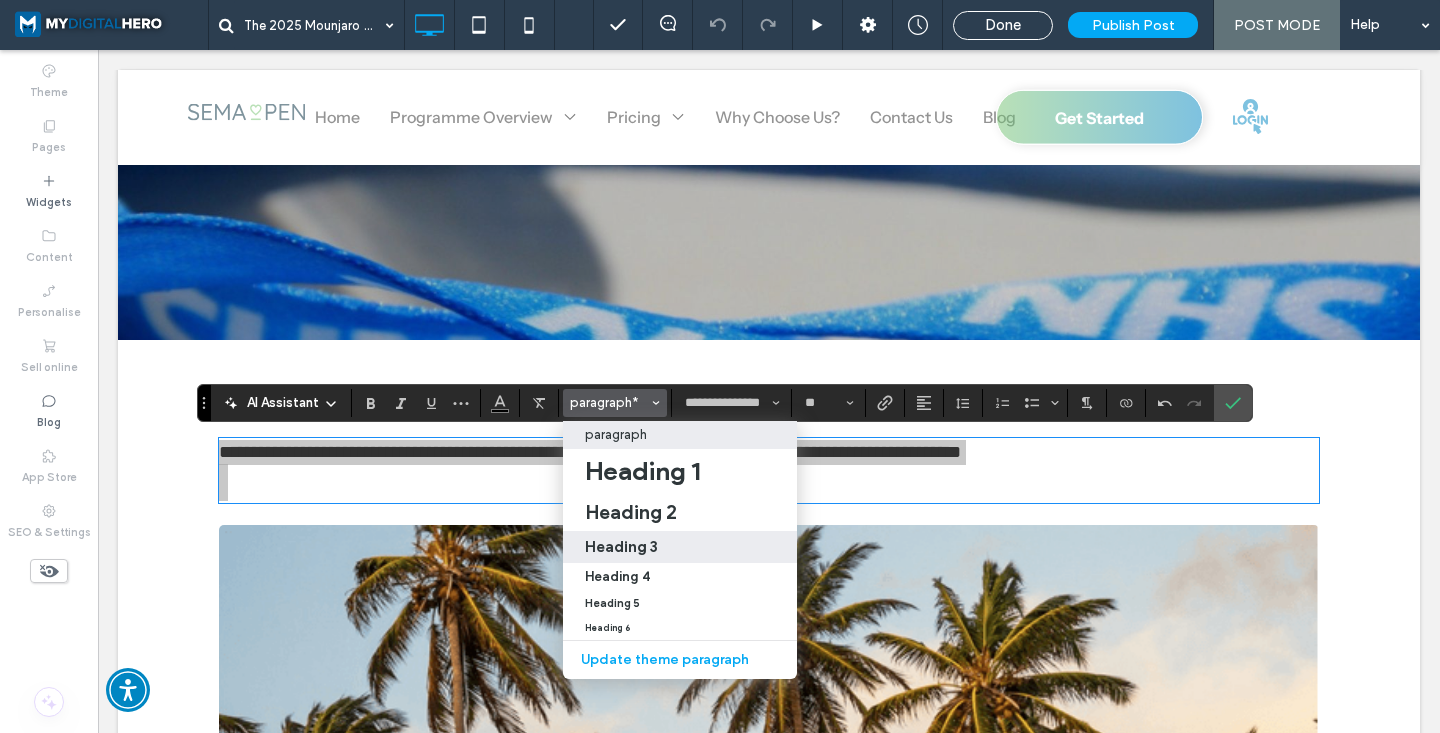 click on "Heading 3" at bounding box center [680, 547] 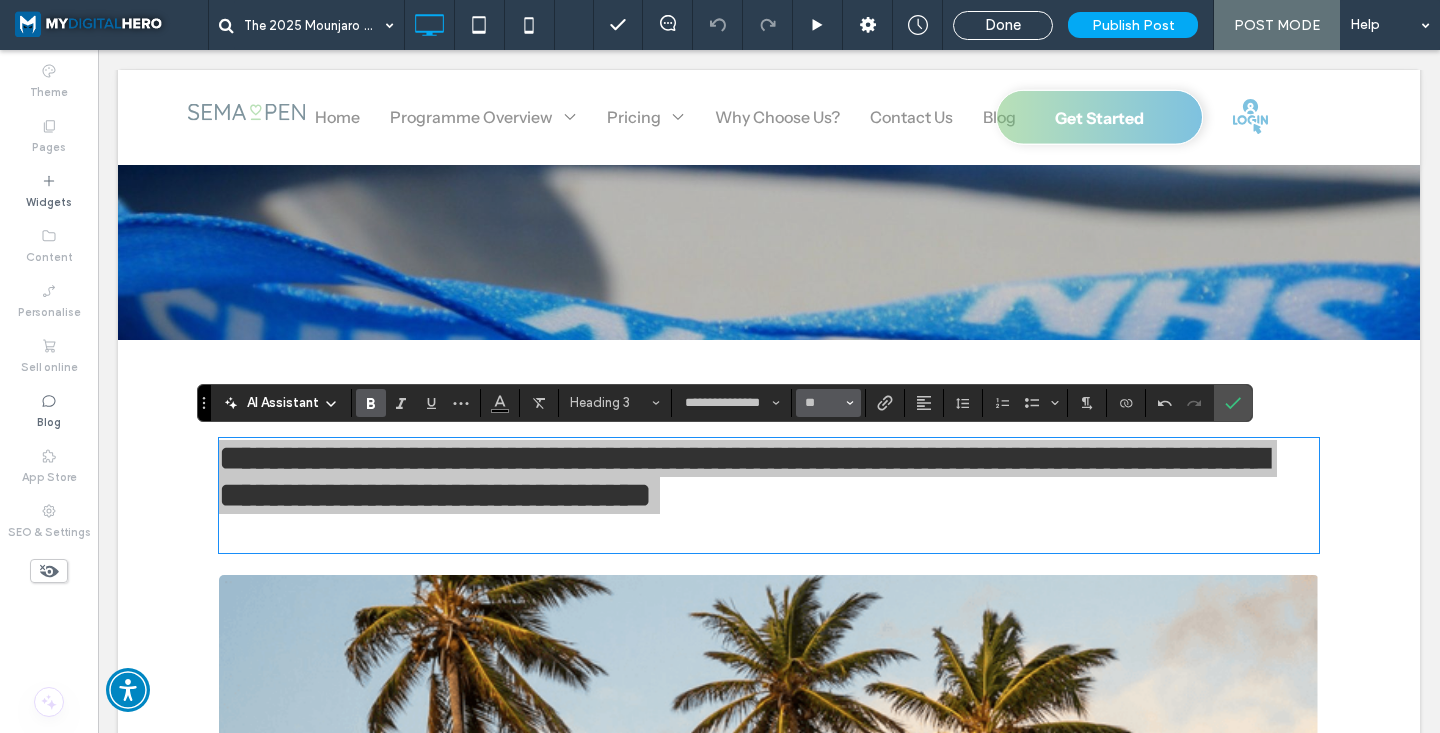 click on "**" at bounding box center (828, 403) 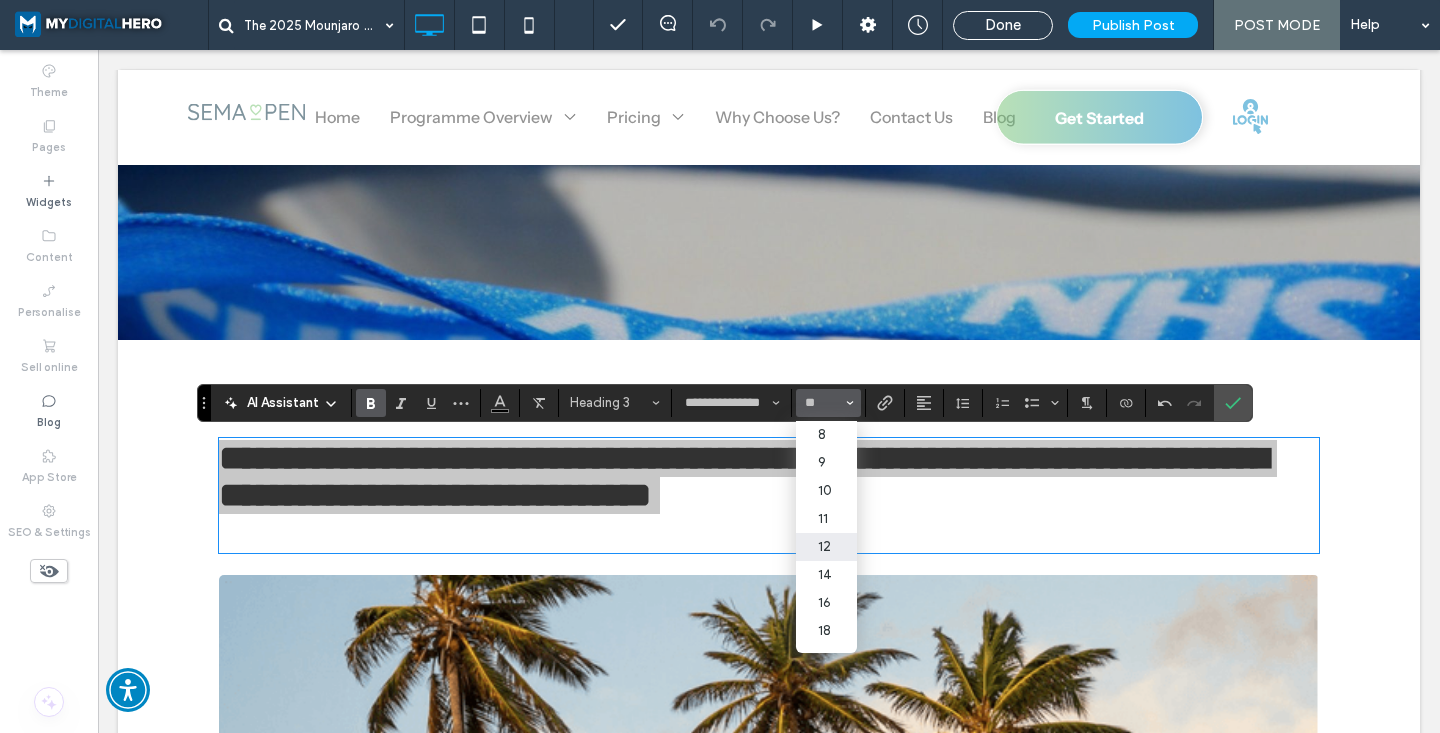scroll, scrollTop: 105, scrollLeft: 0, axis: vertical 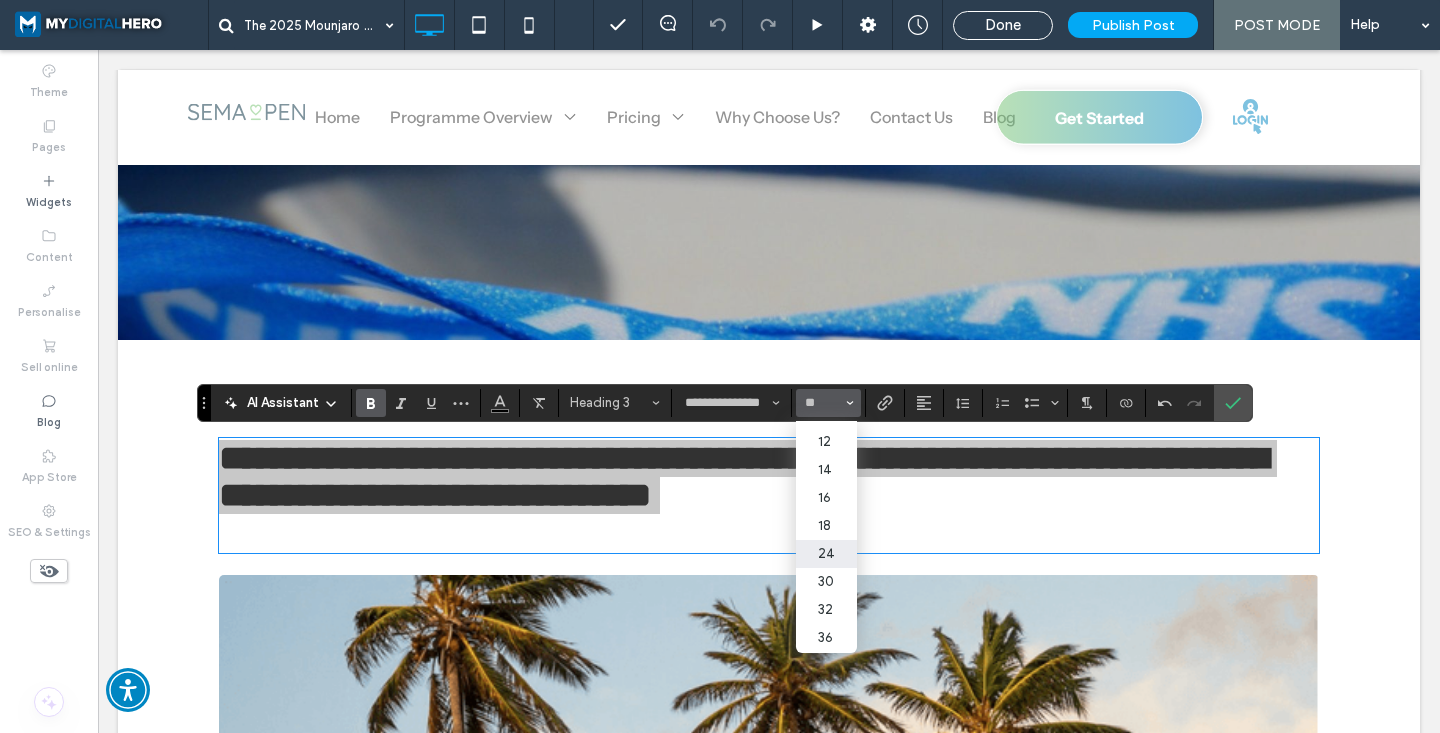 click on "24" at bounding box center (826, 554) 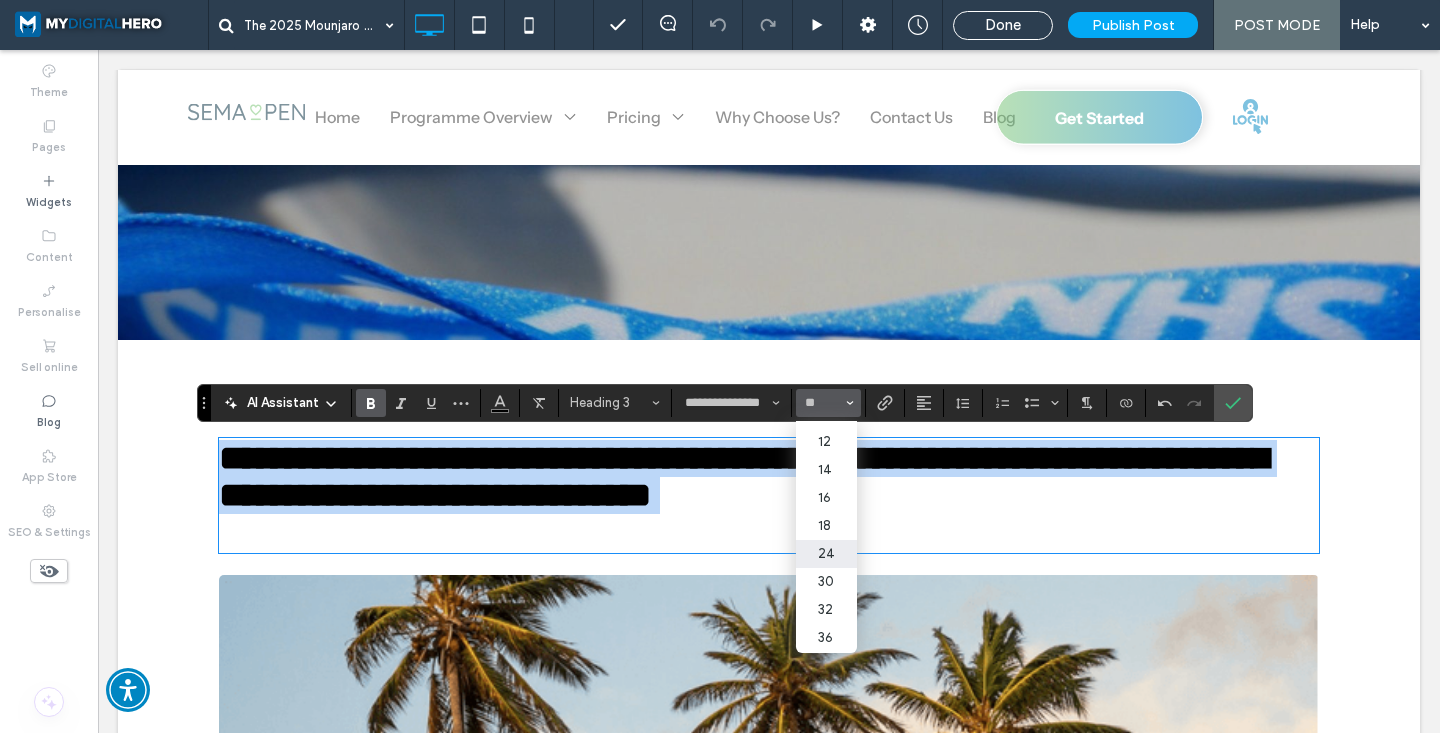 type on "*" 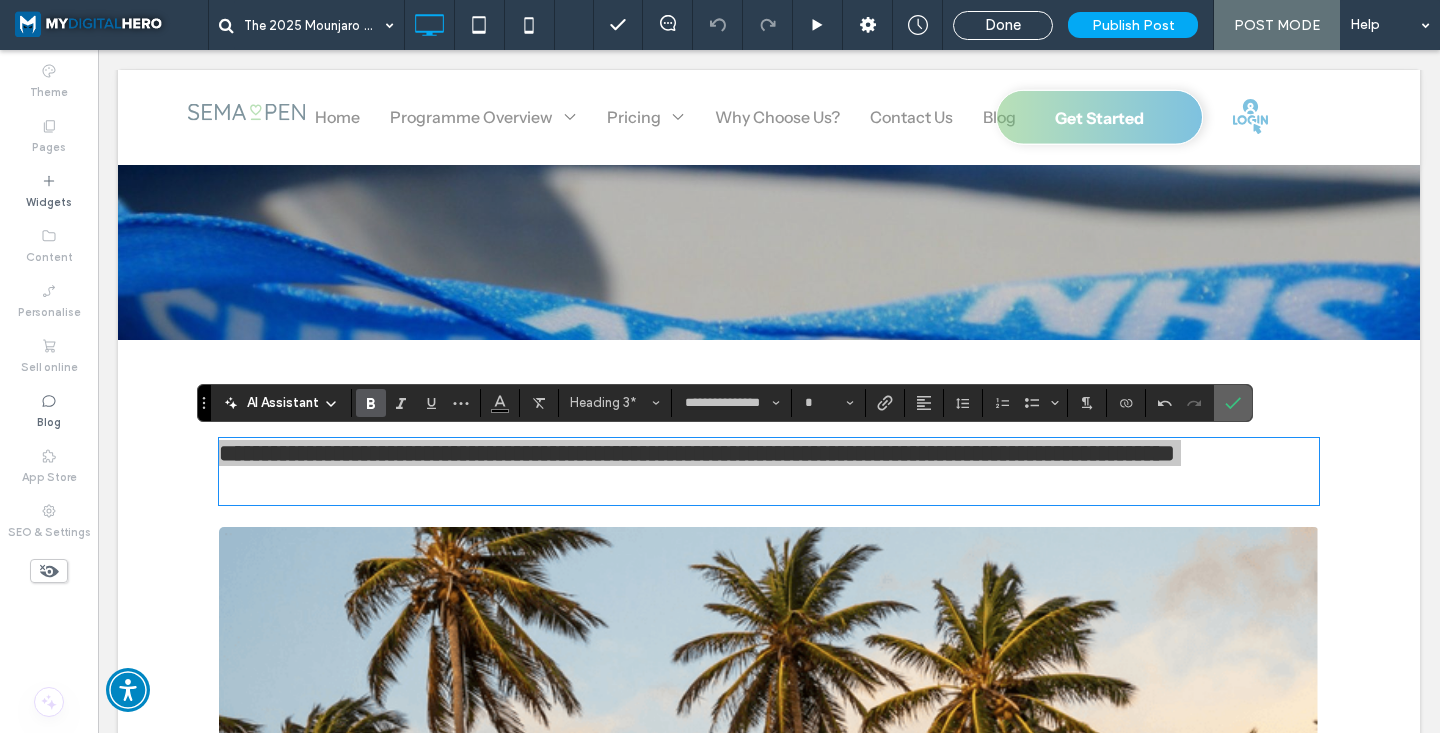click at bounding box center [1229, 403] 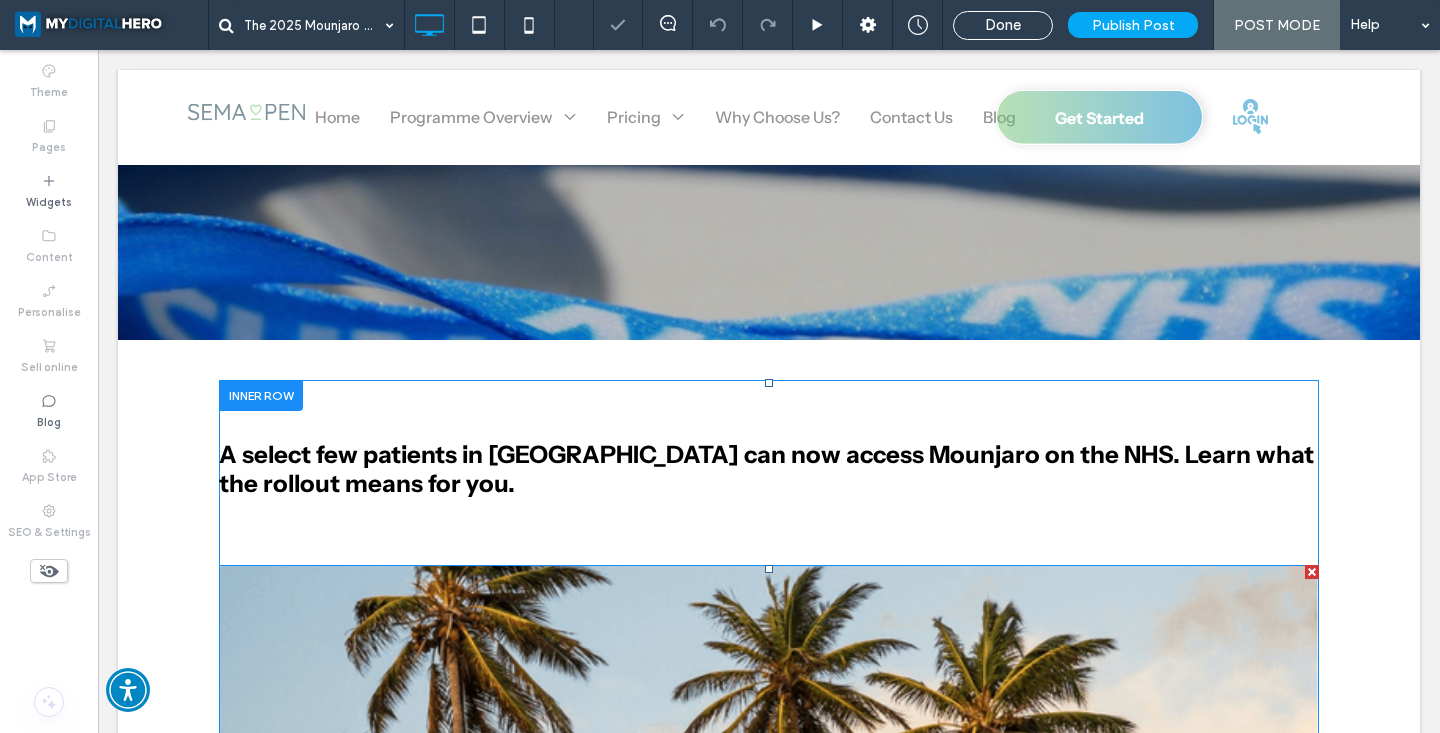 click at bounding box center [769, 760] 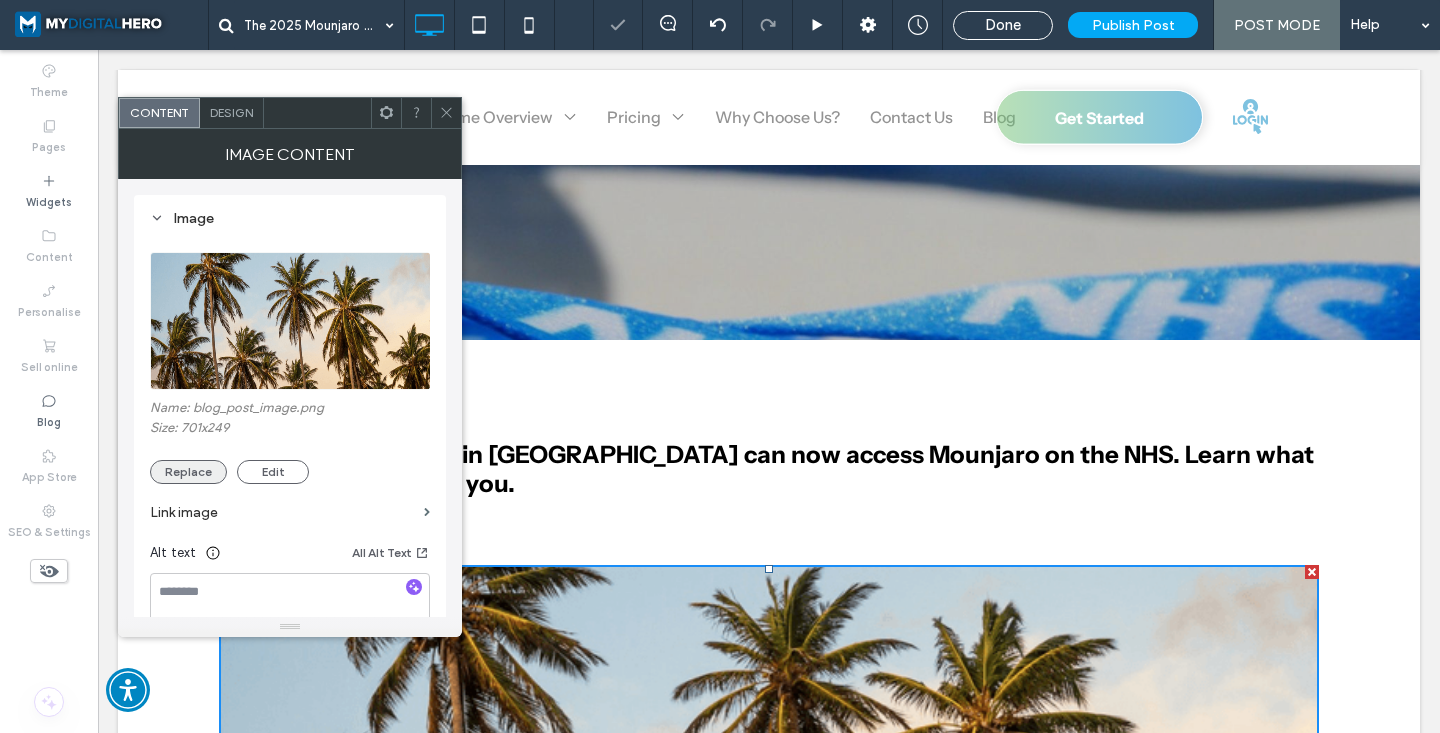 click on "Replace" at bounding box center (188, 472) 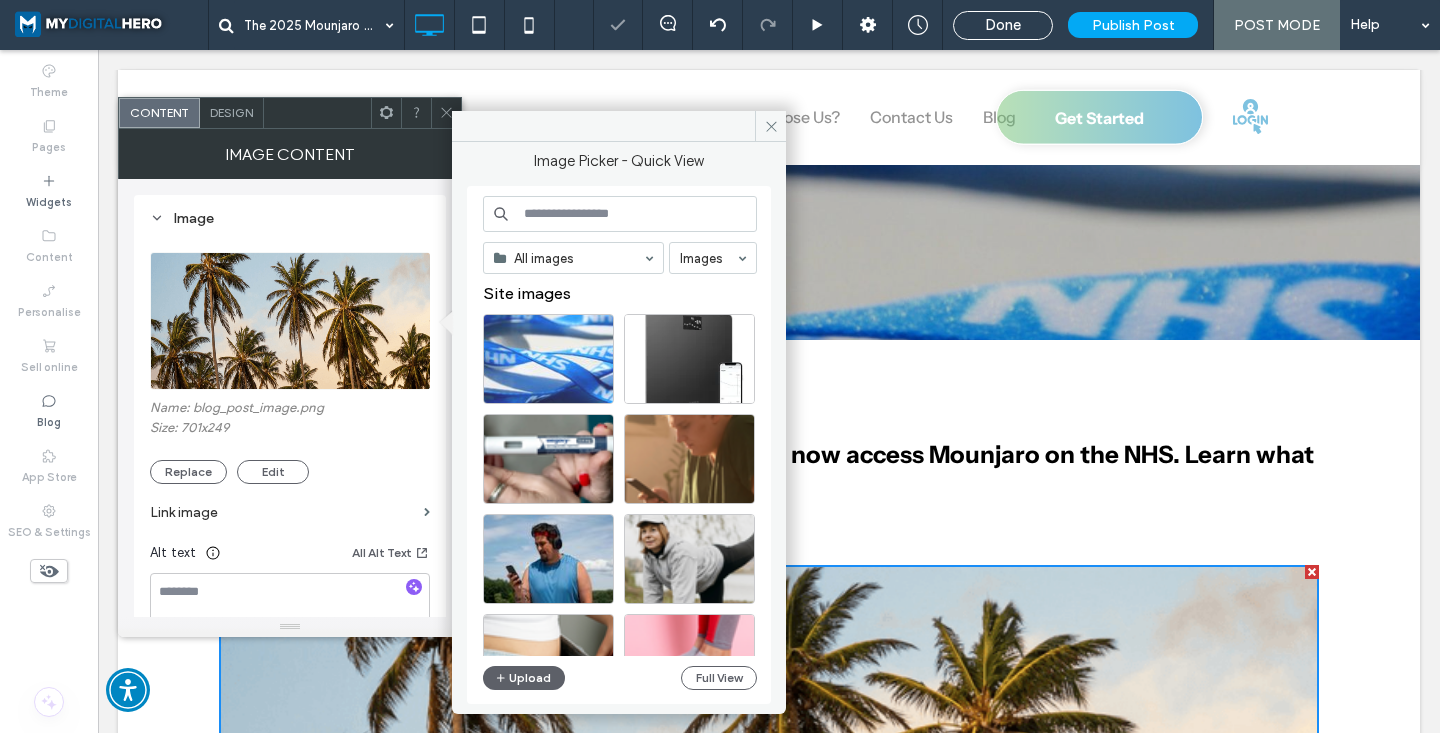 click at bounding box center (548, 359) 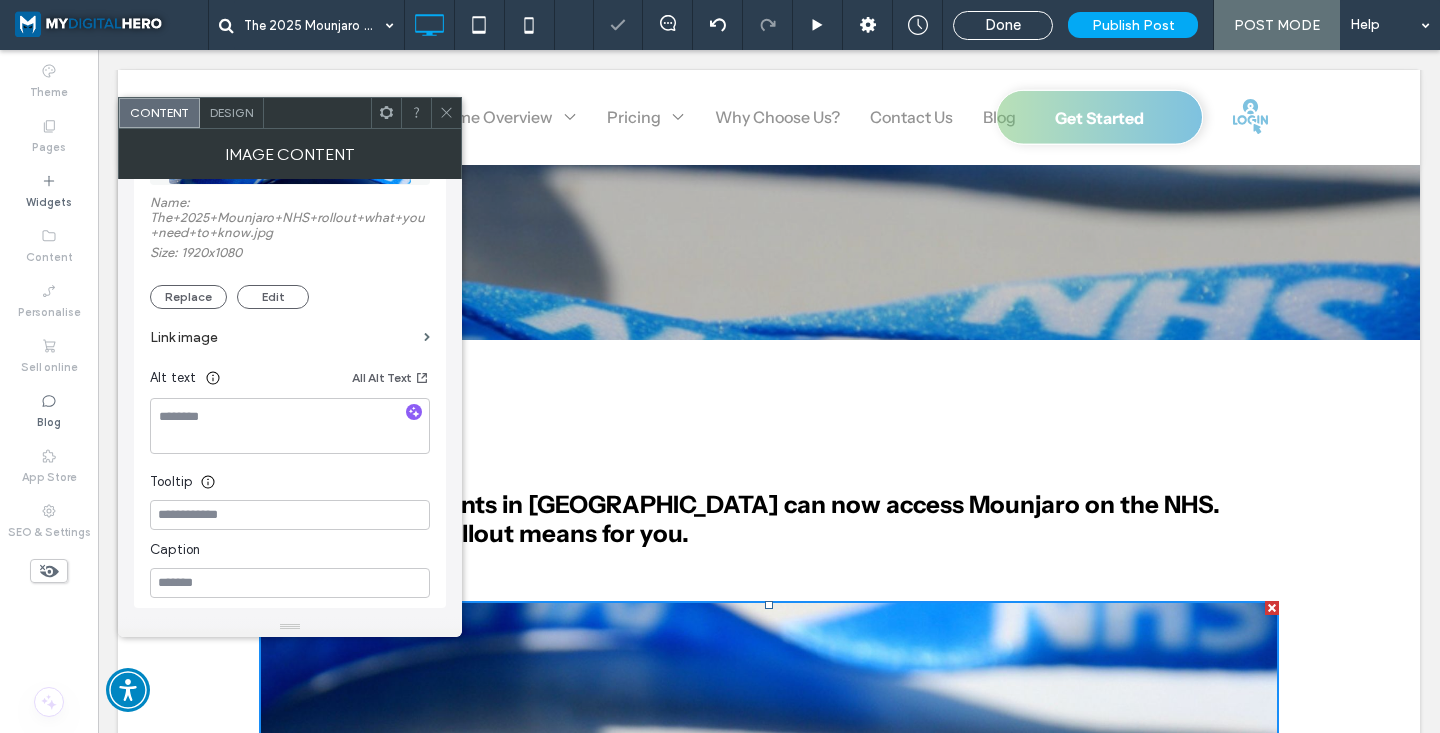 scroll, scrollTop: 225, scrollLeft: 0, axis: vertical 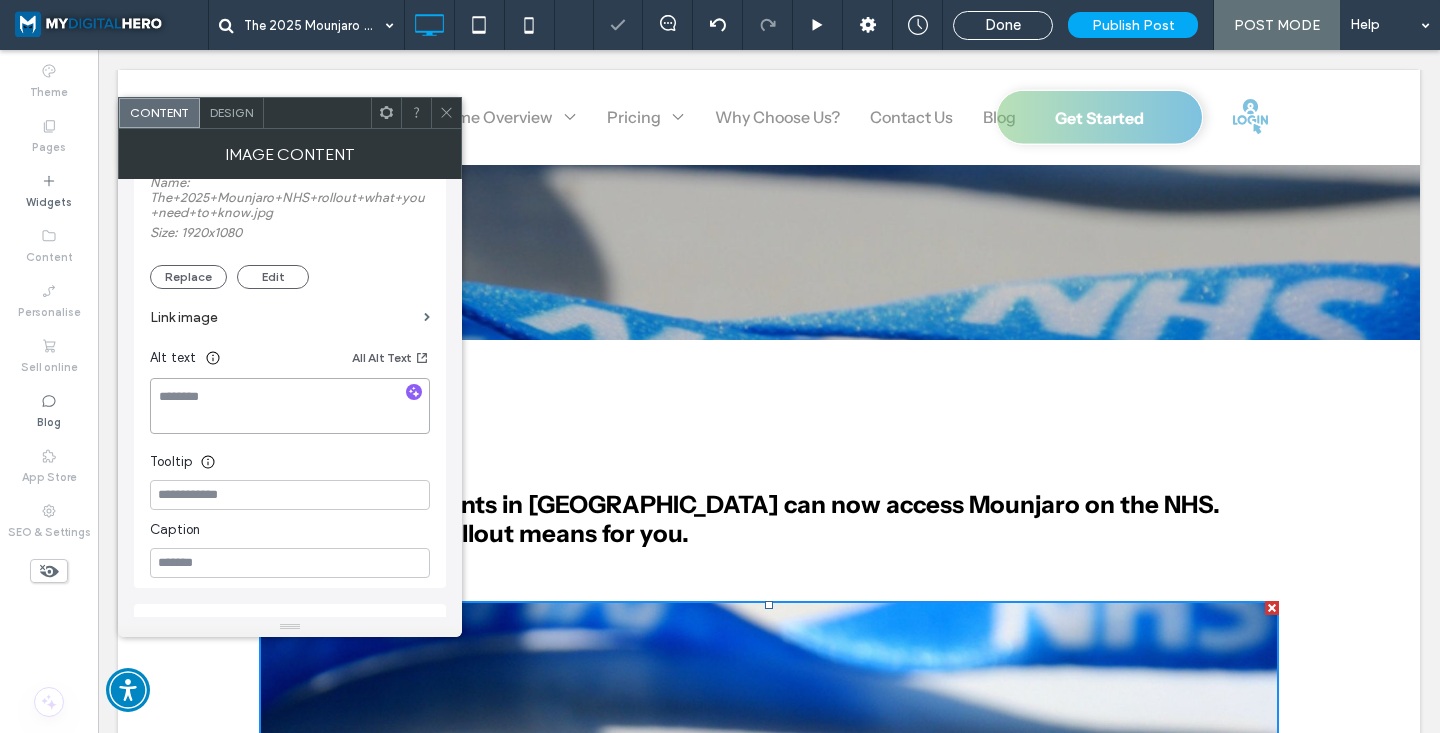 click at bounding box center [290, 406] 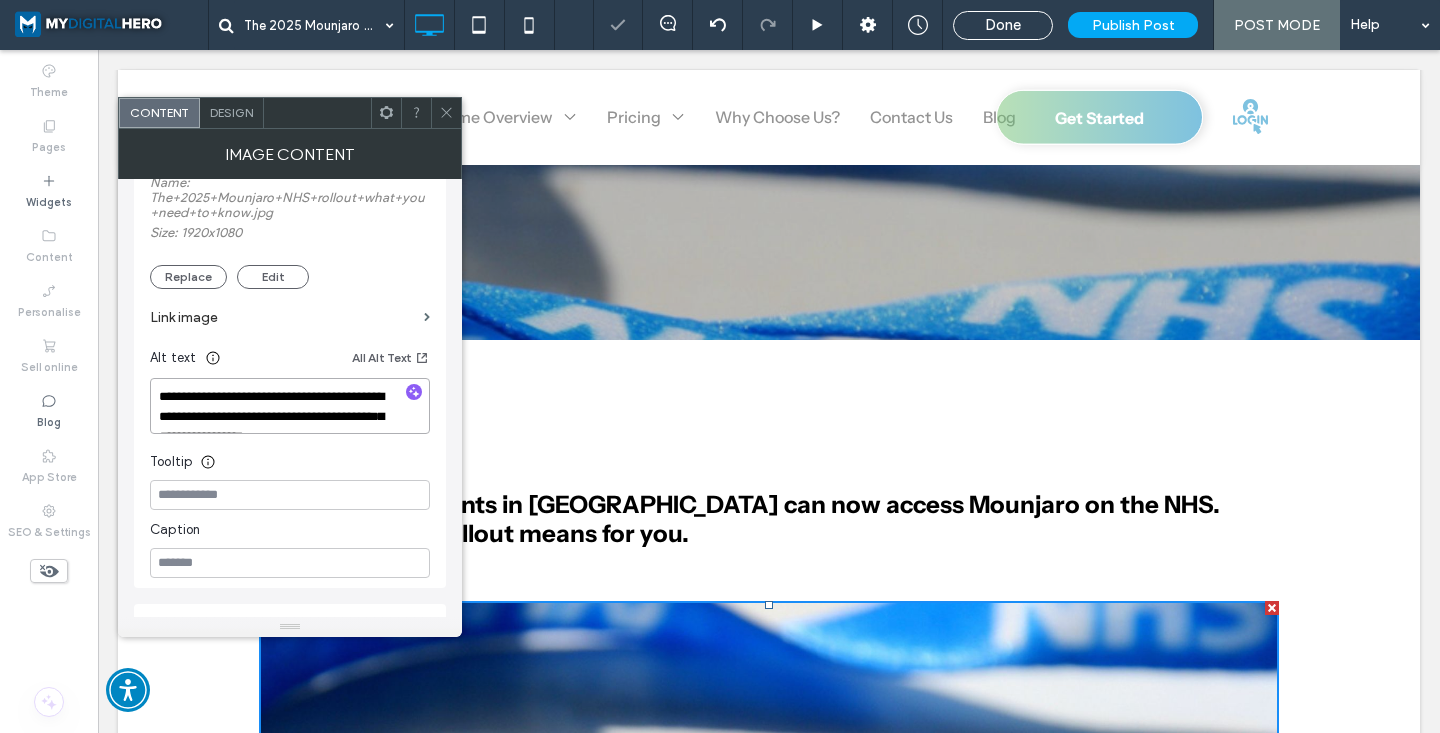 scroll, scrollTop: 2, scrollLeft: 0, axis: vertical 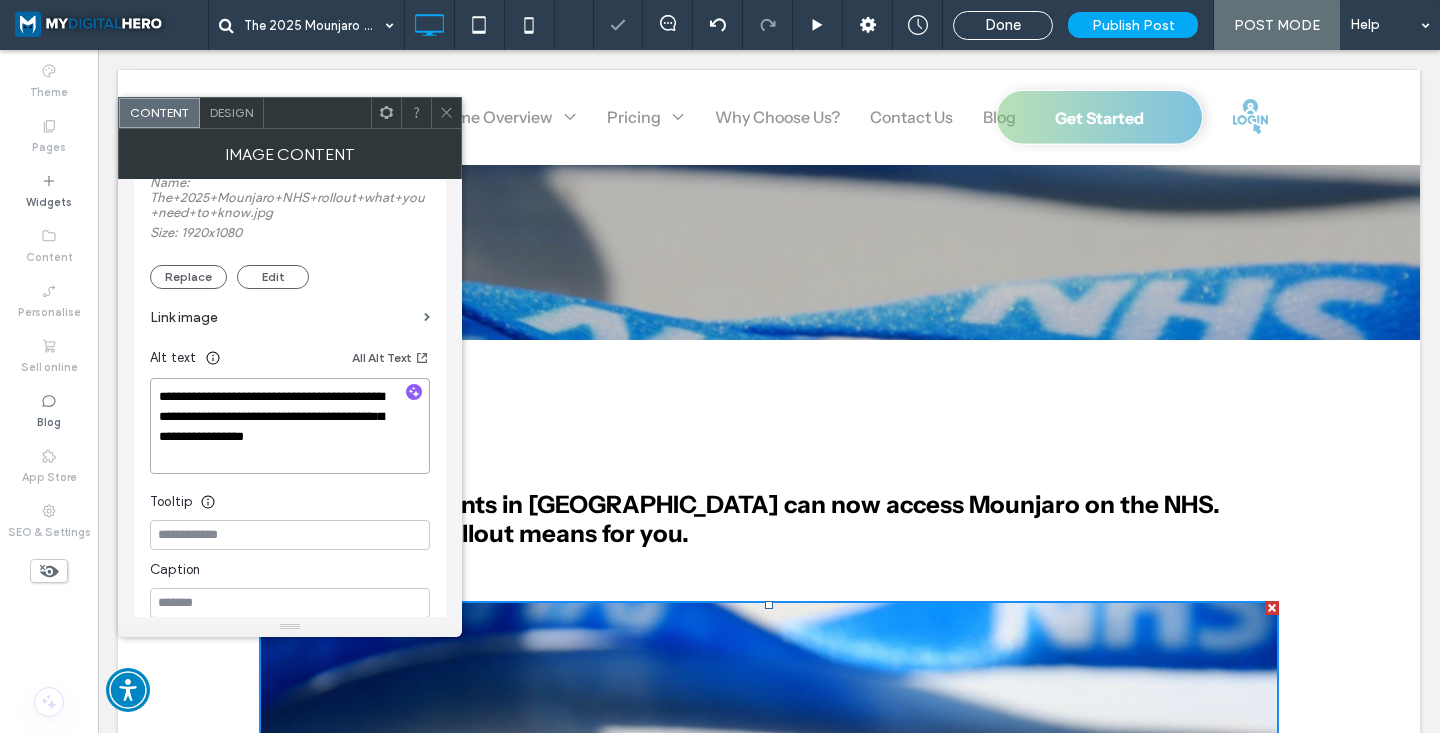 type on "**********" 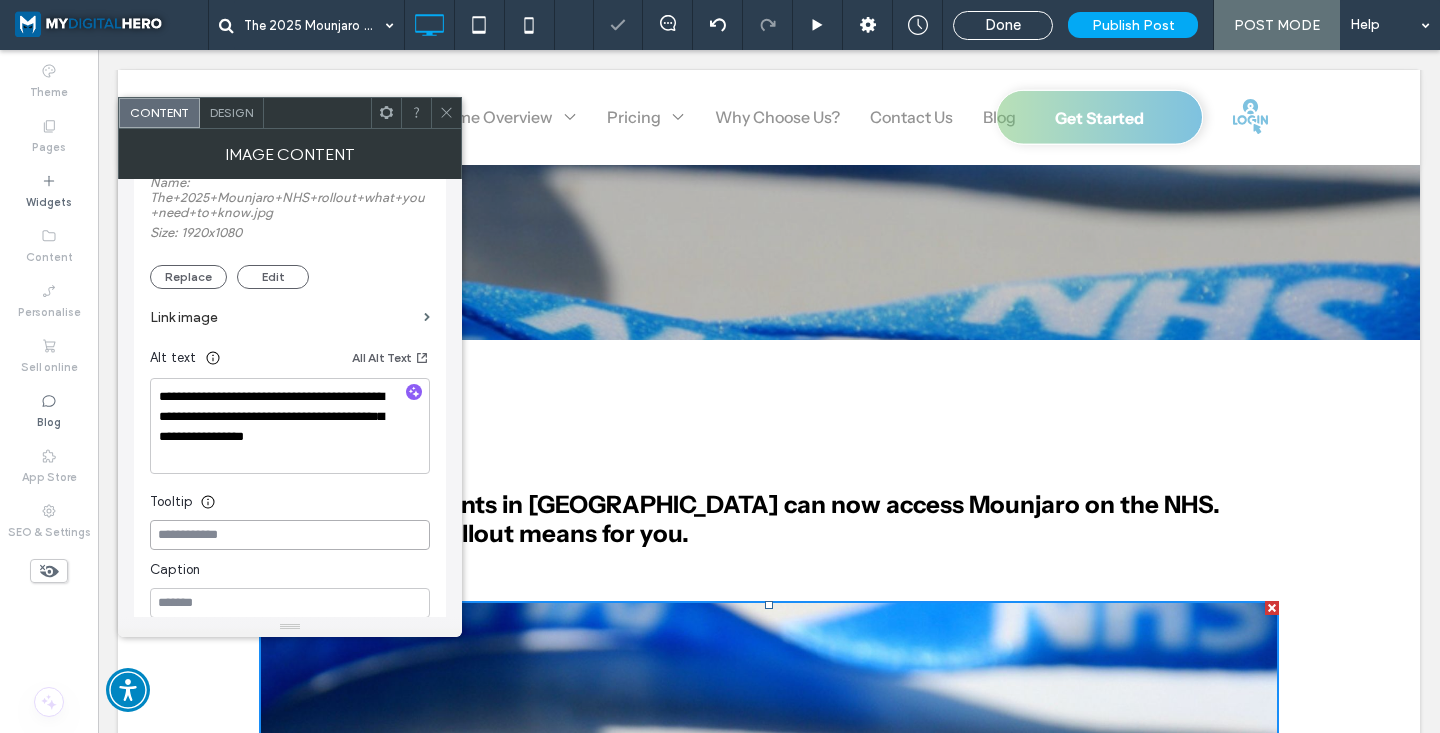click at bounding box center [290, 535] 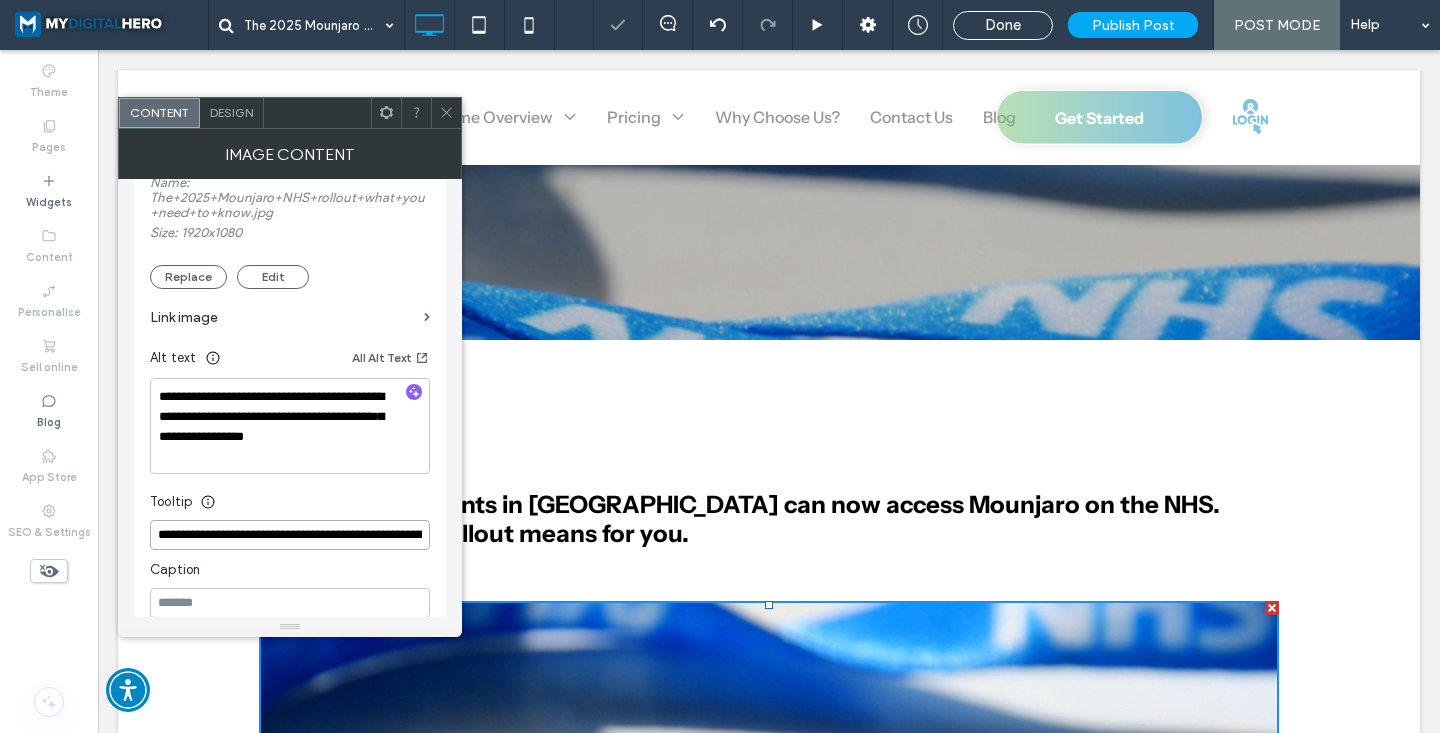 scroll, scrollTop: 0, scrollLeft: 379, axis: horizontal 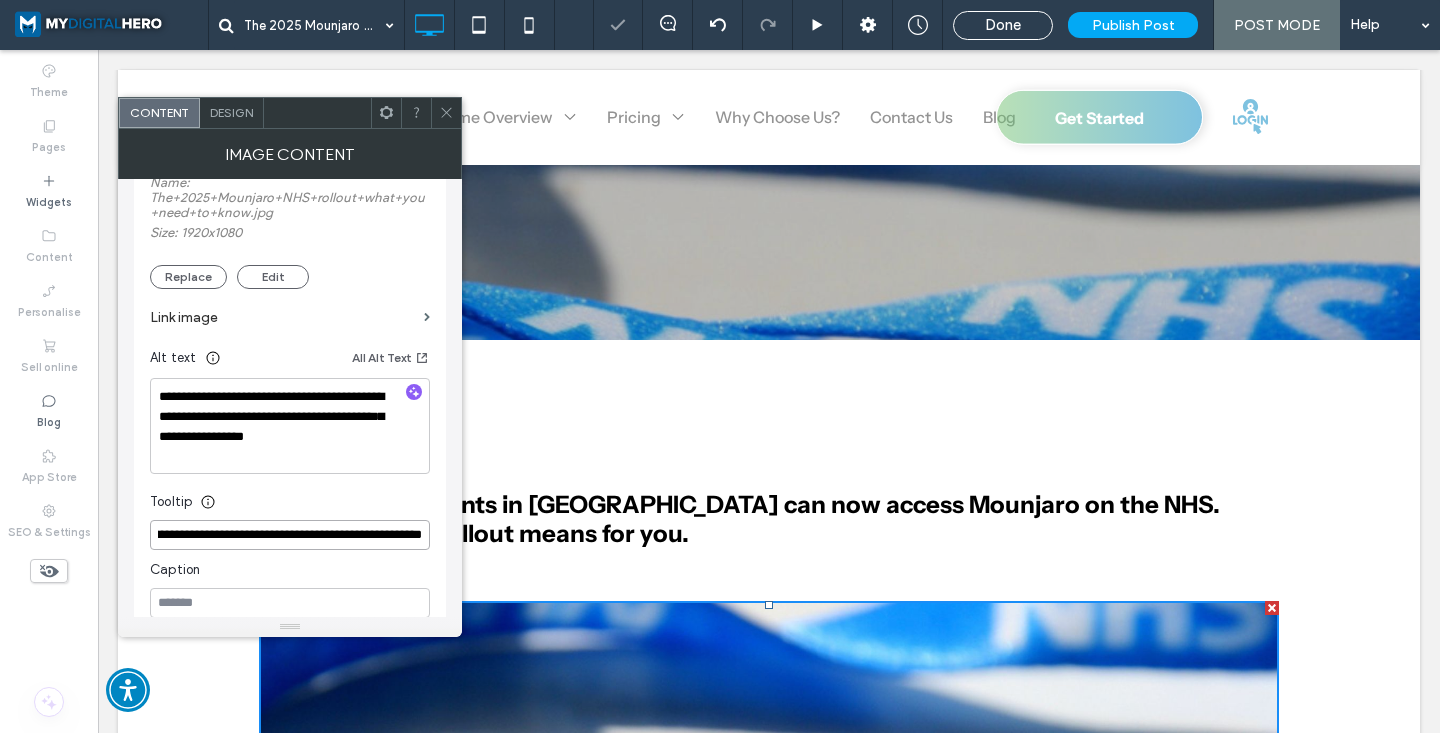 type on "**********" 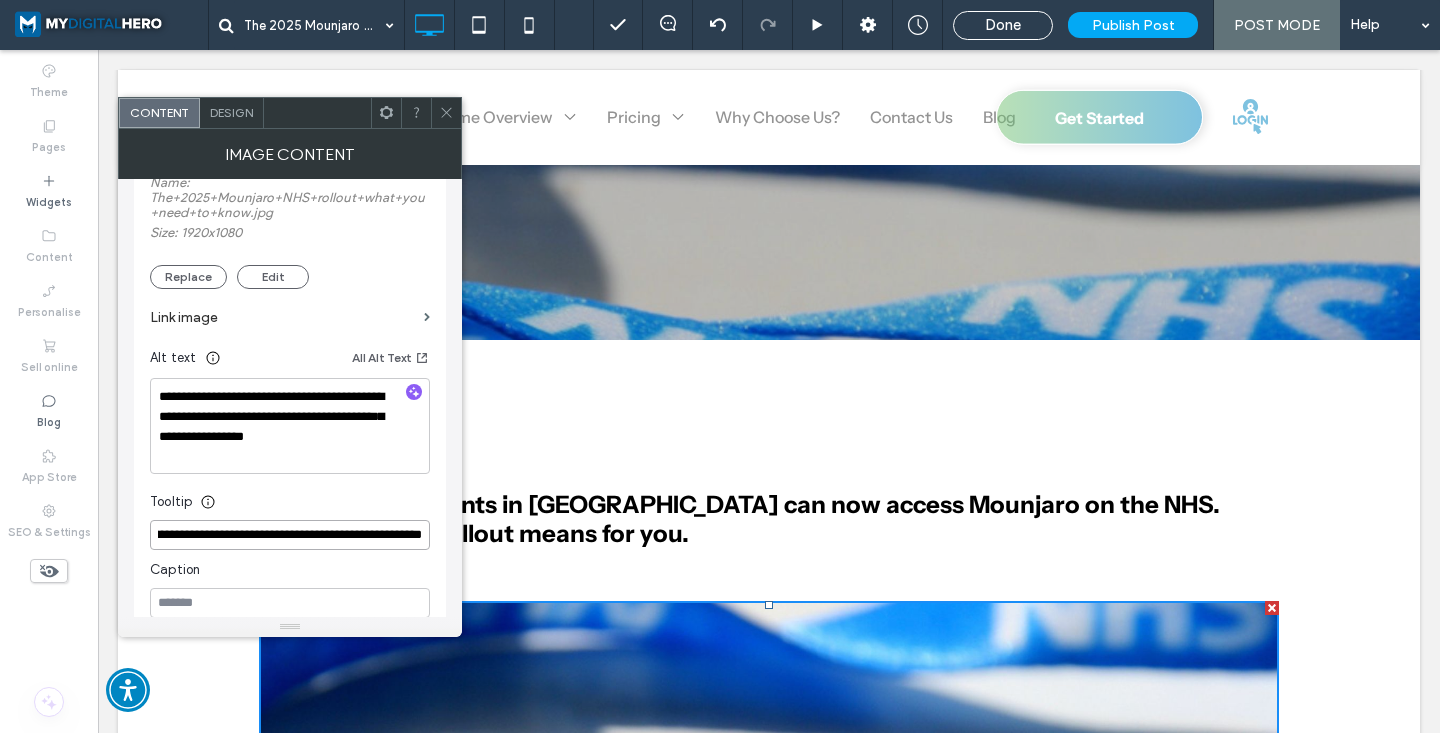 scroll, scrollTop: 0, scrollLeft: 0, axis: both 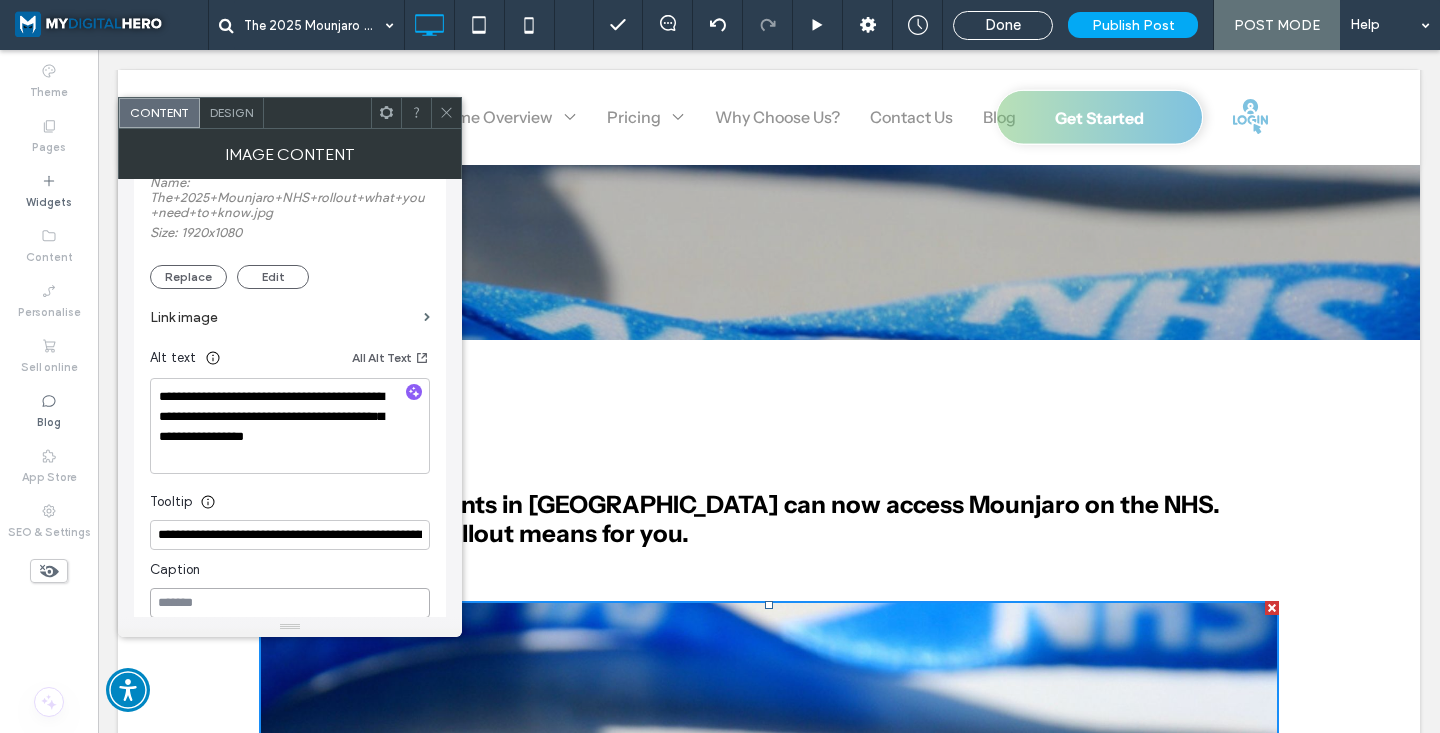click at bounding box center (290, 603) 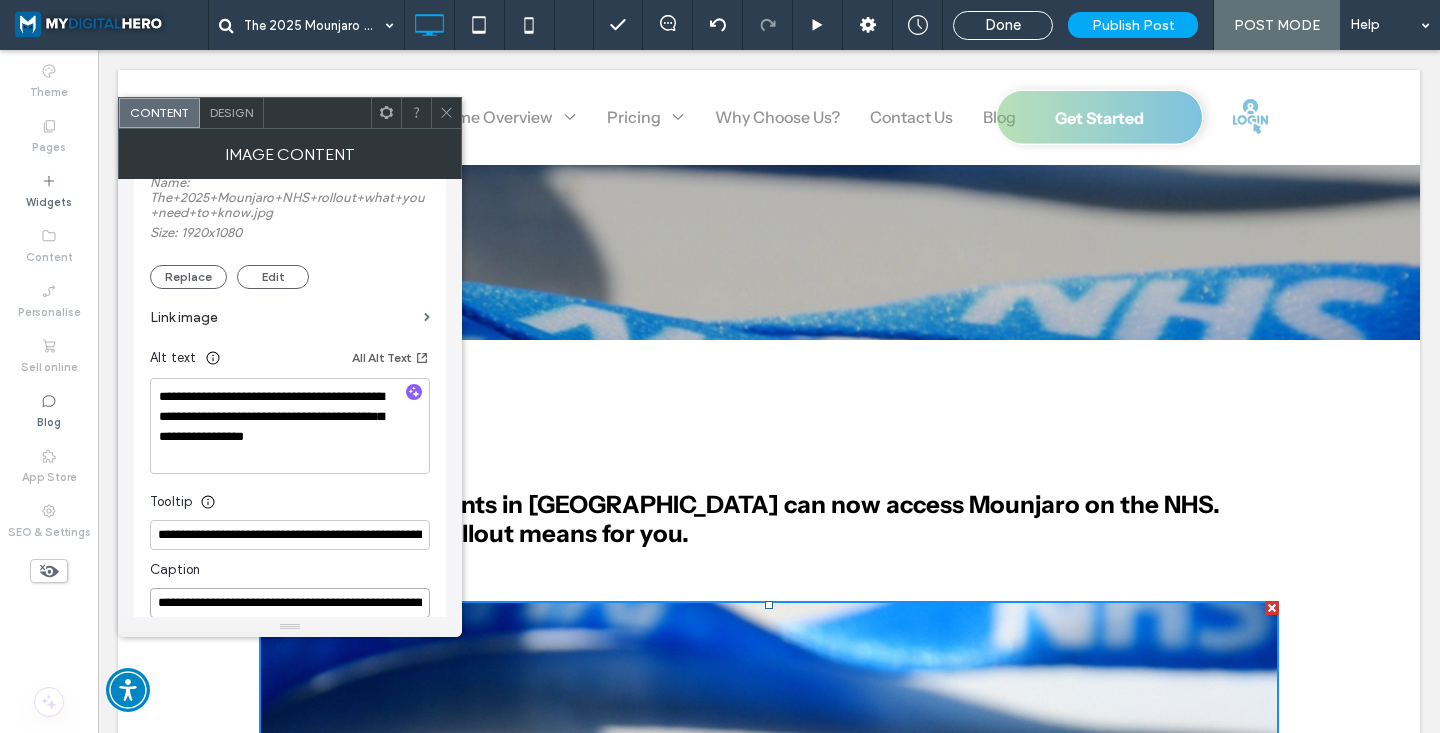 scroll, scrollTop: 0, scrollLeft: 211, axis: horizontal 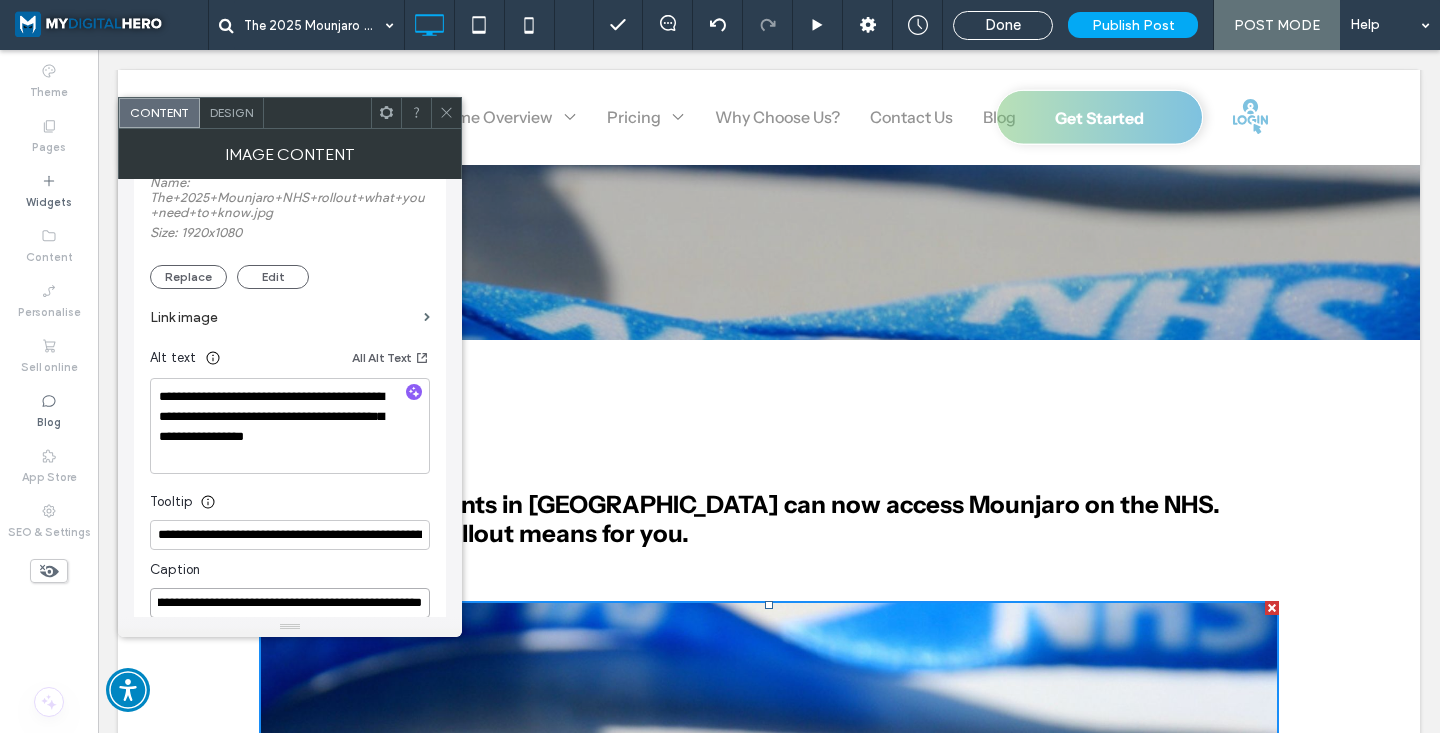 type on "**********" 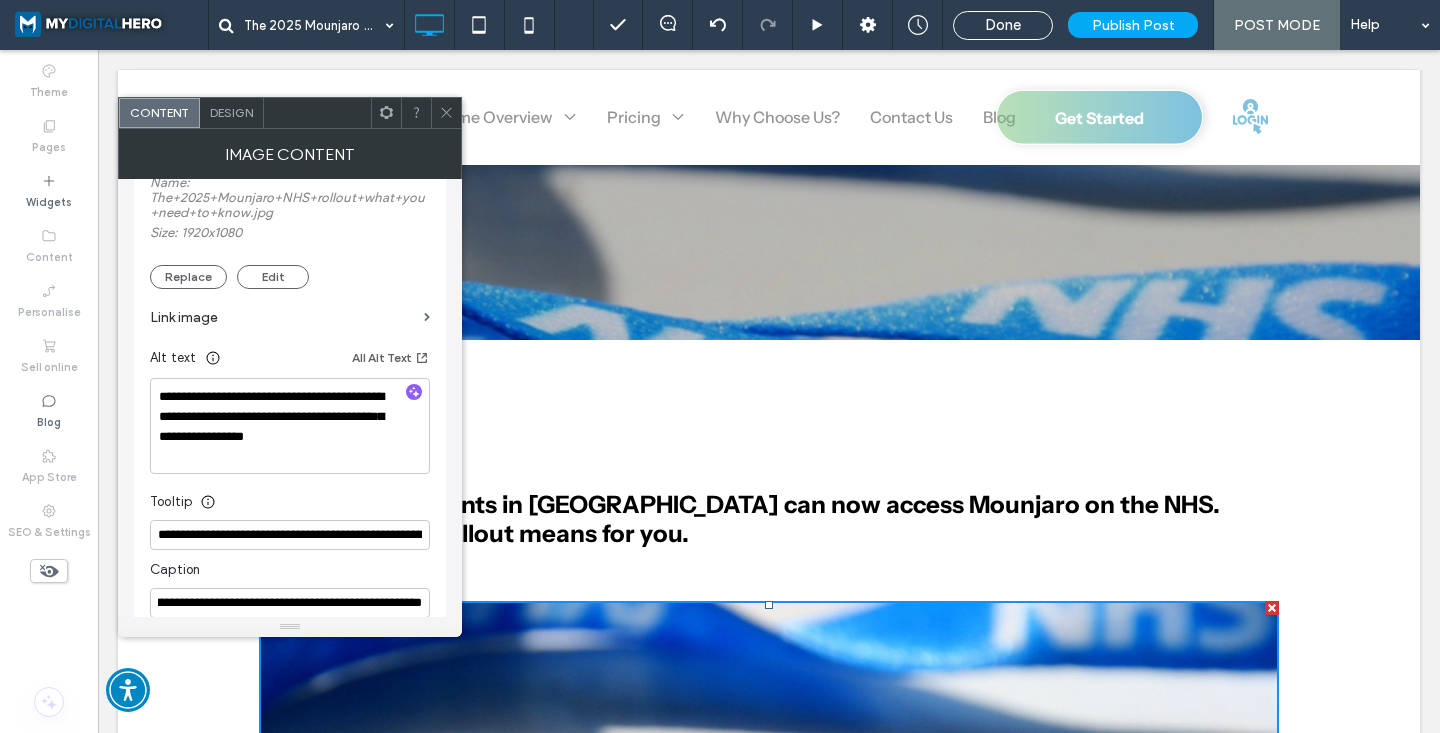 click on "Caption" at bounding box center [290, 565] 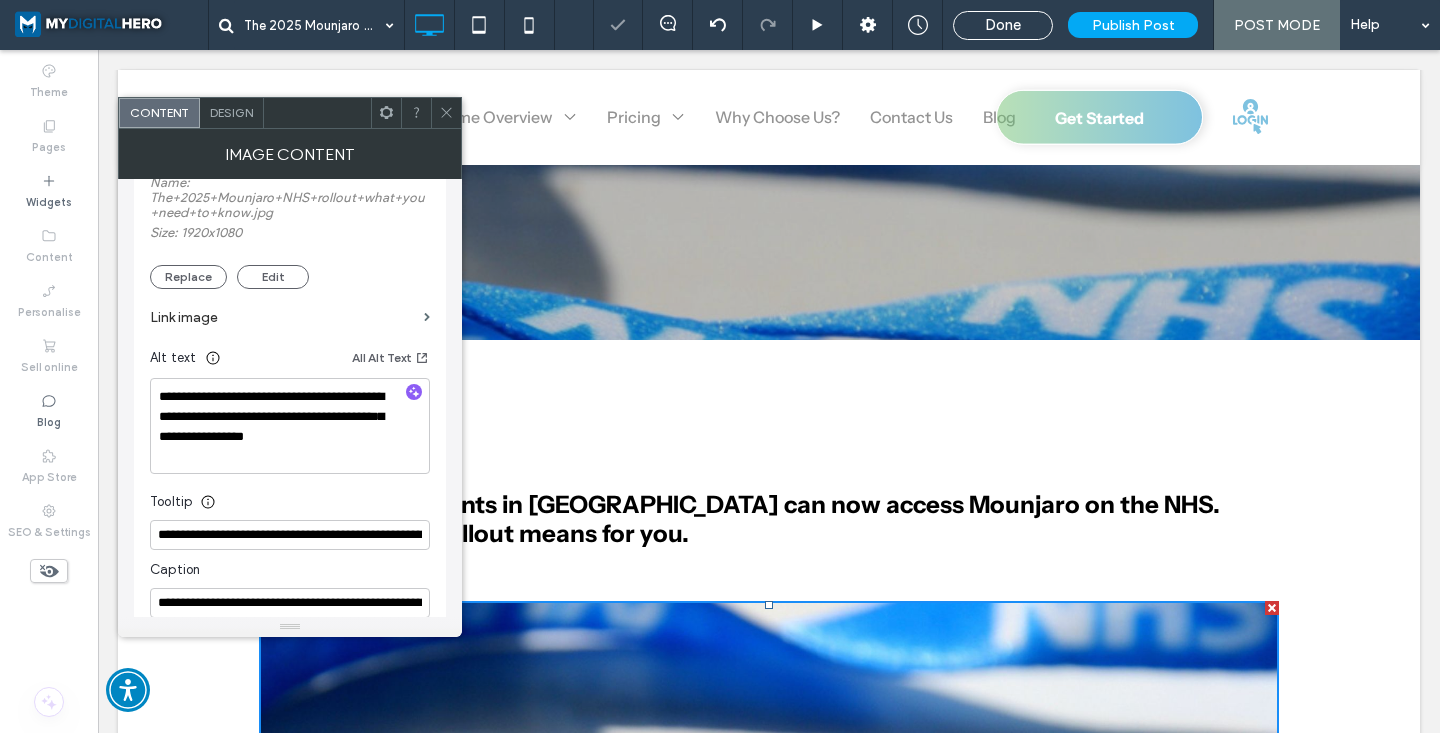 click 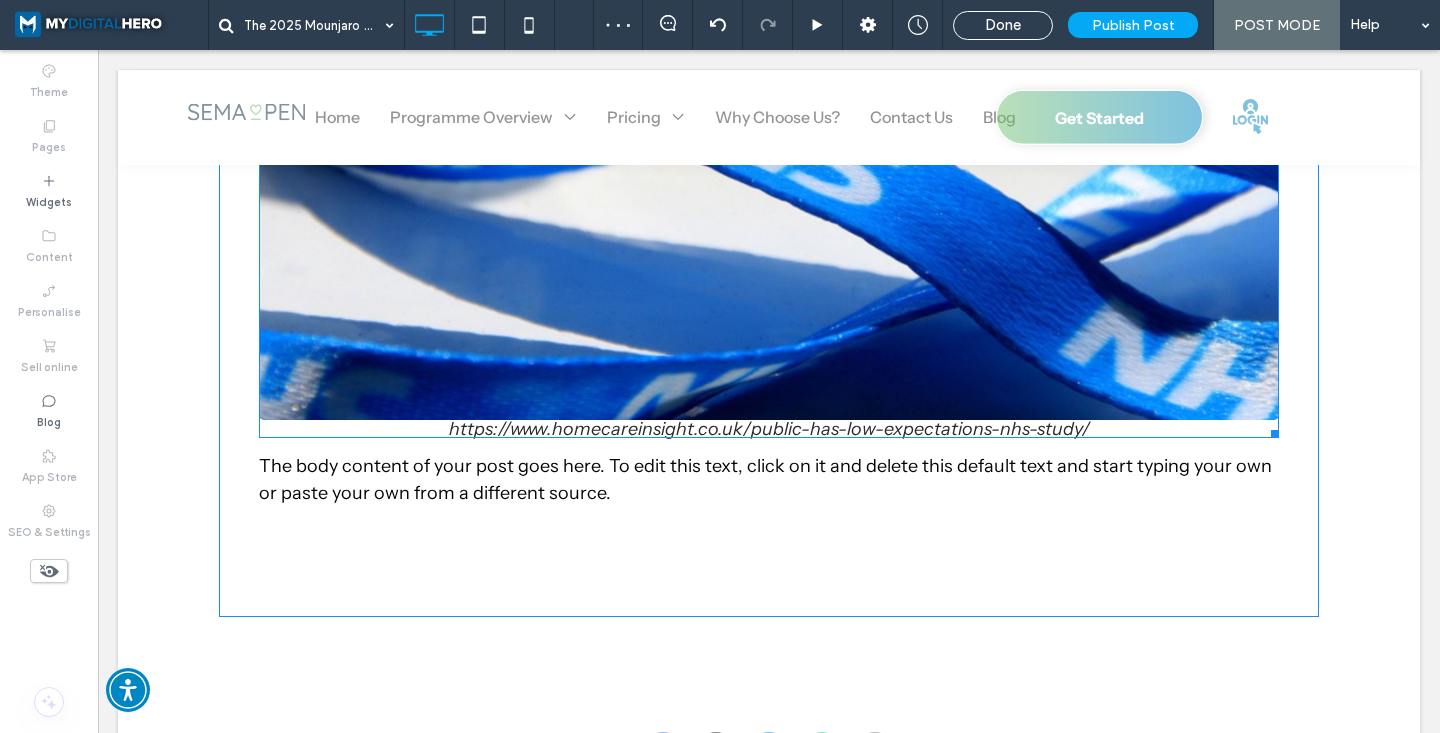 scroll, scrollTop: 1145, scrollLeft: 0, axis: vertical 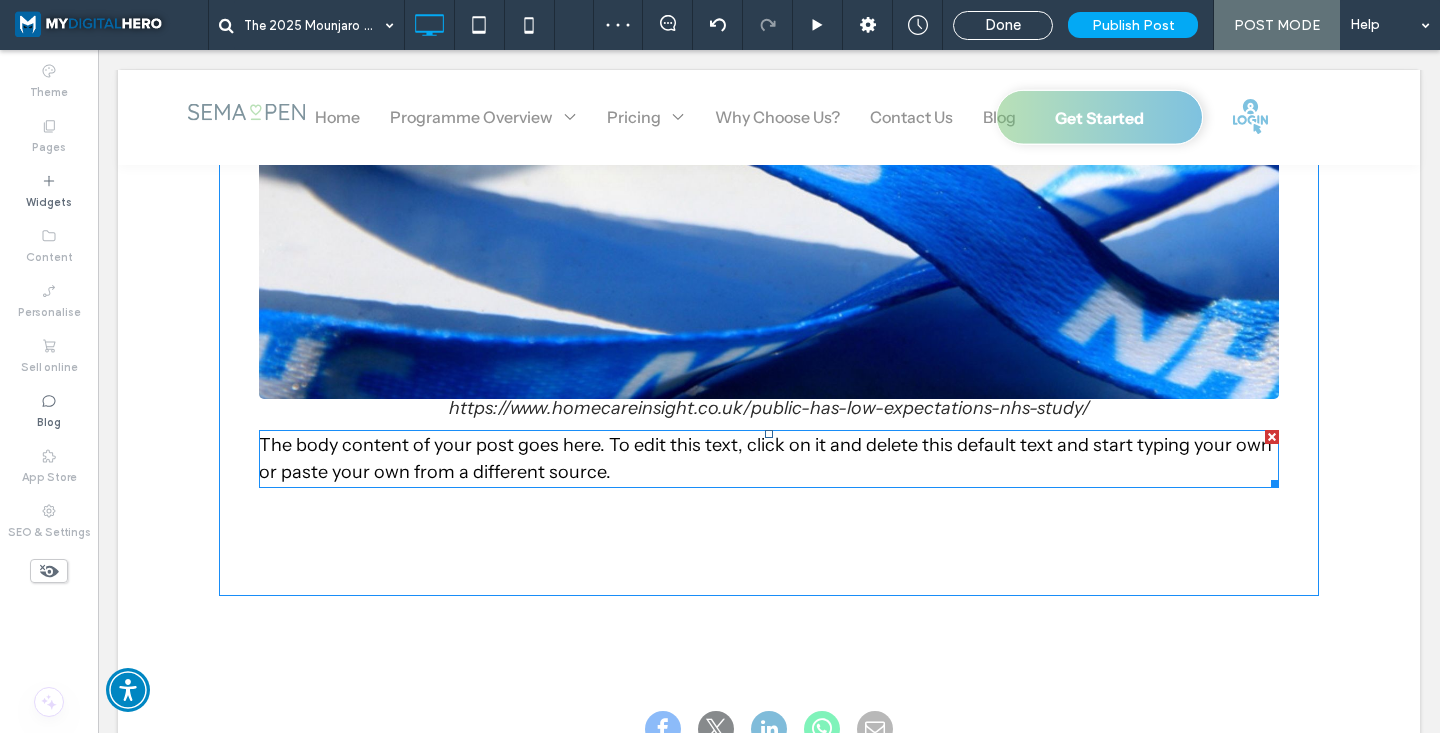 click on "The body content of your post goes here. To edit this text, click on it and delete this default text and start typing your own or paste your own from a different source." at bounding box center (765, 458) 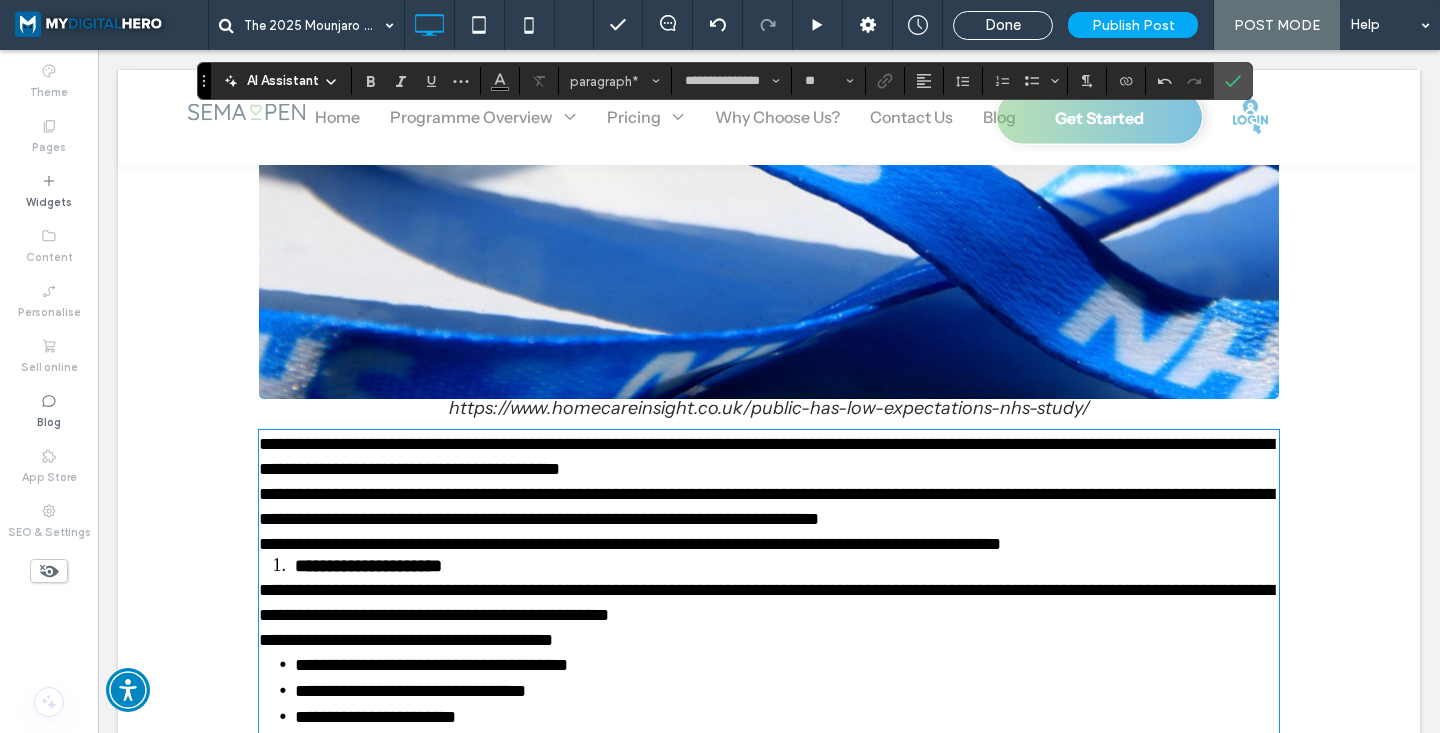 scroll, scrollTop: 1884, scrollLeft: 0, axis: vertical 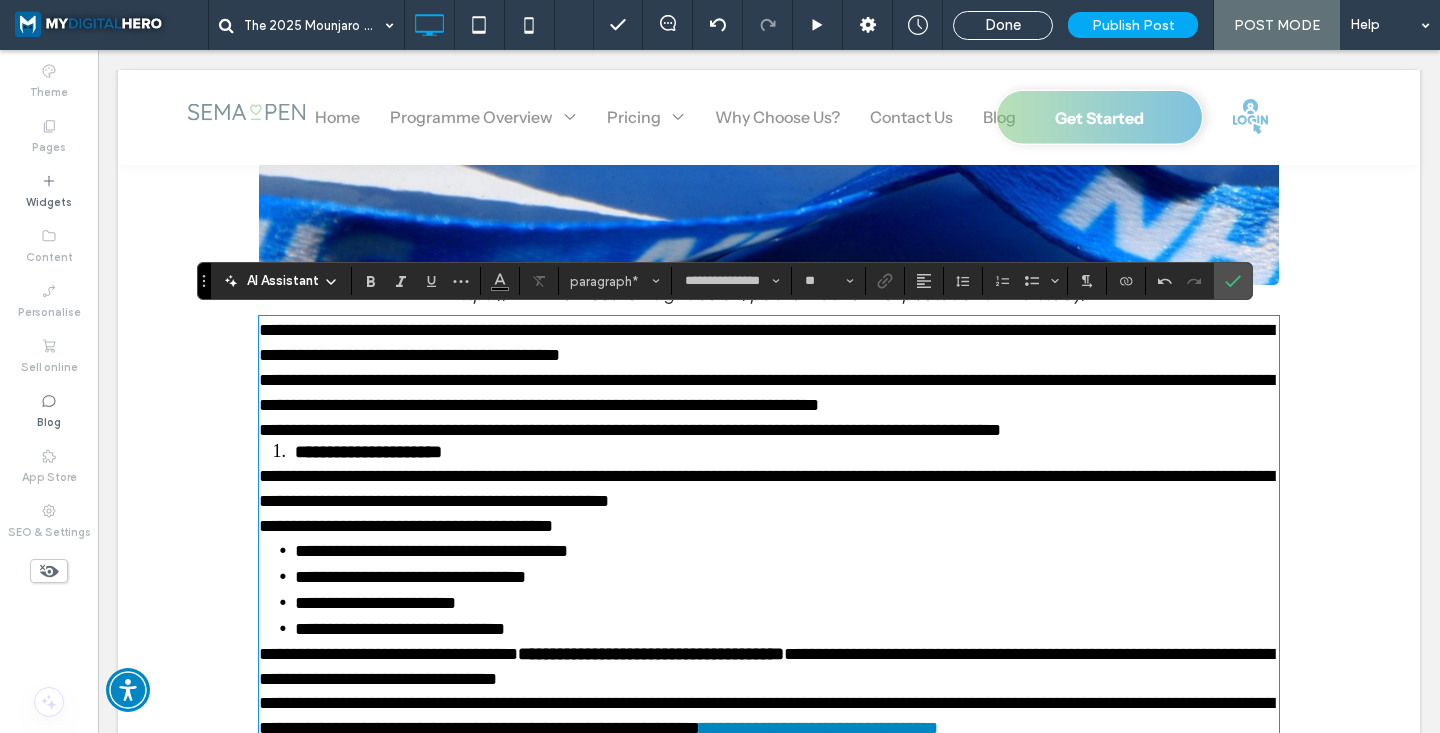 click on "**********" at bounding box center [766, 342] 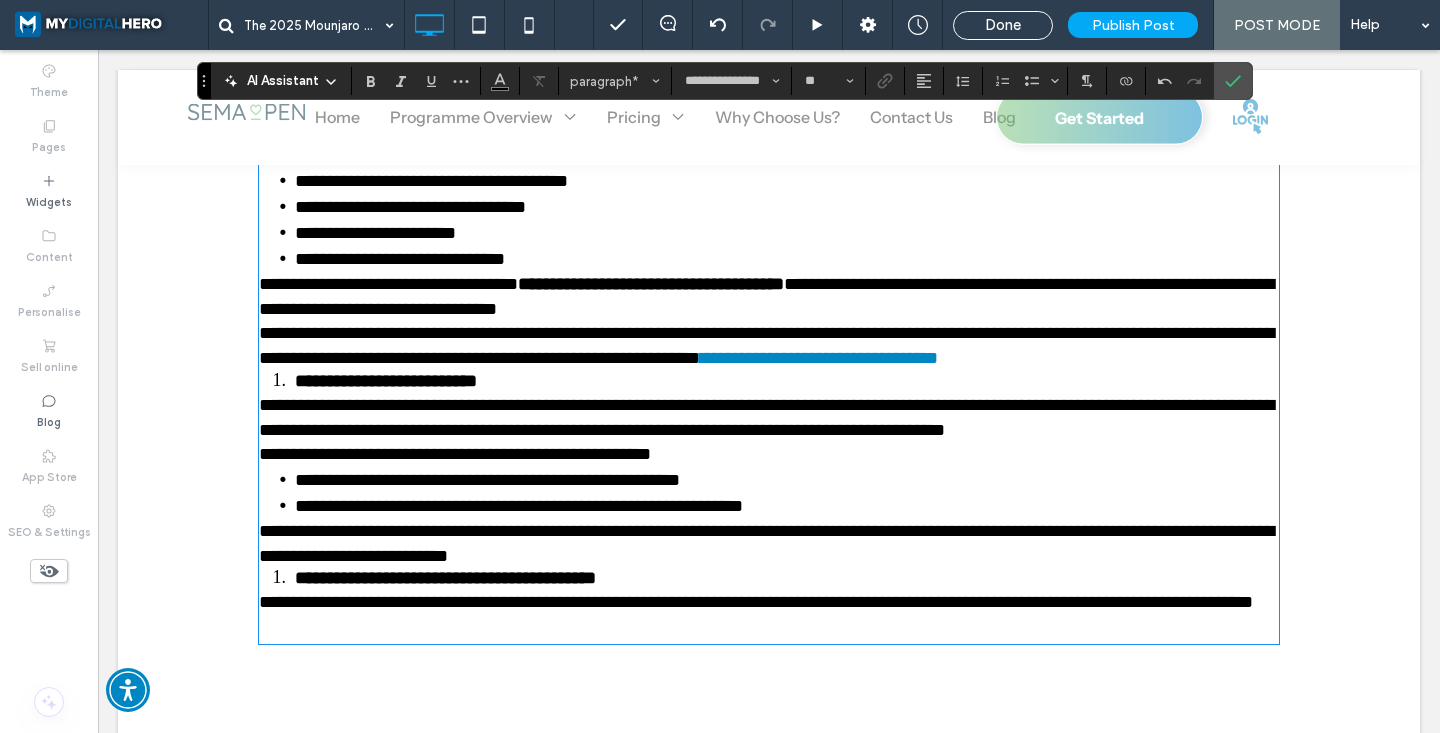 scroll, scrollTop: 1638, scrollLeft: 0, axis: vertical 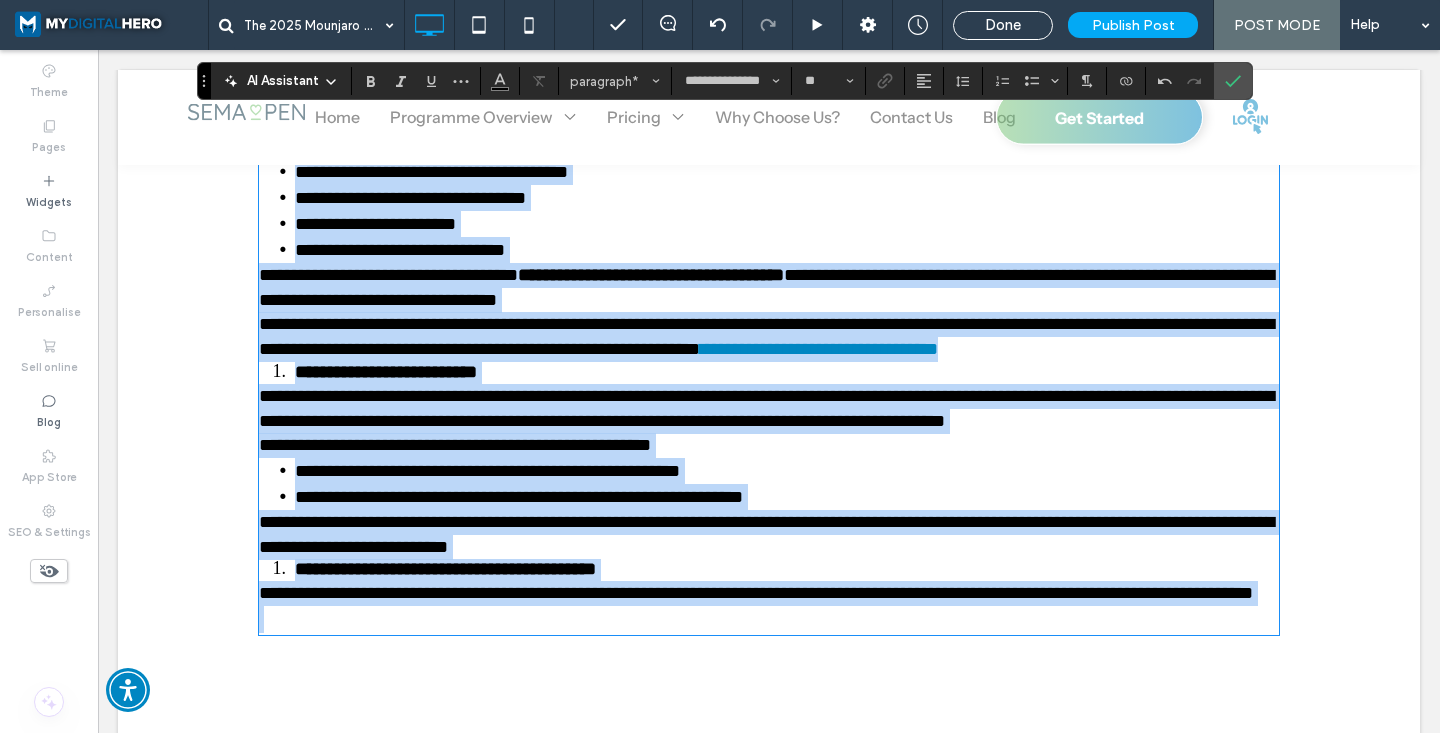 click at bounding box center [769, 619] 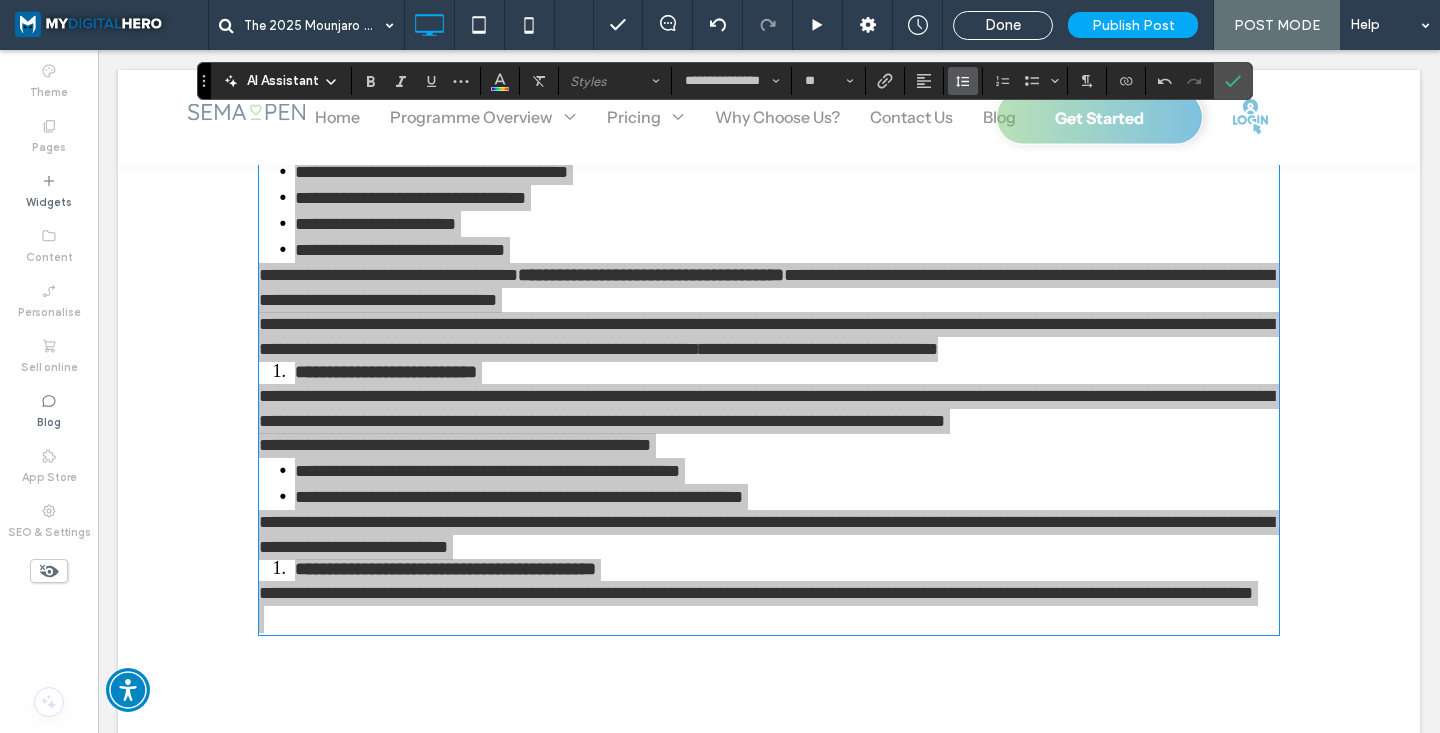 click 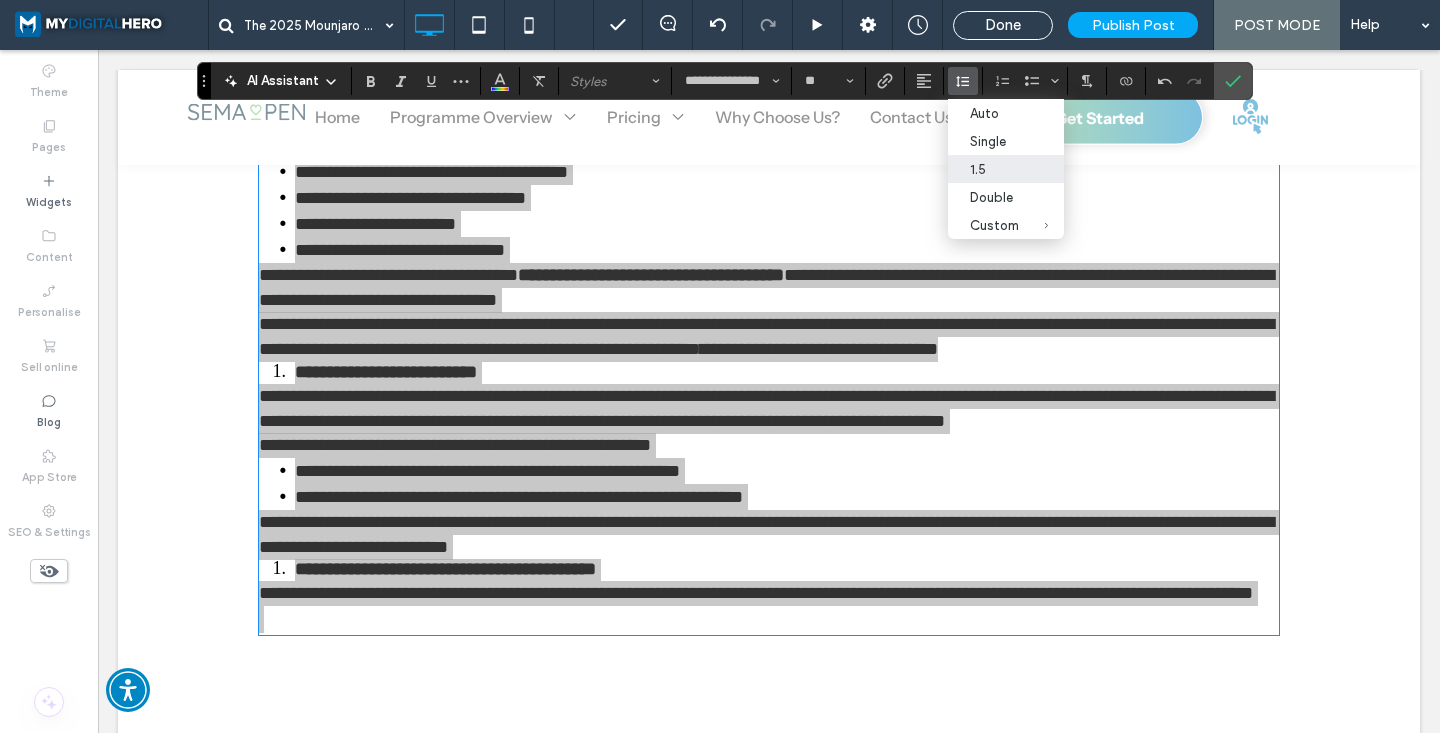 click on "1.5" at bounding box center [994, 169] 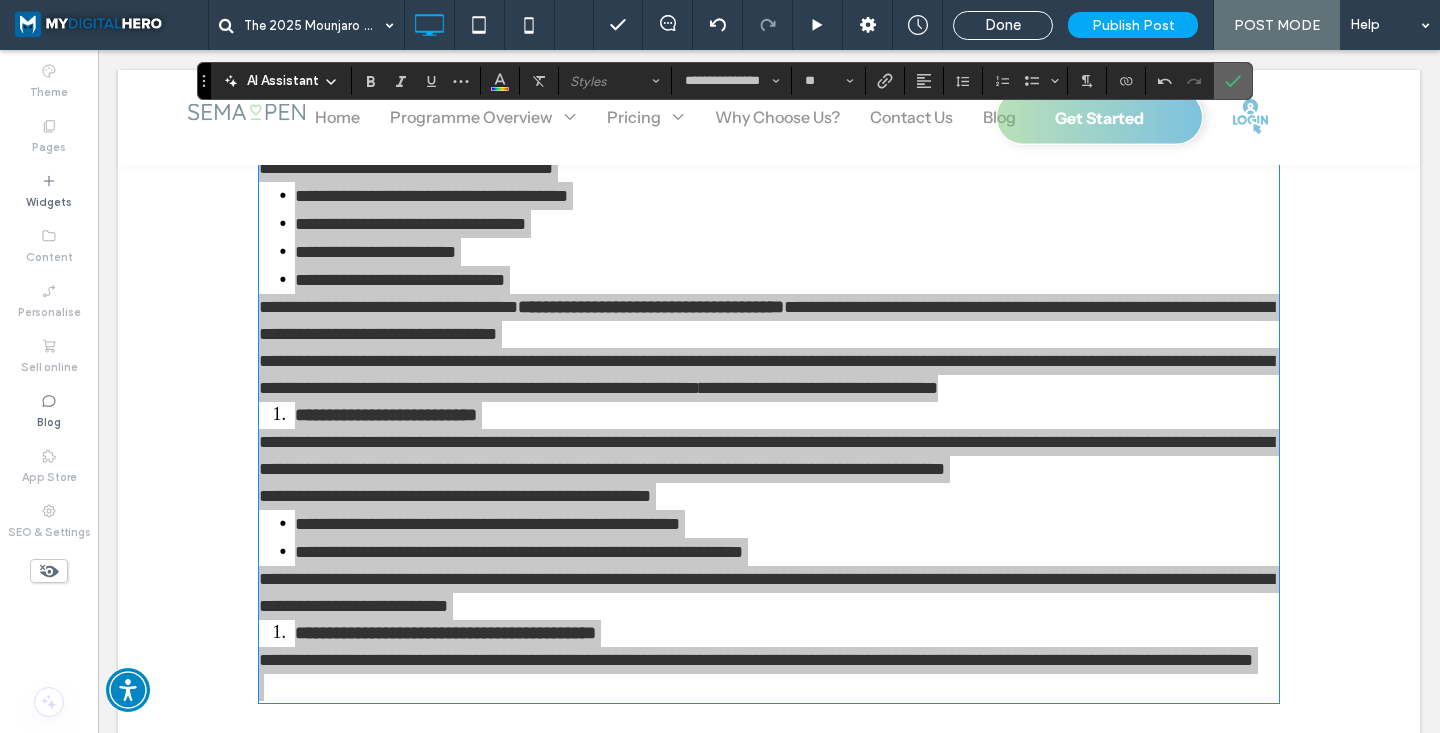 click 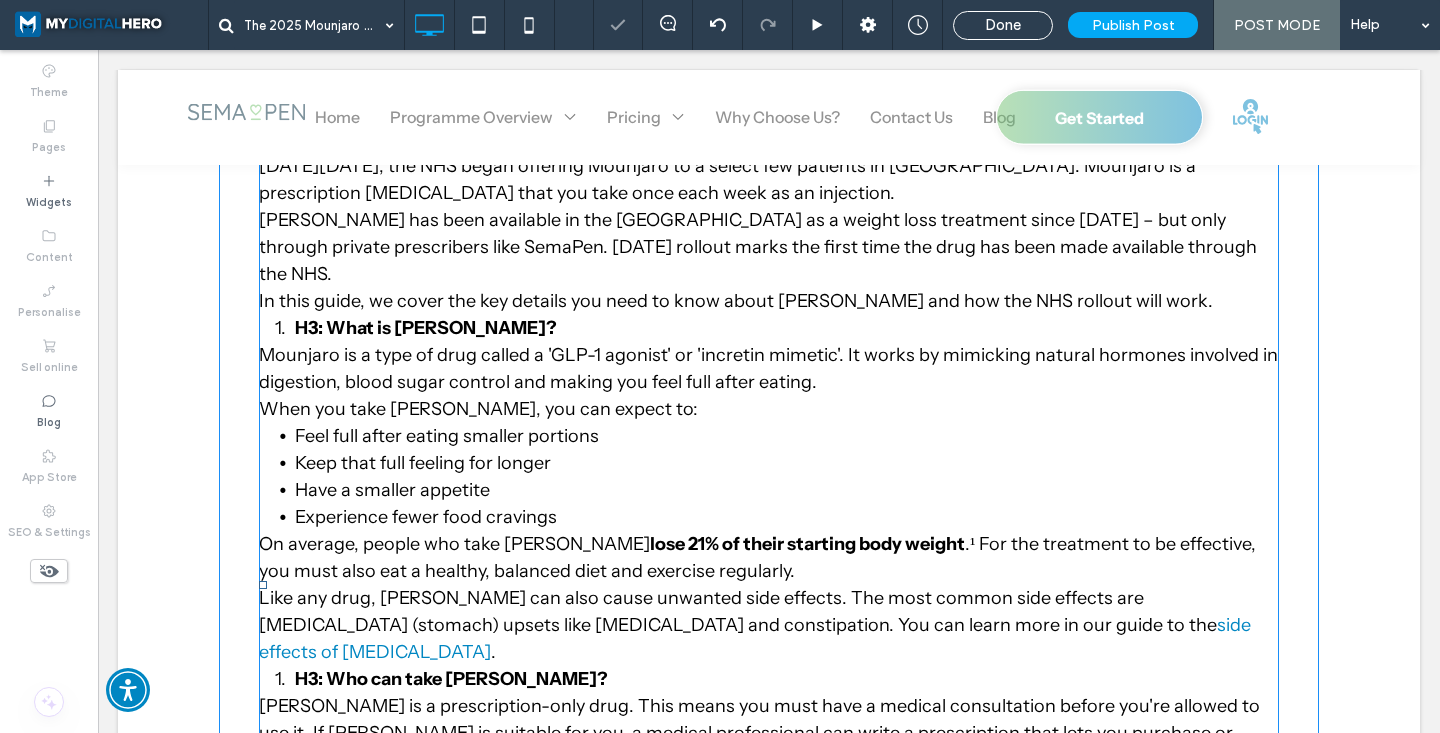 scroll, scrollTop: 1258, scrollLeft: 0, axis: vertical 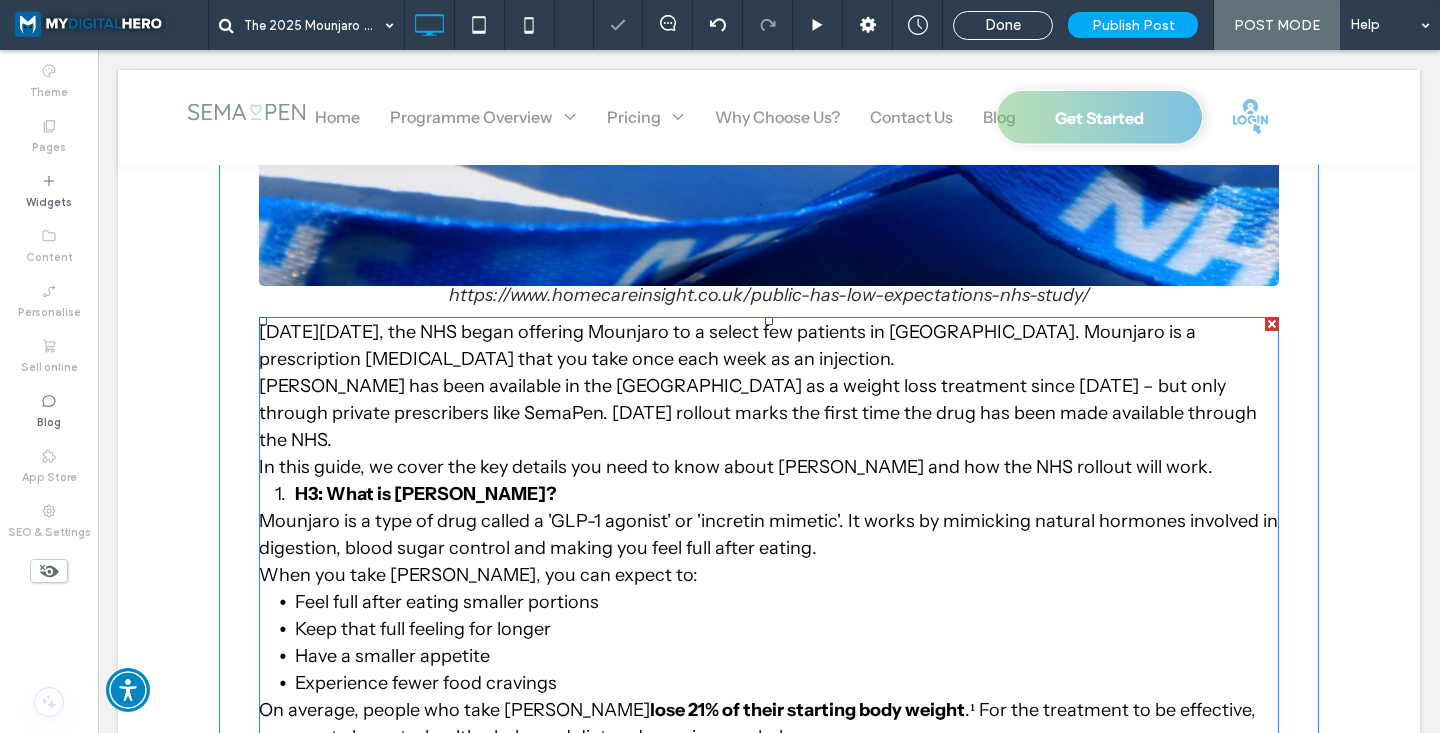 click on "On Monday 23 June 2025, the NHS began offering Mounjaro to a select few patients in England. Mounjaro is a prescription weight loss medication that you take once each week as an injection." at bounding box center [769, 346] 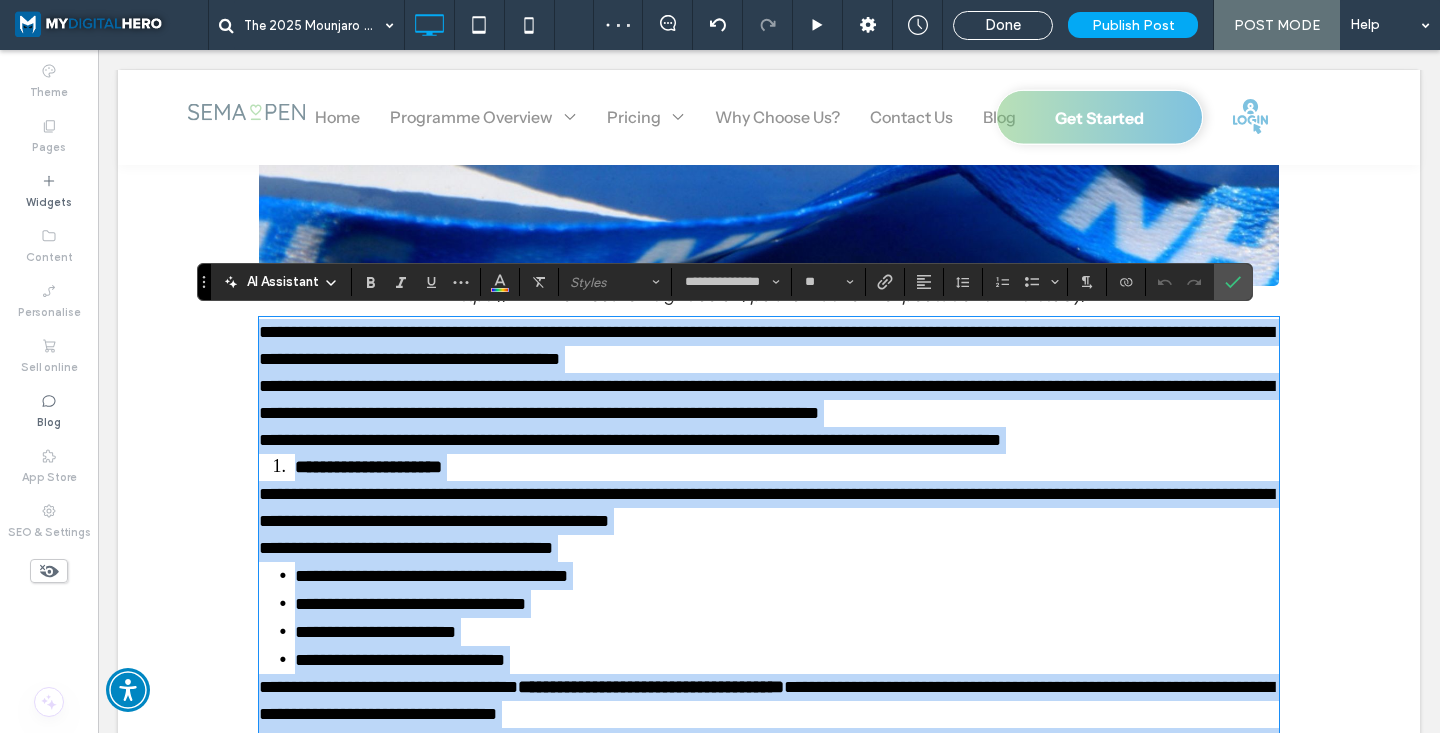 click on "**********" at bounding box center (769, 346) 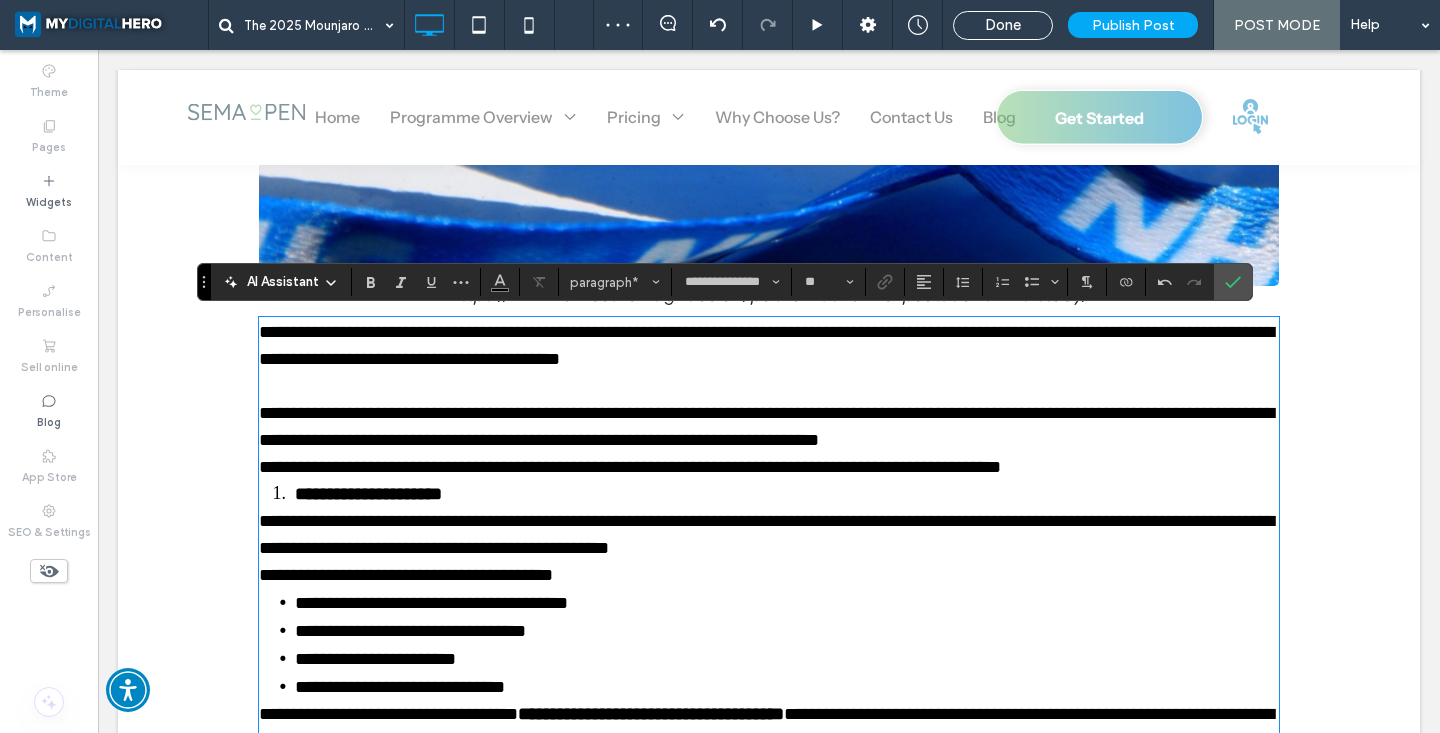 click on "**********" at bounding box center (769, 467) 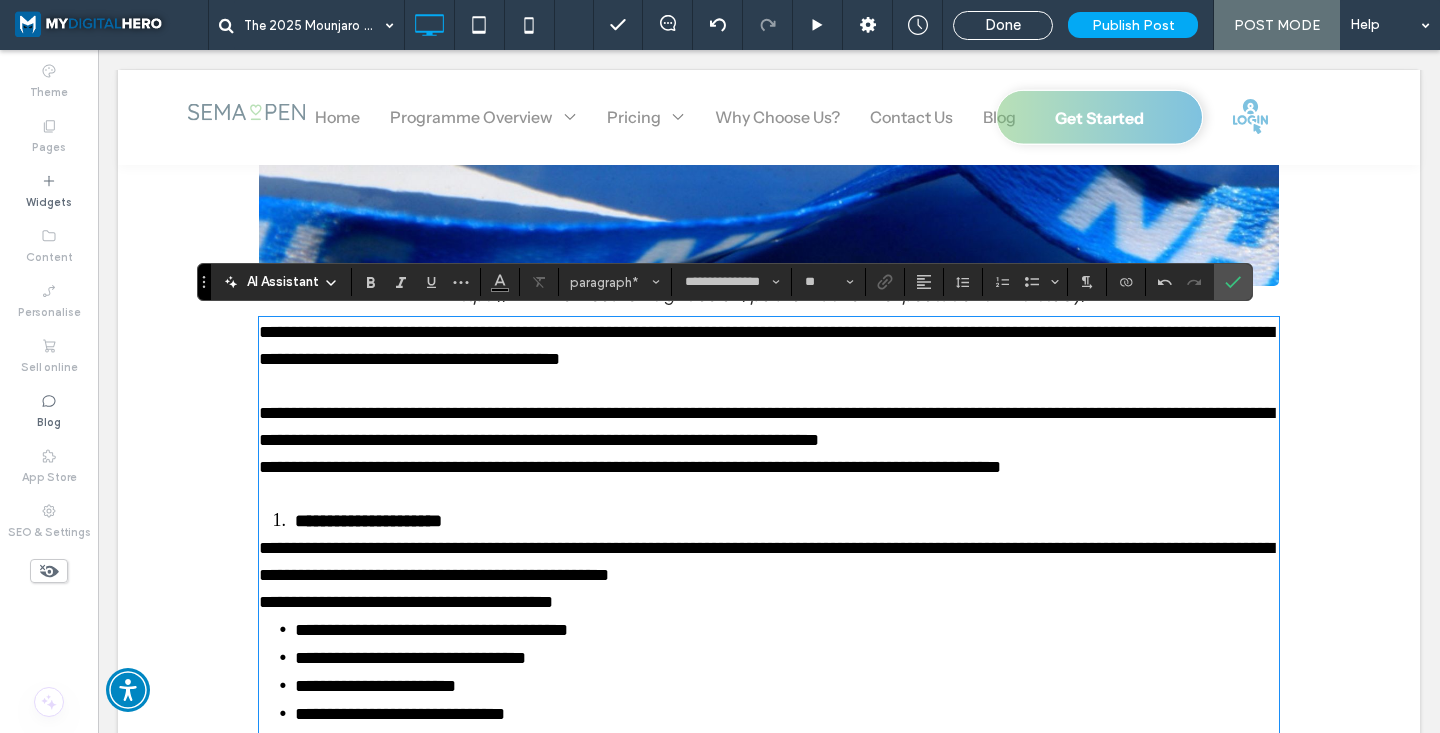 click on "**********" at bounding box center (787, 521) 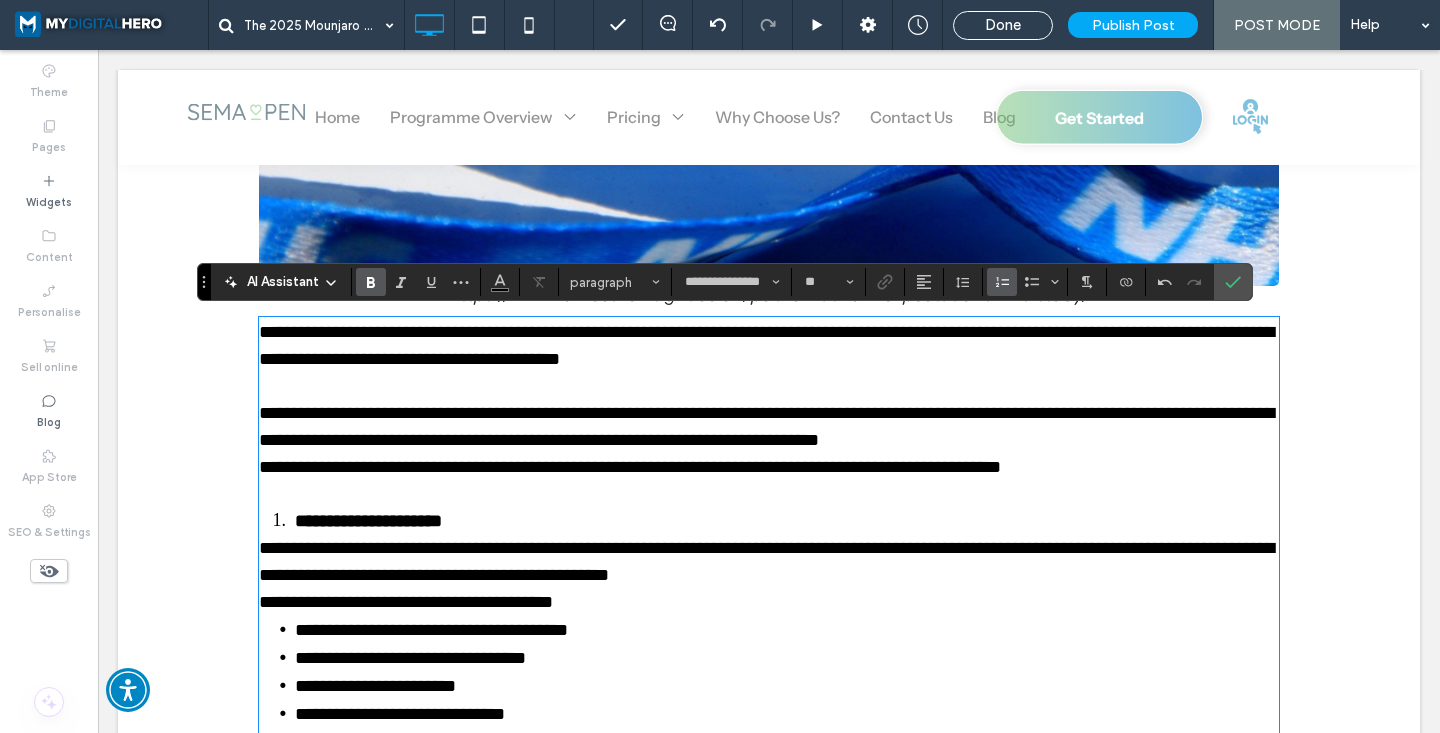 click on "**********" at bounding box center (787, 521) 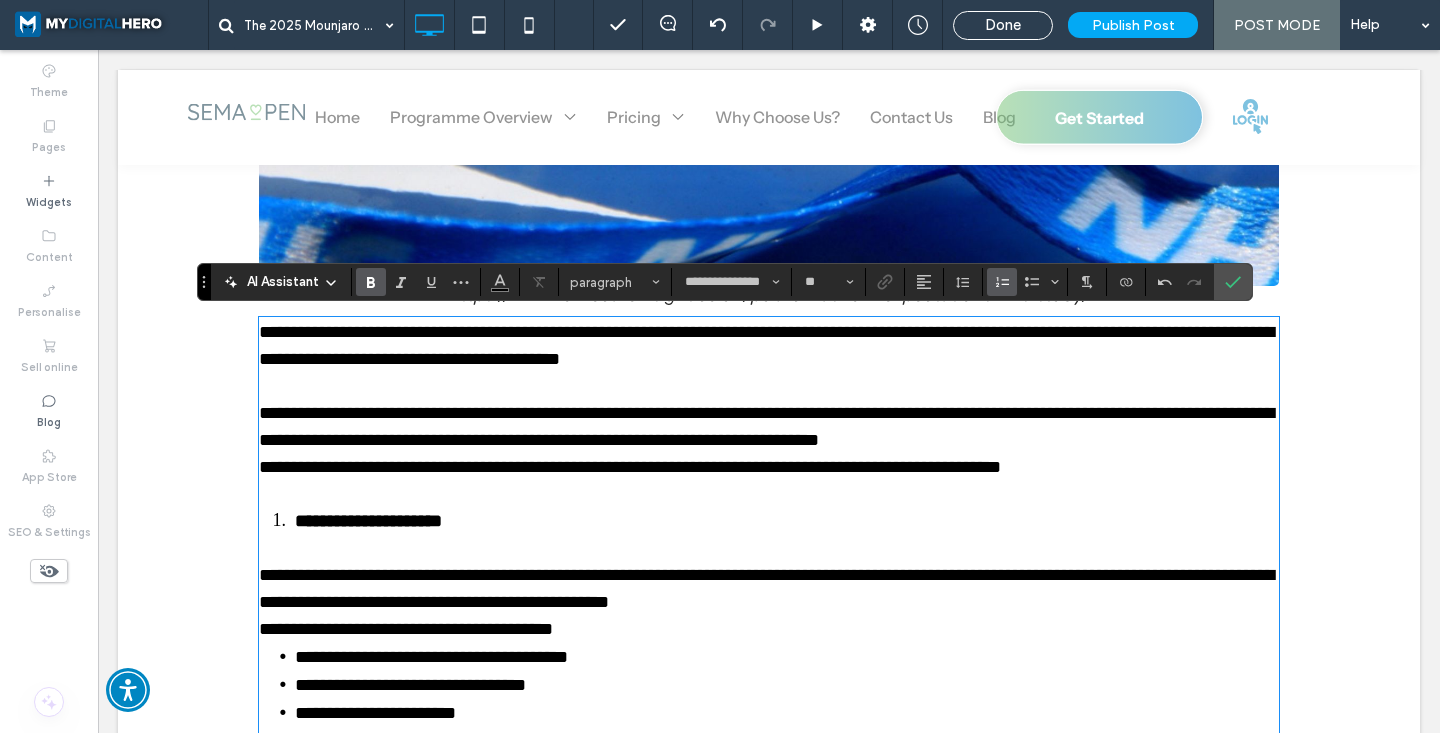 click on "**********" at bounding box center (787, 535) 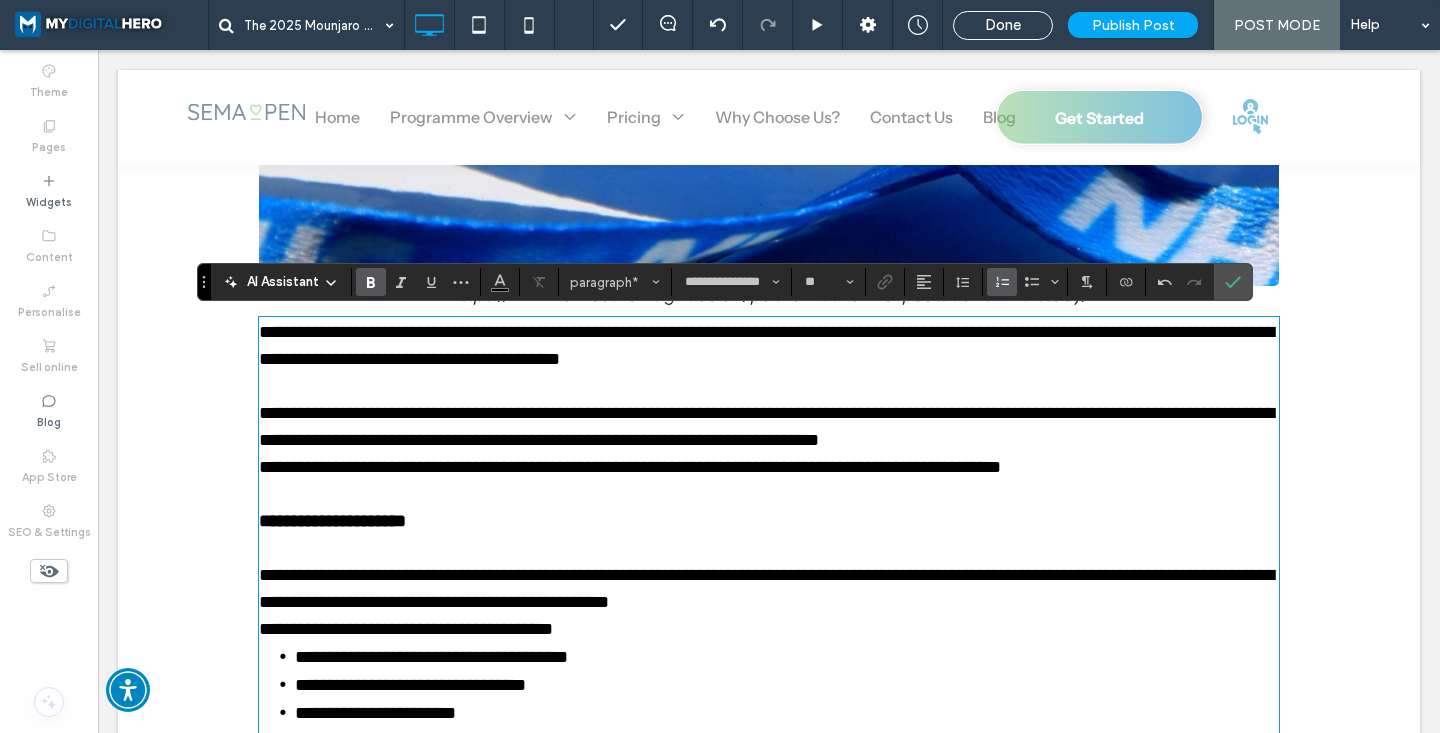 click 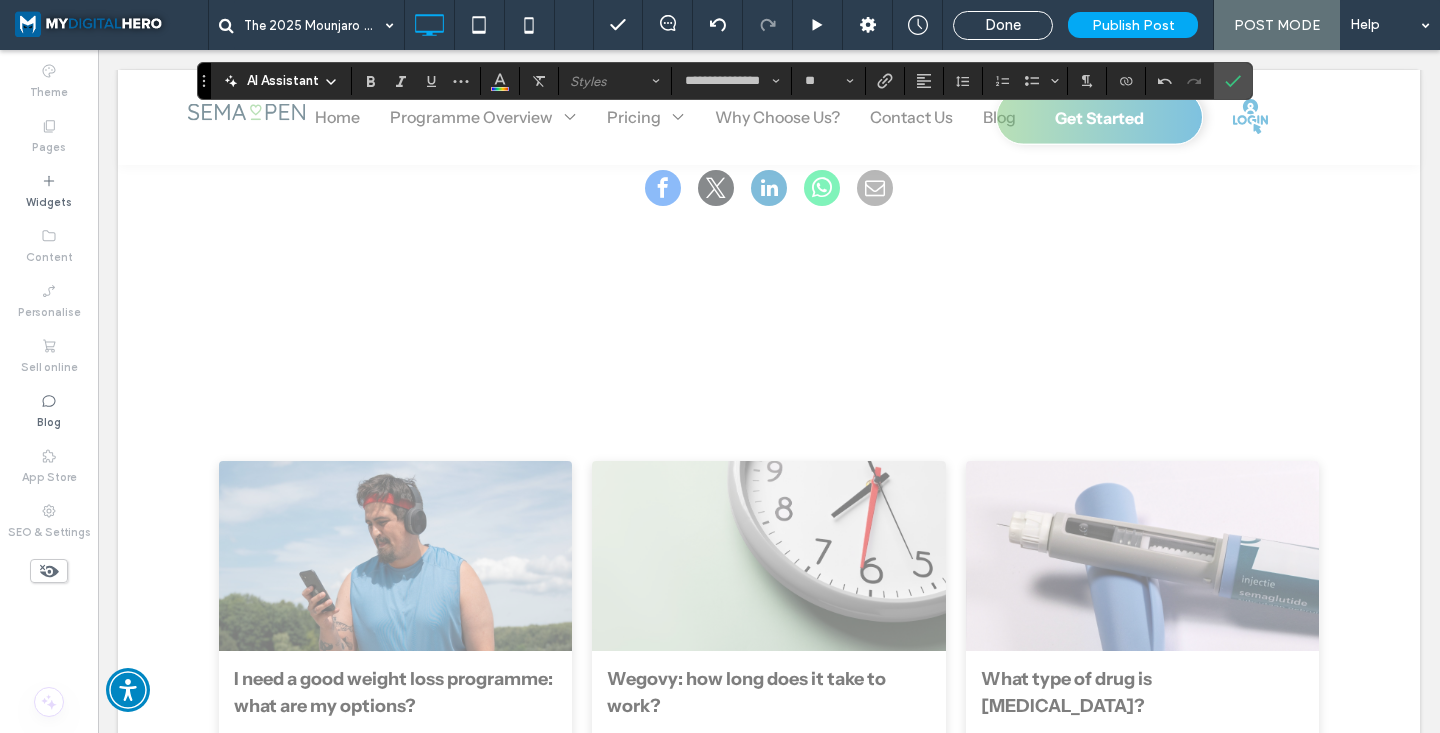 scroll, scrollTop: 2798, scrollLeft: 0, axis: vertical 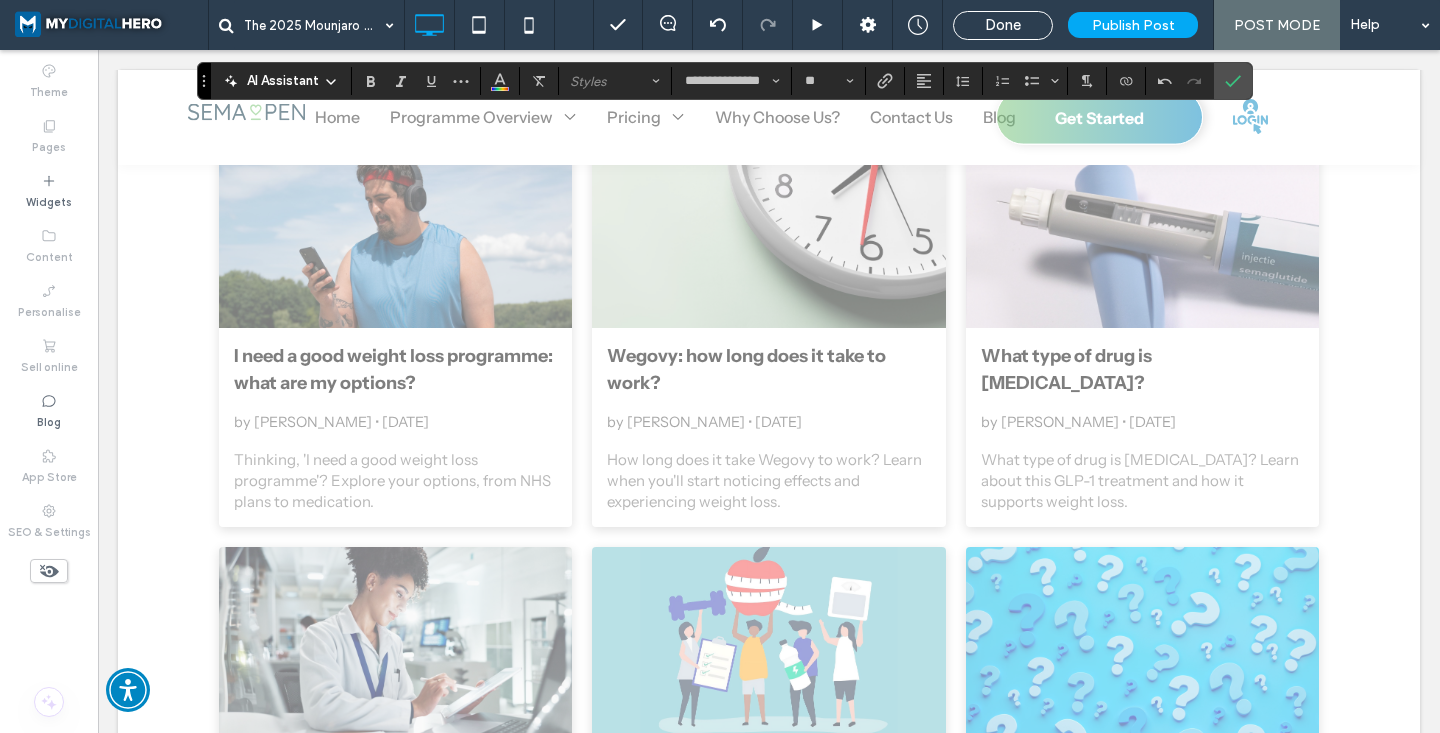 drag, startPoint x: 261, startPoint y: 337, endPoint x: 685, endPoint y: 93, distance: 489.19525 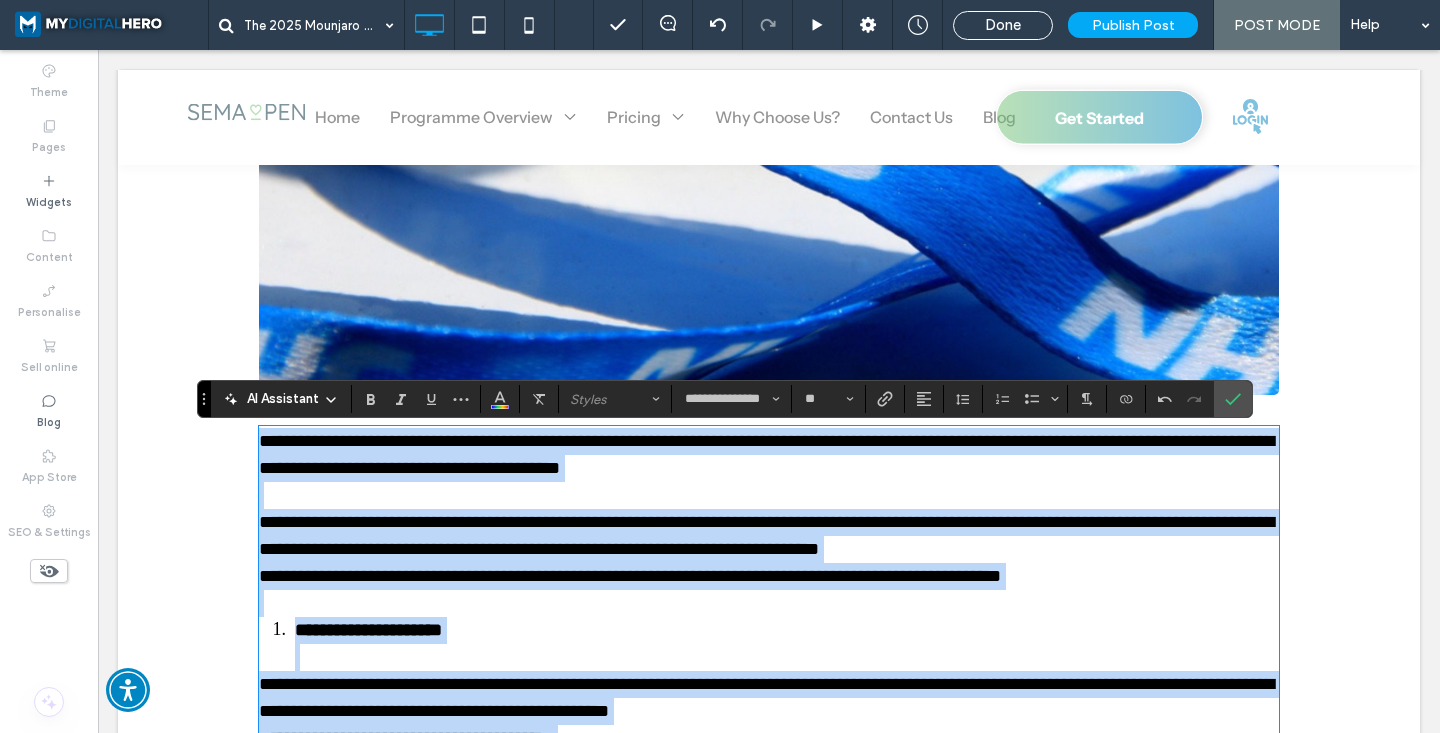 scroll, scrollTop: 1154, scrollLeft: 0, axis: vertical 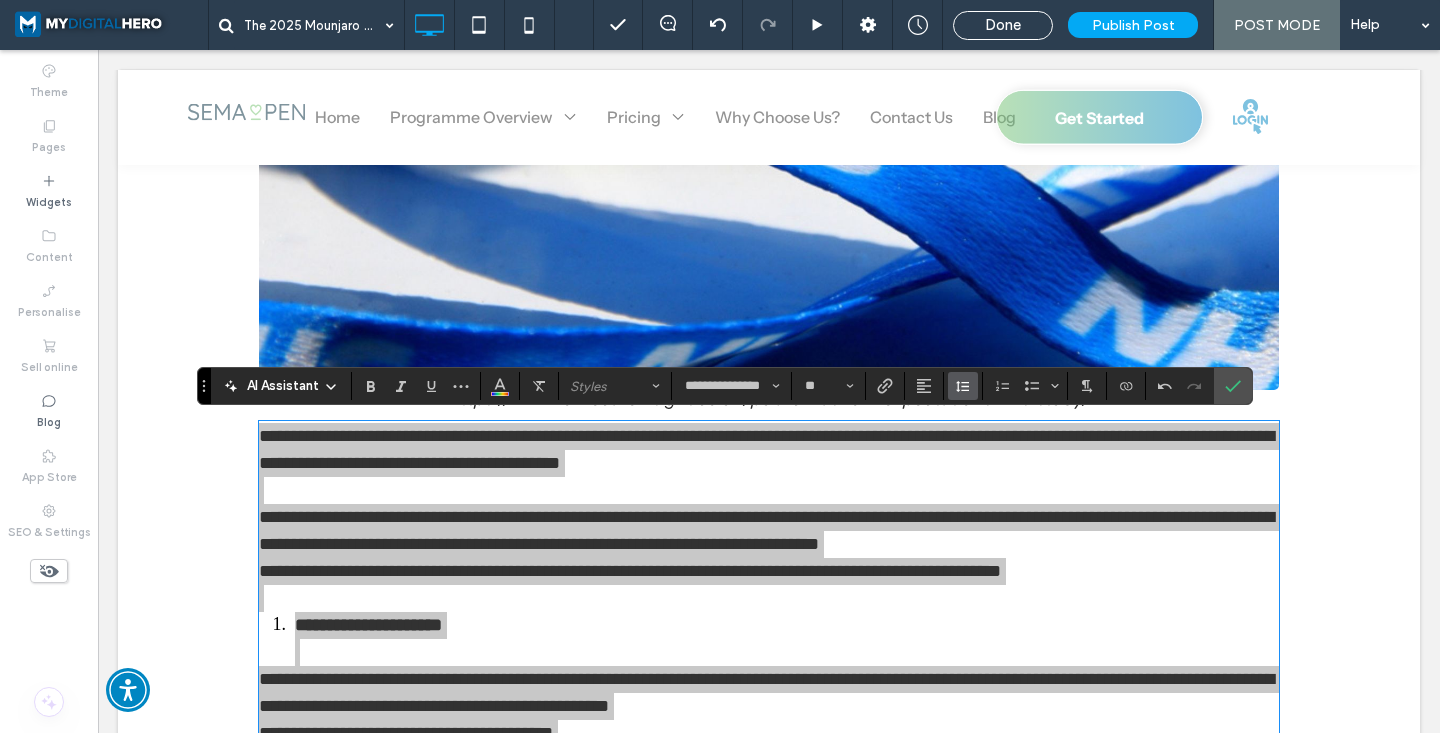 click at bounding box center [963, 386] 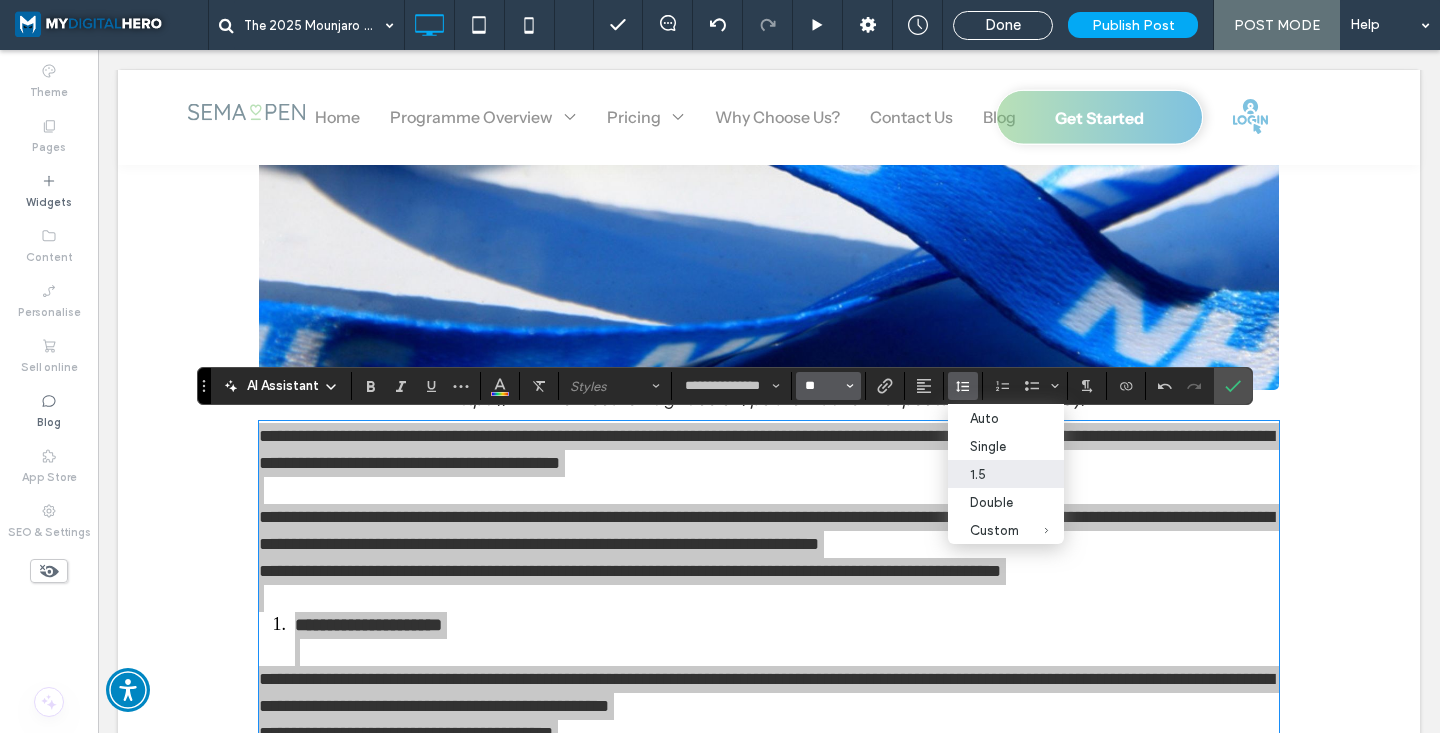 click on "**" at bounding box center [822, 386] 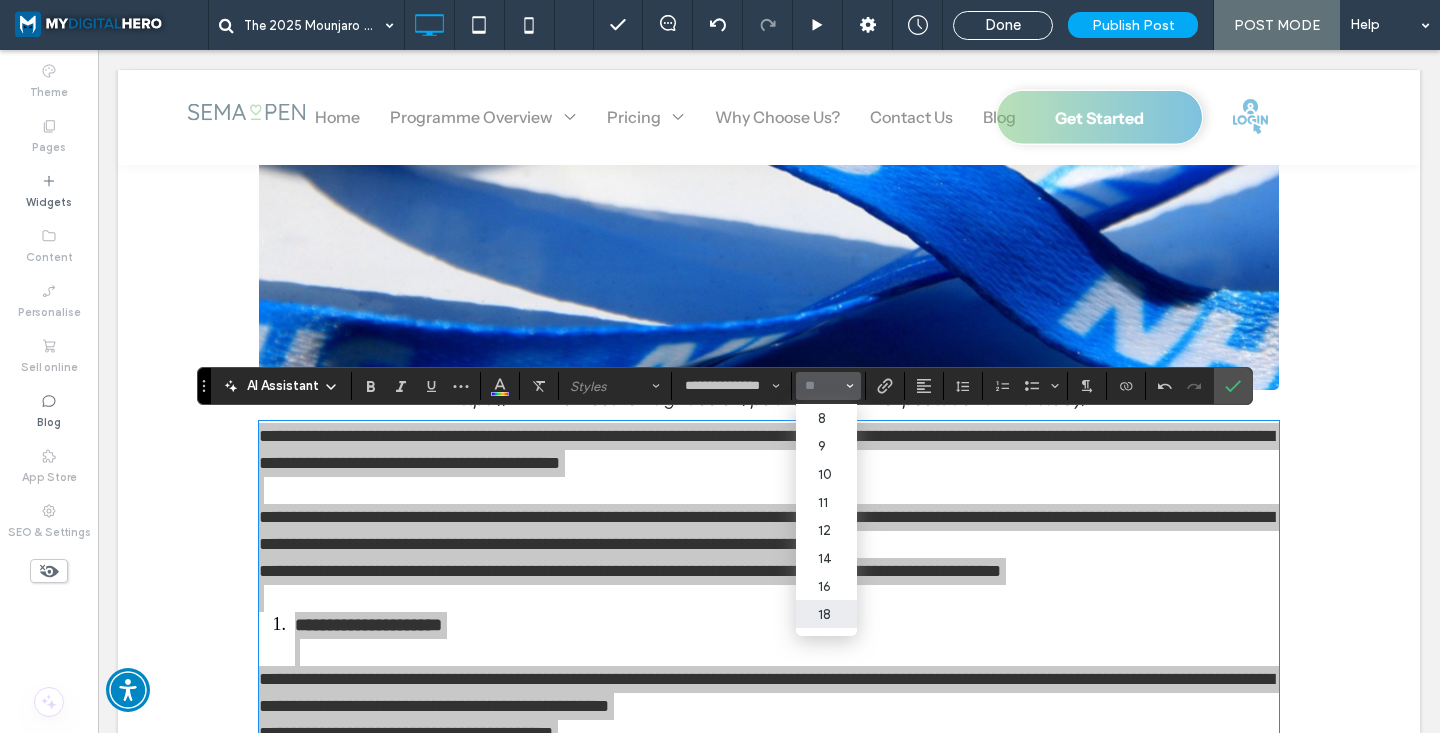 click on "18" at bounding box center (826, 614) 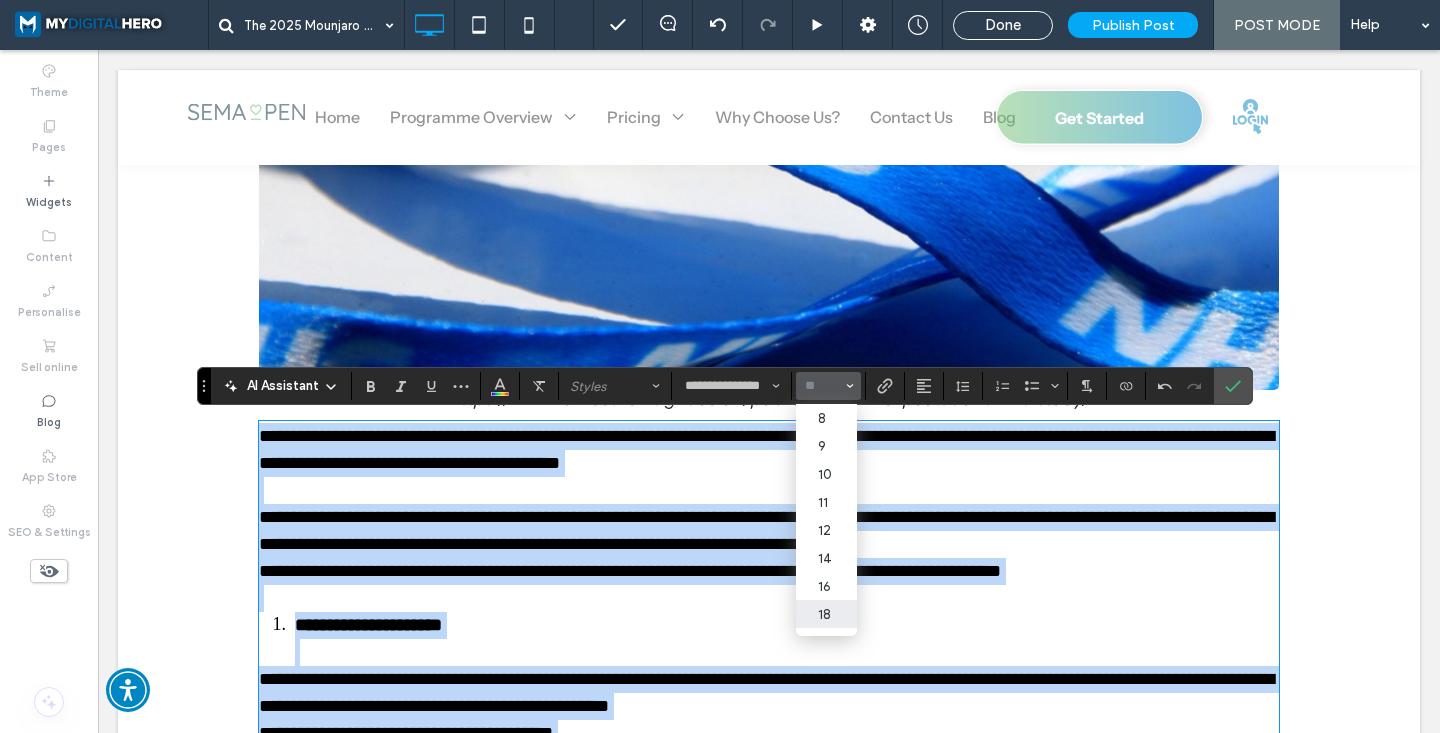 type on "**" 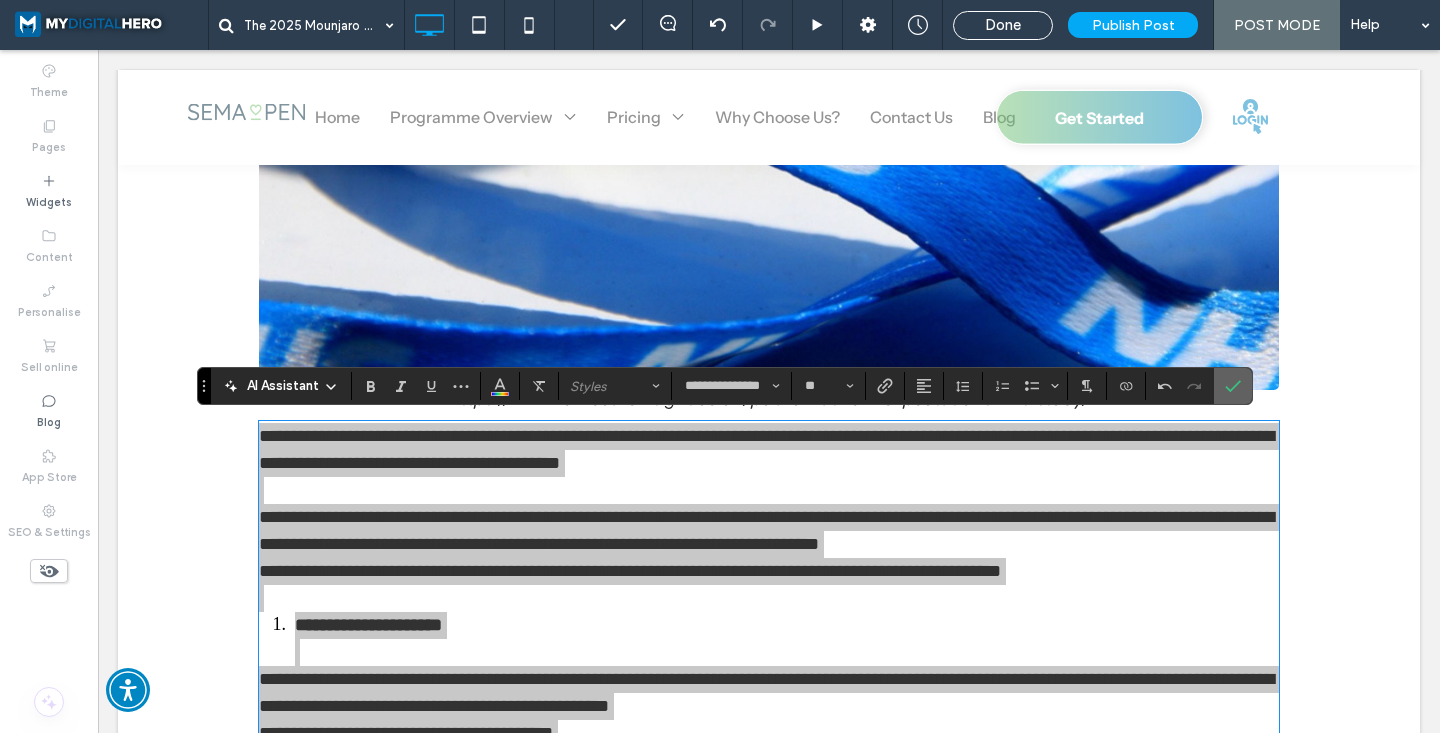click 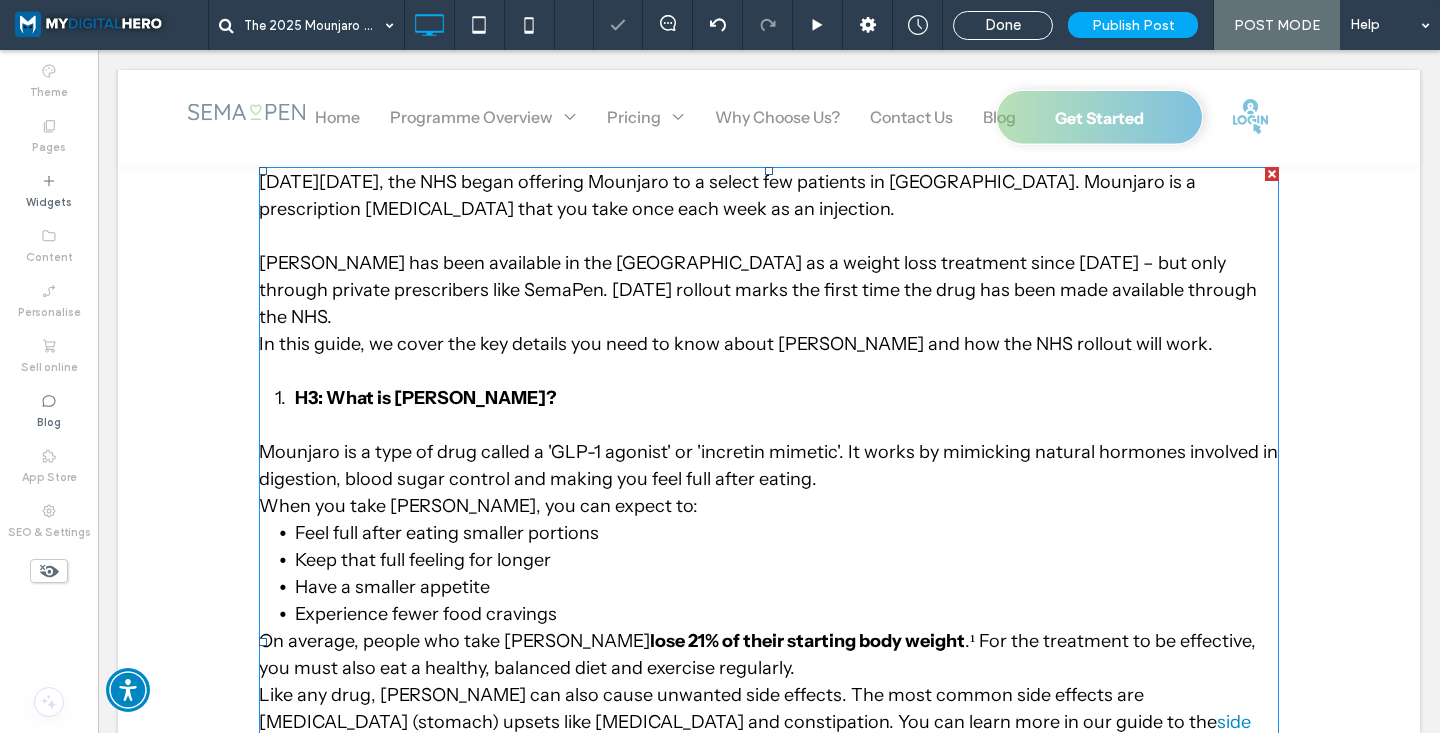 scroll, scrollTop: 1410, scrollLeft: 0, axis: vertical 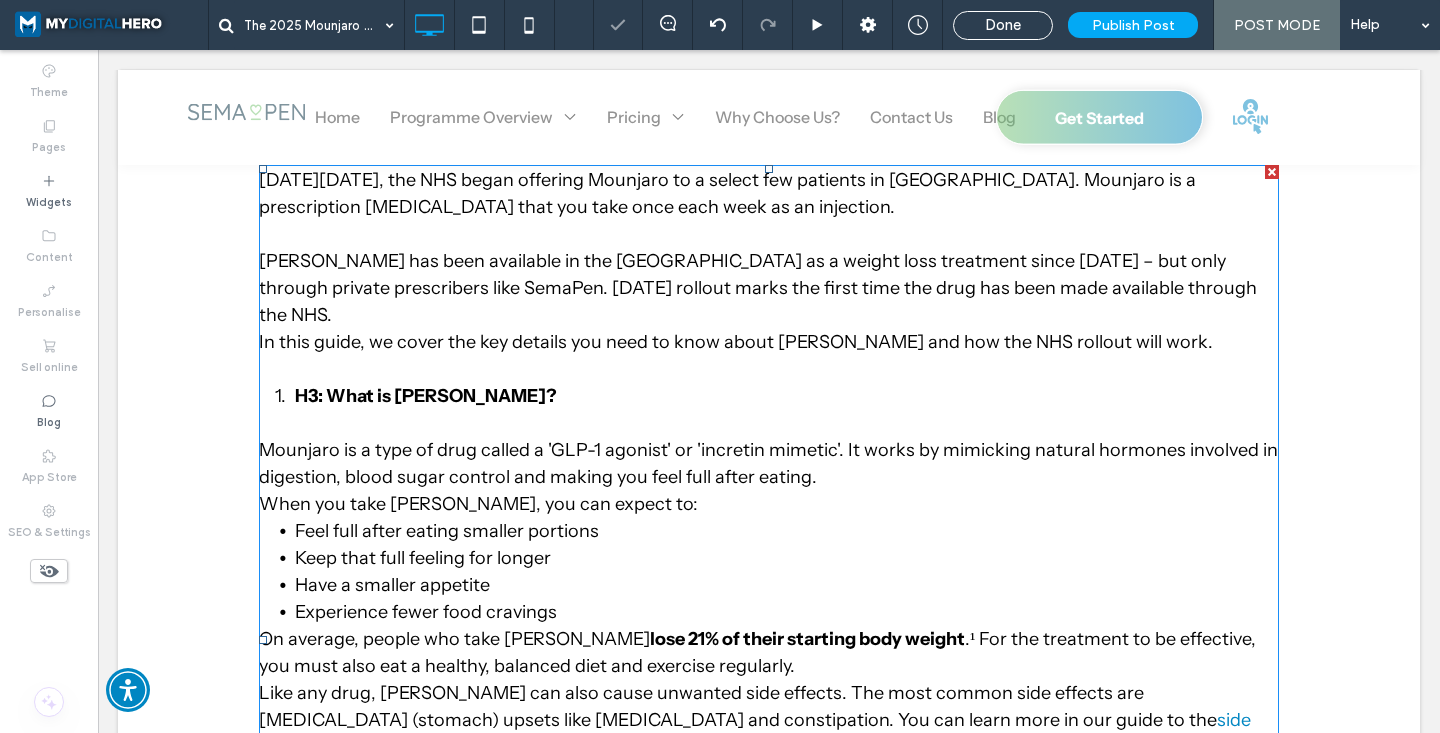 click on "H3: What is Mounjaro?" at bounding box center (426, 396) 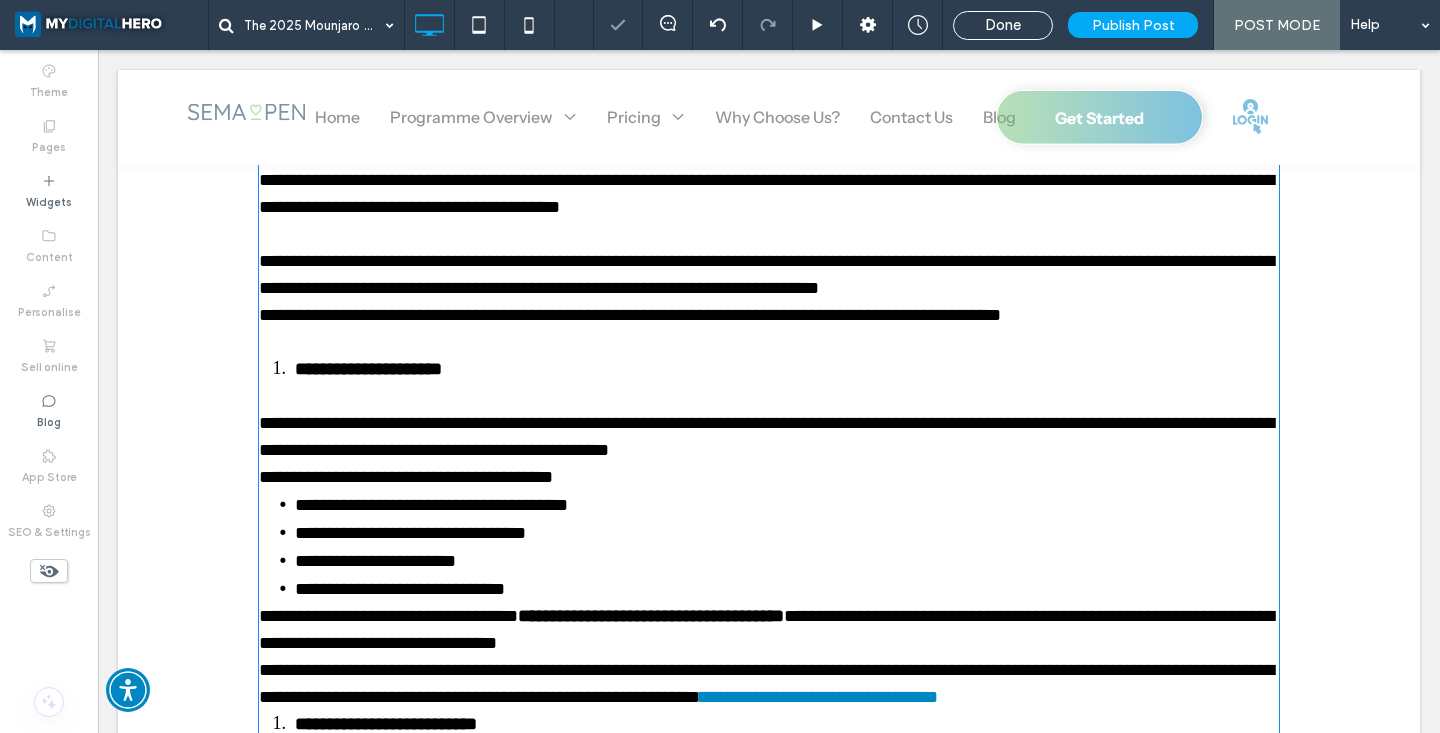 type on "**********" 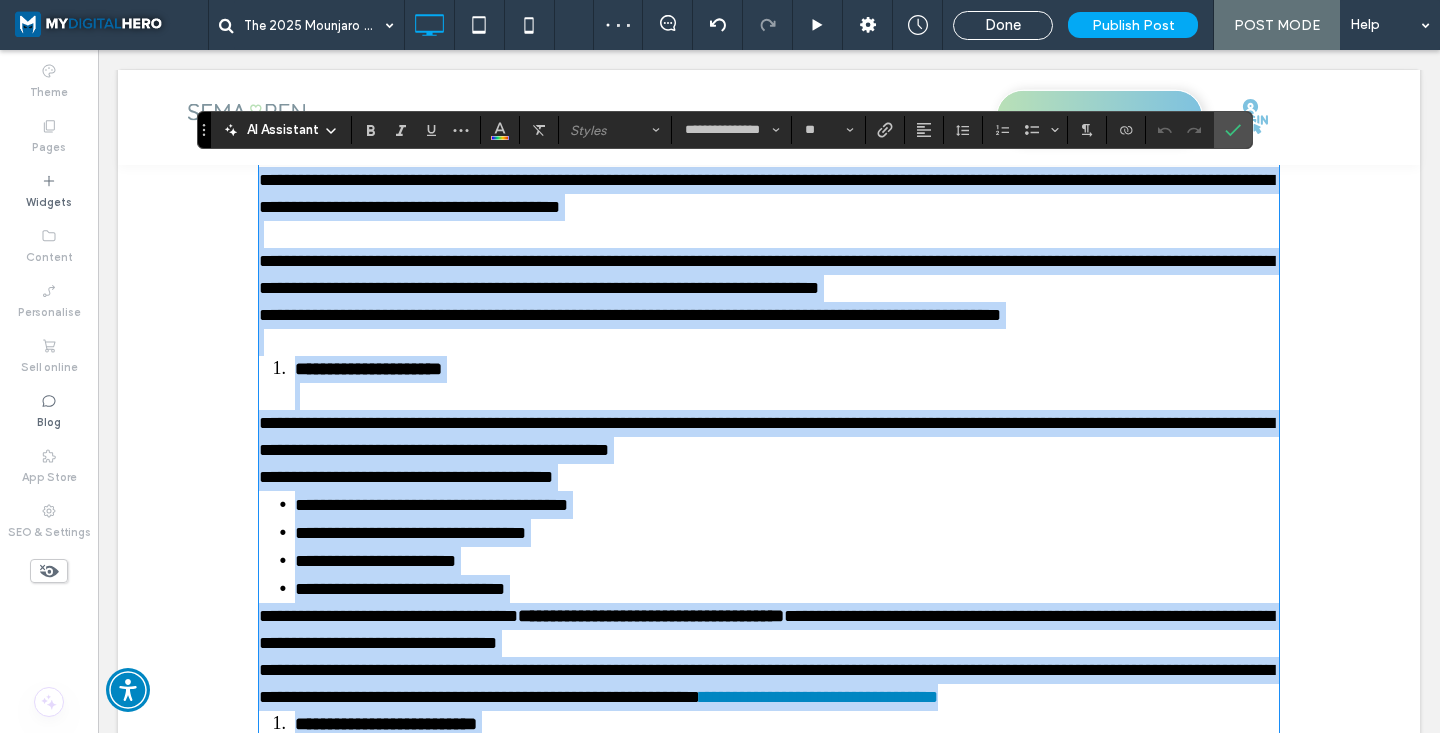 click on "**********" at bounding box center (787, 383) 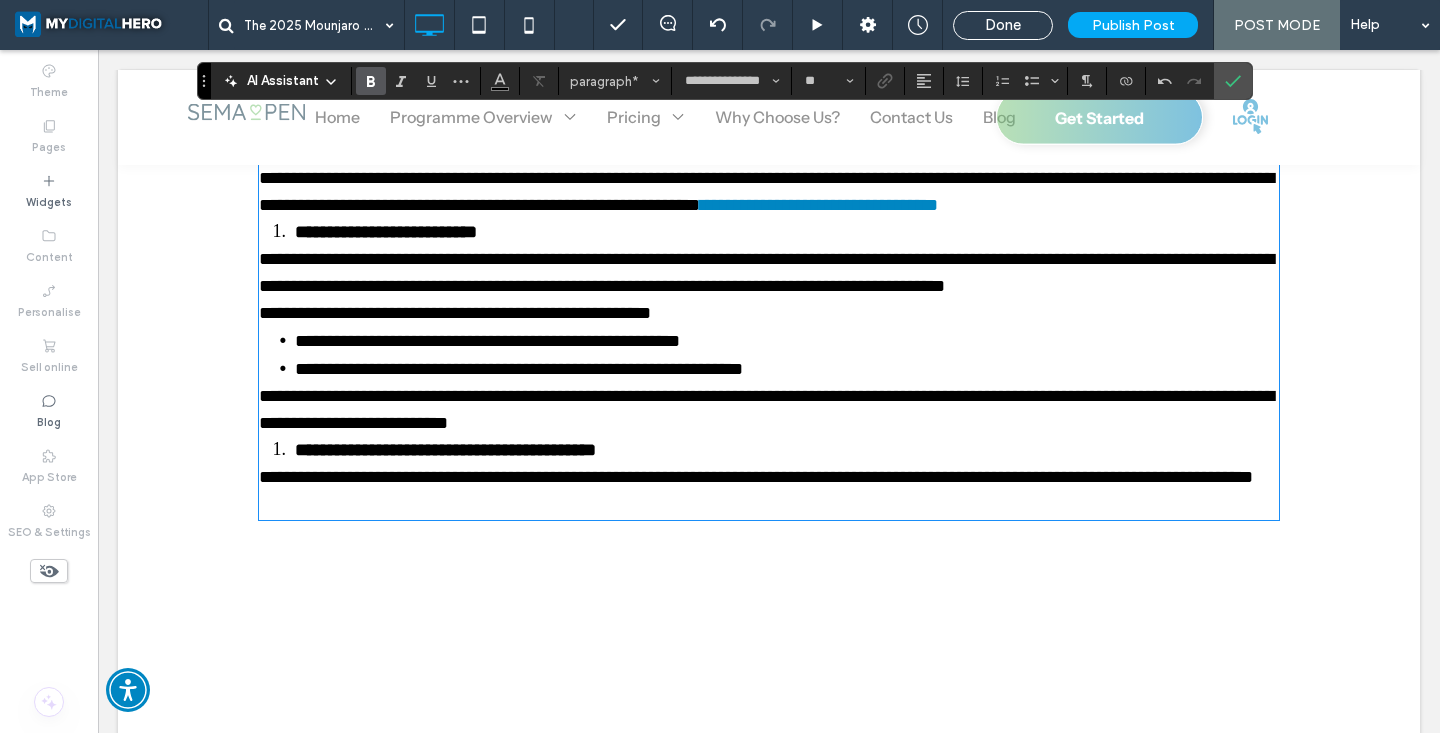 scroll, scrollTop: 1796, scrollLeft: 0, axis: vertical 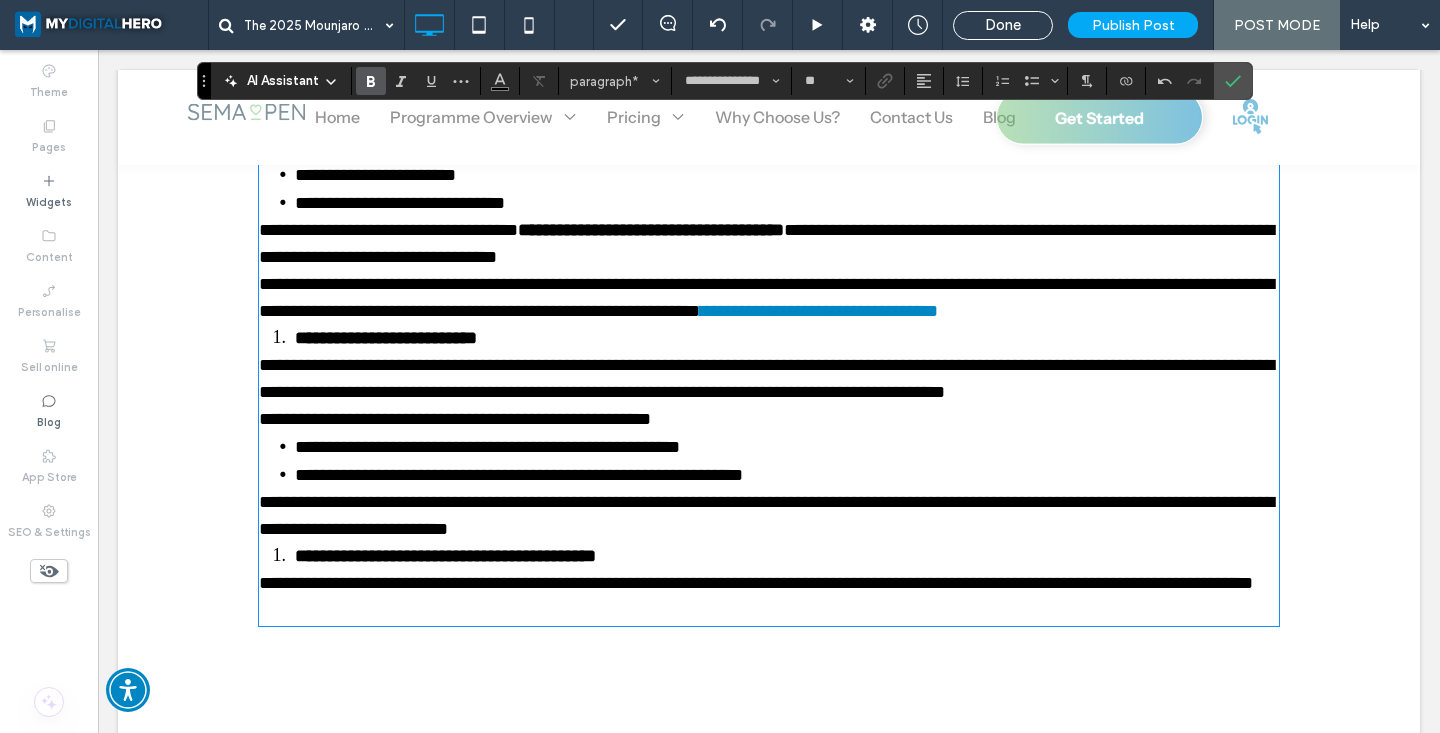 click on "**********" at bounding box center (386, 338) 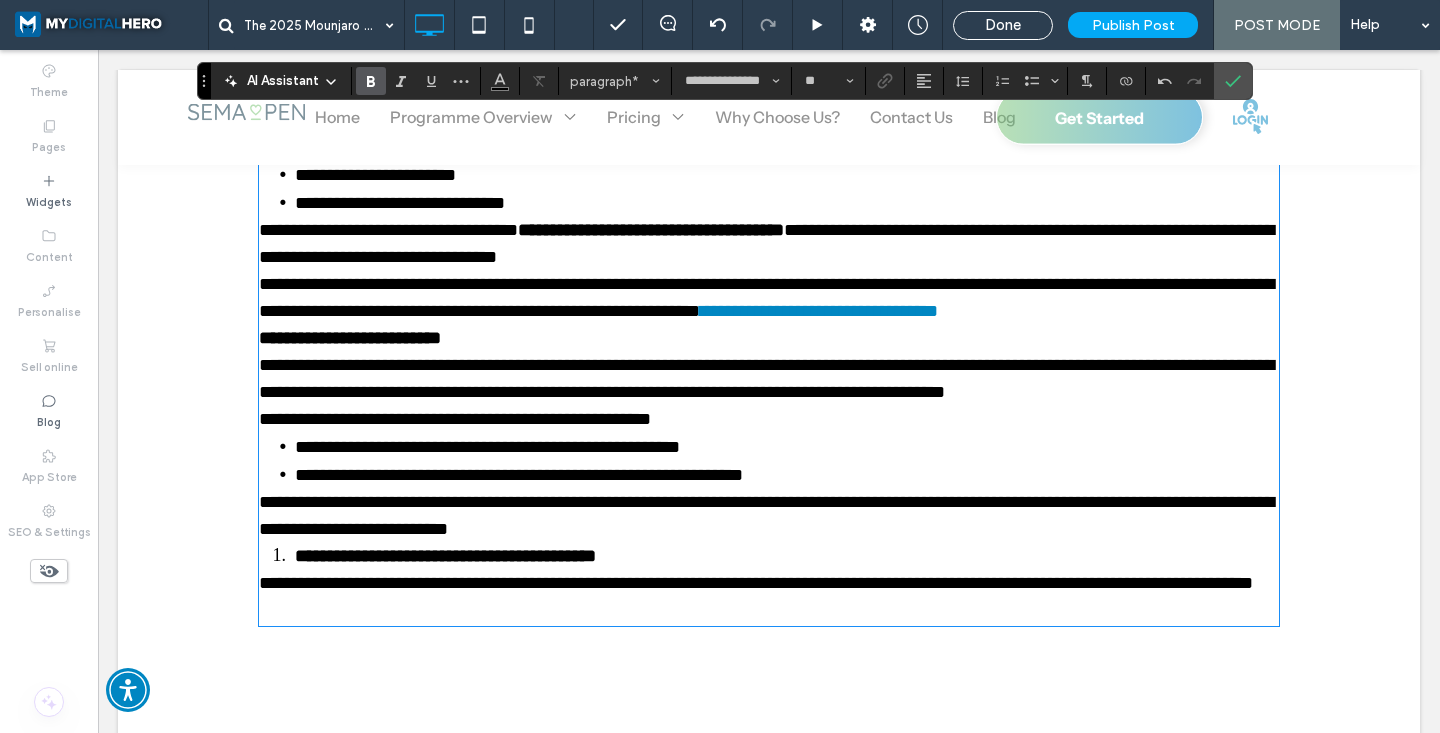 click on "**********" at bounding box center (787, 556) 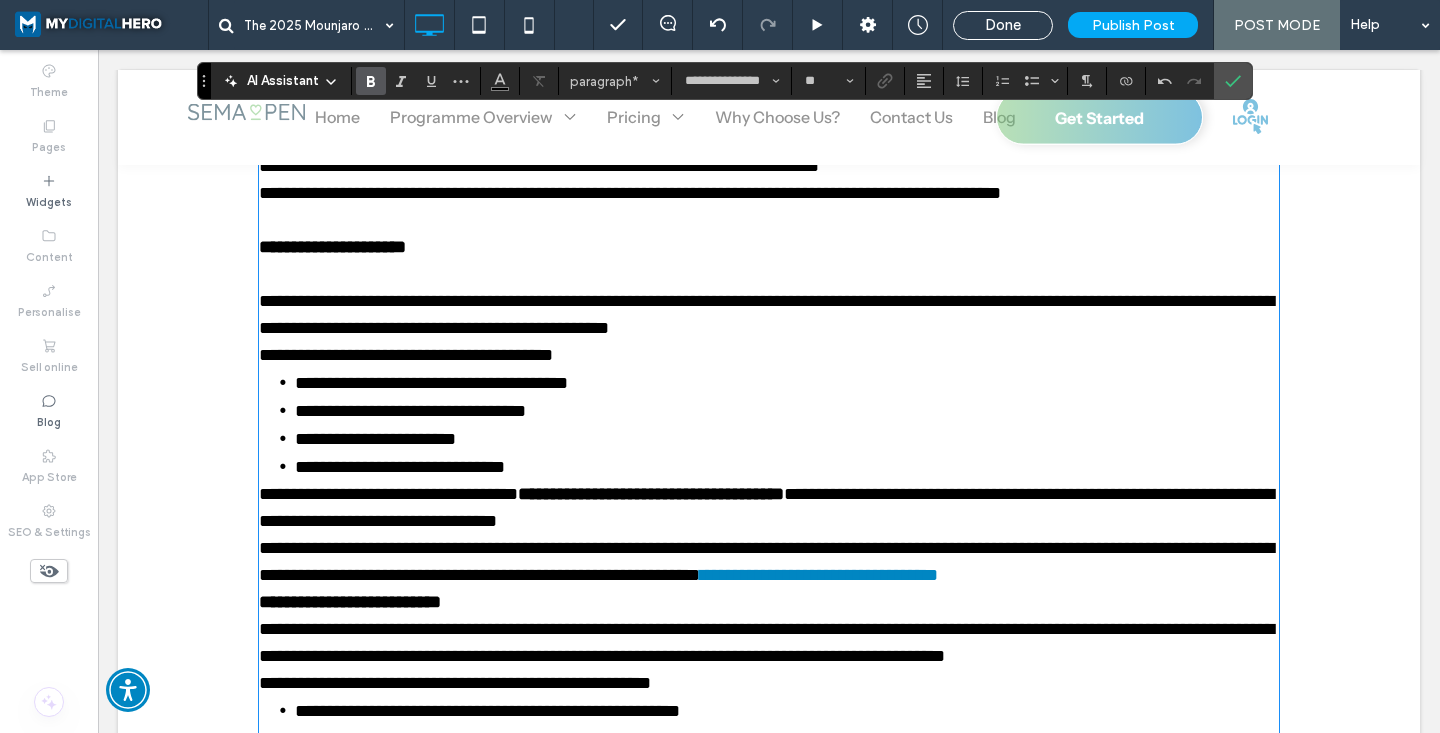 scroll, scrollTop: 1485, scrollLeft: 0, axis: vertical 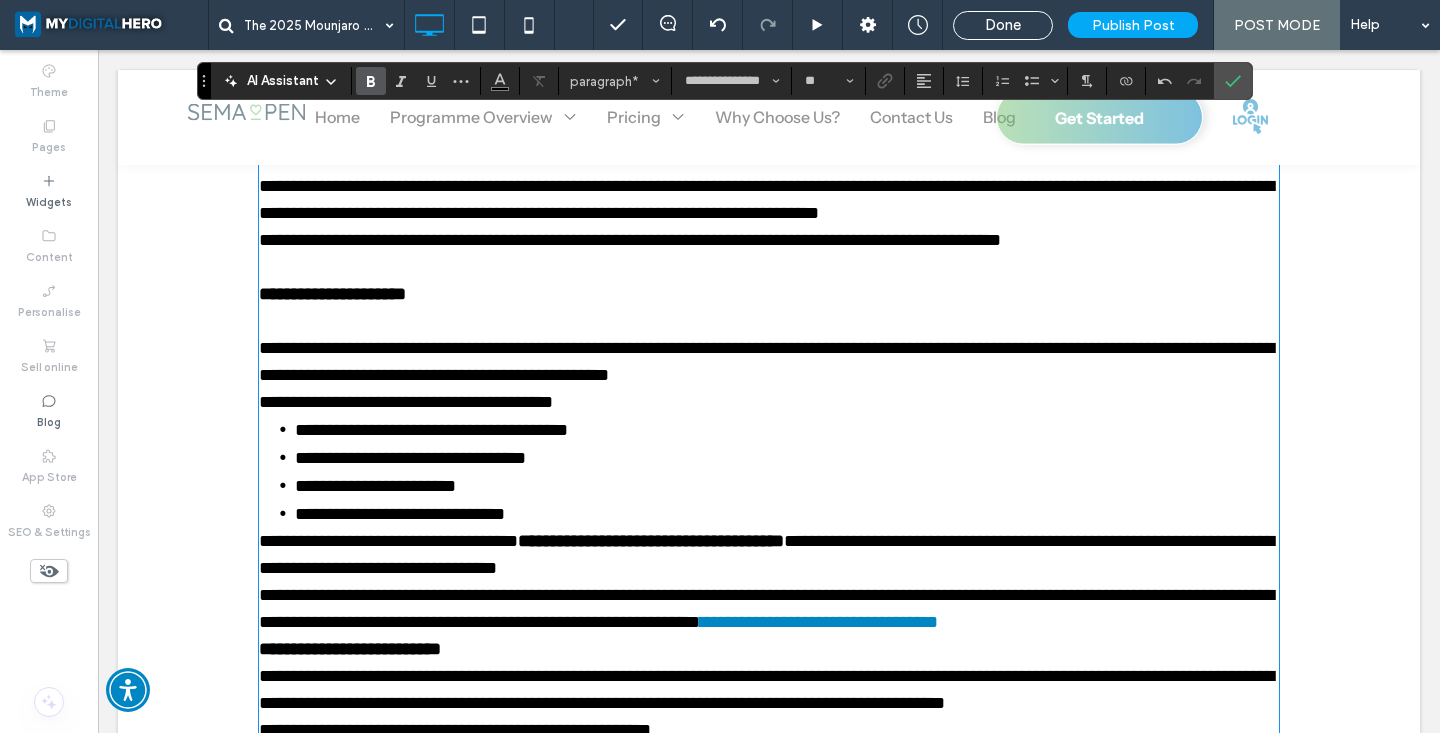 click on "**********" at bounding box center [769, 402] 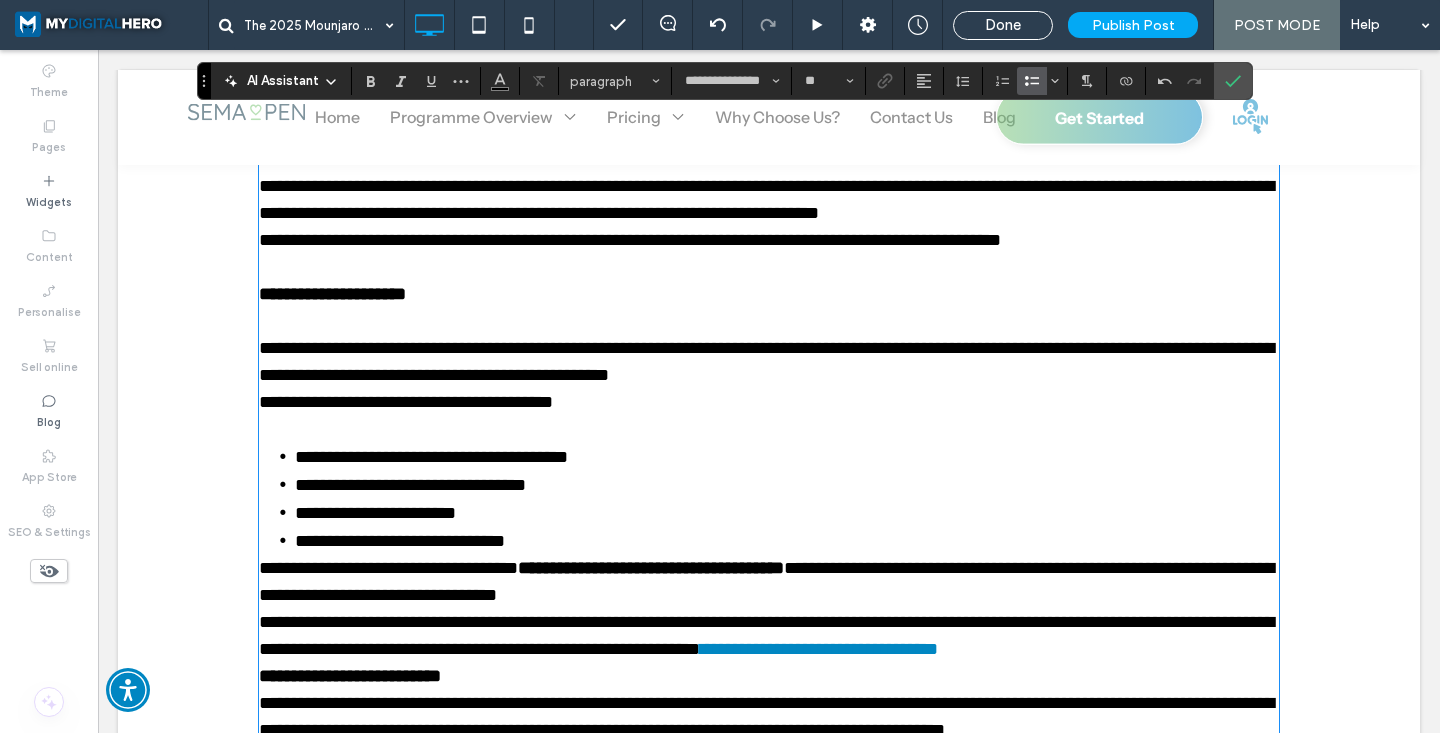 click on "**********" at bounding box center [787, 541] 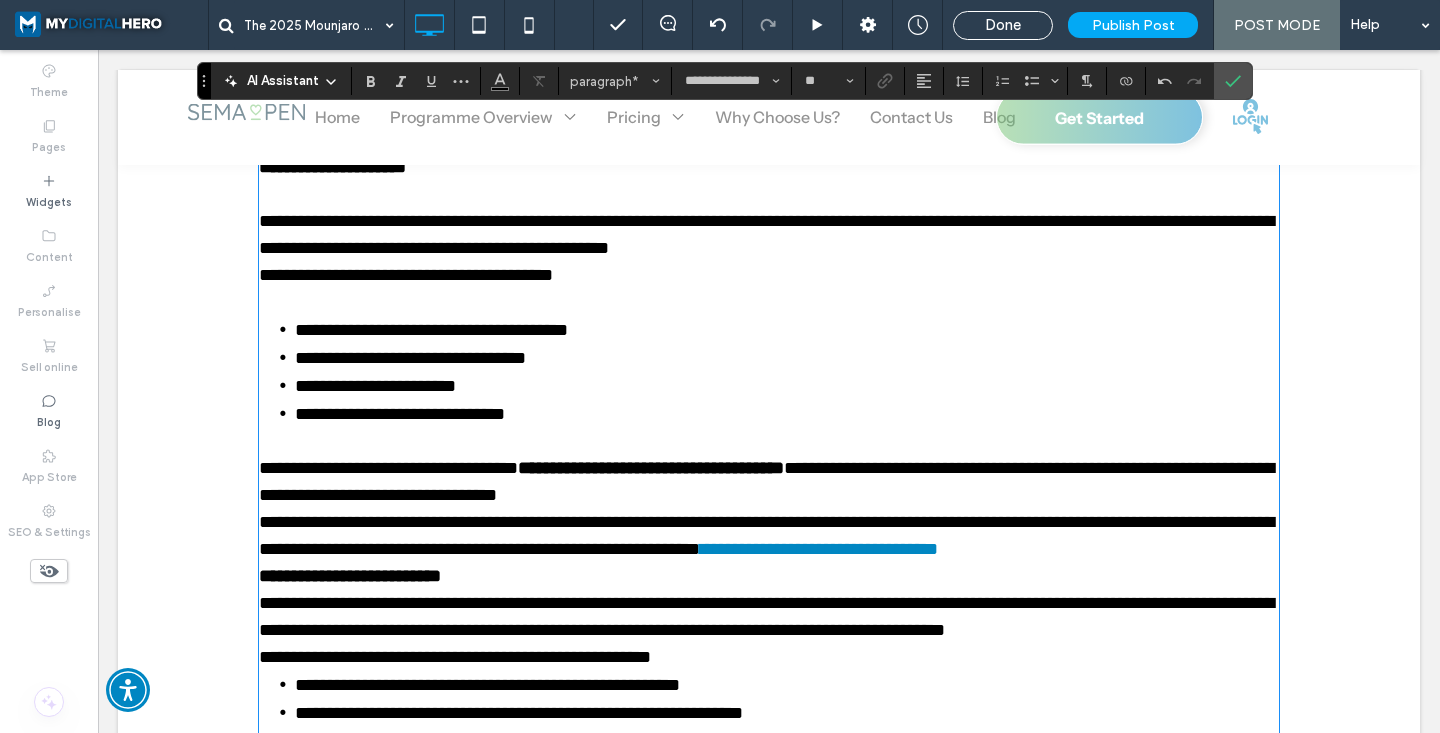 scroll, scrollTop: 1613, scrollLeft: 0, axis: vertical 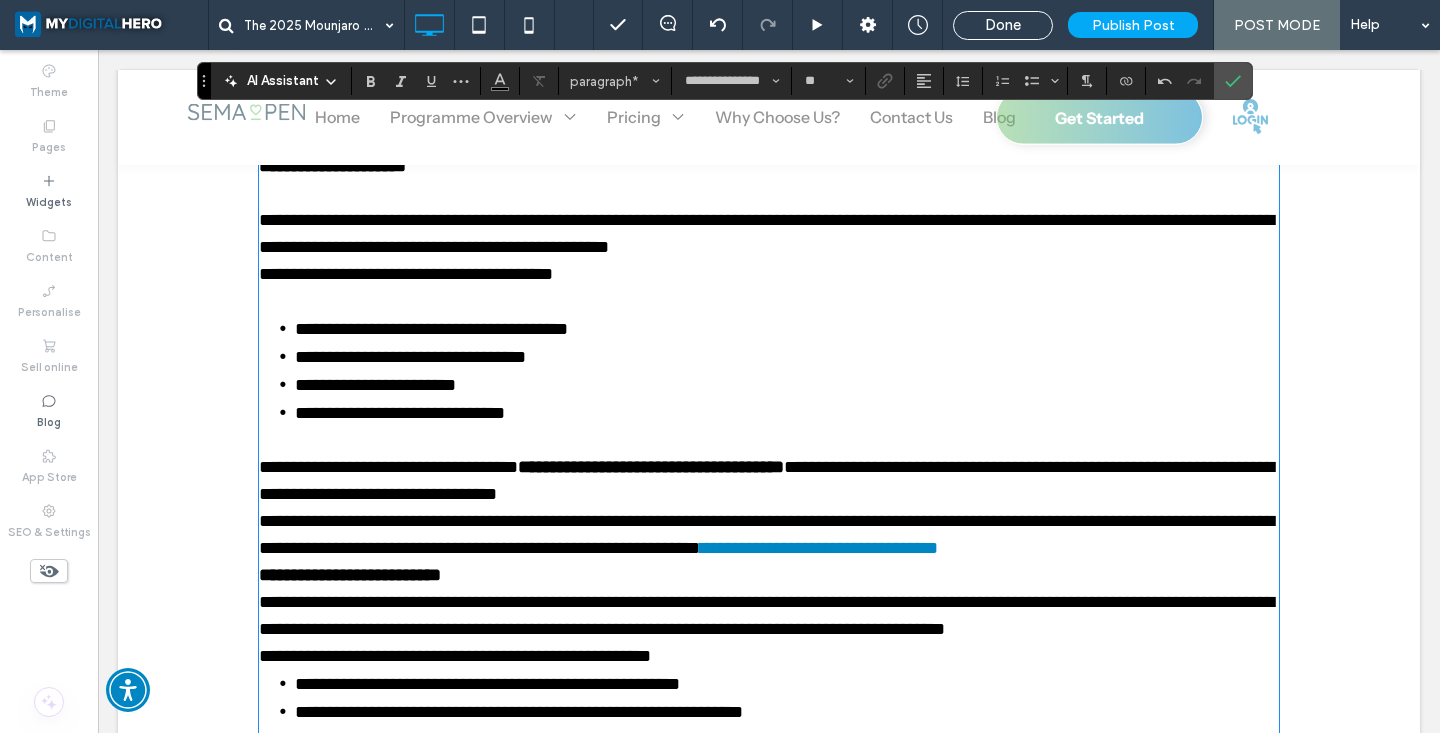 click on "**********" at bounding box center [769, 481] 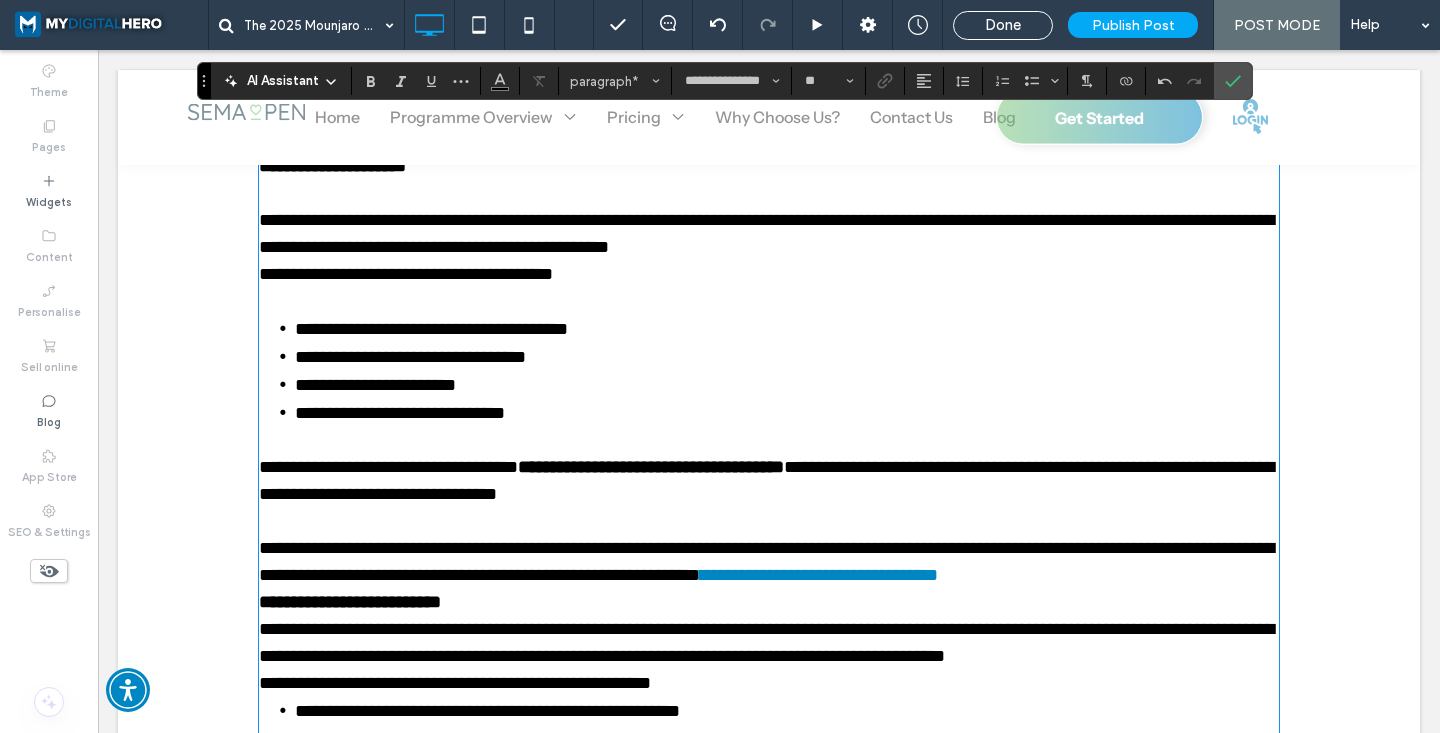 click on "**********" at bounding box center (769, 562) 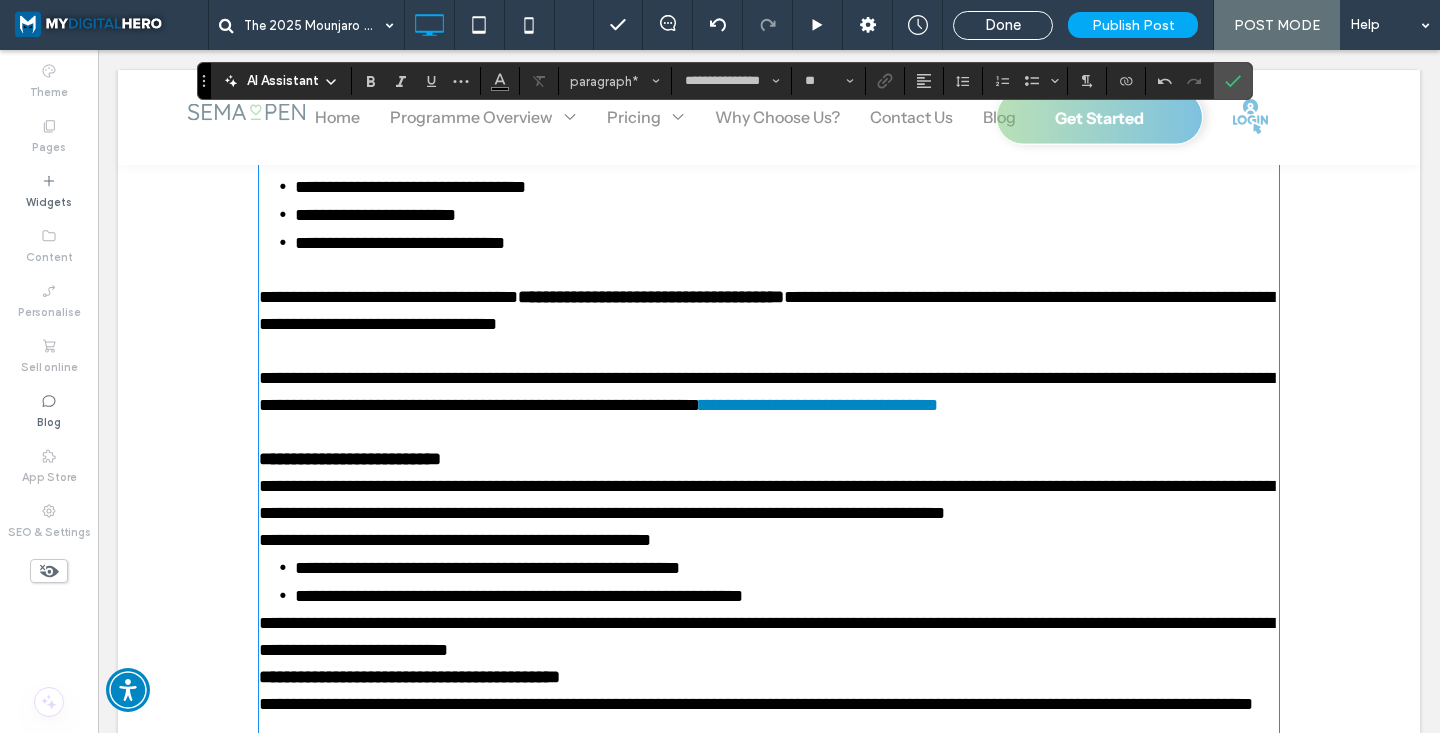 scroll, scrollTop: 1784, scrollLeft: 0, axis: vertical 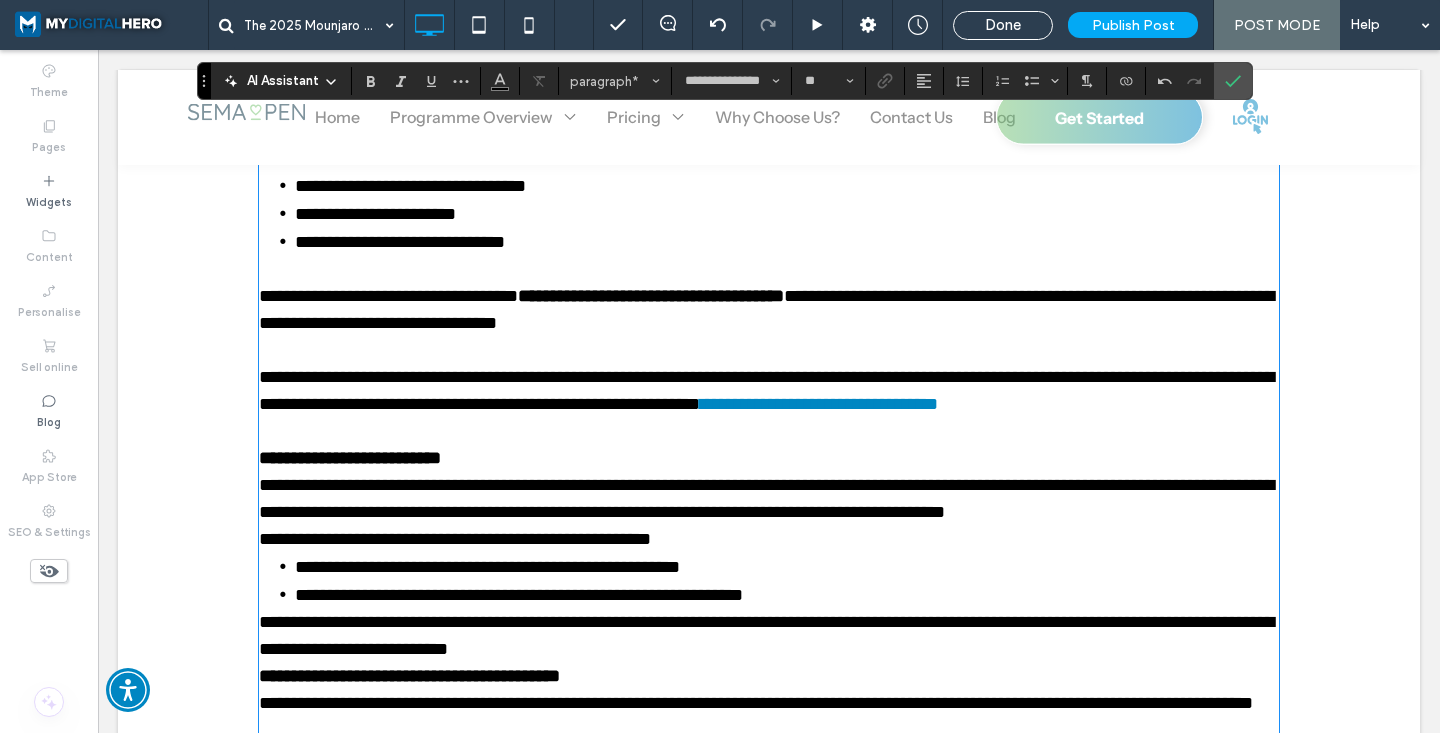 click on "**********" at bounding box center [769, 458] 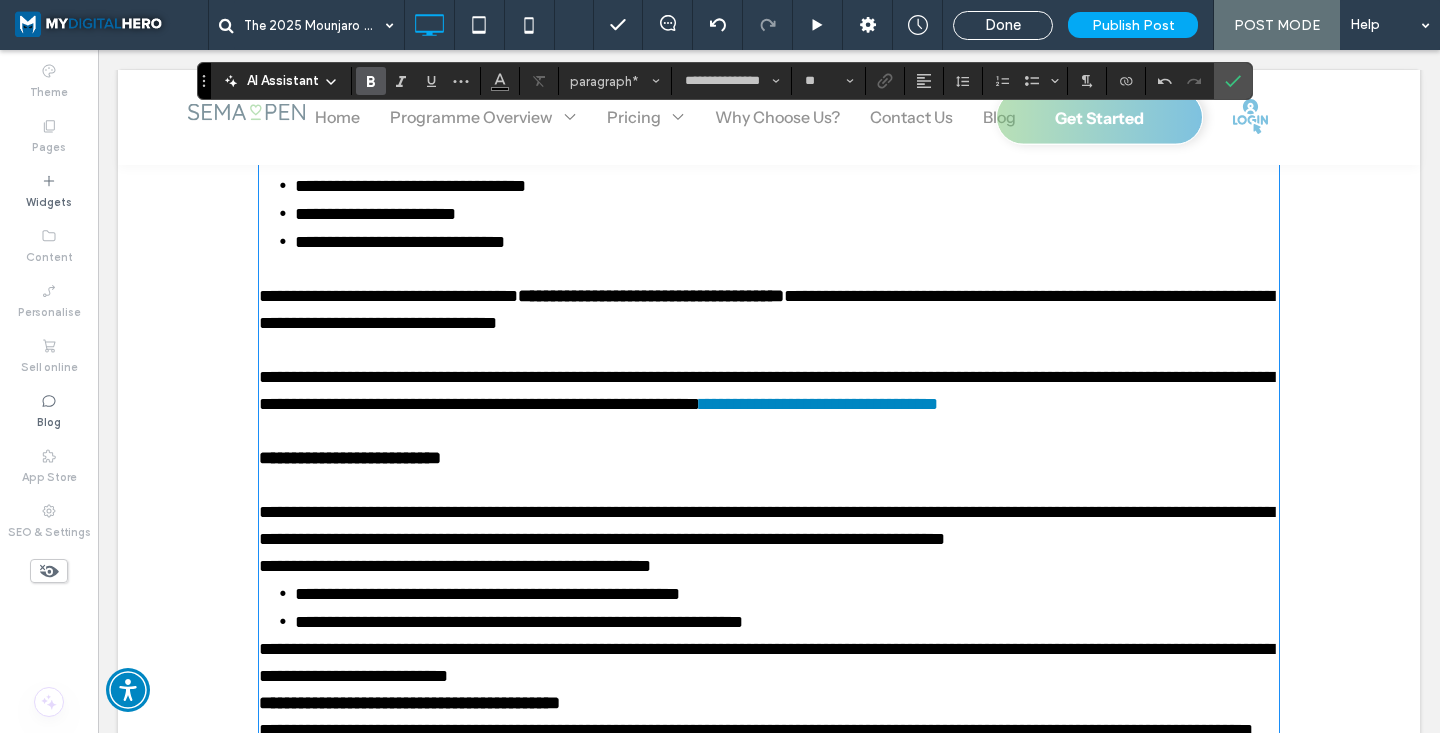 click on "**********" at bounding box center [769, 566] 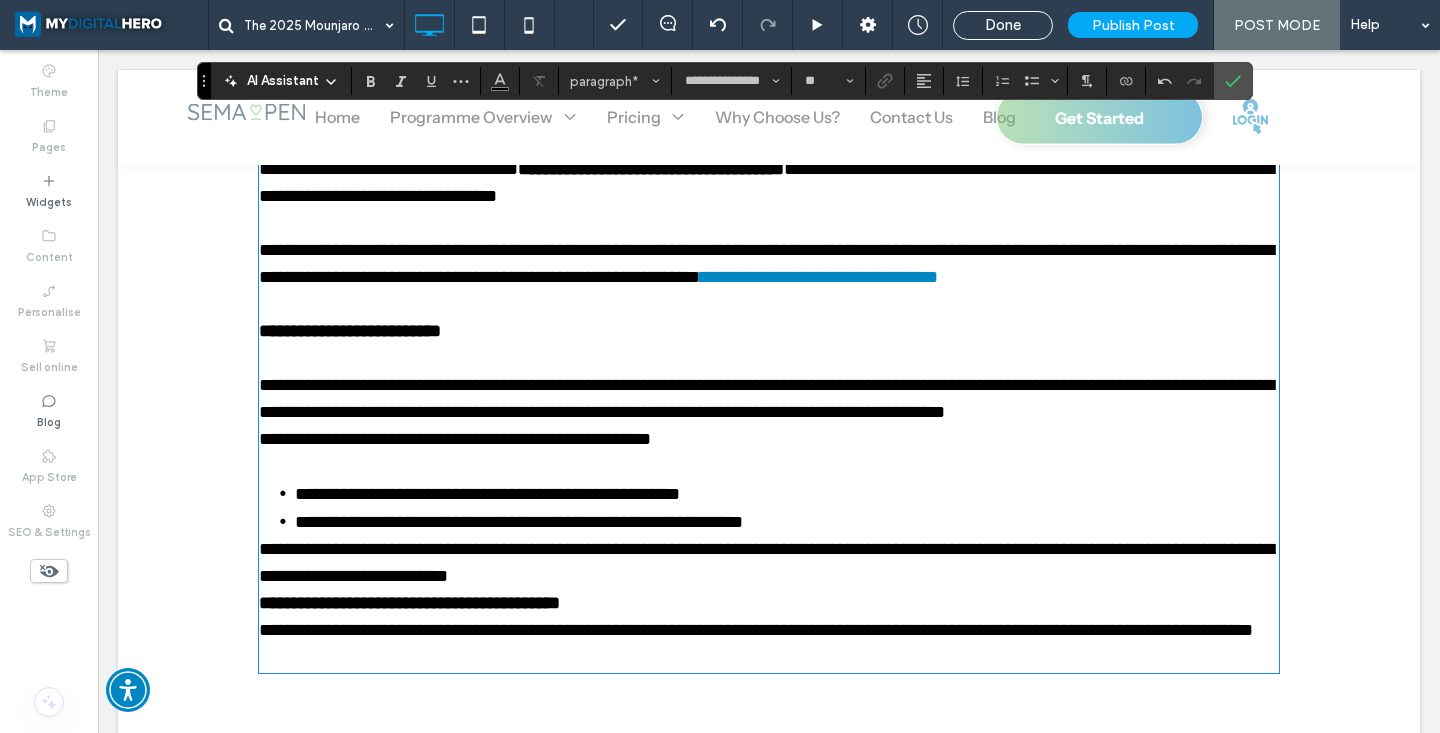 scroll, scrollTop: 1913, scrollLeft: 0, axis: vertical 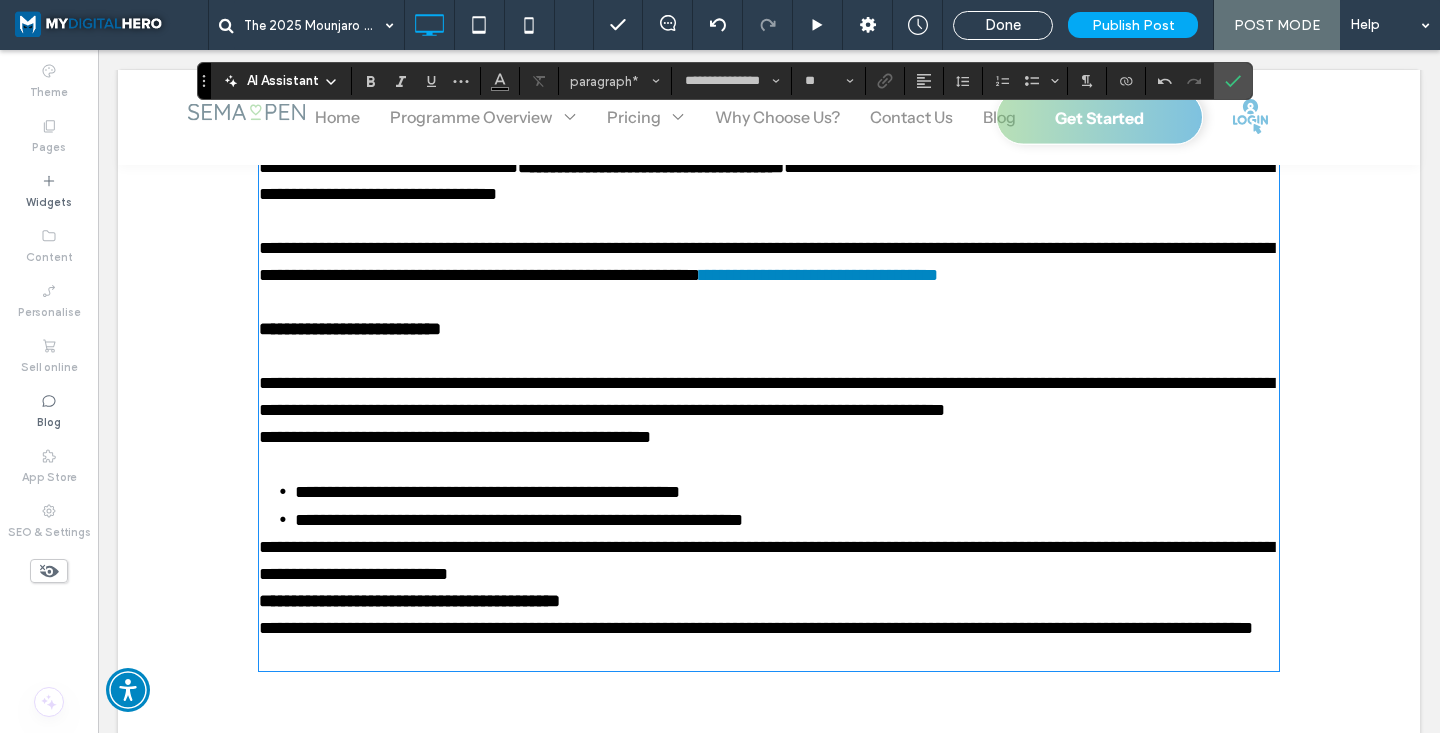click on "**********" at bounding box center (787, 520) 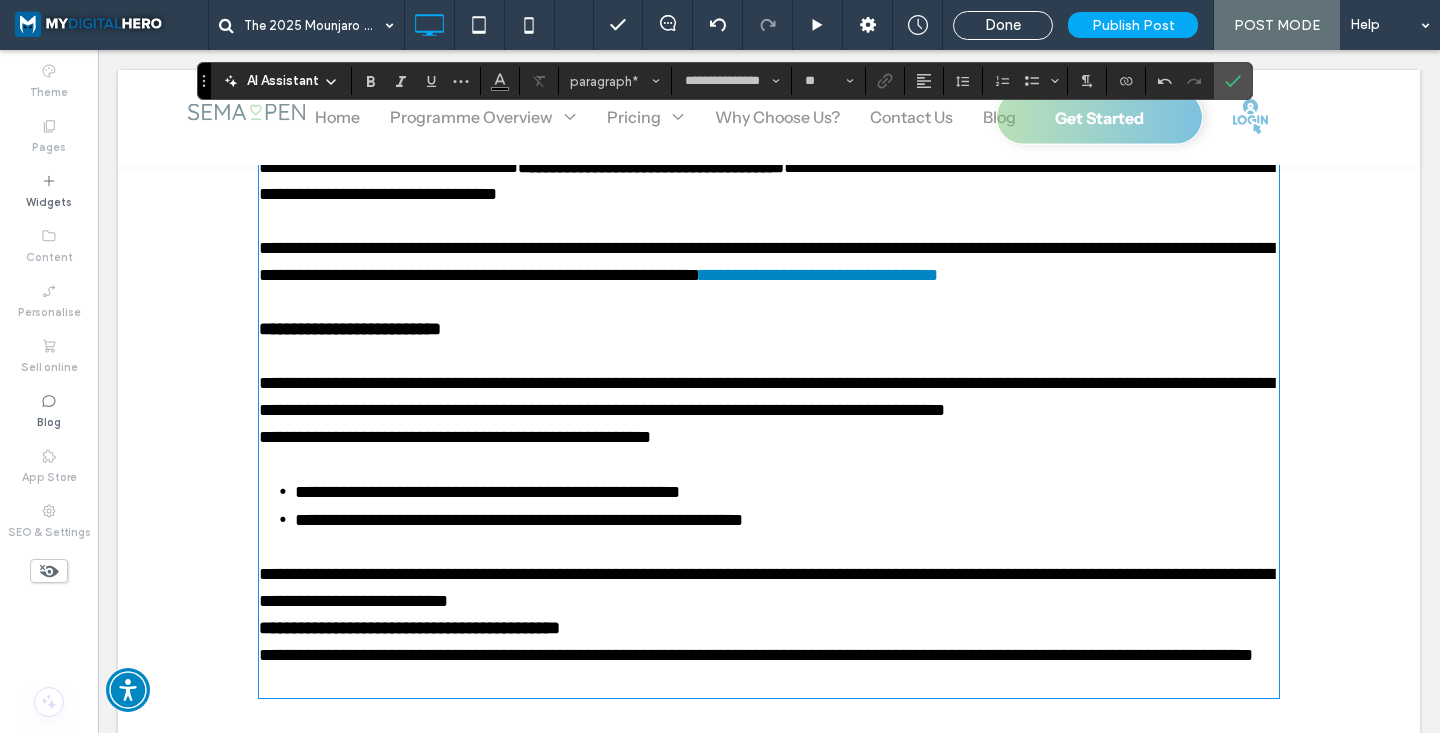 click on "**********" at bounding box center [769, 588] 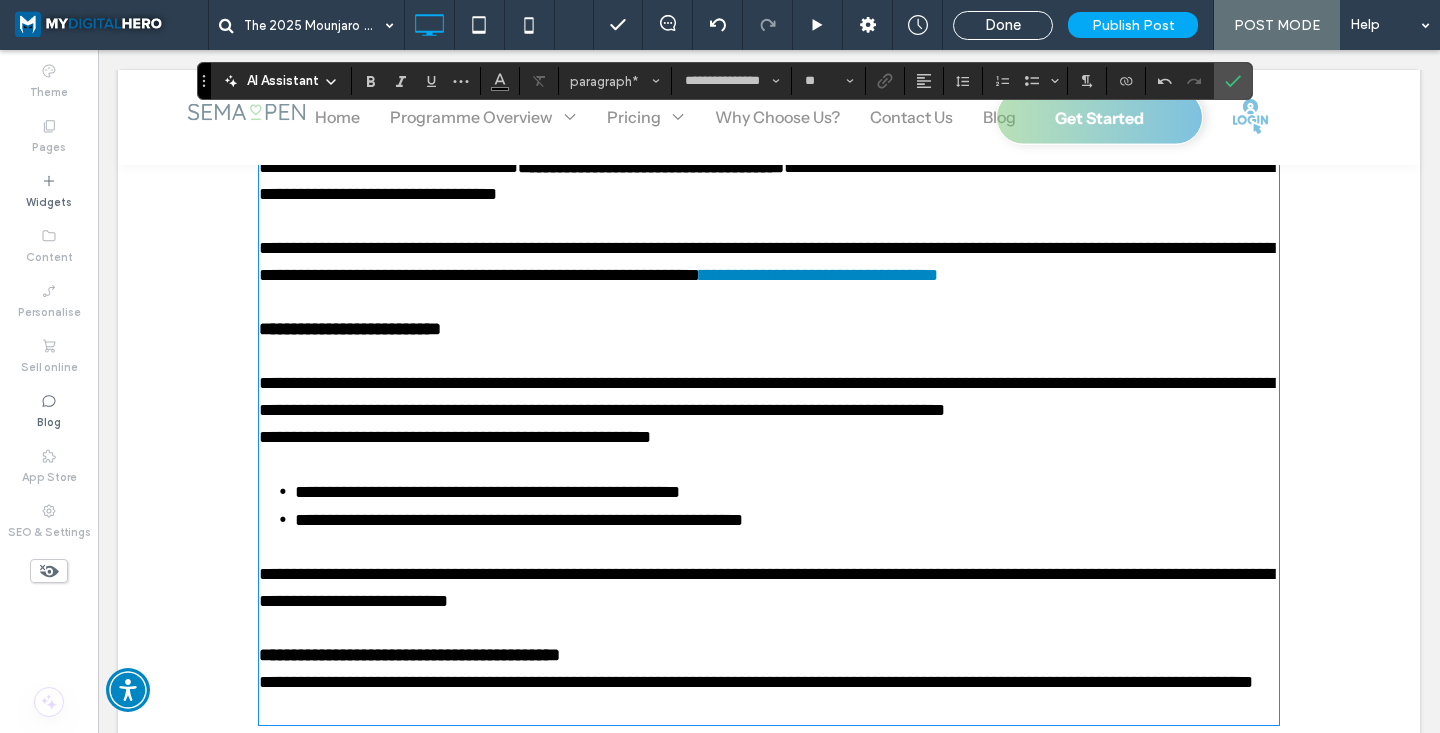 click on "**********" at bounding box center (769, 655) 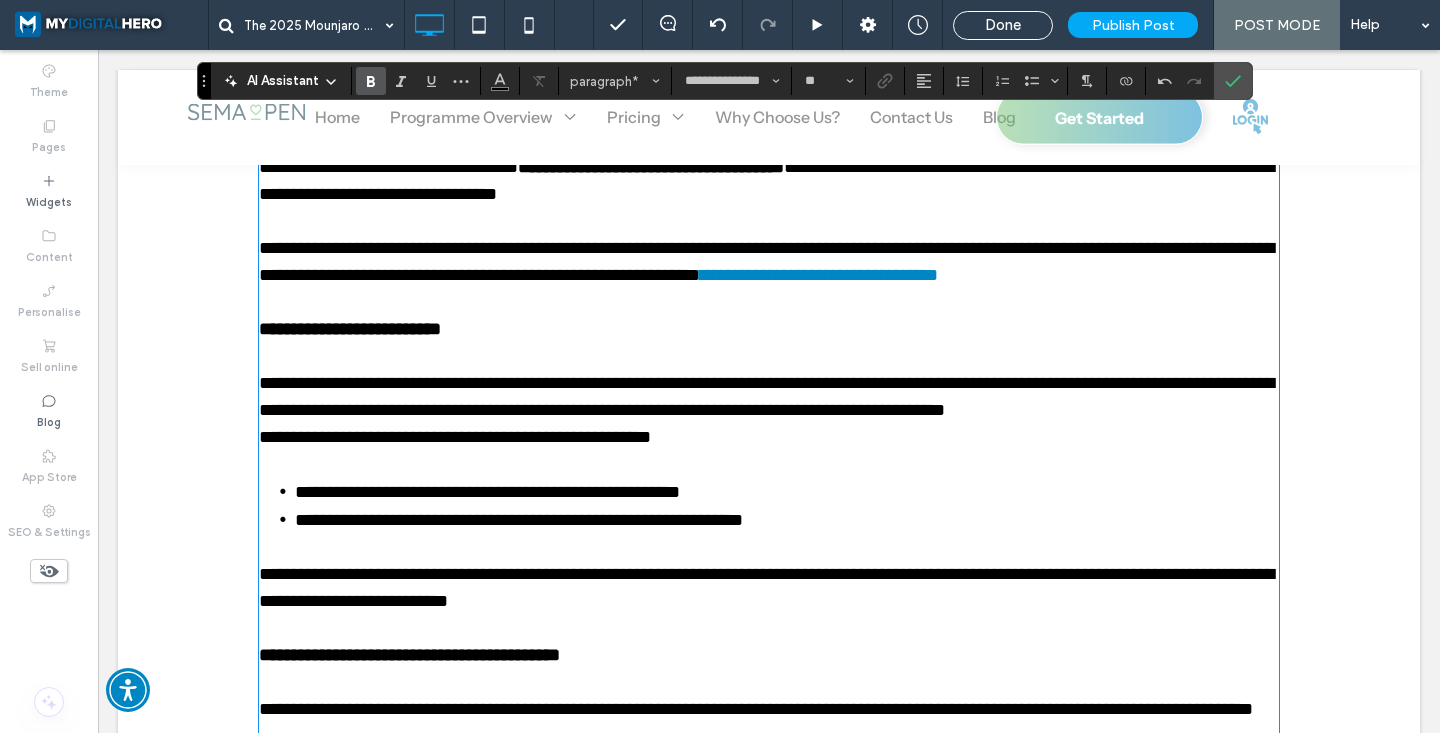 click on "**********" at bounding box center (409, 655) 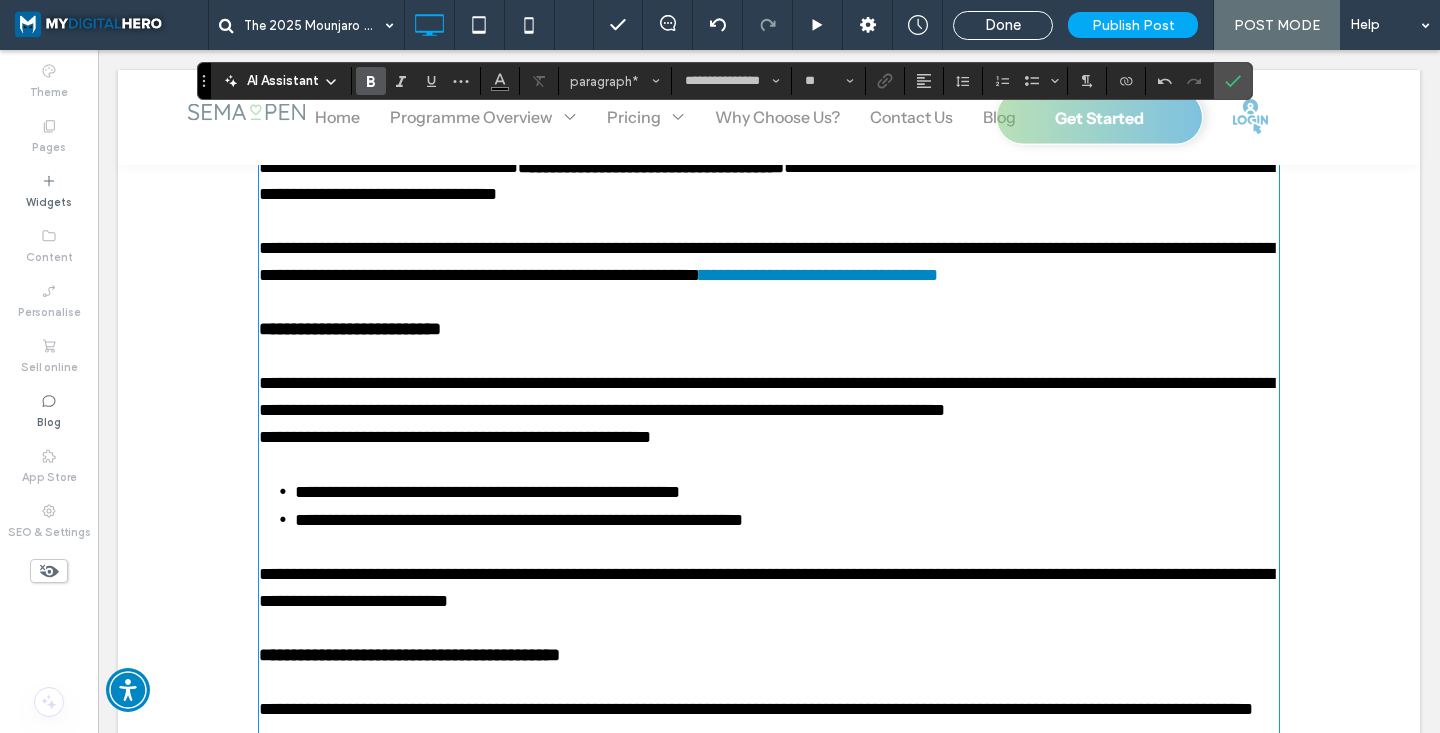 type 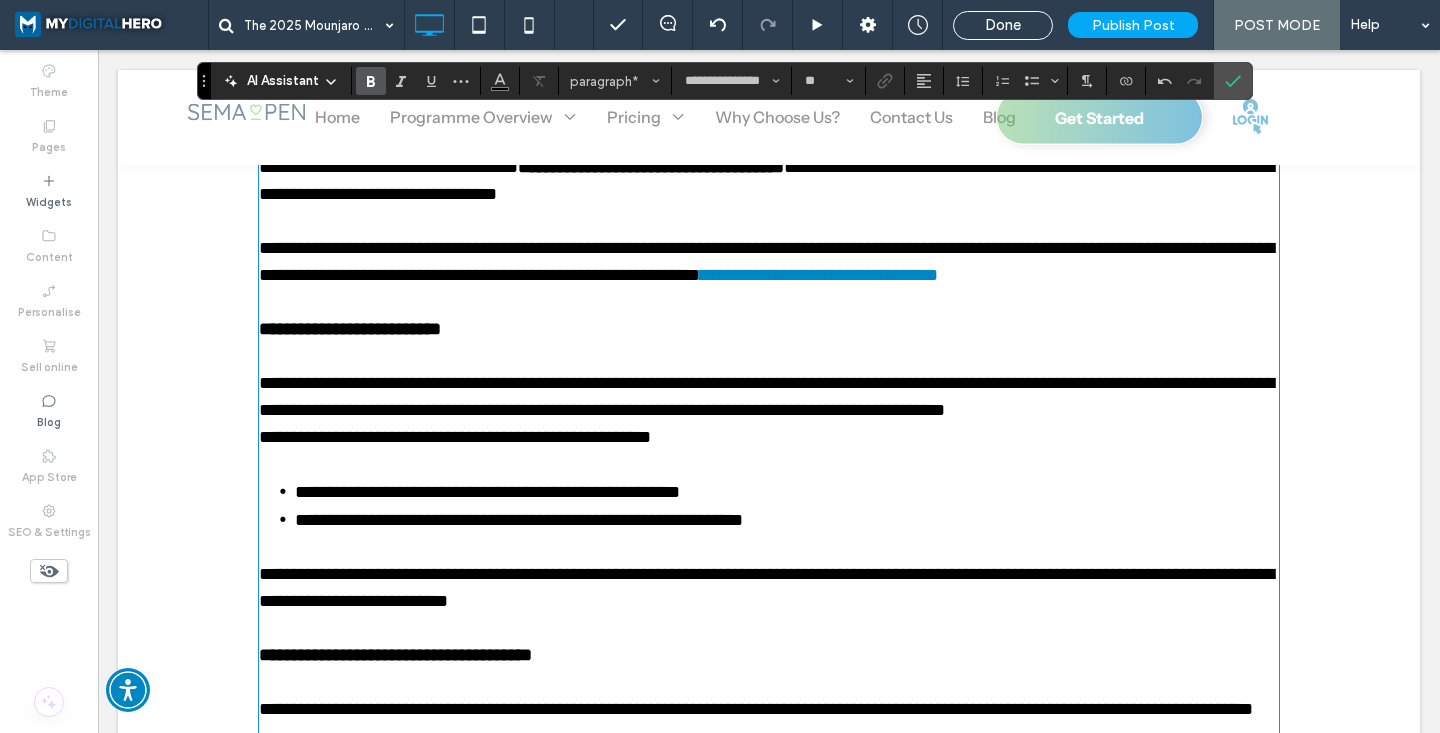 click on "**********" at bounding box center (350, 329) 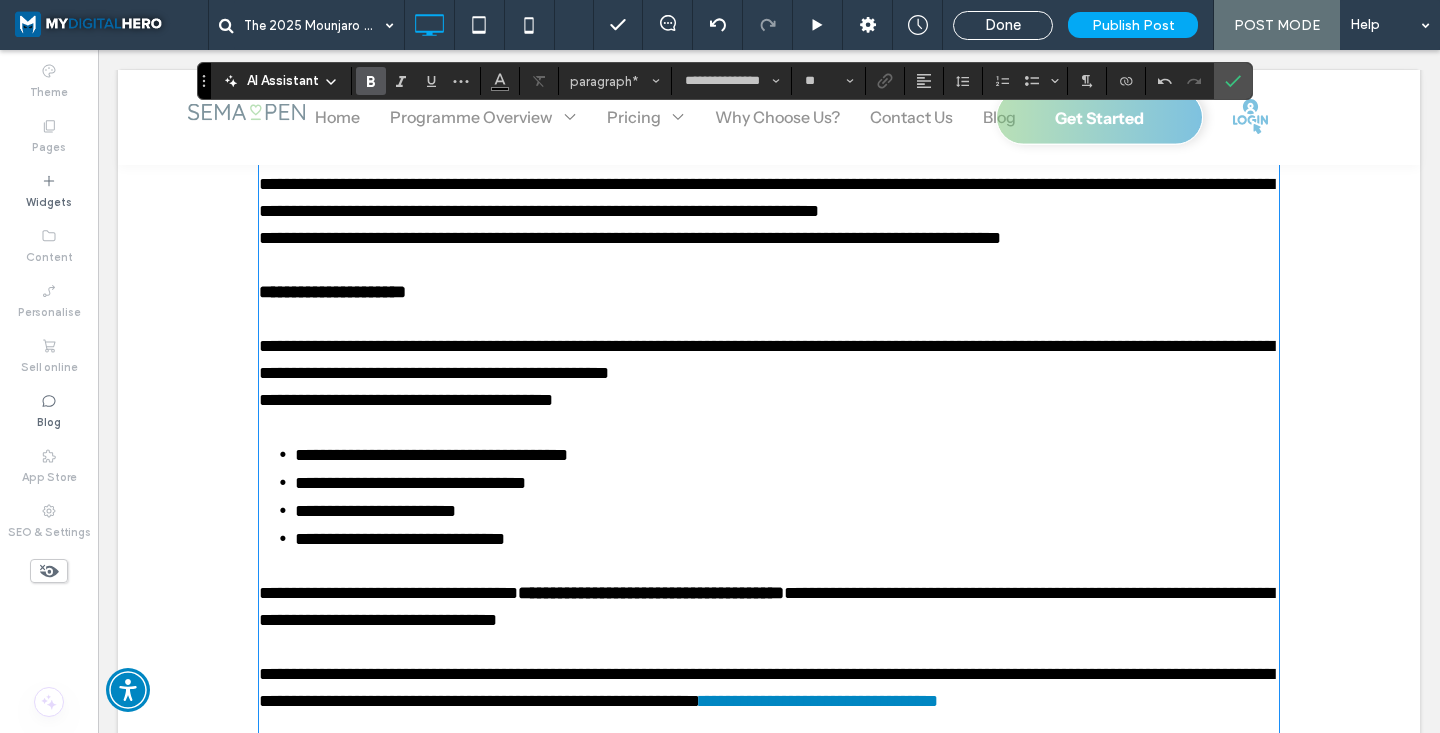 scroll, scrollTop: 1409, scrollLeft: 0, axis: vertical 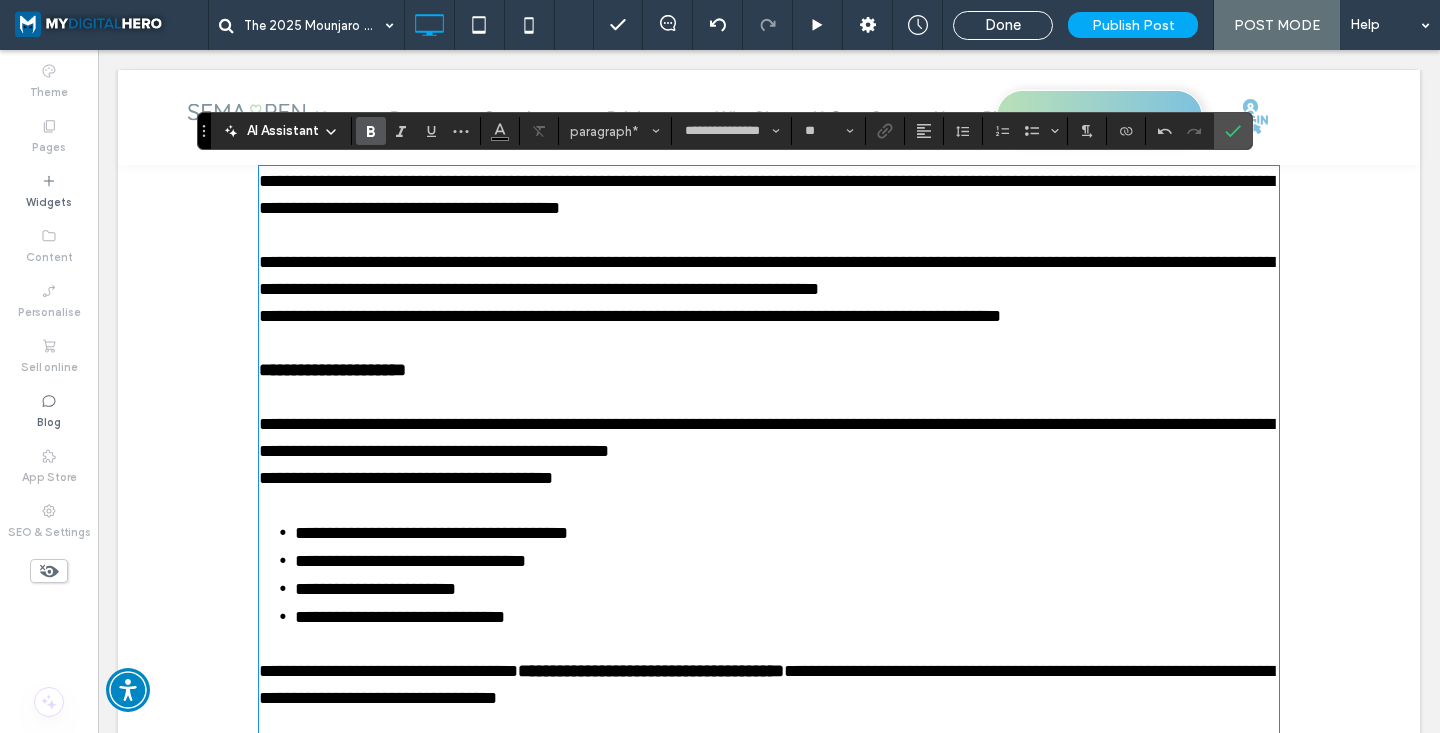 click on "**********" at bounding box center (332, 370) 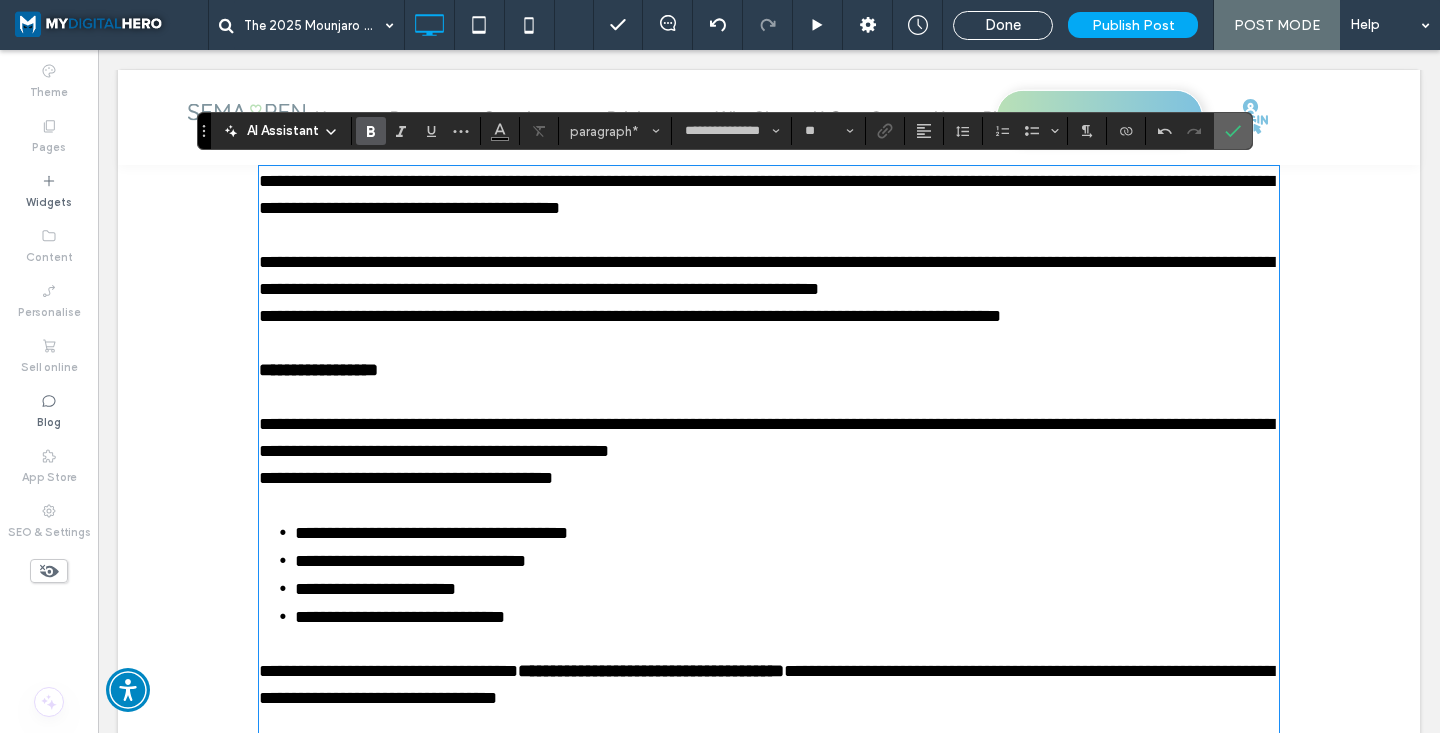 click at bounding box center [1233, 131] 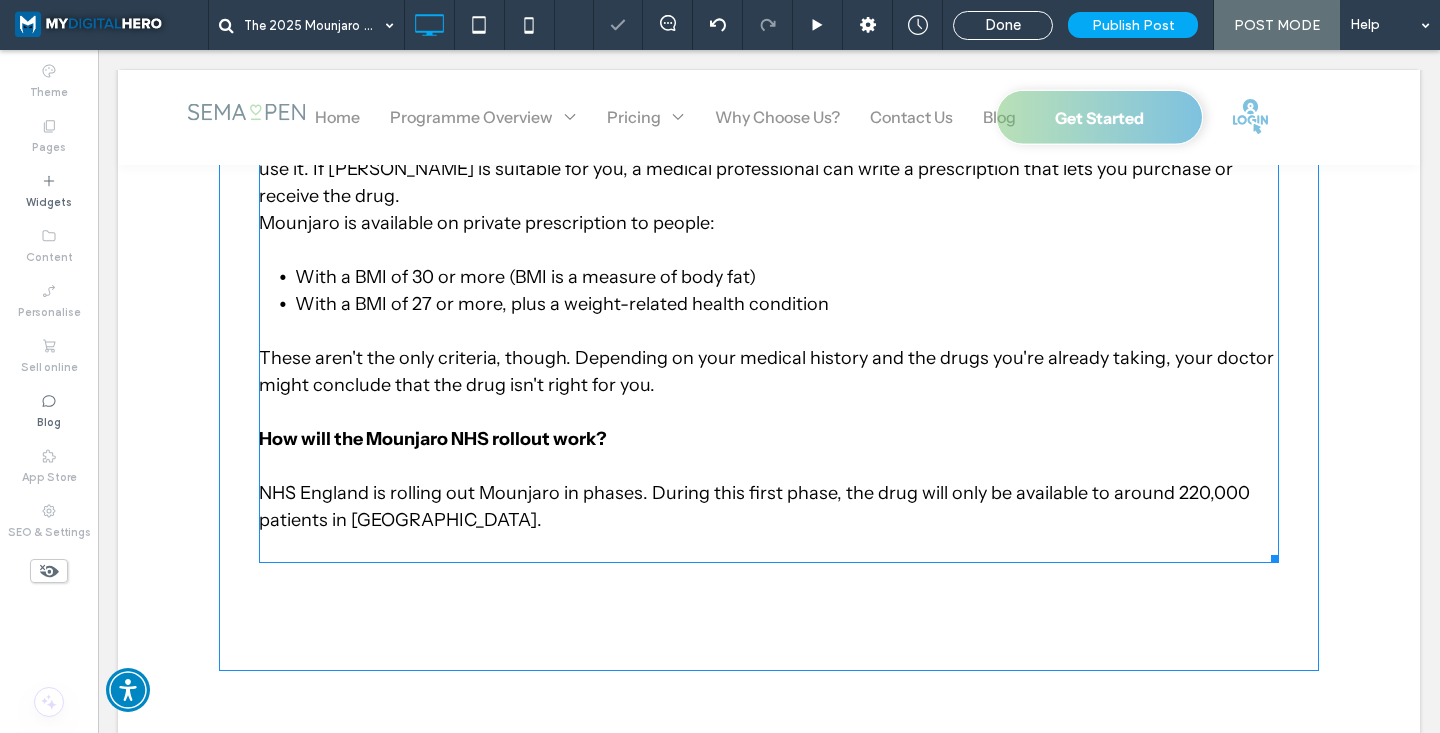 scroll, scrollTop: 2246, scrollLeft: 0, axis: vertical 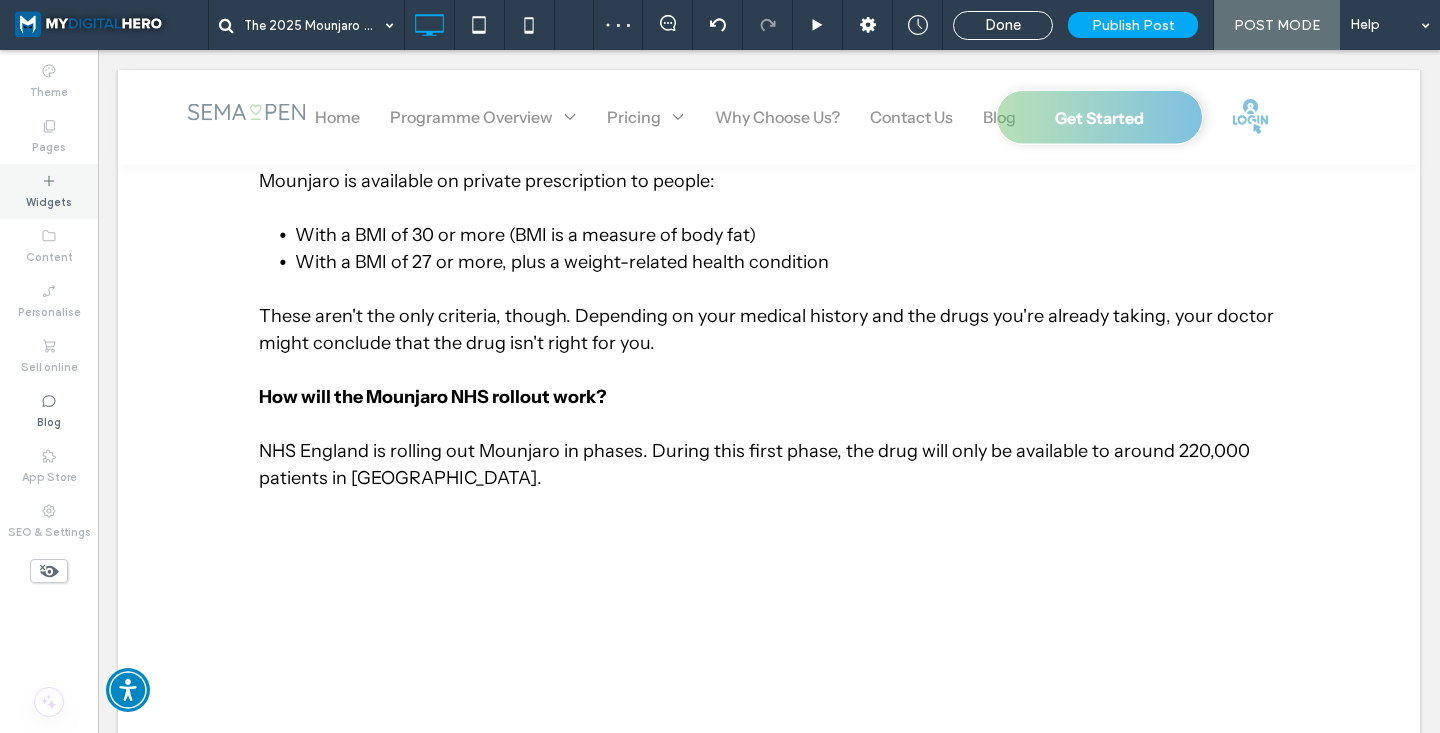 click on "Widgets" at bounding box center [49, 191] 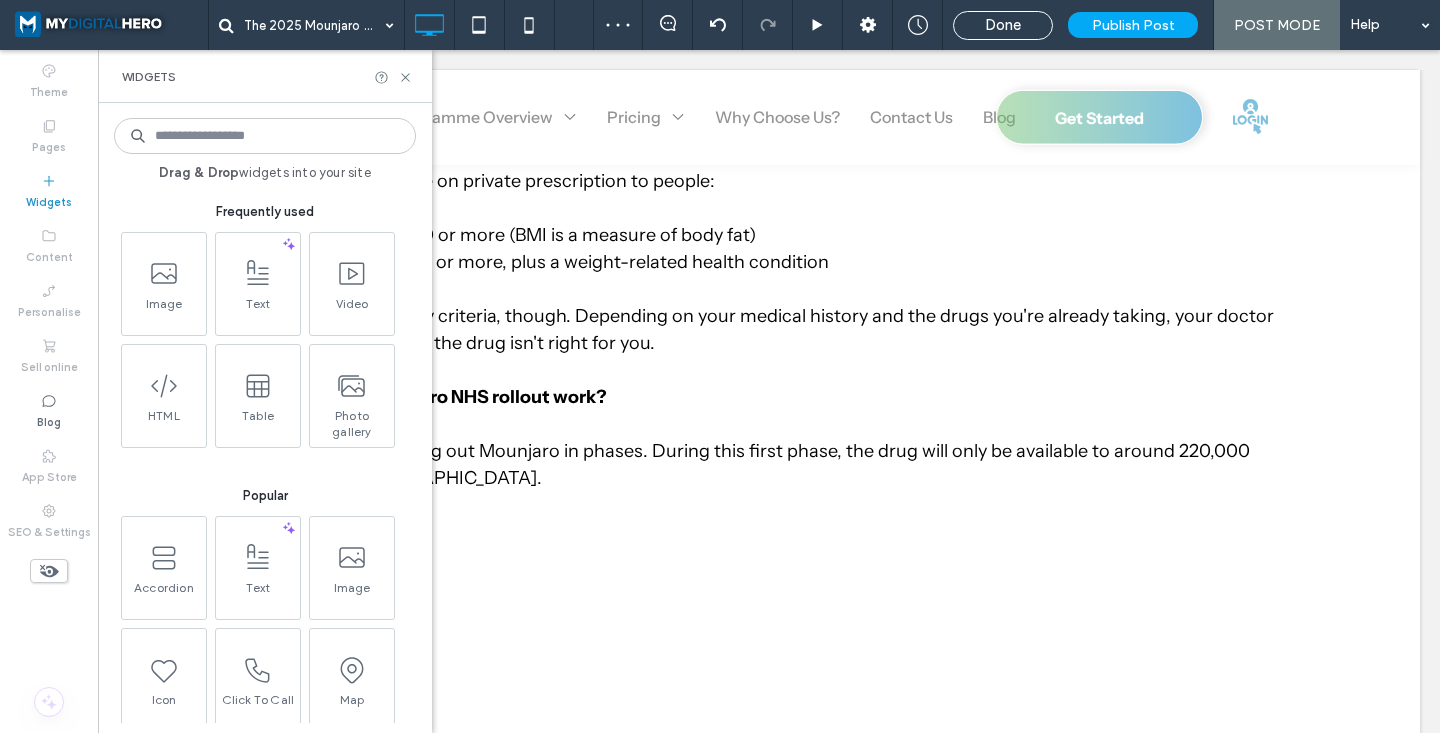 click at bounding box center [164, 273] 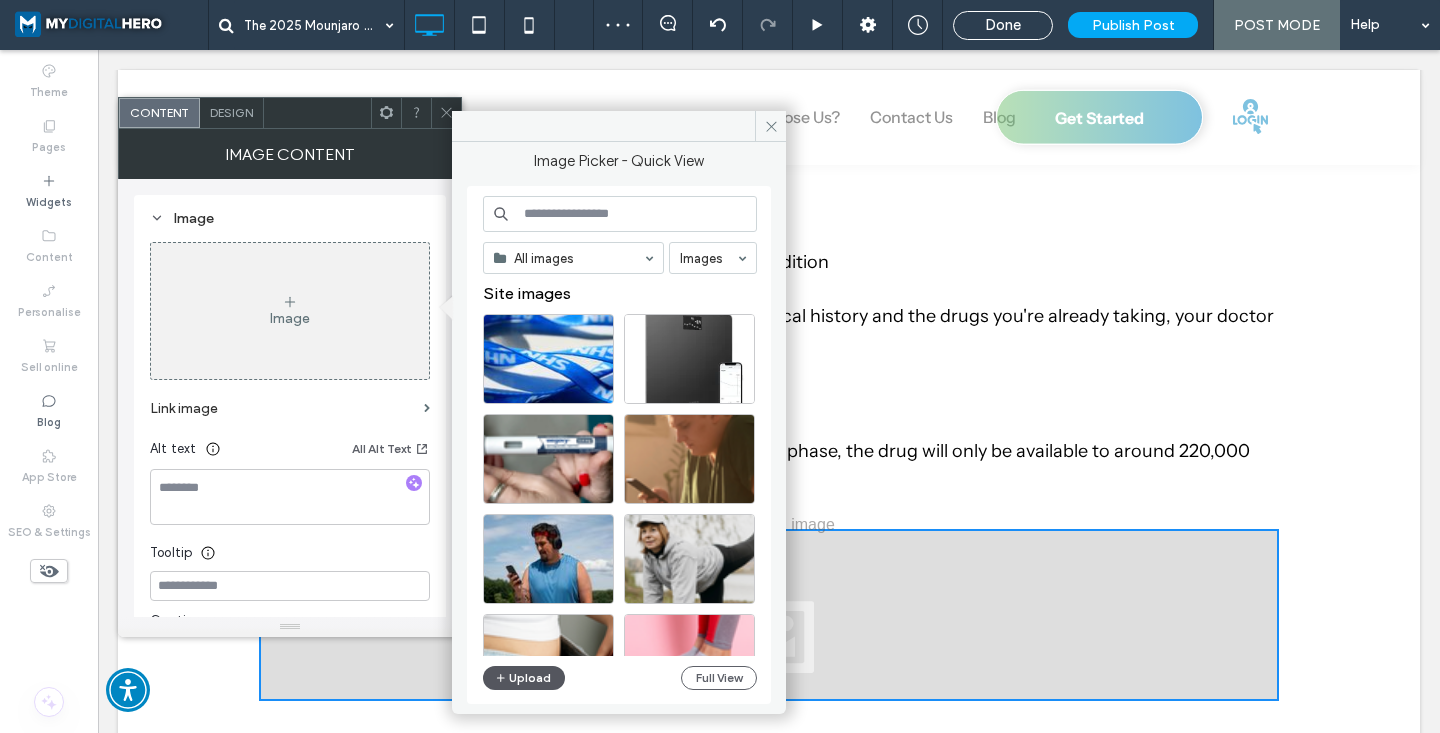 click on "Upload" at bounding box center (524, 678) 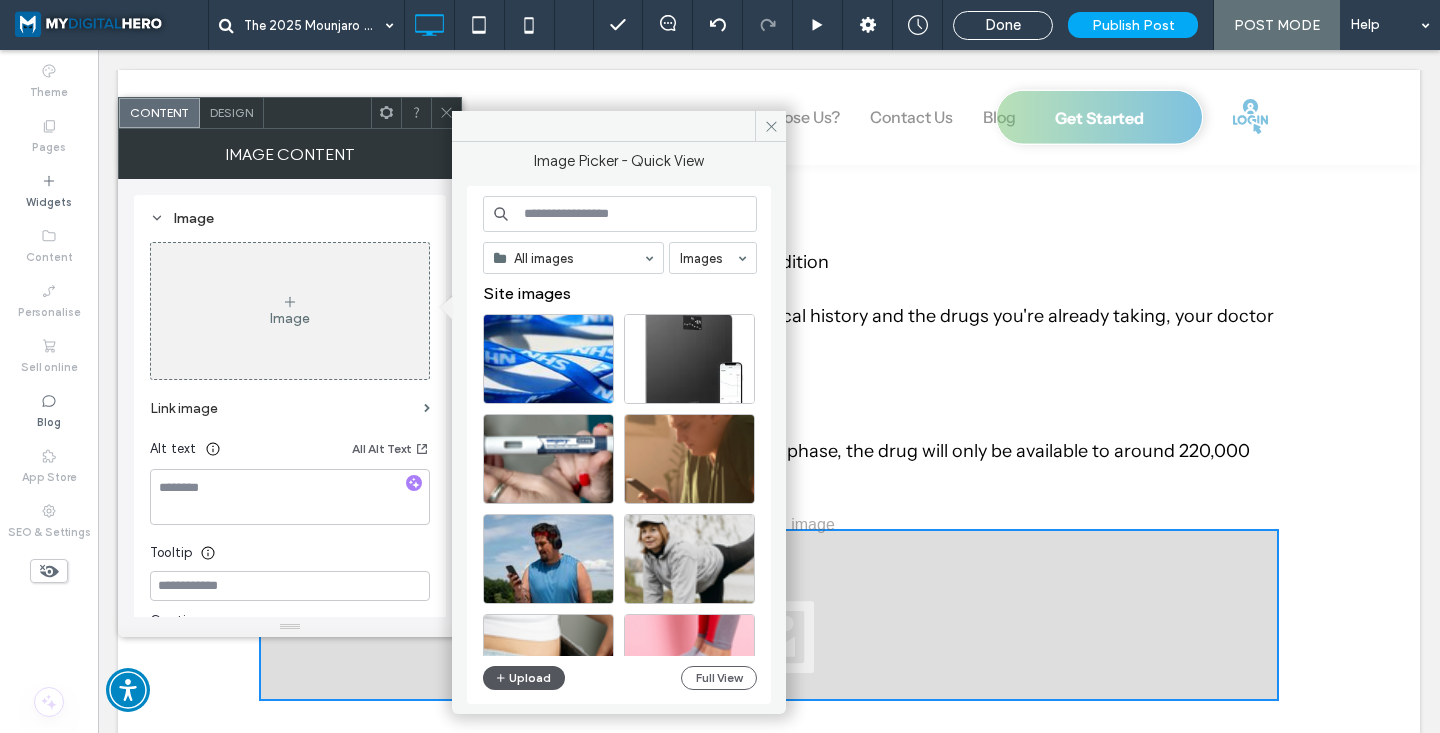 click on "Upload" at bounding box center [524, 678] 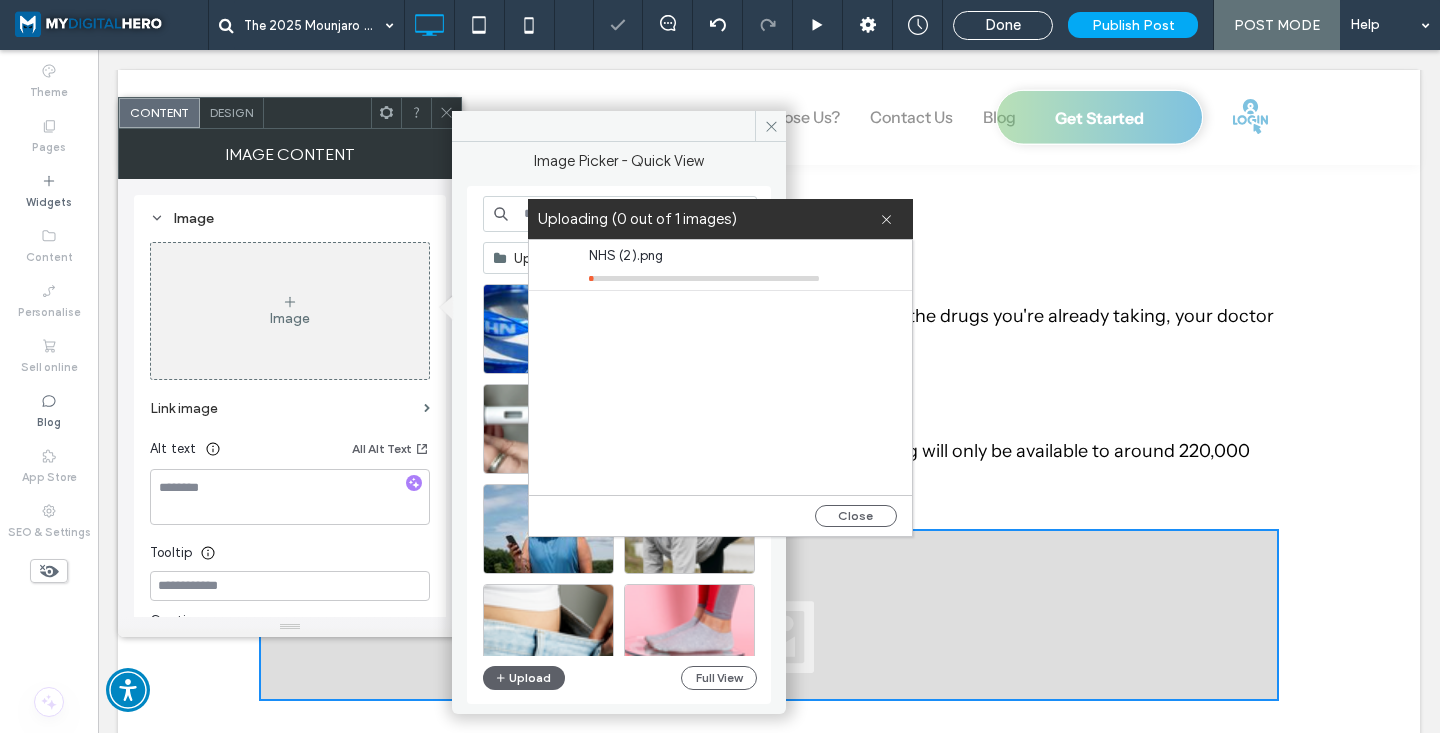 click on "NHS (2).png" at bounding box center (704, 256) 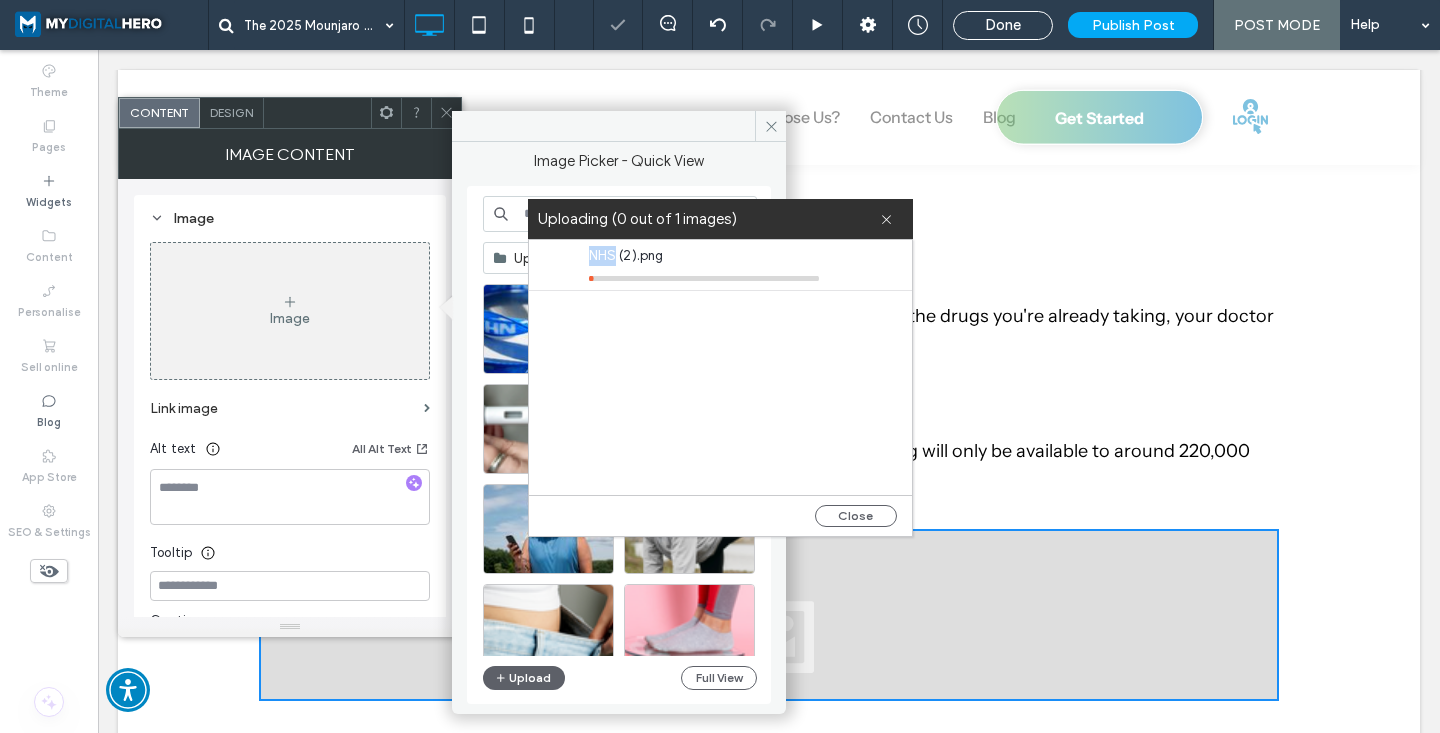 click on "NHS (2).png" at bounding box center [704, 256] 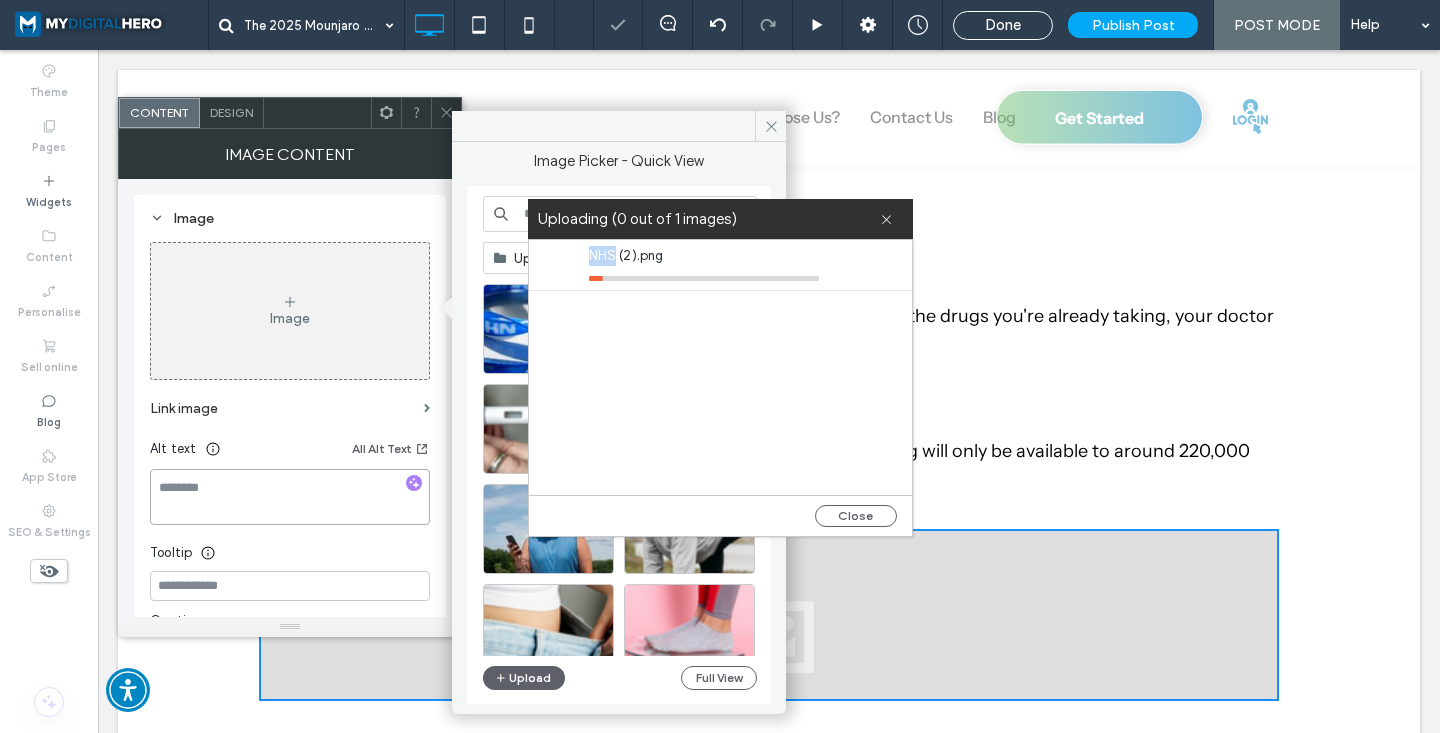 click at bounding box center (290, 497) 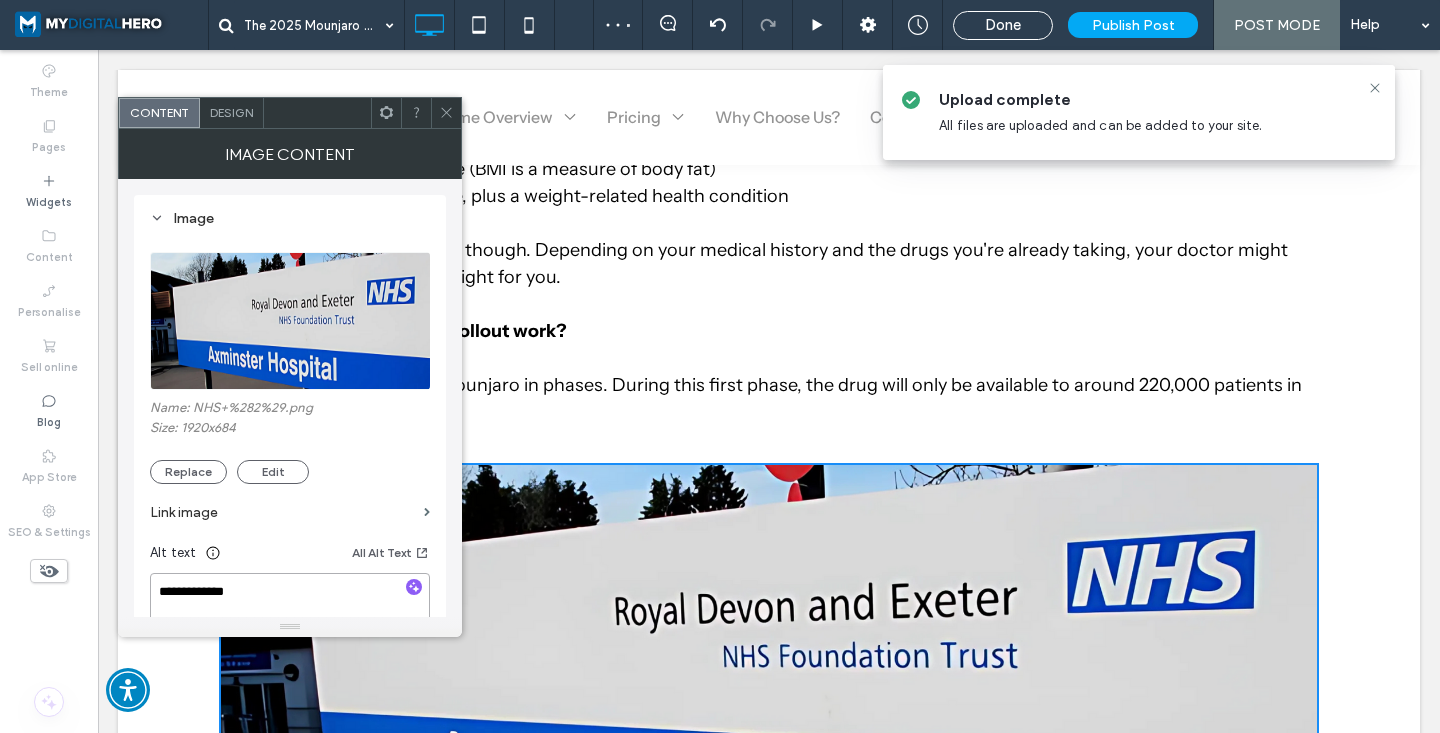 paste on "****" 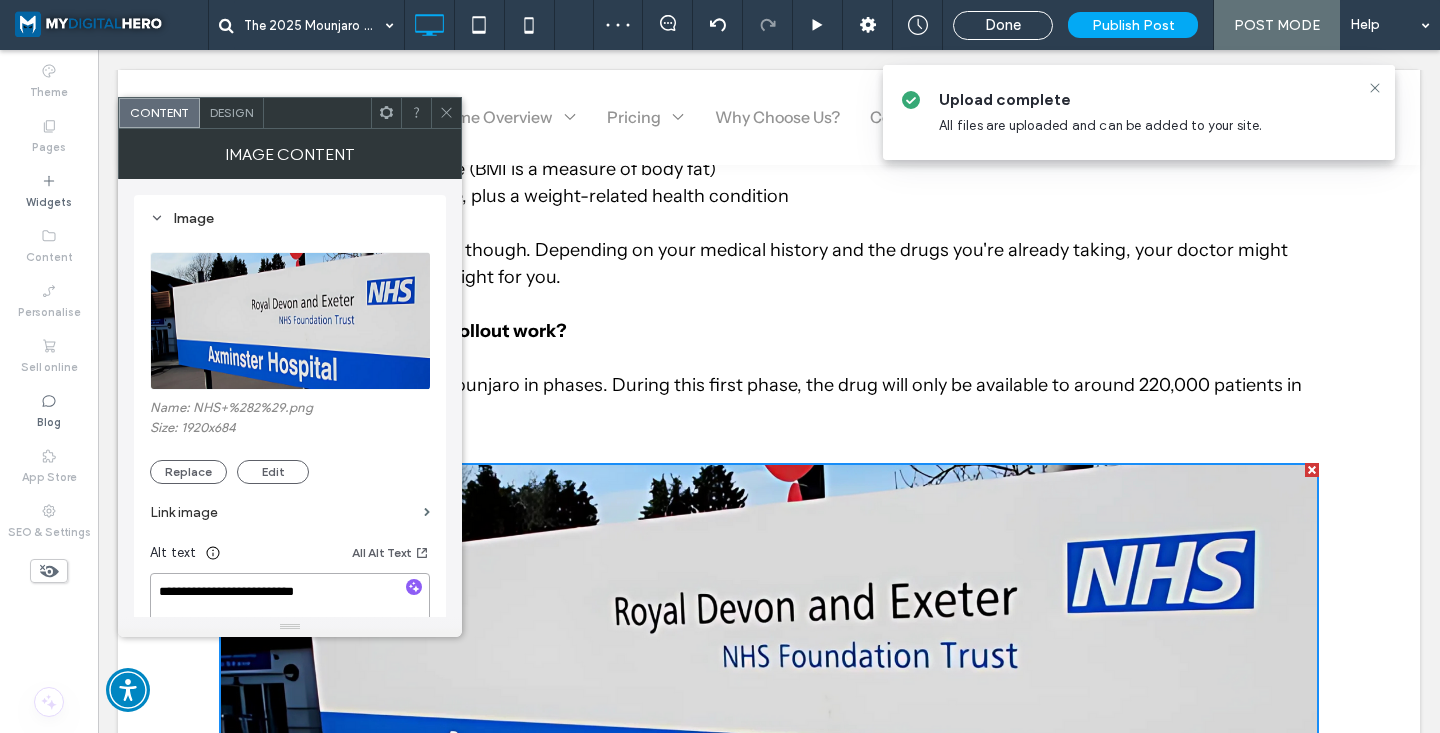 click on "**********" at bounding box center (290, 601) 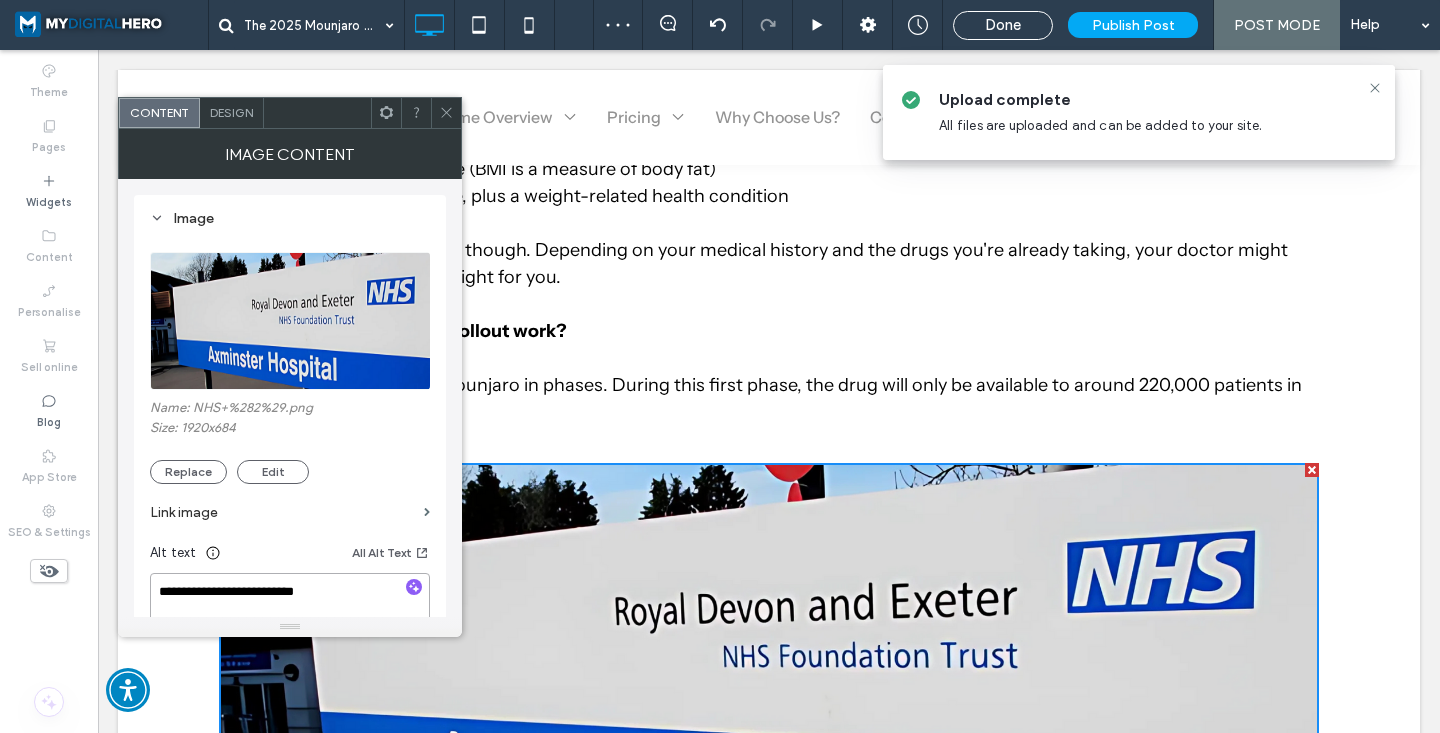 click on "**********" at bounding box center (290, 601) 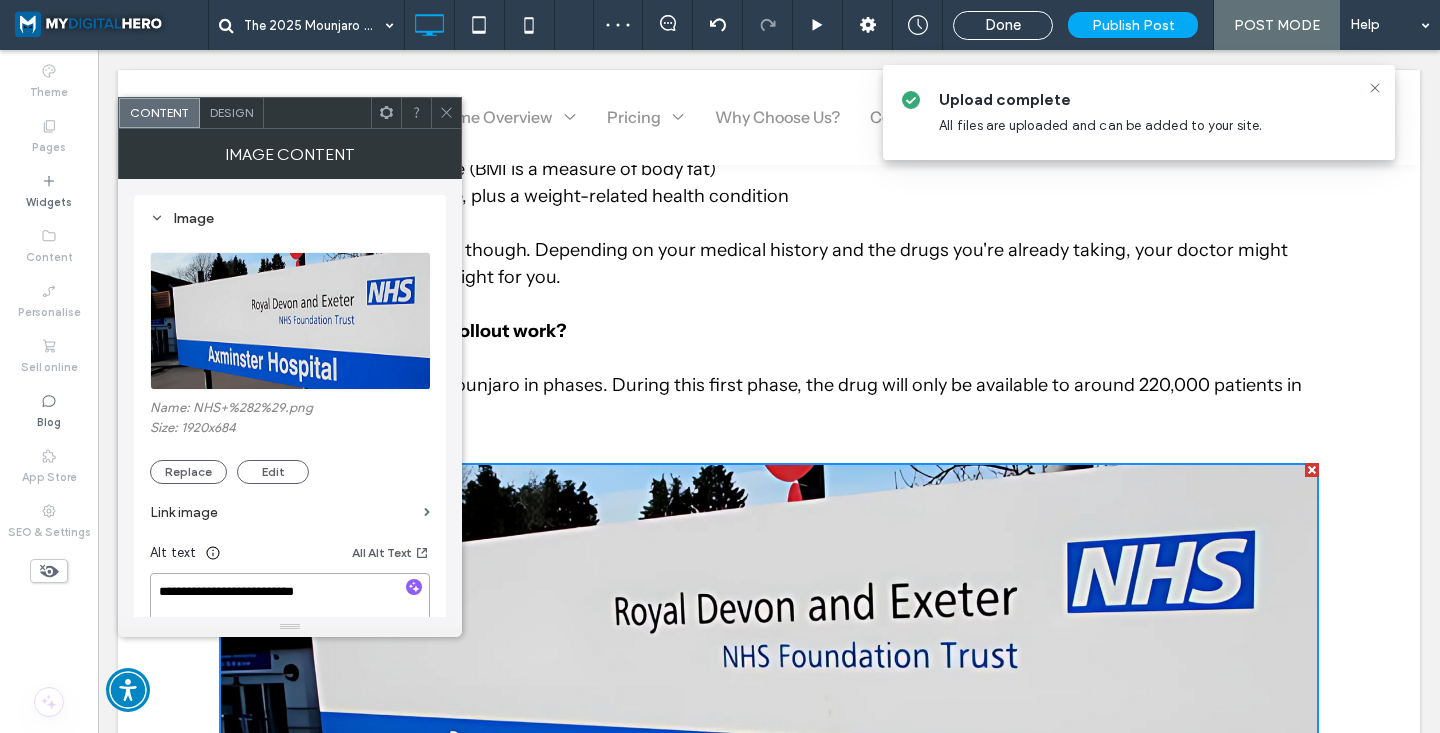 click on "**********" at bounding box center (290, 601) 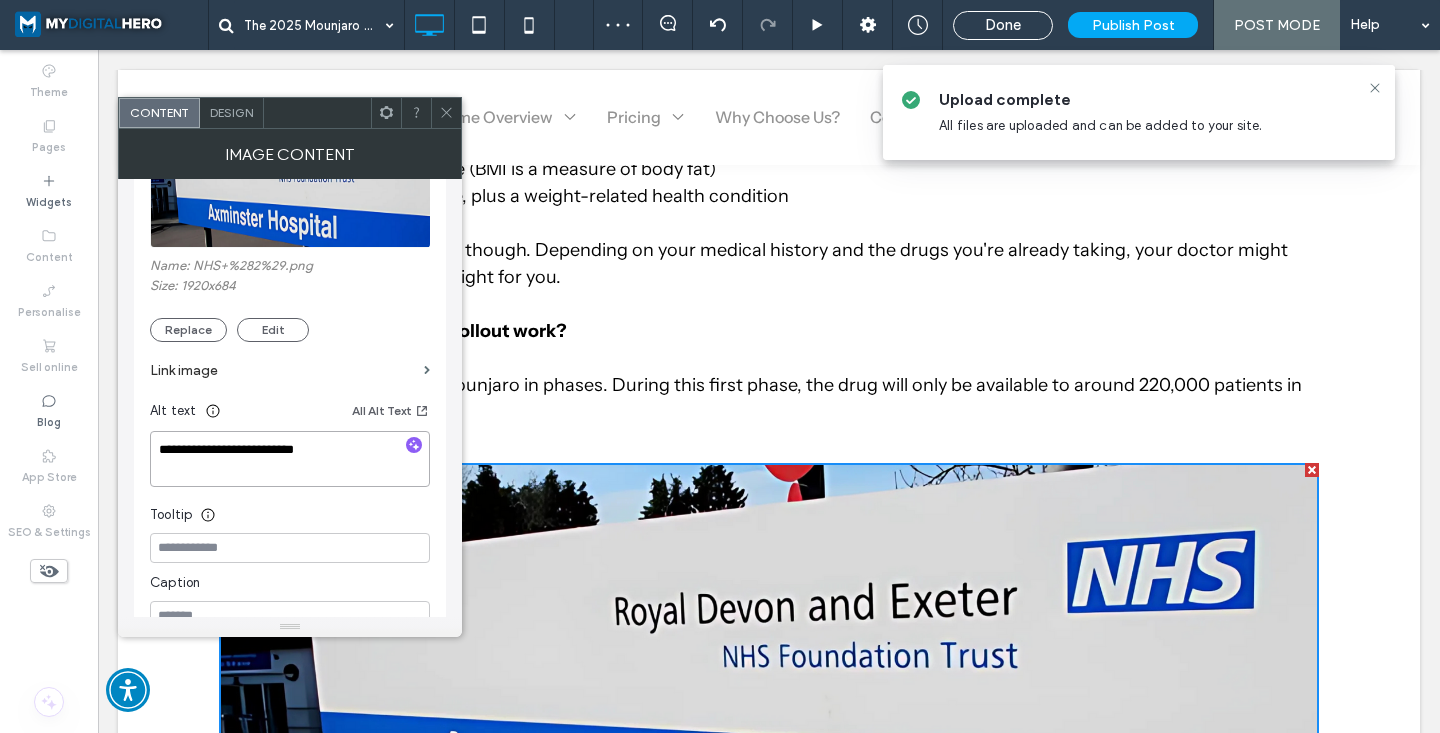 scroll, scrollTop: 162, scrollLeft: 0, axis: vertical 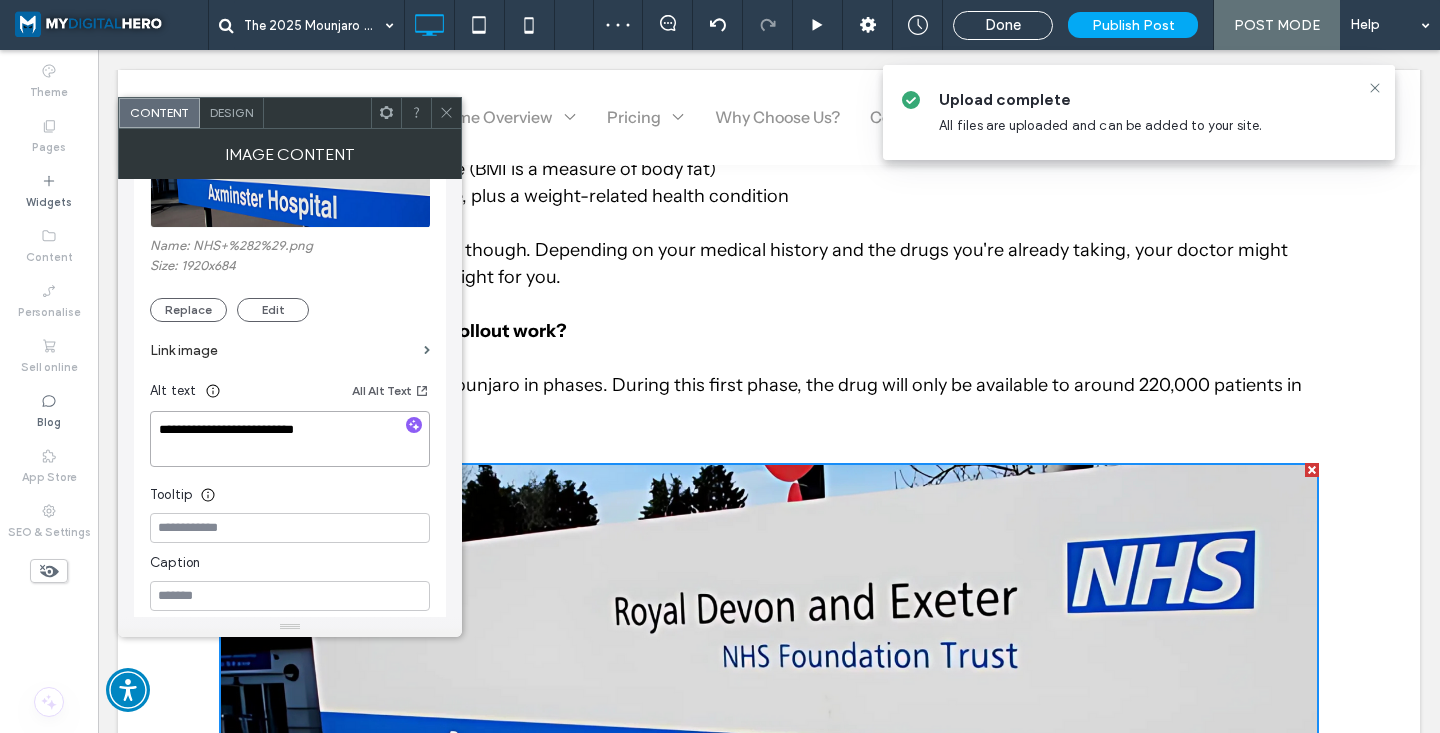 type on "**********" 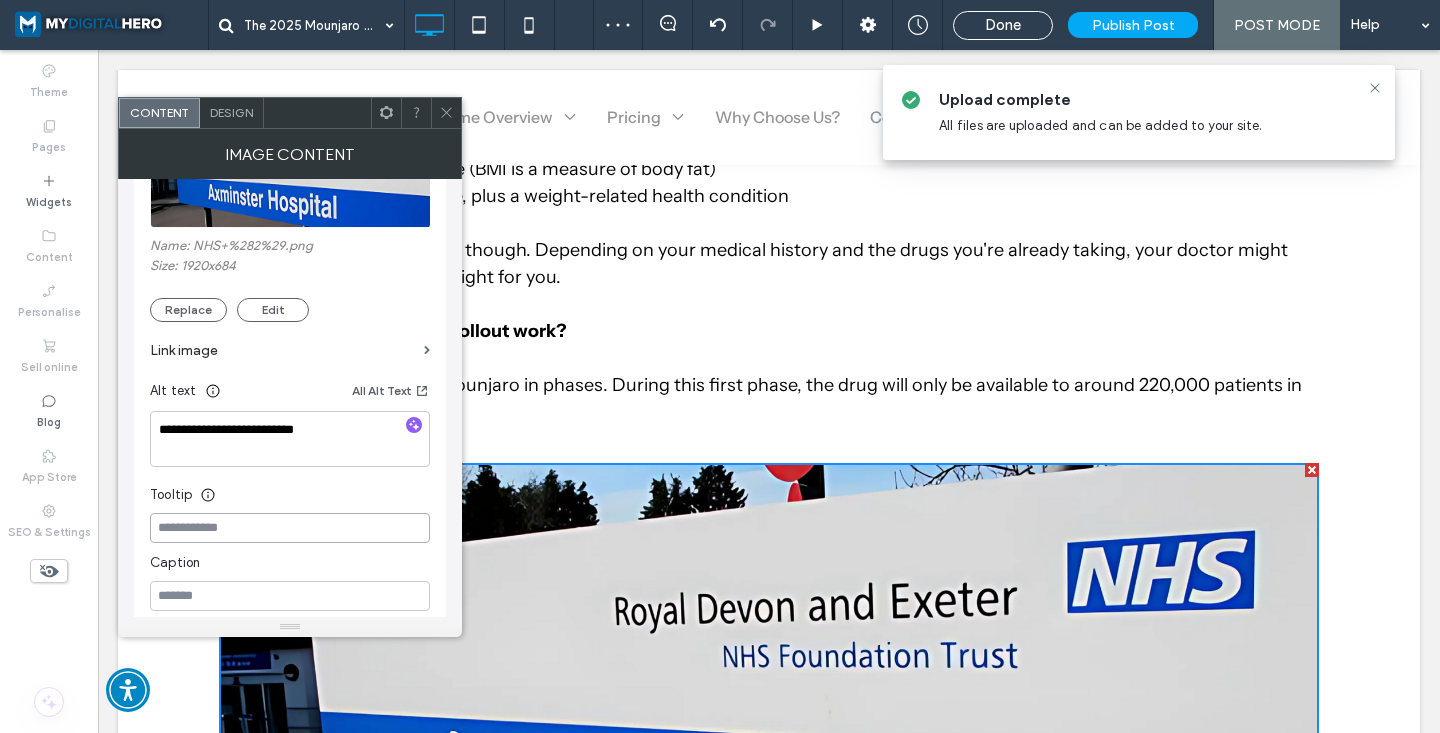click at bounding box center (290, 528) 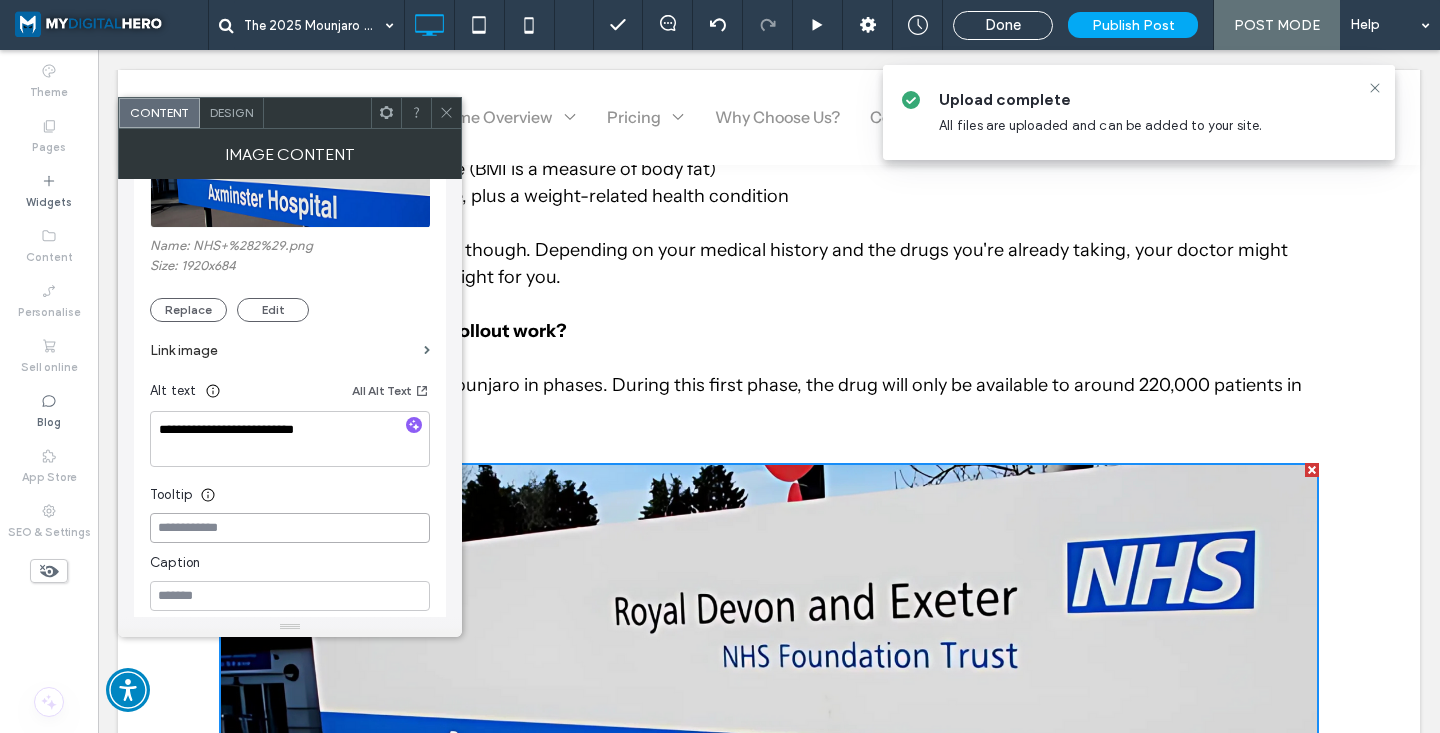 paste on "**********" 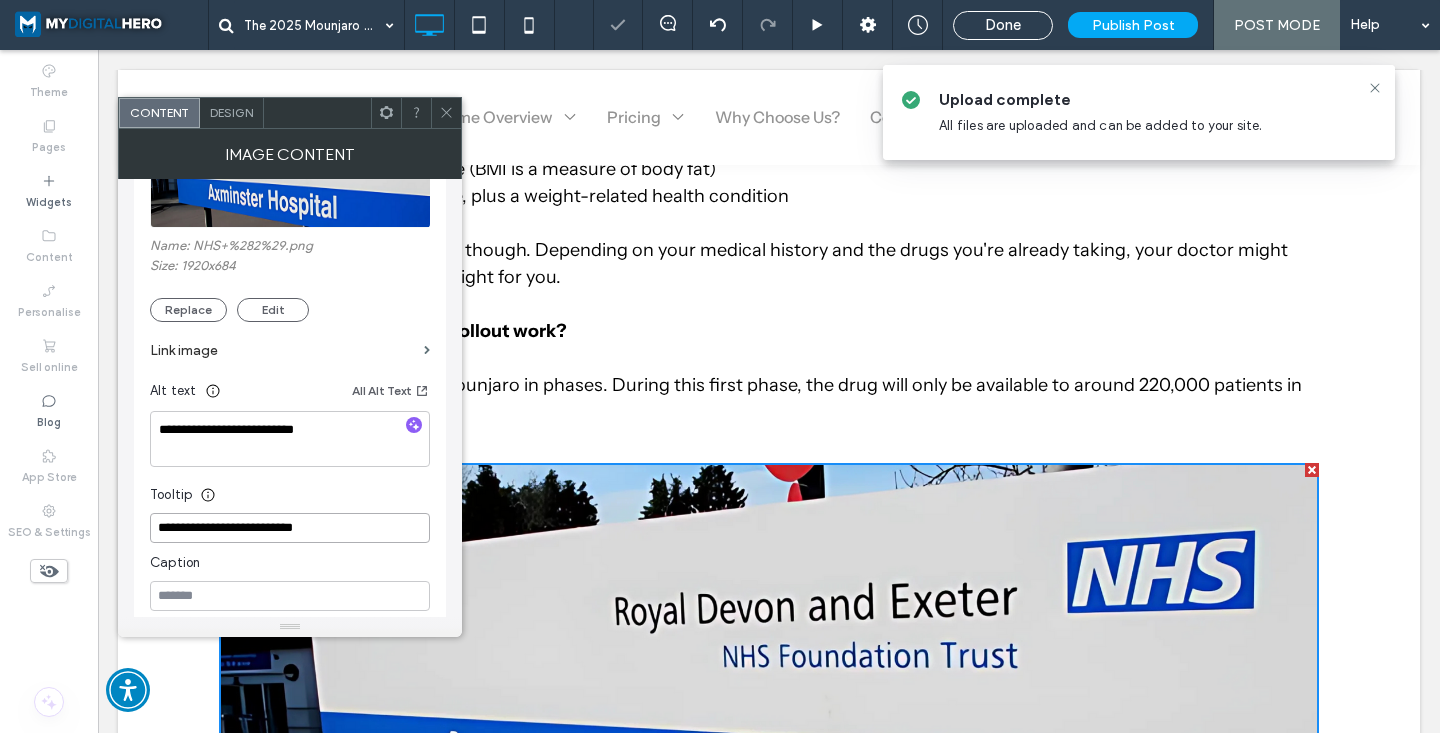 type on "**********" 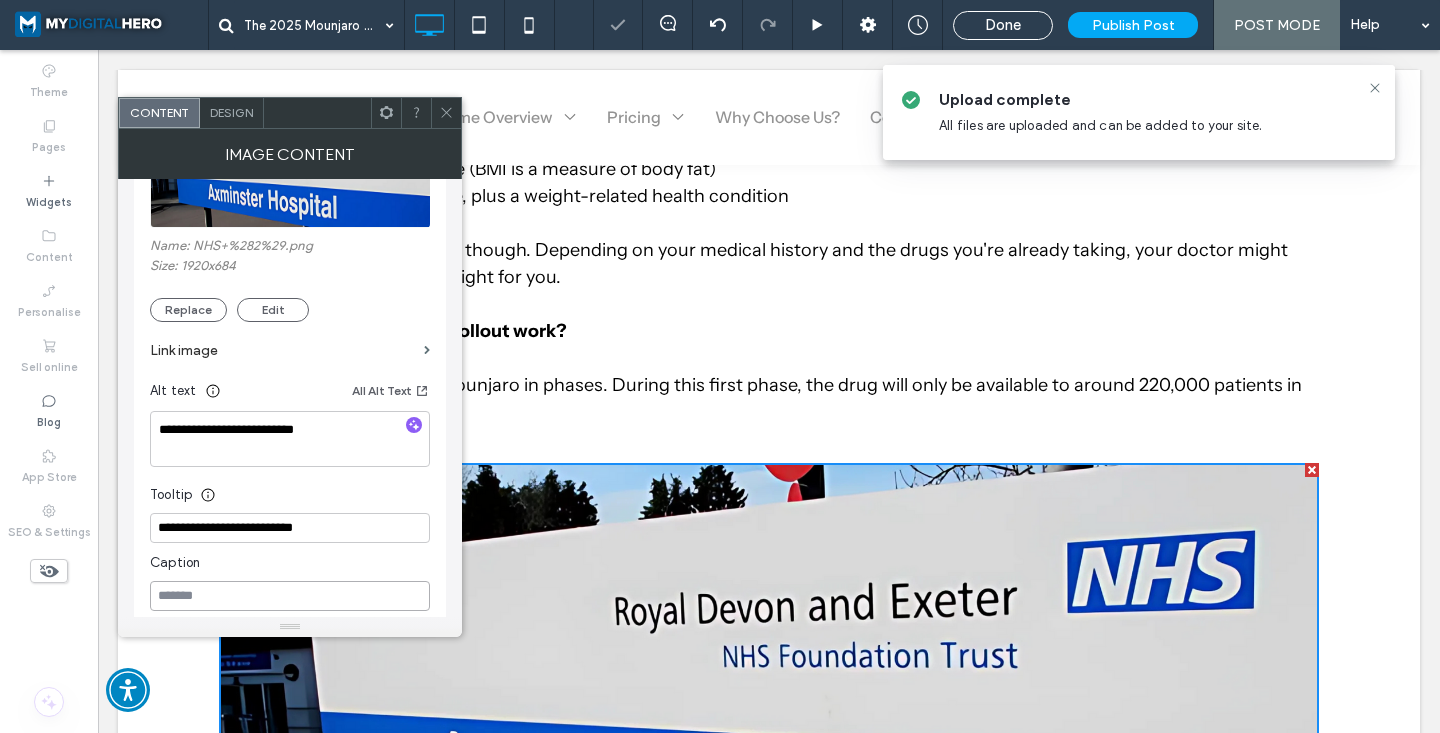 click at bounding box center [290, 596] 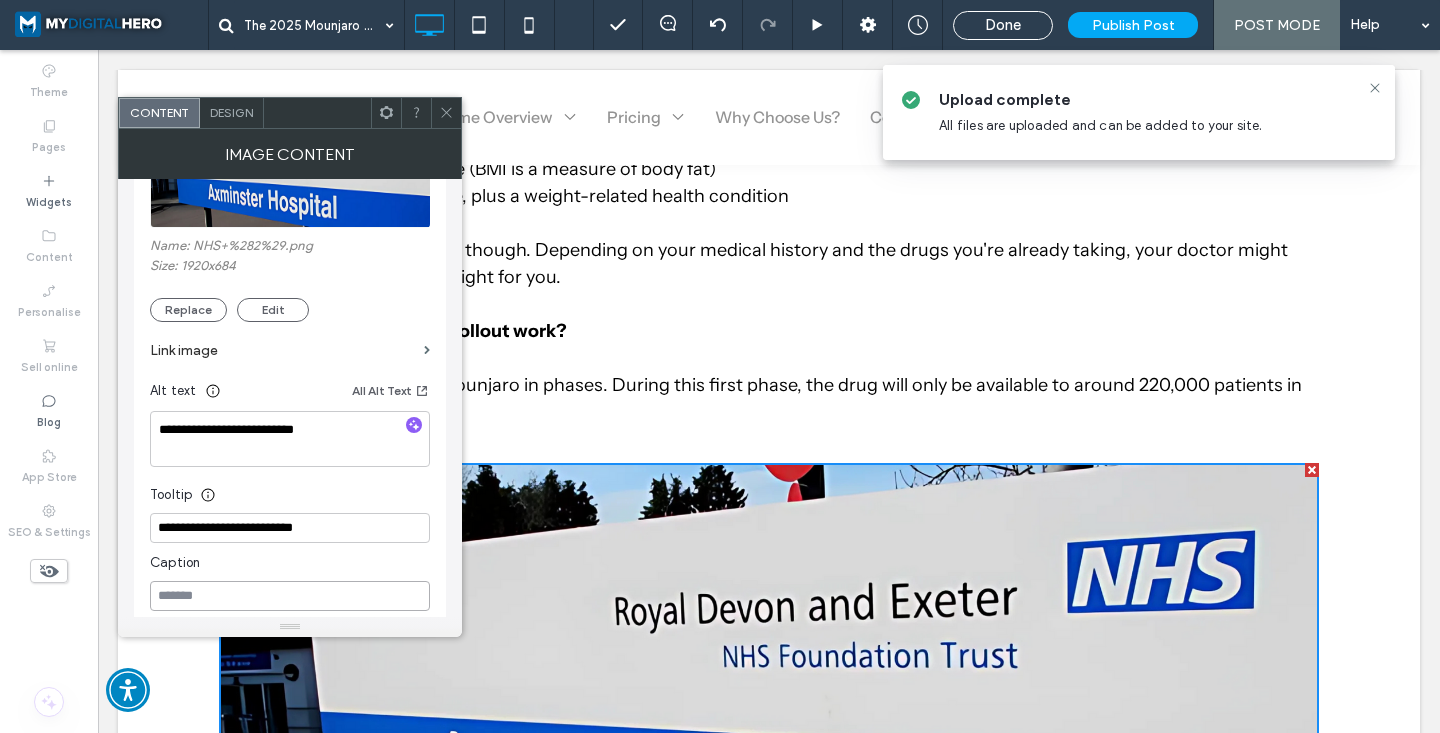 paste on "**********" 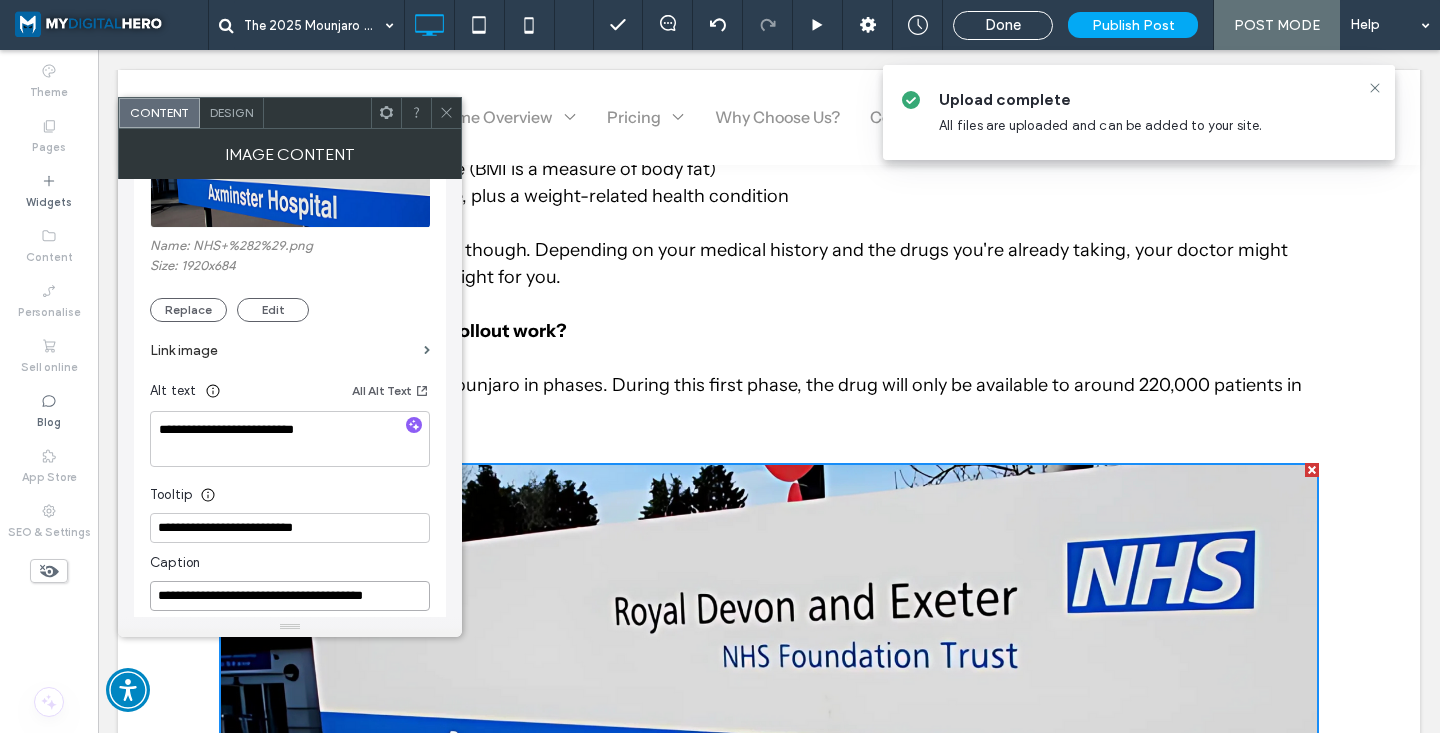 scroll, scrollTop: 0, scrollLeft: 16, axis: horizontal 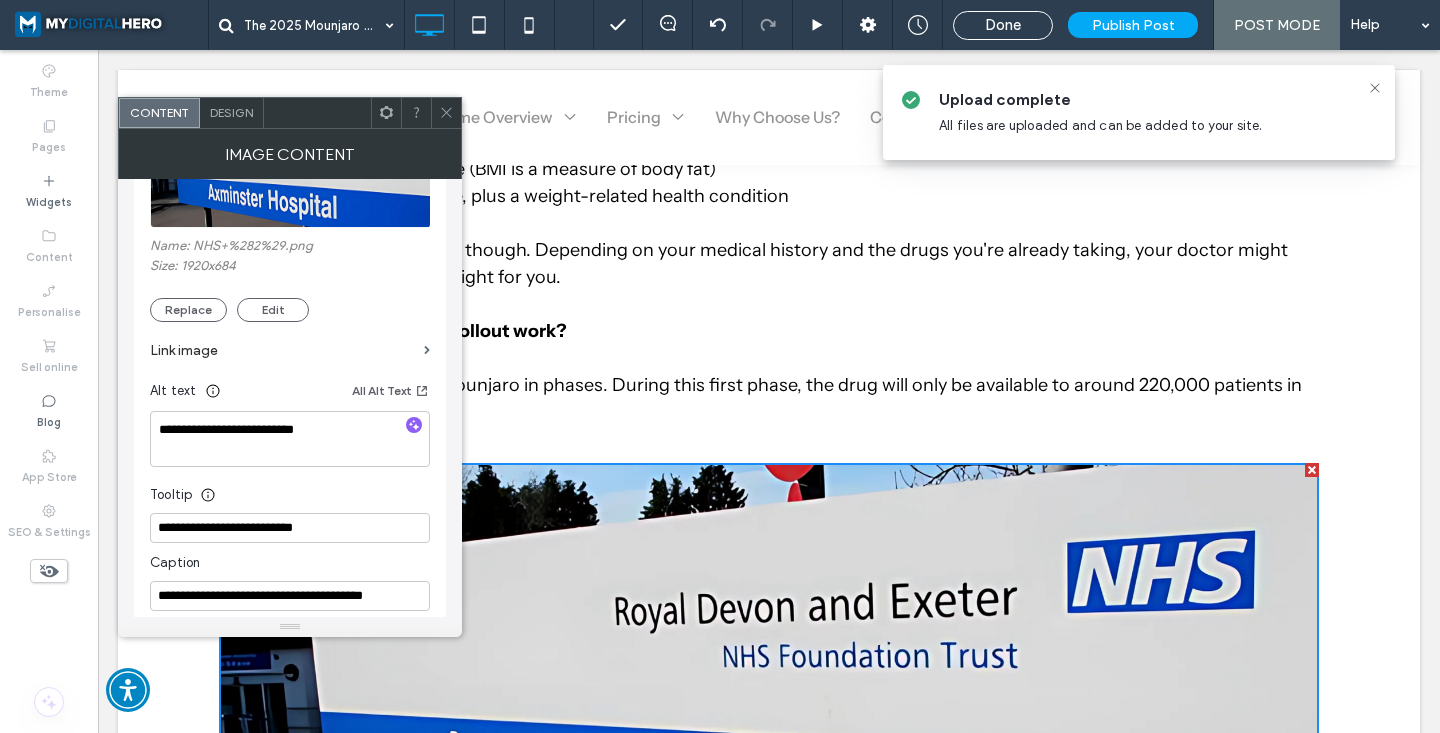 click on "Caption" at bounding box center (290, 558) 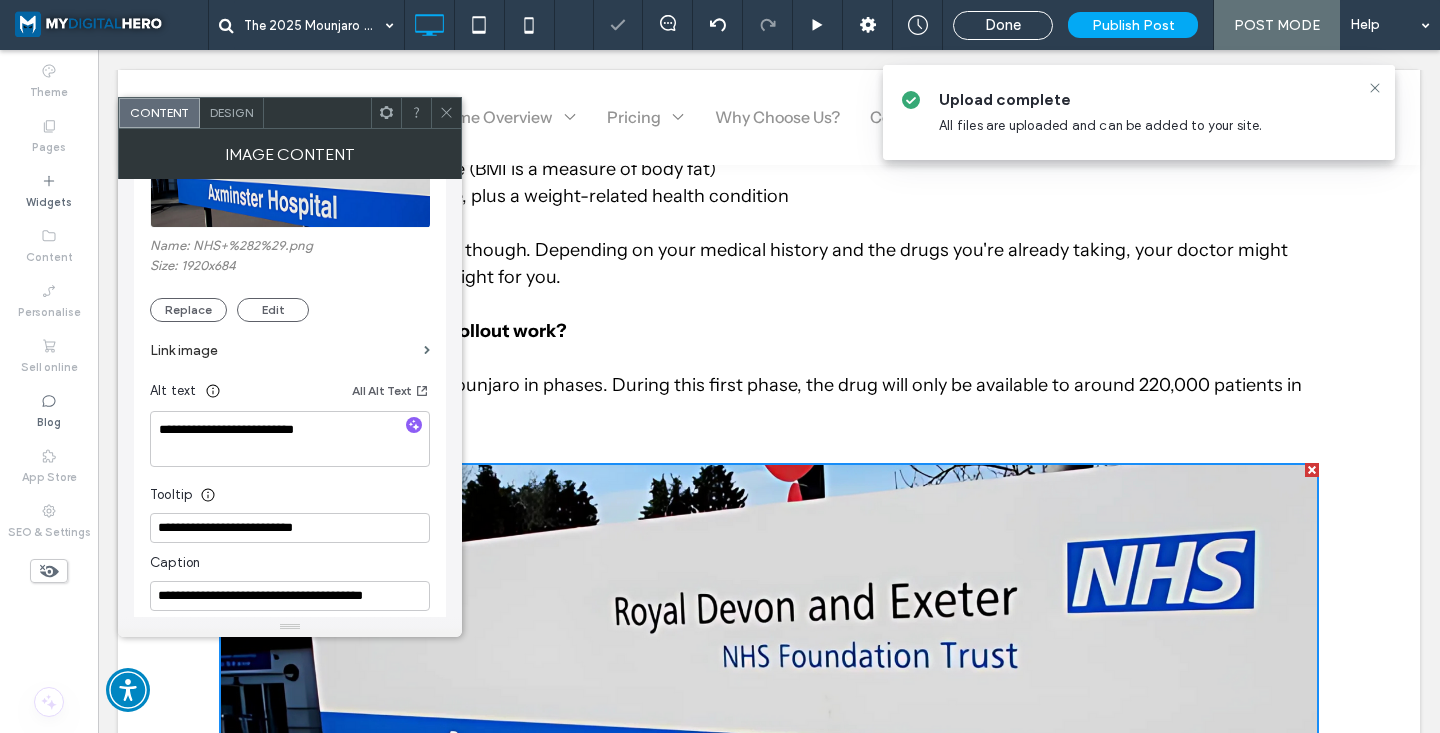 click 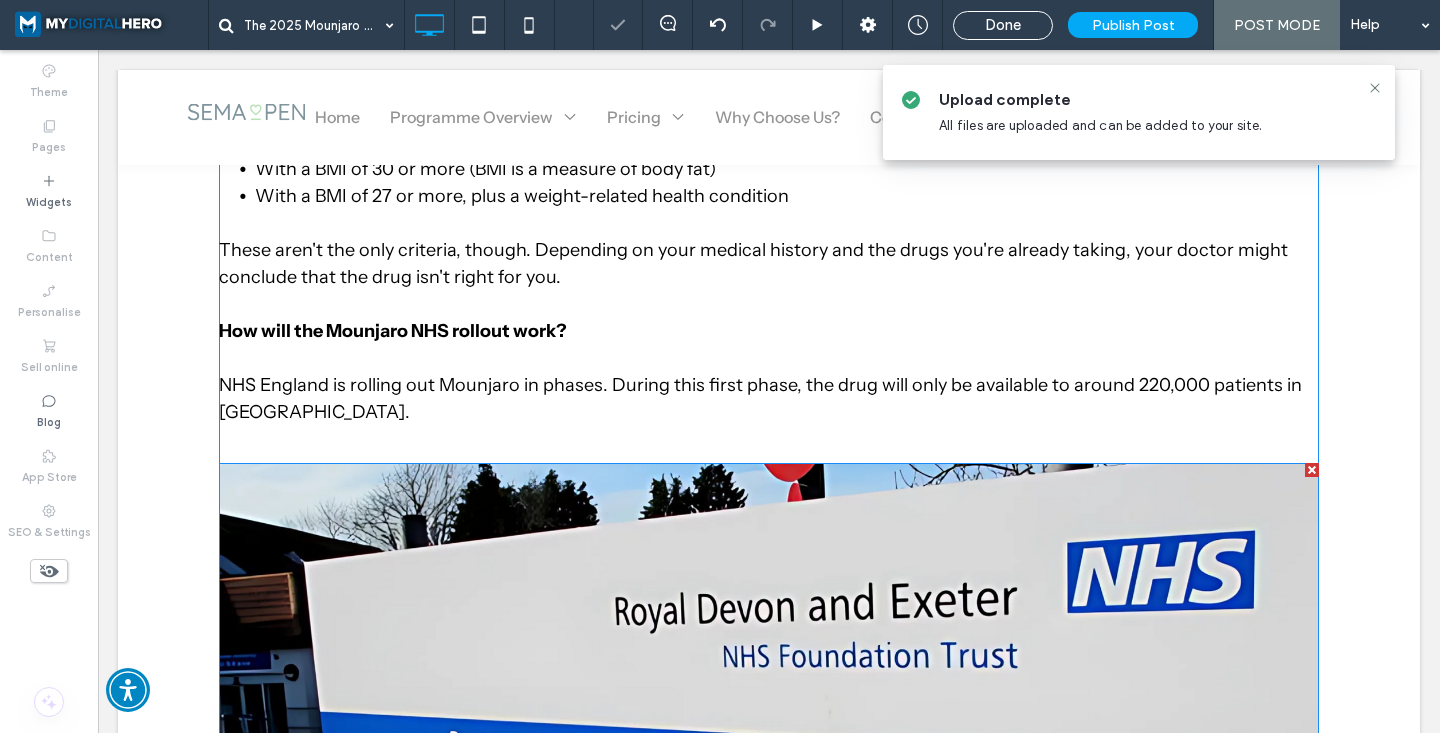 scroll, scrollTop: 2549, scrollLeft: 0, axis: vertical 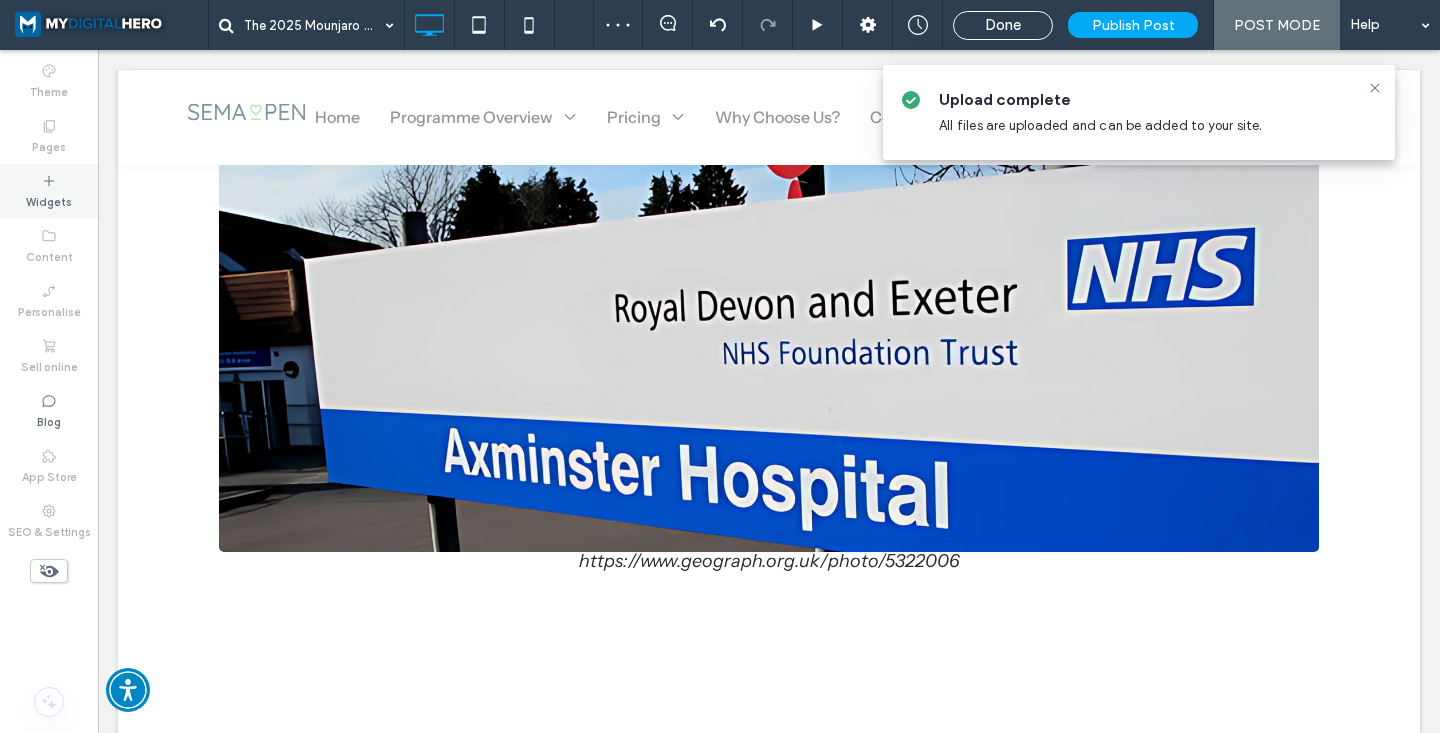 click on "Widgets" at bounding box center (49, 191) 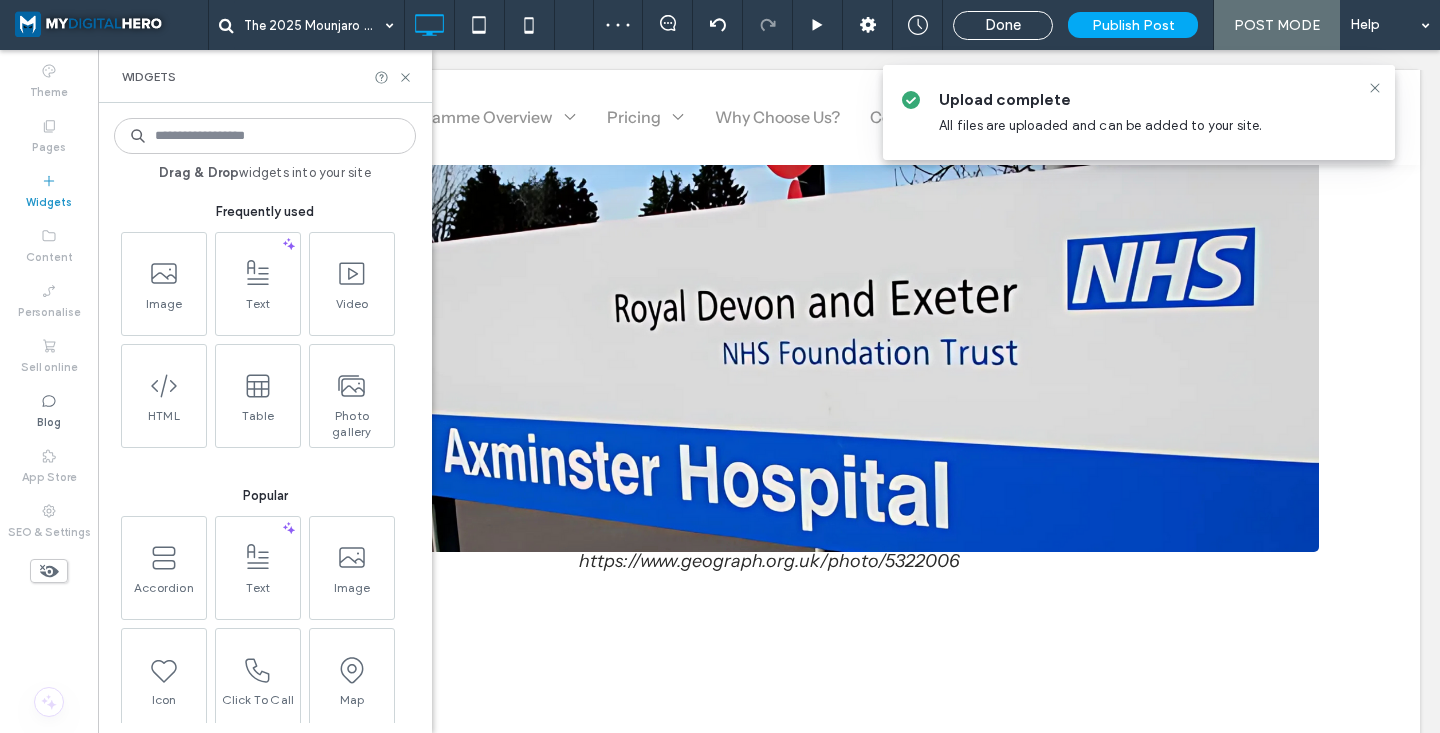 click on "Text" at bounding box center [258, 310] 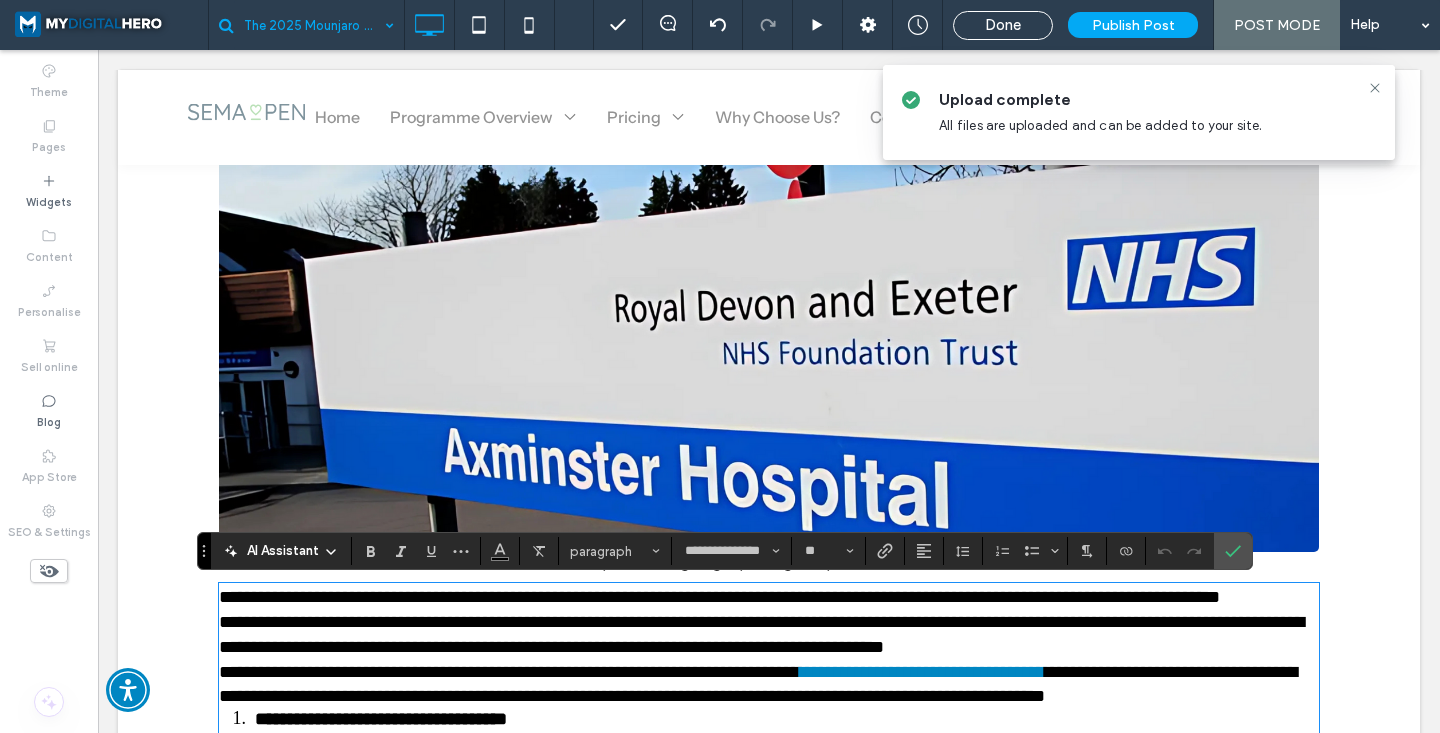 scroll, scrollTop: 3497, scrollLeft: 0, axis: vertical 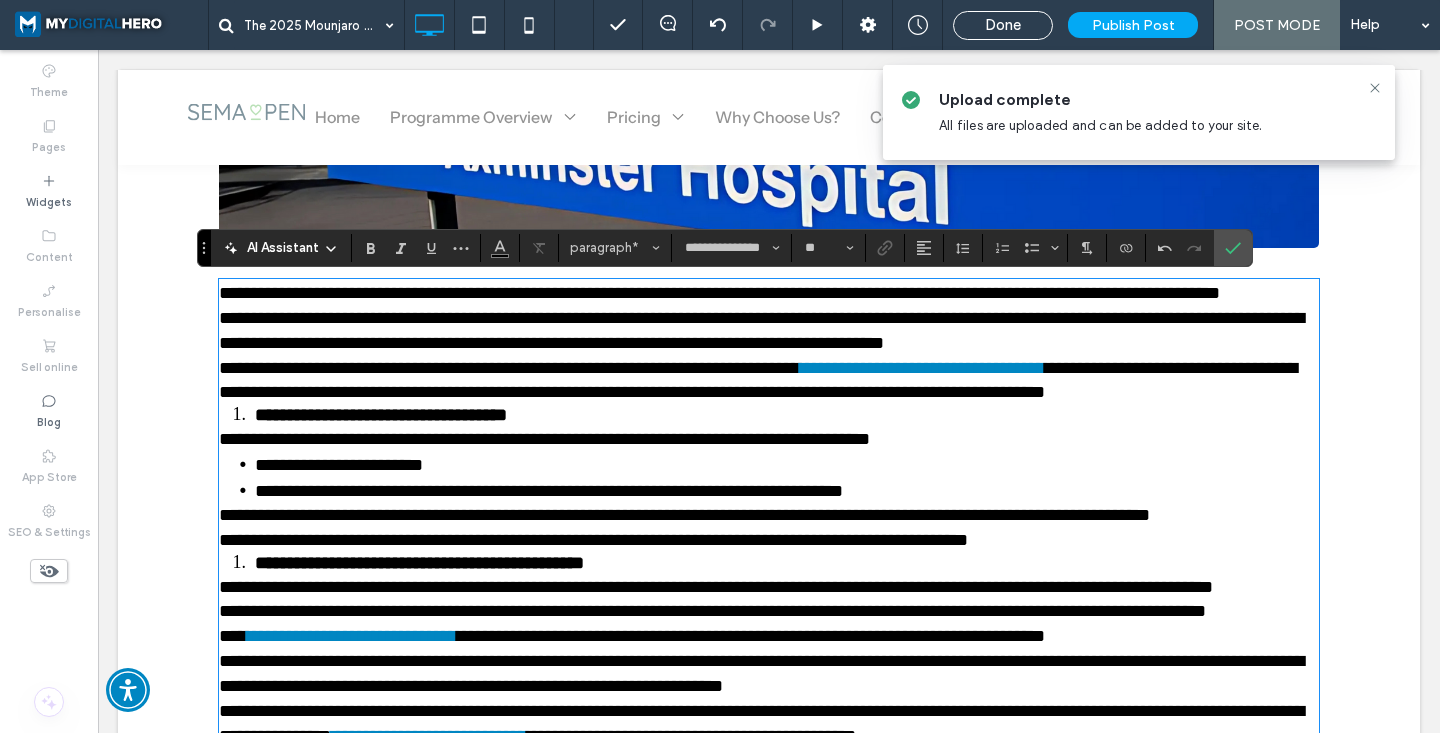 click on "**********" at bounding box center [381, 415] 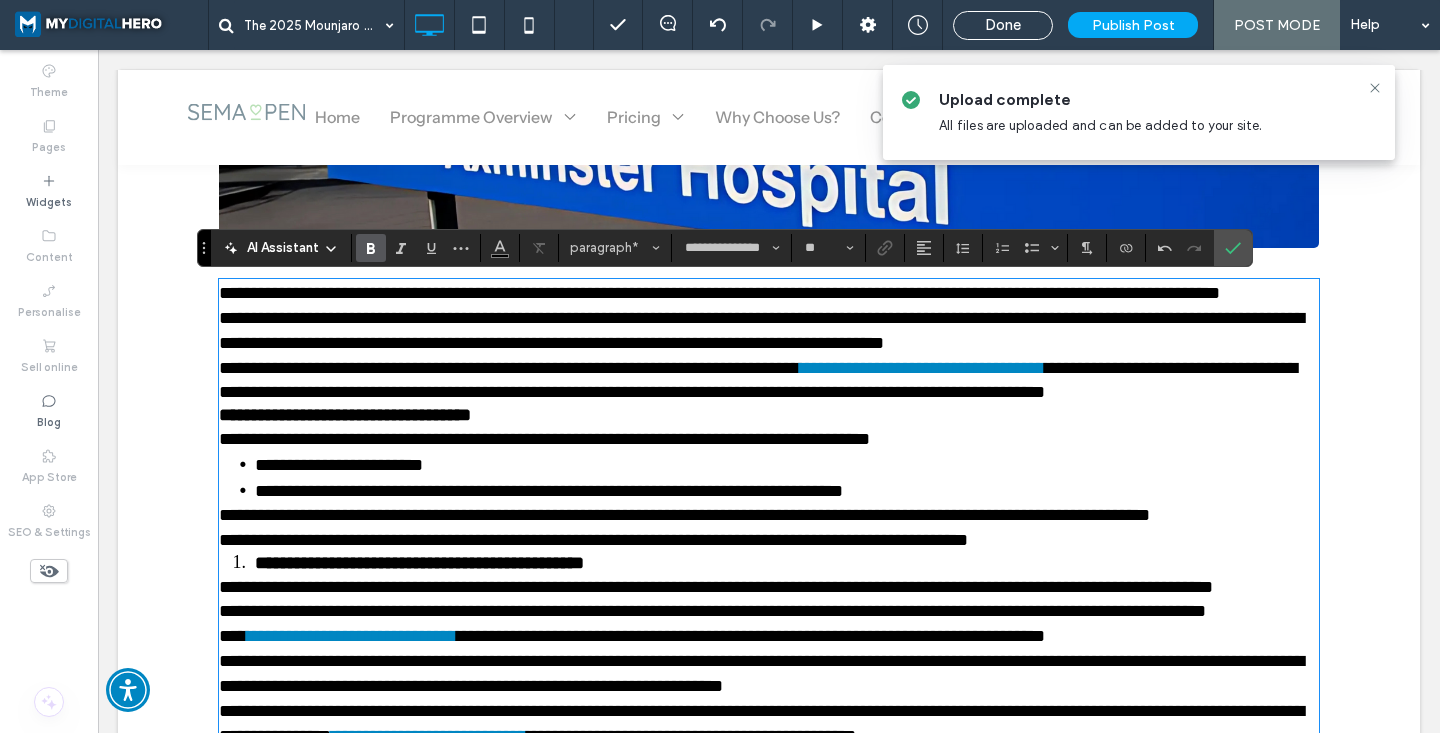 click on "**********" at bounding box center [419, 563] 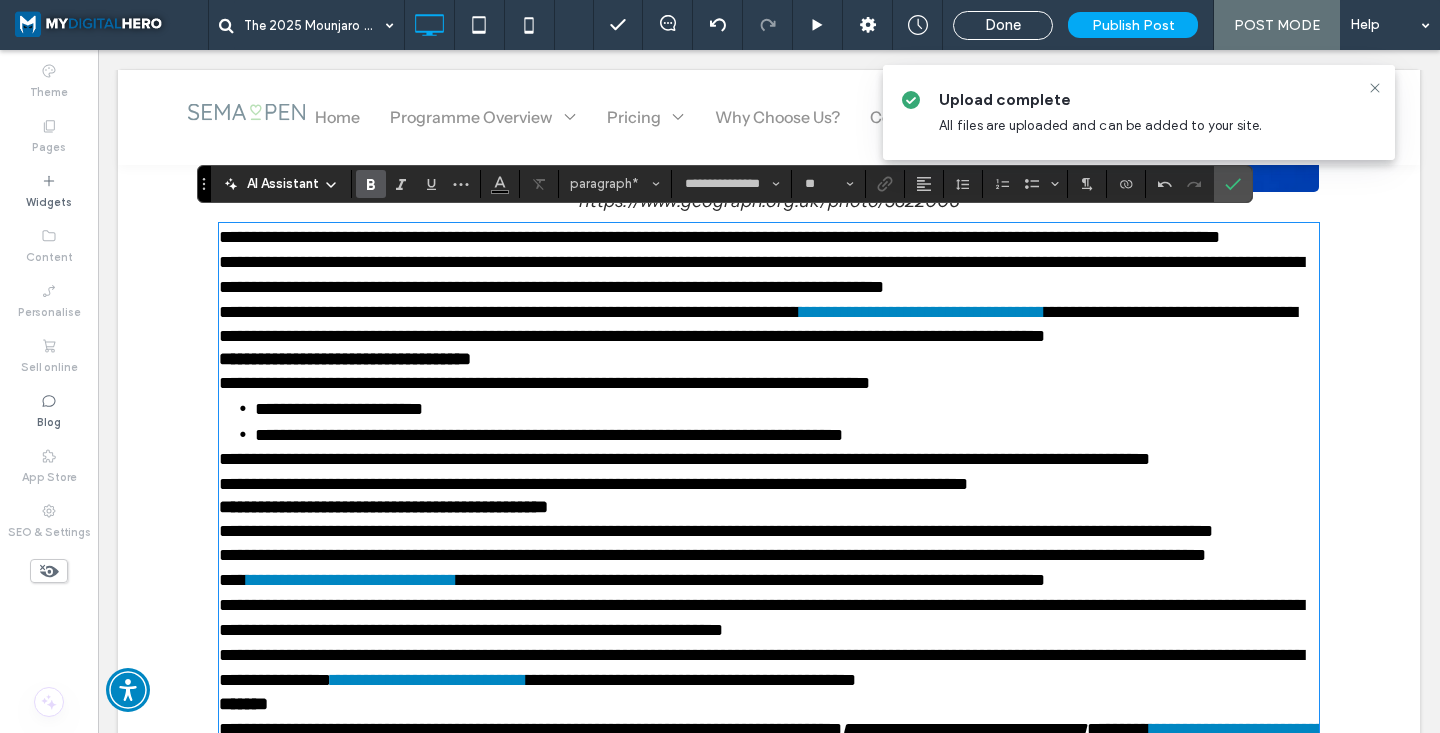 scroll, scrollTop: 2908, scrollLeft: 0, axis: vertical 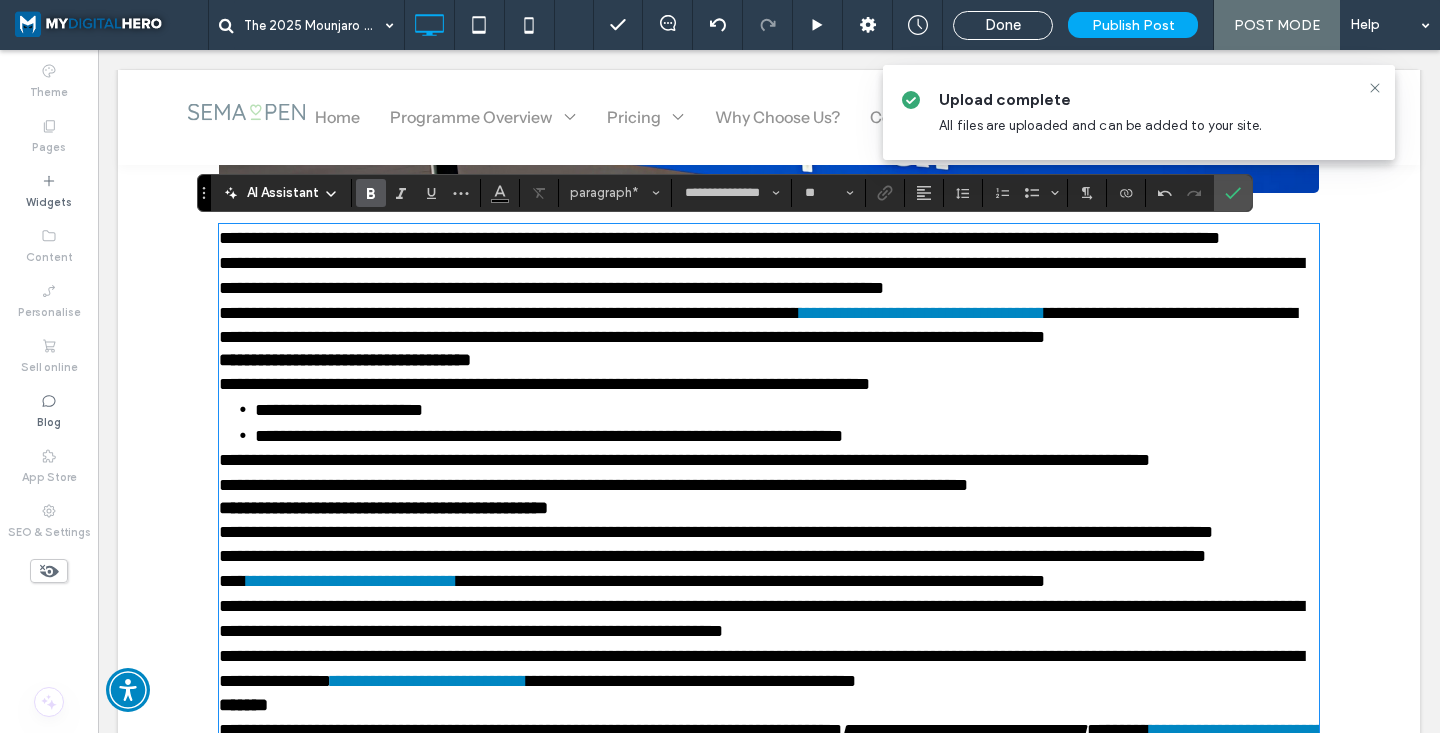 click on "**********" at bounding box center (769, 238) 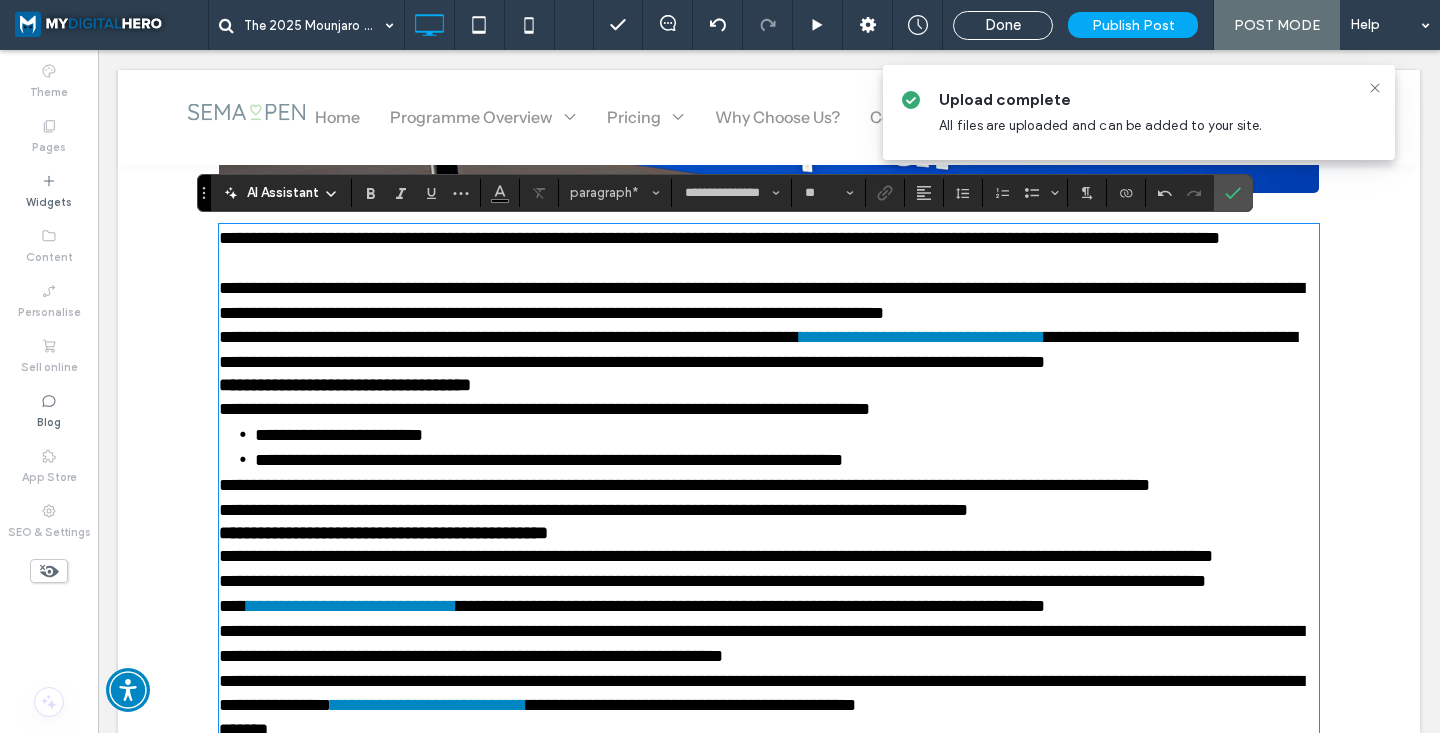 click on "**********" at bounding box center [769, 301] 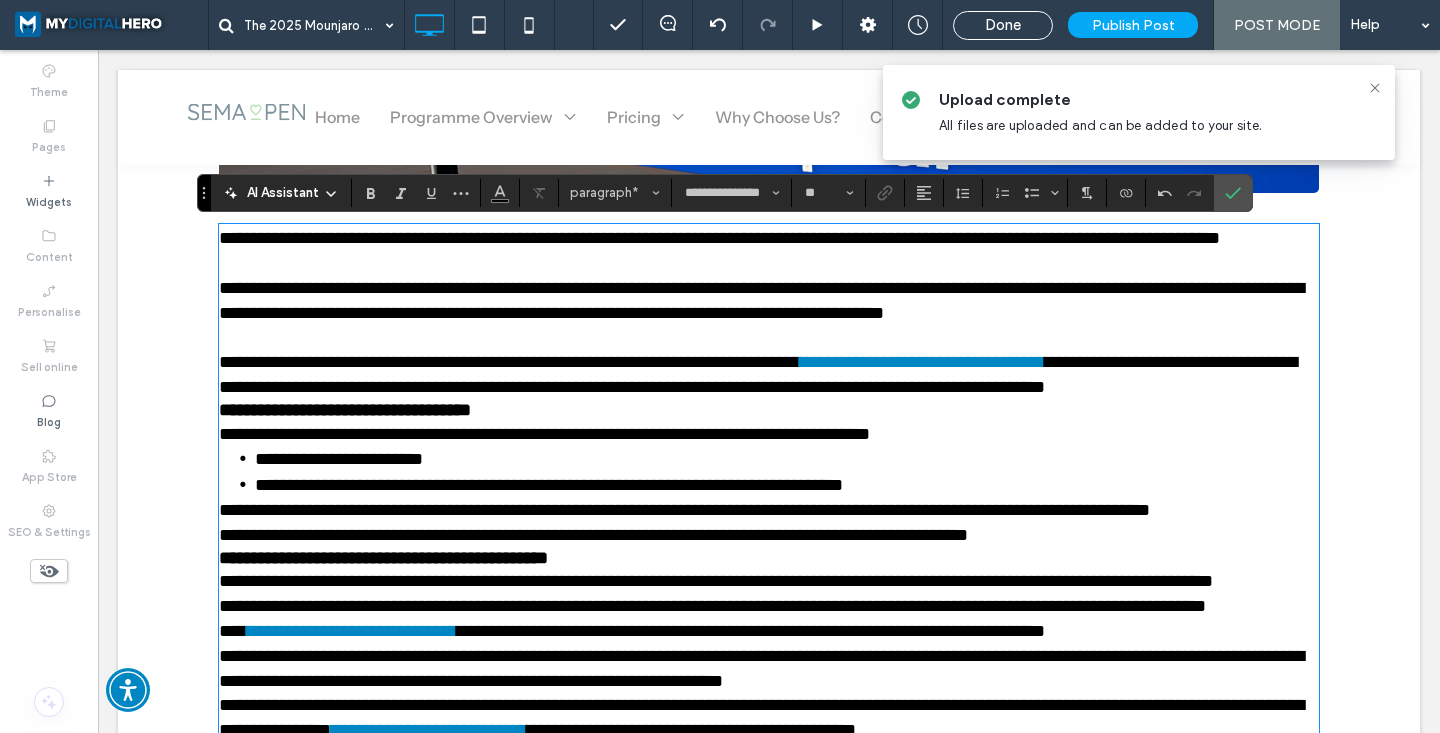 click on "**********" at bounding box center [769, 375] 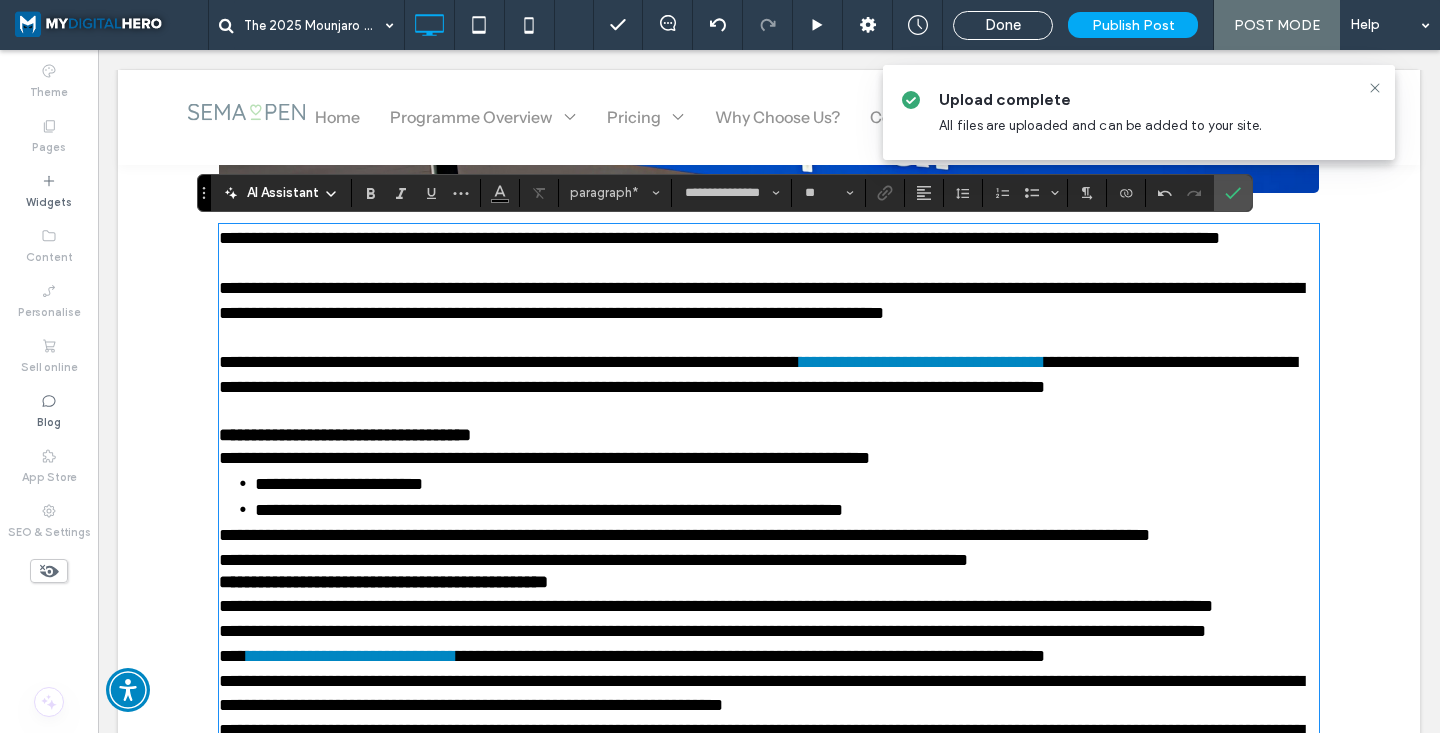 click on "**********" at bounding box center [345, 435] 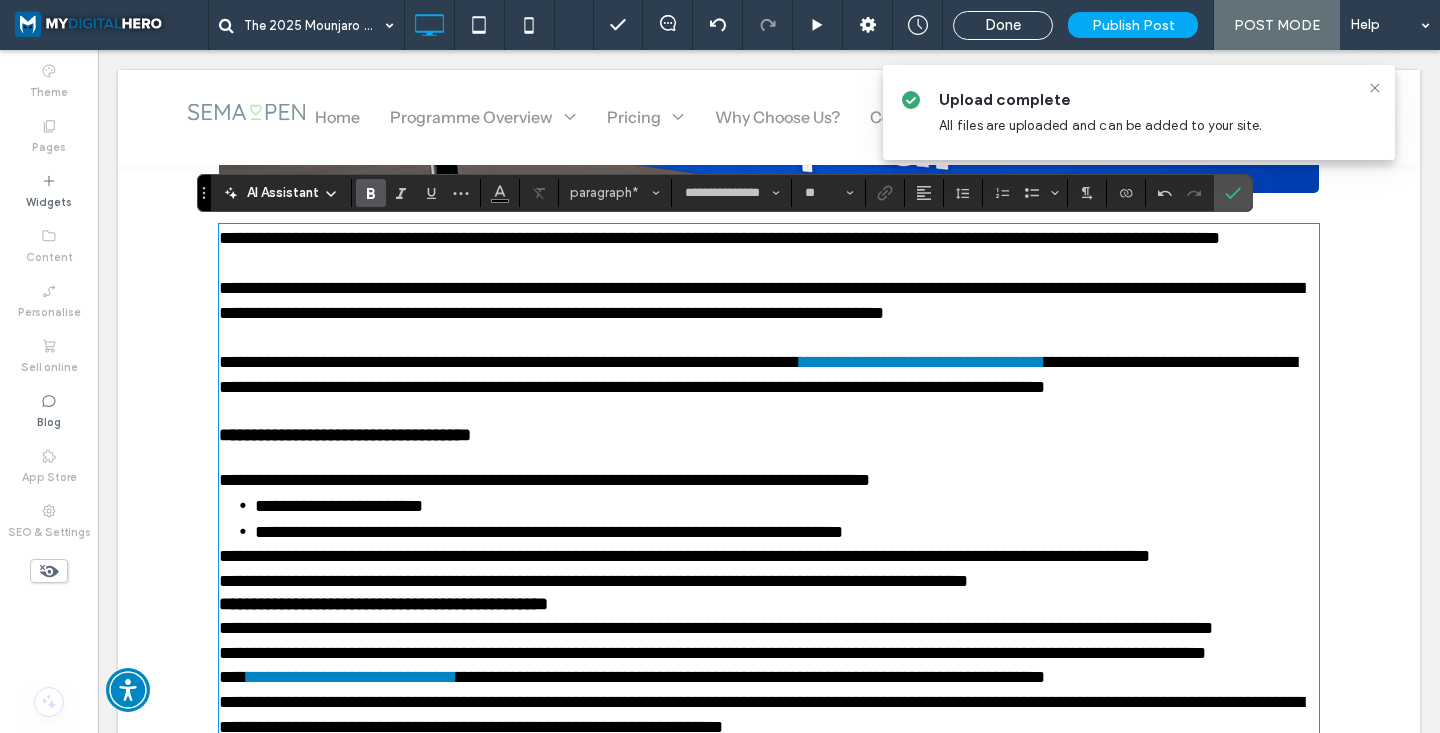 click on "**********" at bounding box center (769, 581) 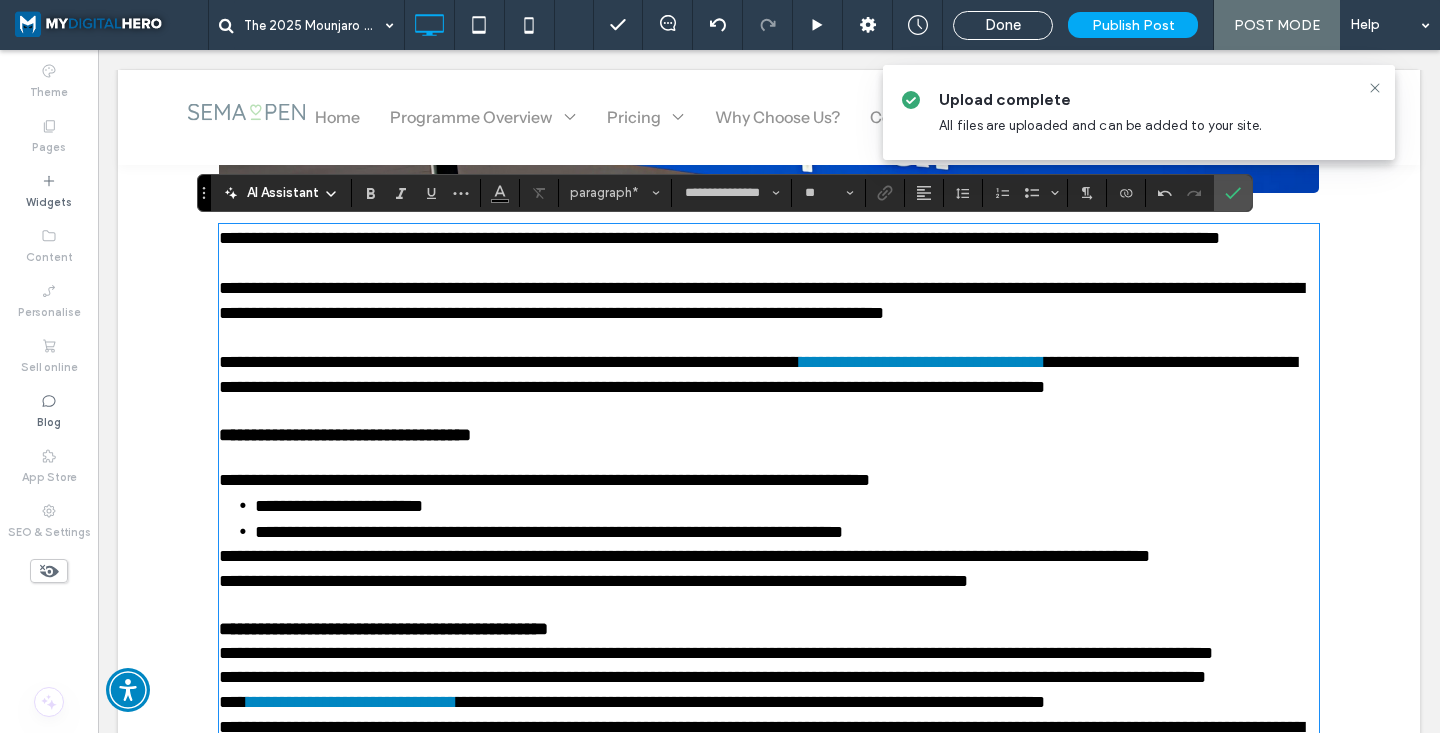 click on "**********" at bounding box center (769, 630) 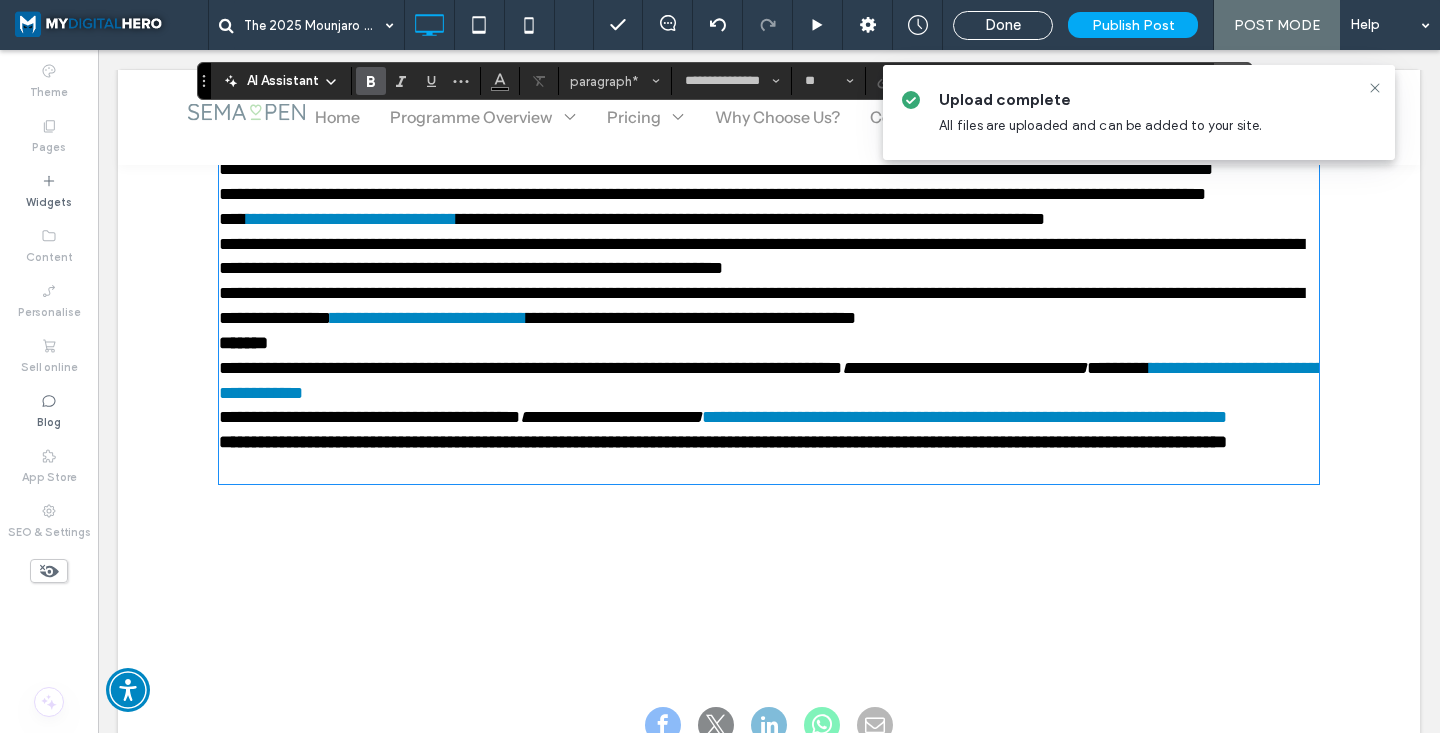 scroll, scrollTop: 3421, scrollLeft: 0, axis: vertical 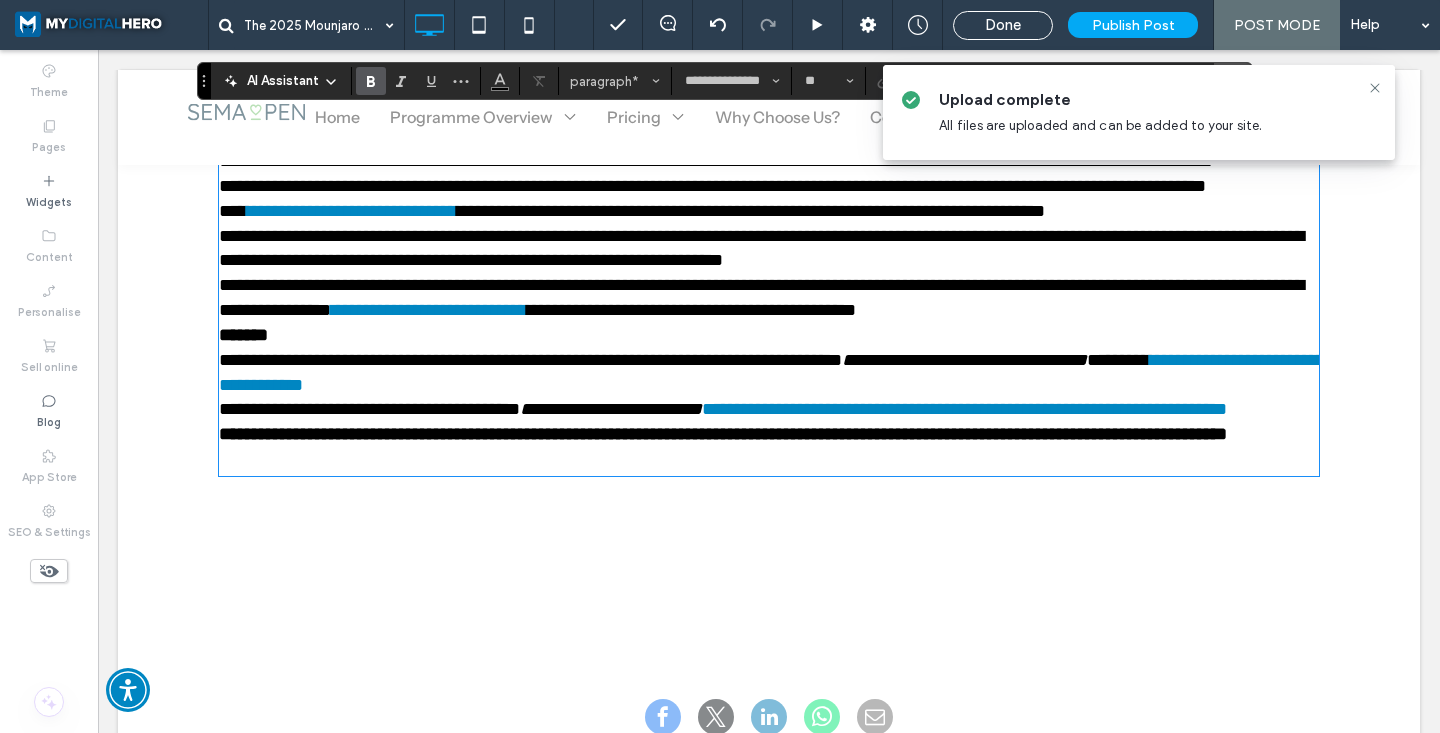 click on "**********" at bounding box center (769, 186) 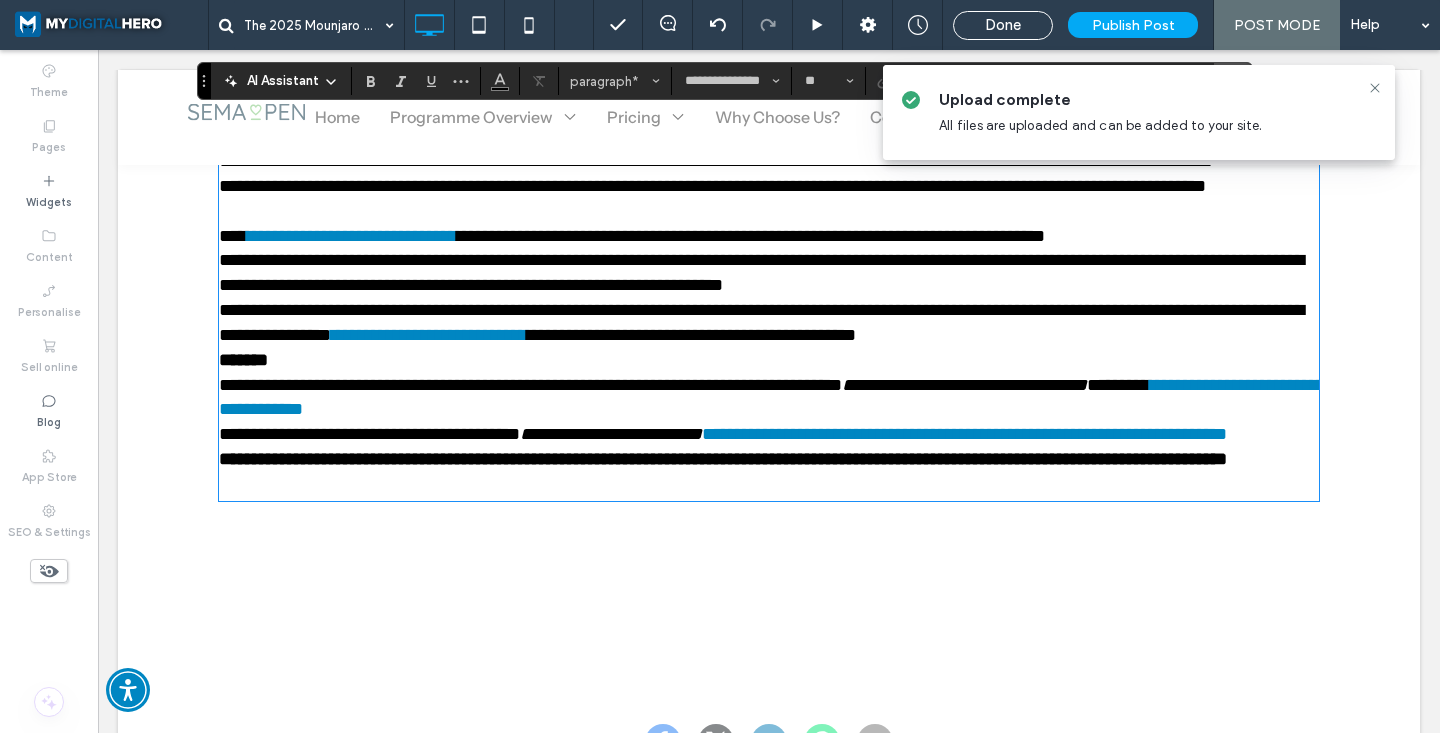 click on "**********" at bounding box center (769, 273) 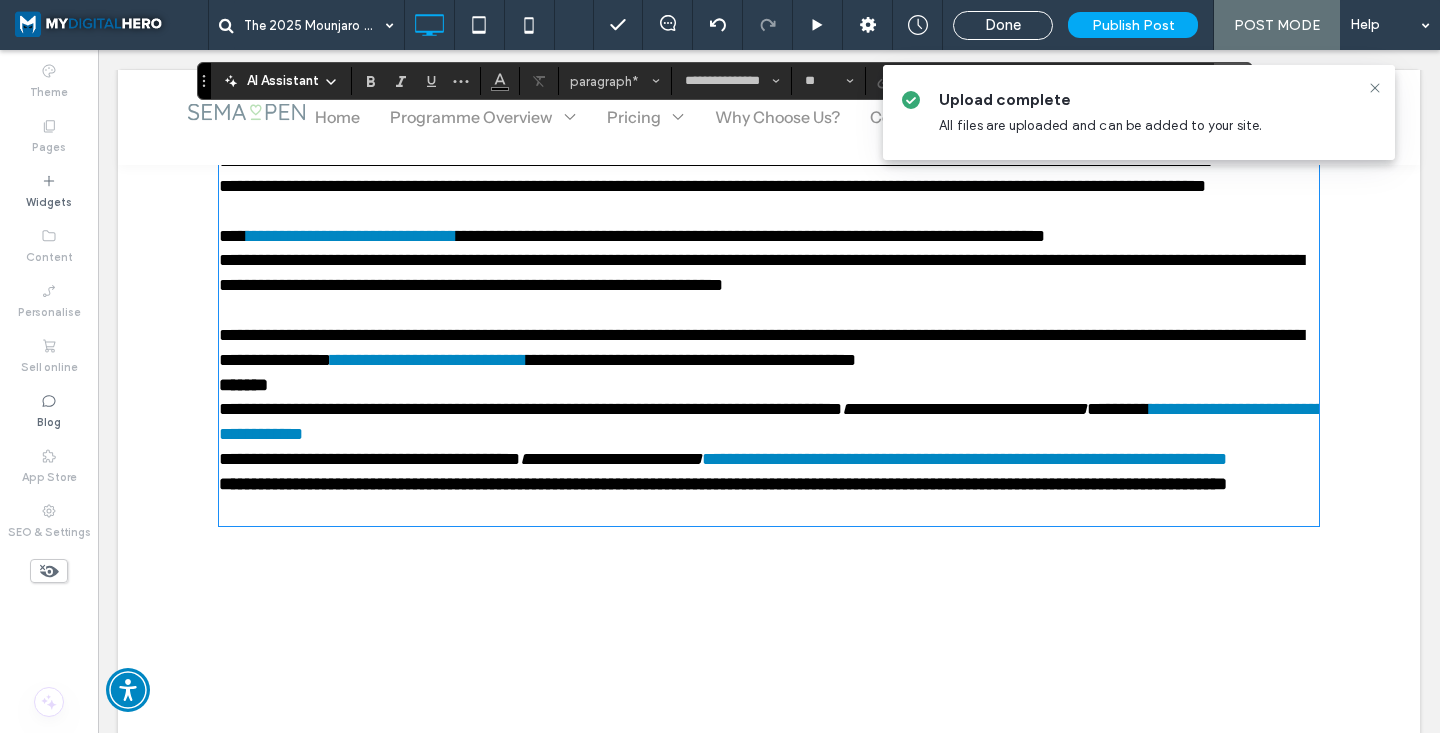 click on "**********" at bounding box center [769, 348] 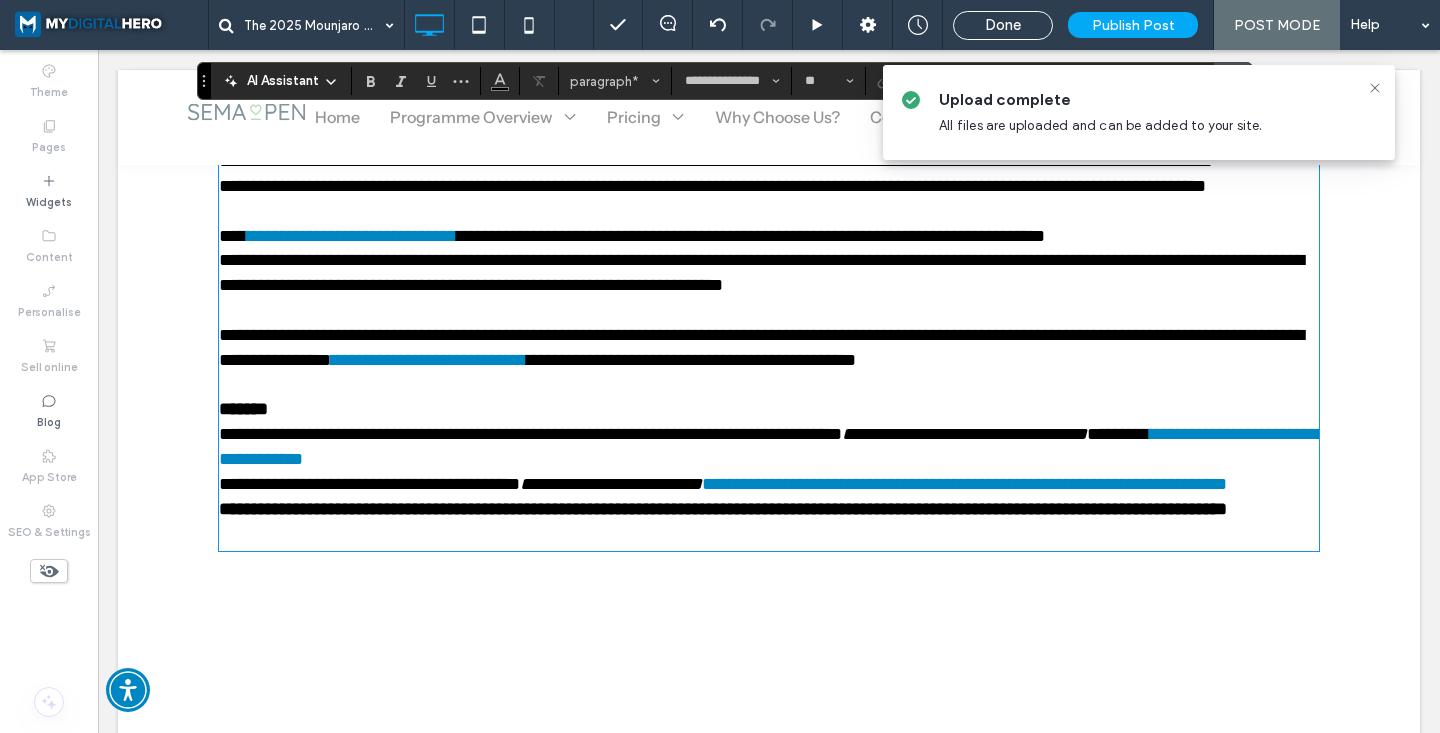 click on "﻿" at bounding box center (769, 385) 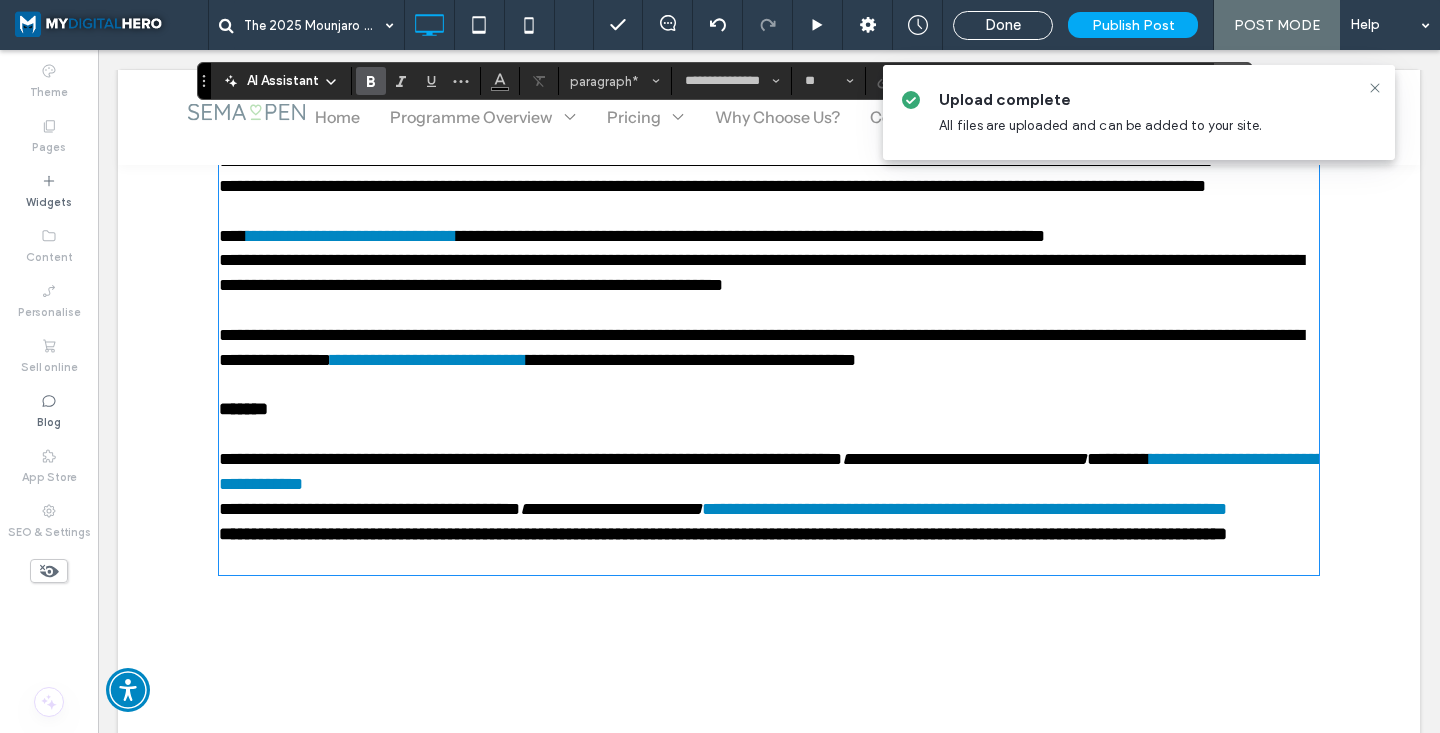 click on "**********" at bounding box center [769, 472] 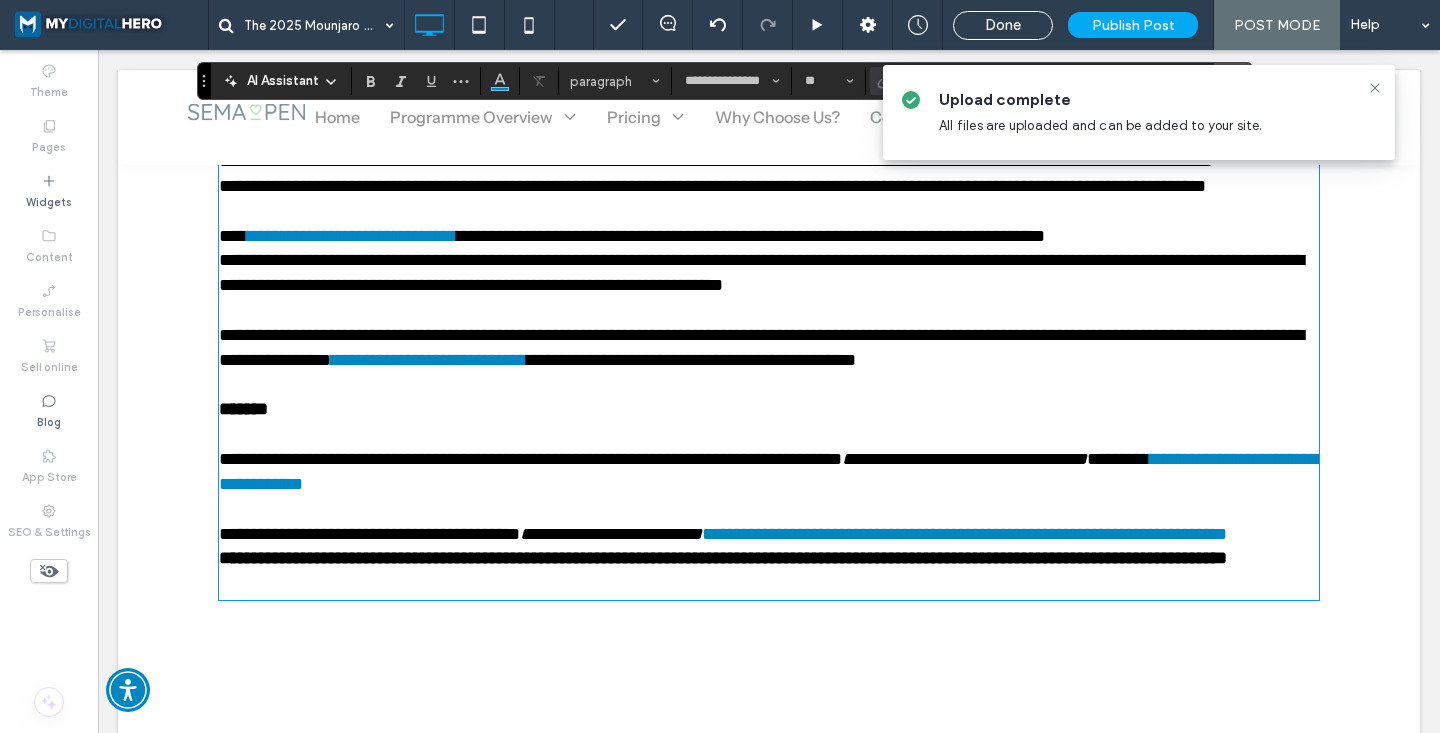 click on "**********" at bounding box center [769, 534] 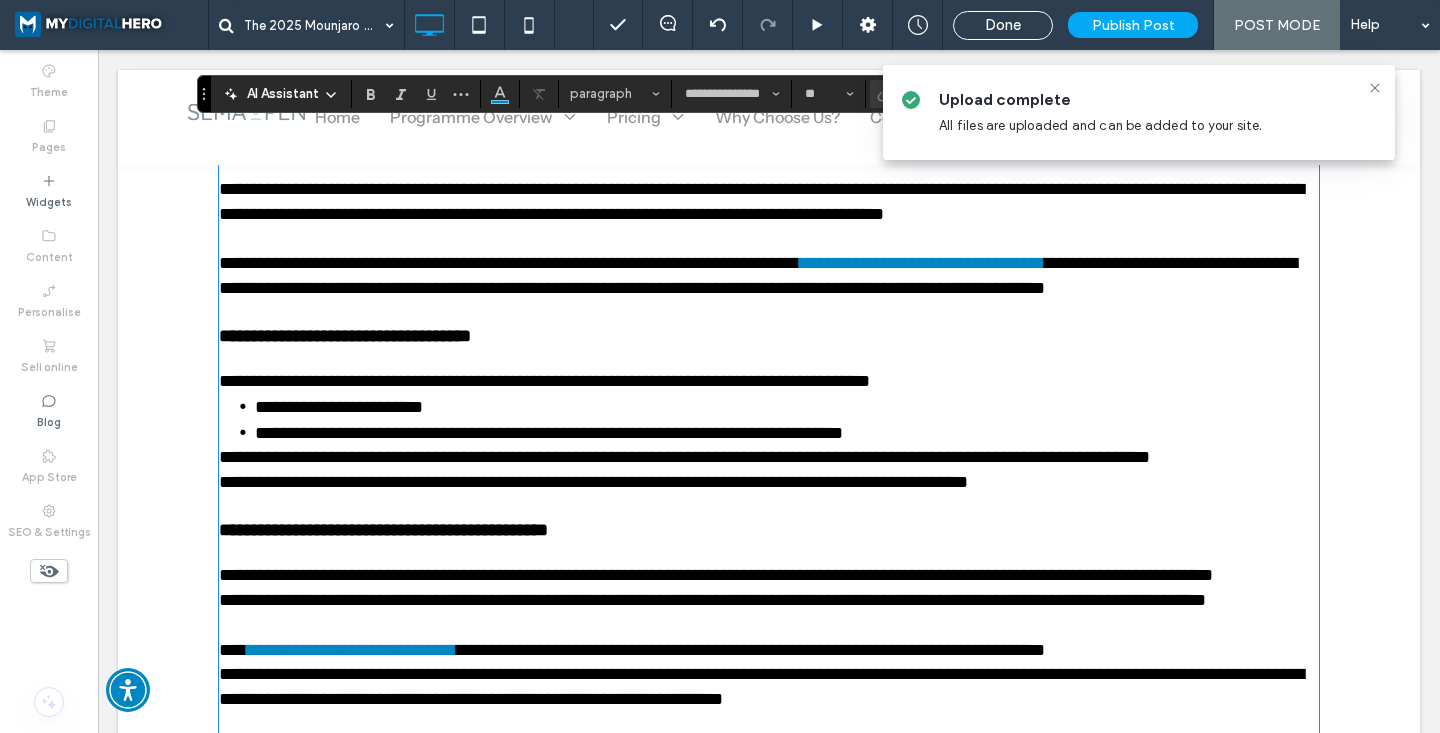 scroll, scrollTop: 2978, scrollLeft: 0, axis: vertical 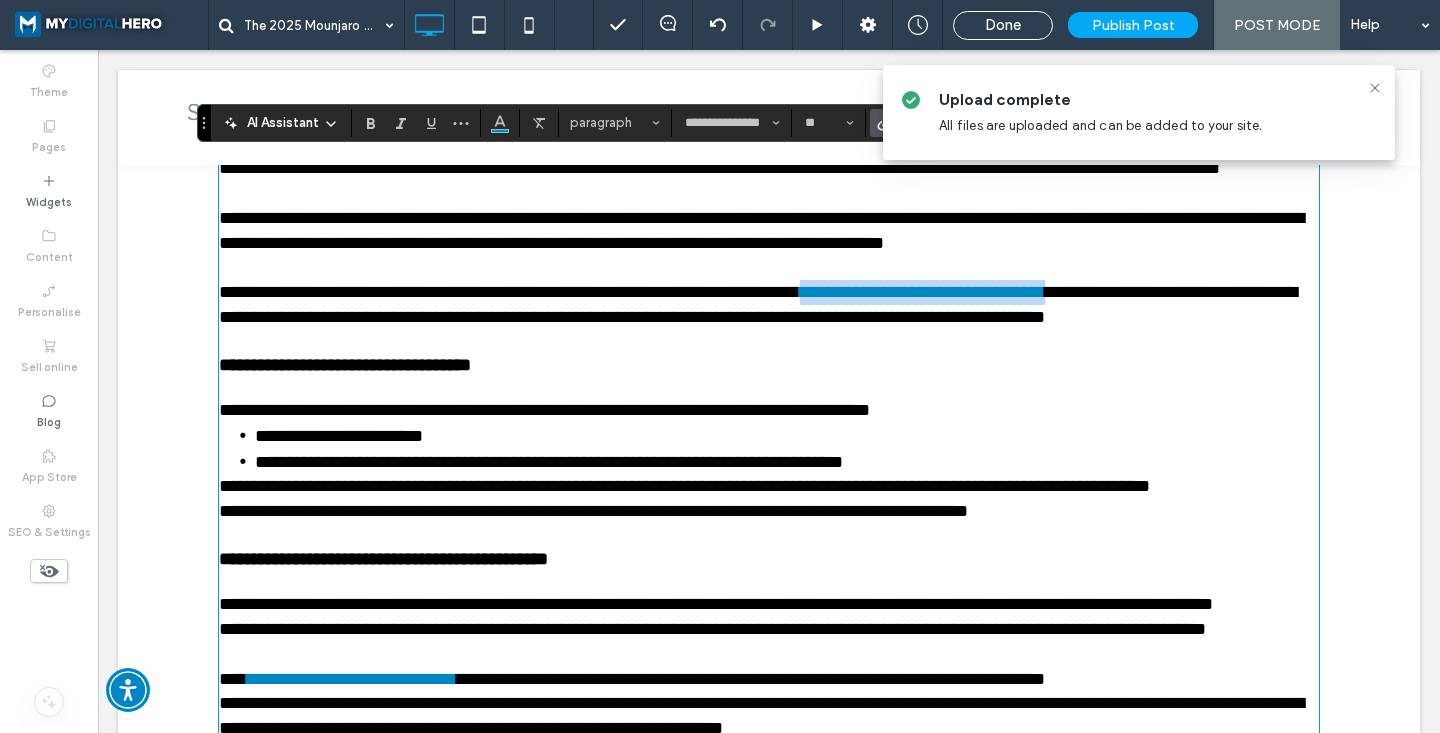 drag, startPoint x: 853, startPoint y: 321, endPoint x: 1152, endPoint y: 321, distance: 299 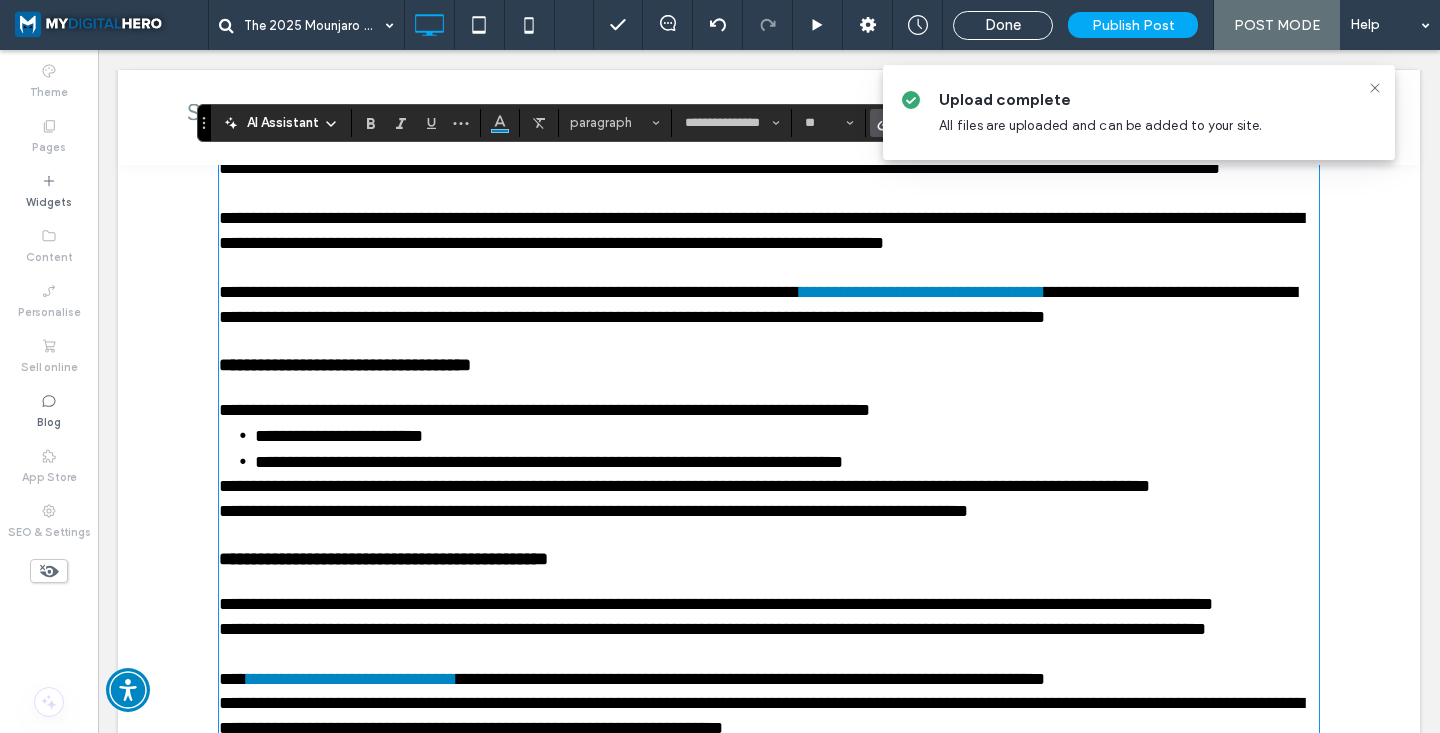 click on "**********" at bounding box center [719, 168] 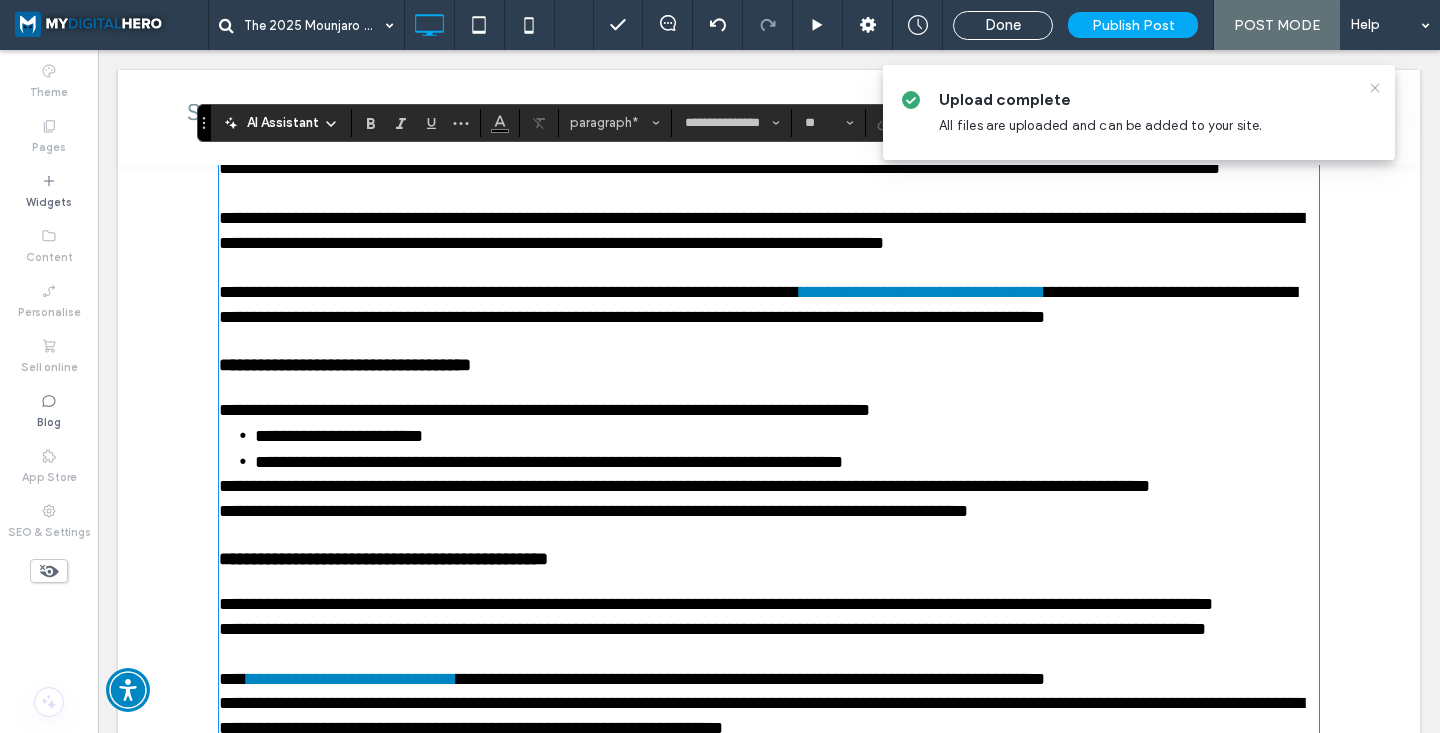 click 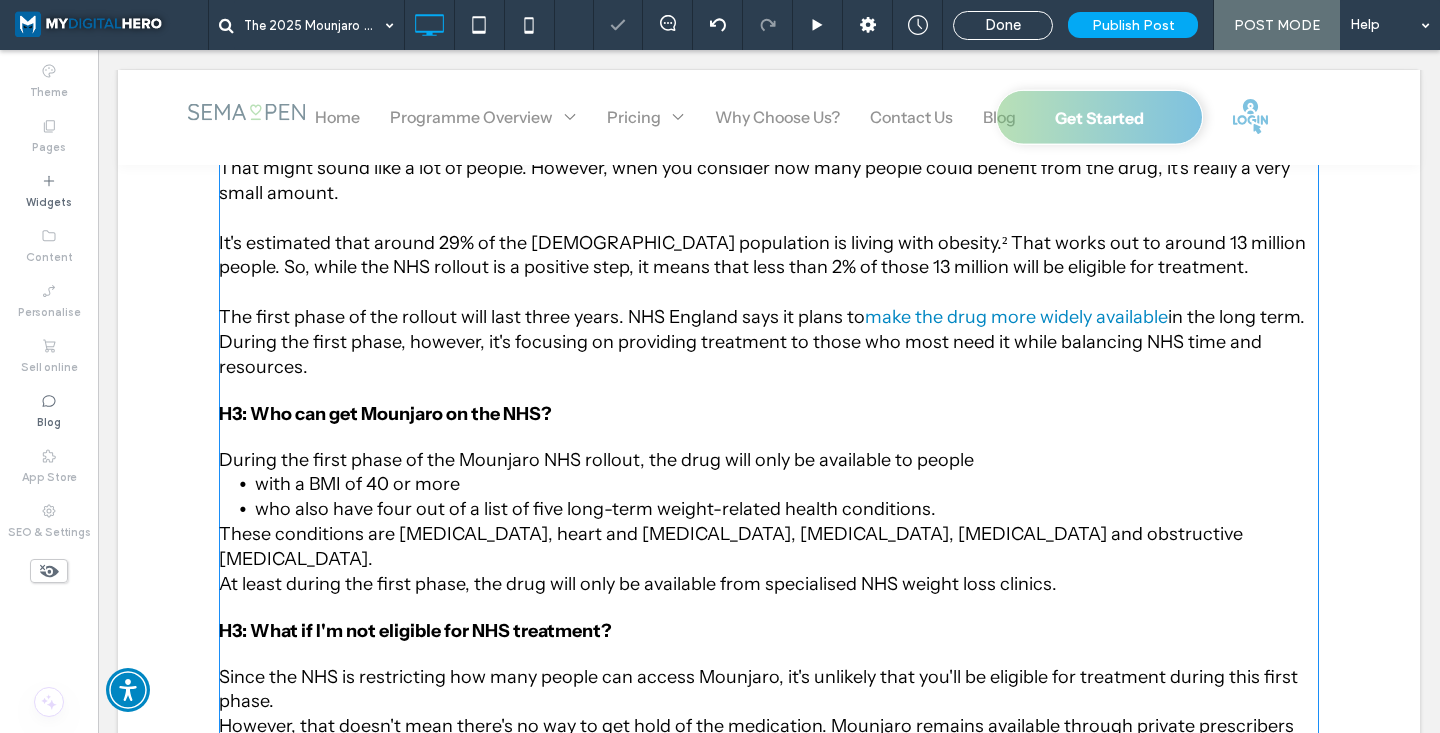 click on "It's estimated that around 29% of the England population is living with obesity.² That works out to around 13 million people. So, while the NHS rollout is a positive step, it means that less than 2% of those 13 million will be eligible for treatment." at bounding box center [769, 256] 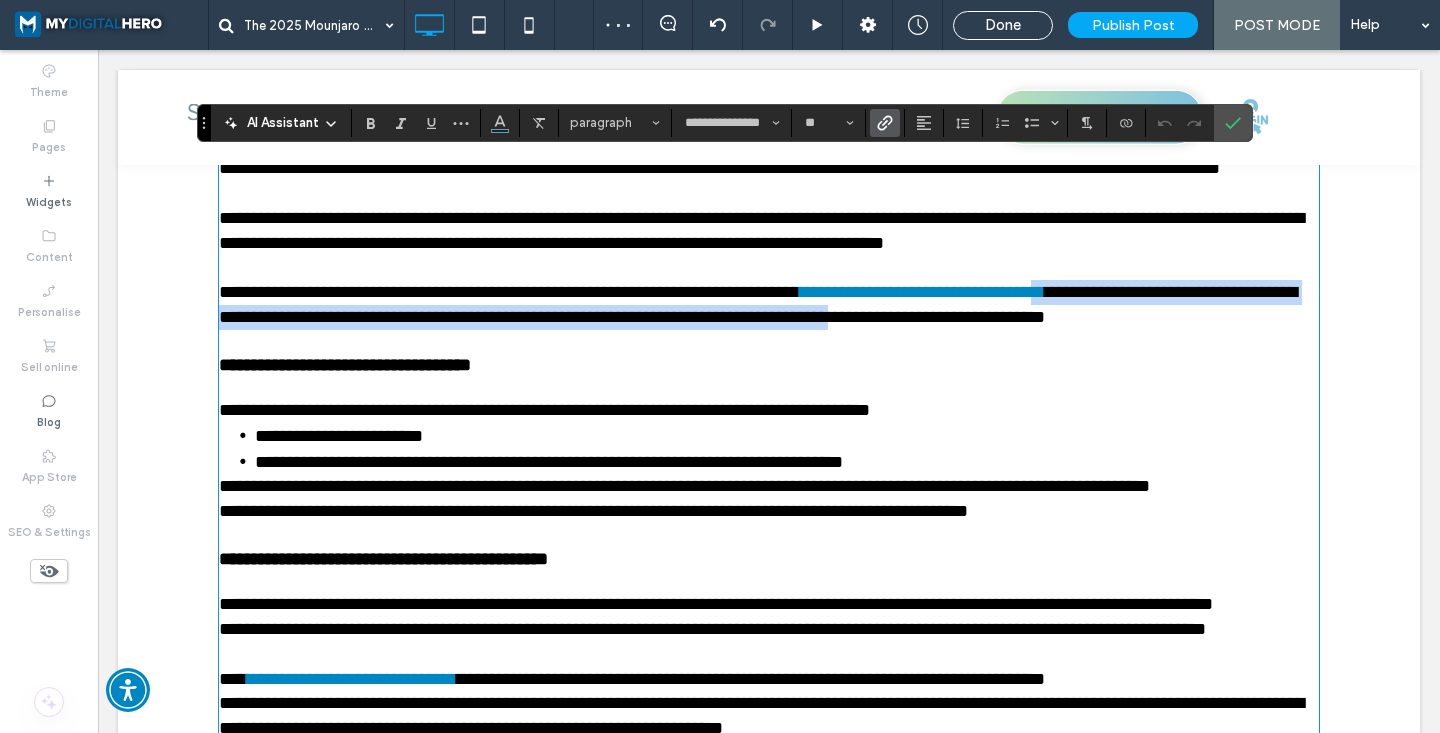 drag, startPoint x: 852, startPoint y: 317, endPoint x: 1060, endPoint y: 335, distance: 208.77739 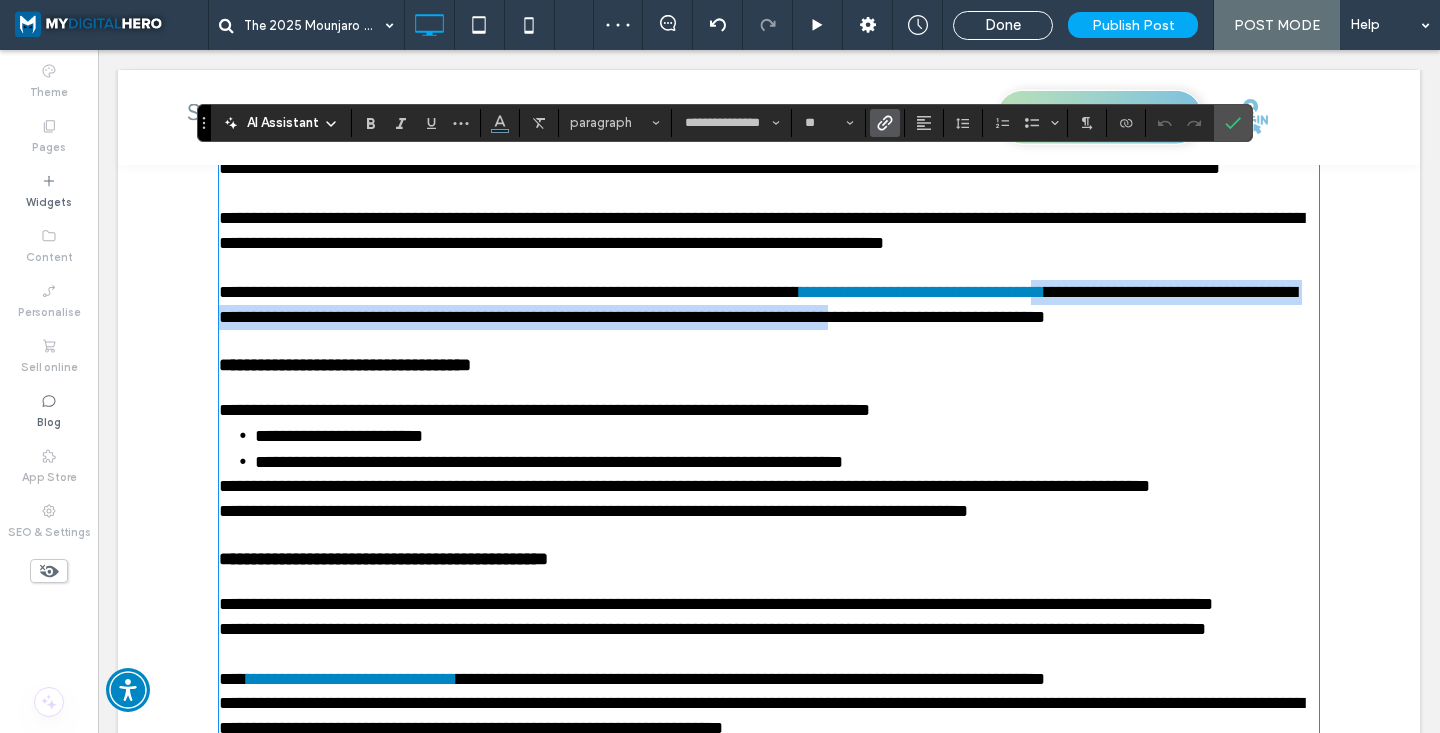 click on "**********" at bounding box center (769, 305) 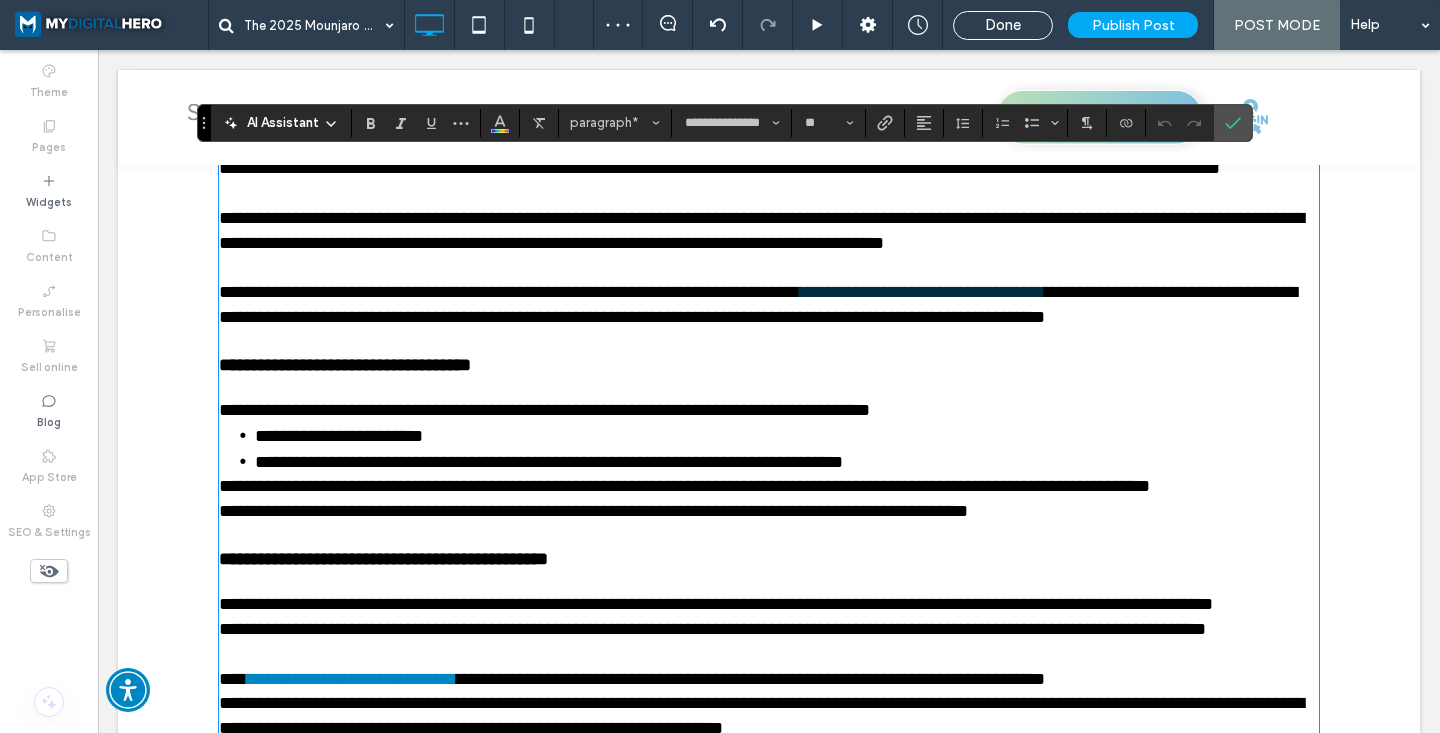 click on "**********" at bounding box center (509, 292) 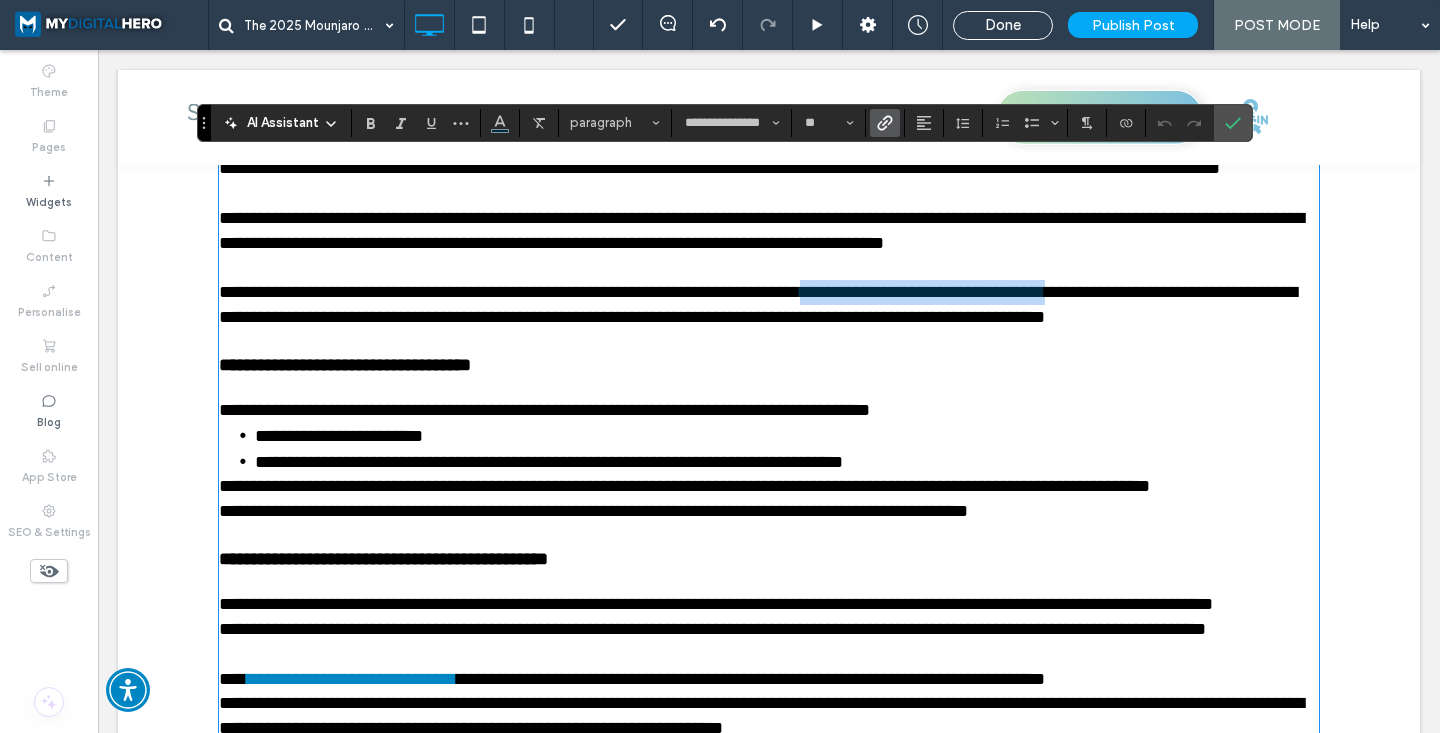 drag, startPoint x: 852, startPoint y: 322, endPoint x: 1124, endPoint y: 320, distance: 272.00735 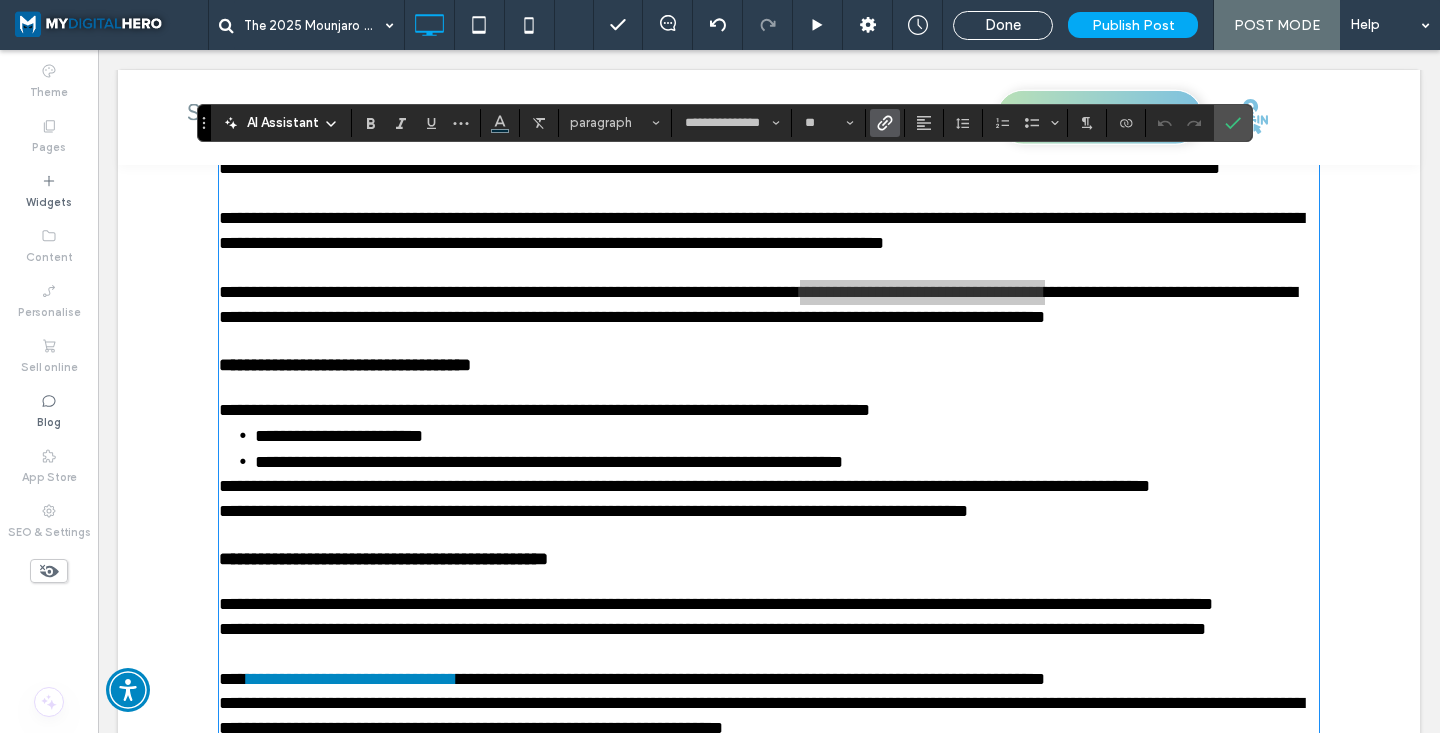 click 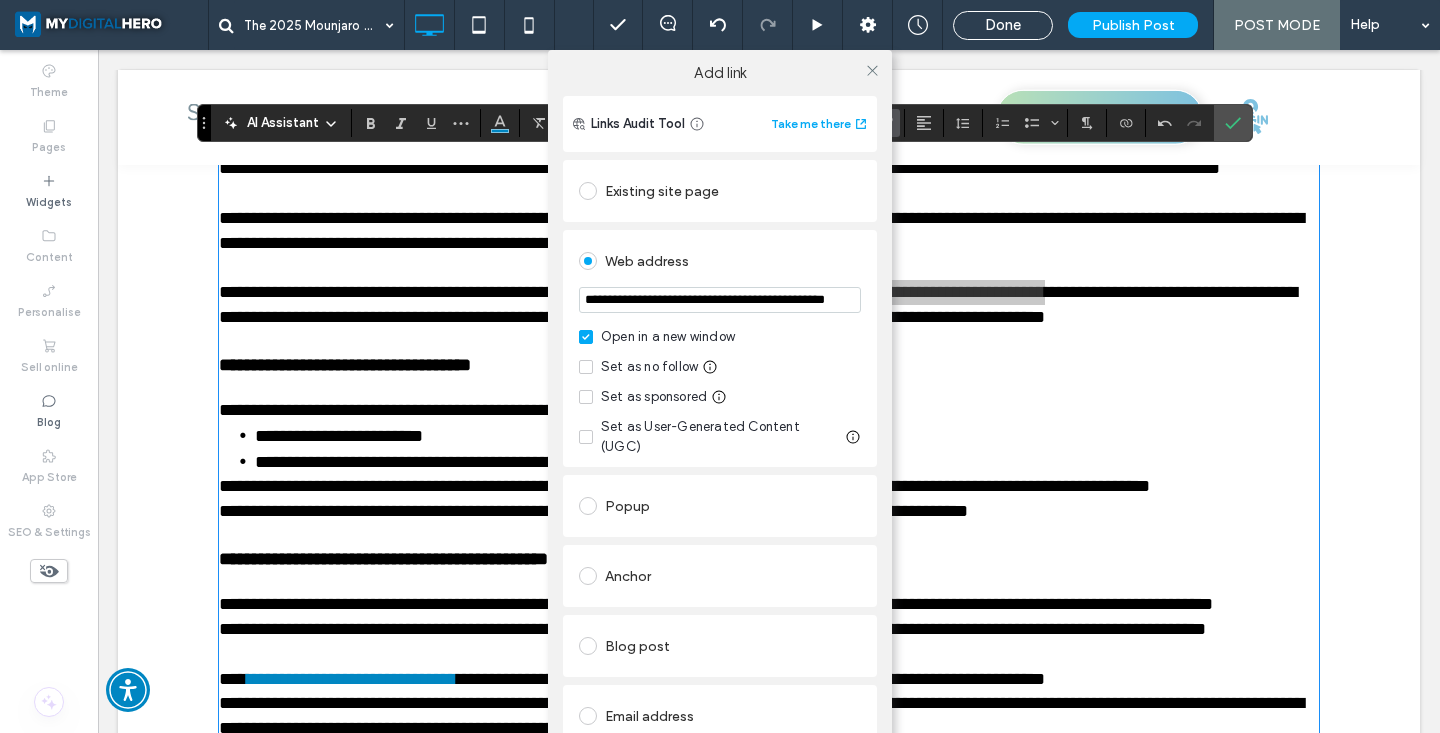 click on "Set as no follow" at bounding box center [638, 367] 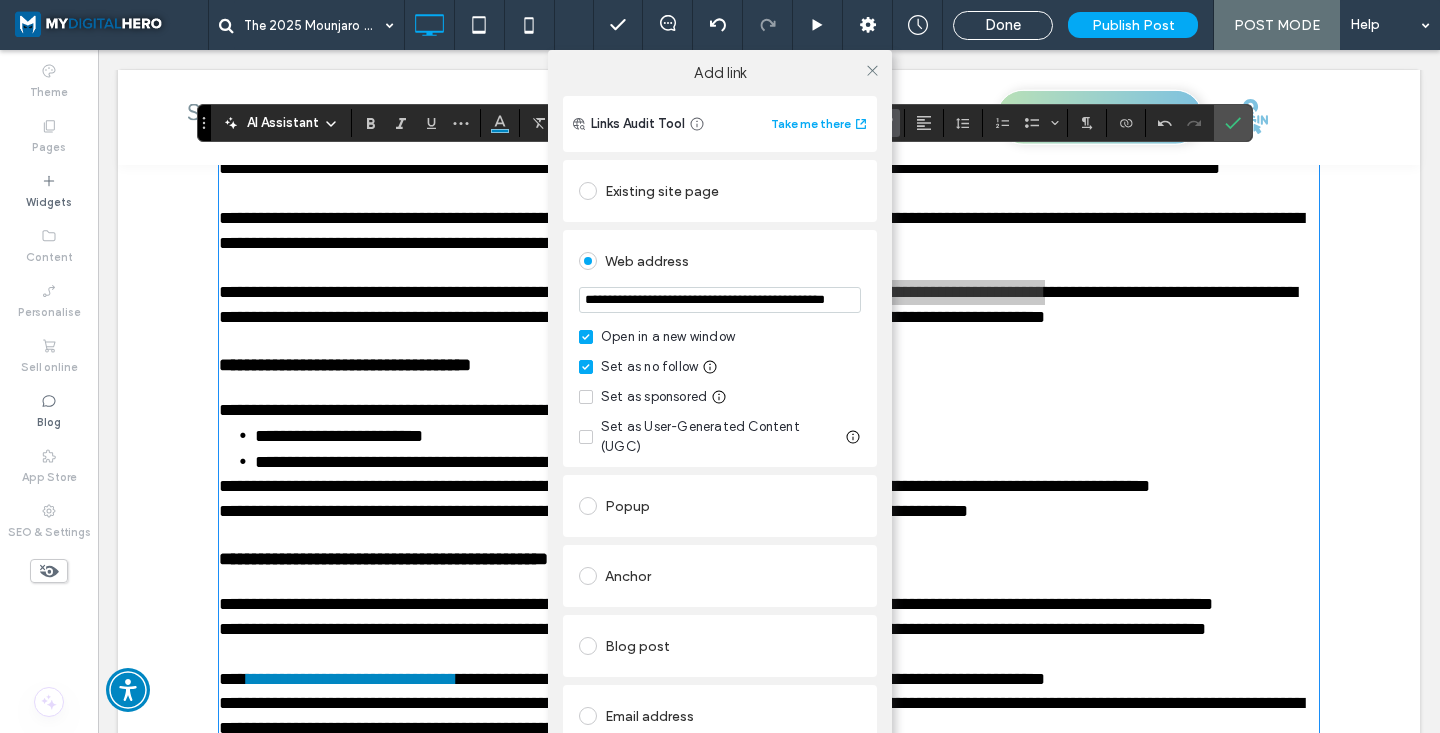 click on "Open in a new window Set as no follow Set as sponsored  Set as User-Generated Content (UGC)" at bounding box center [720, 392] 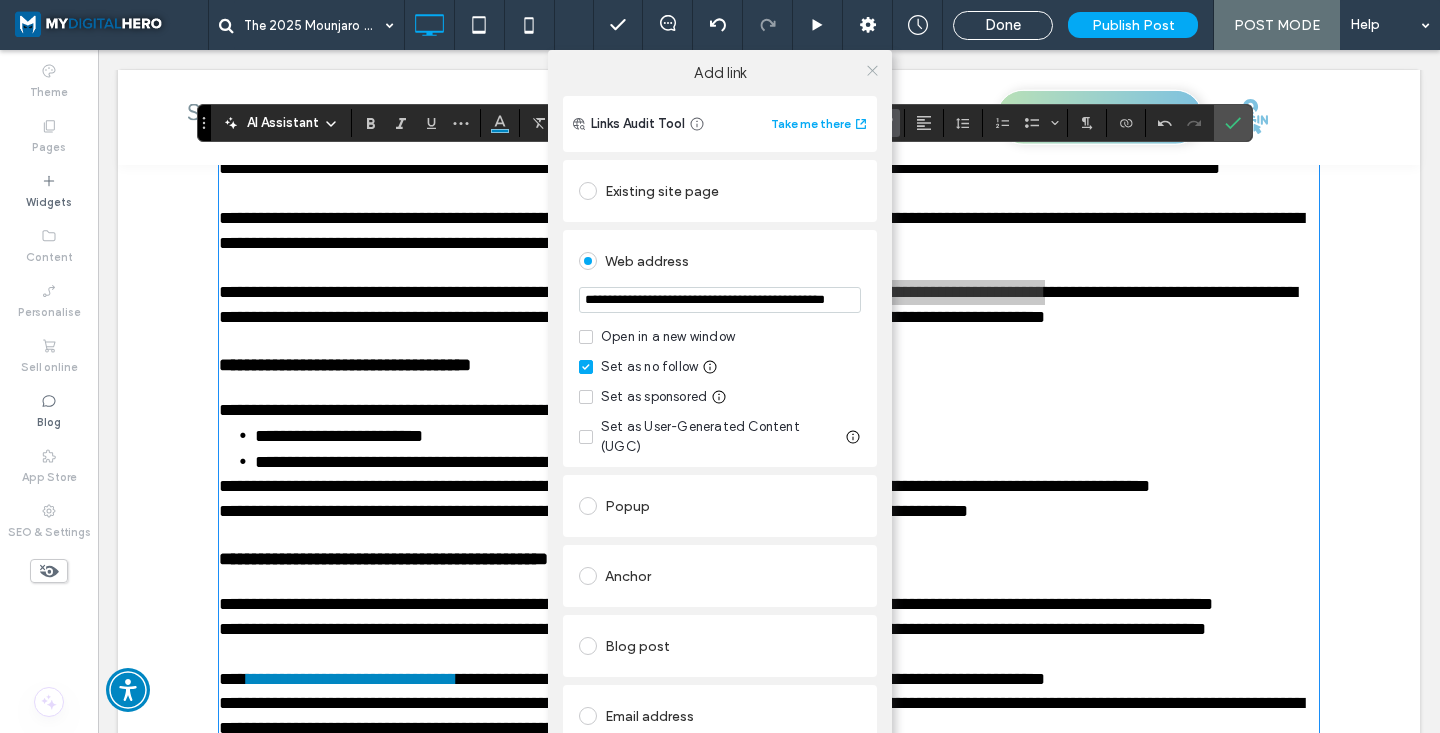 click 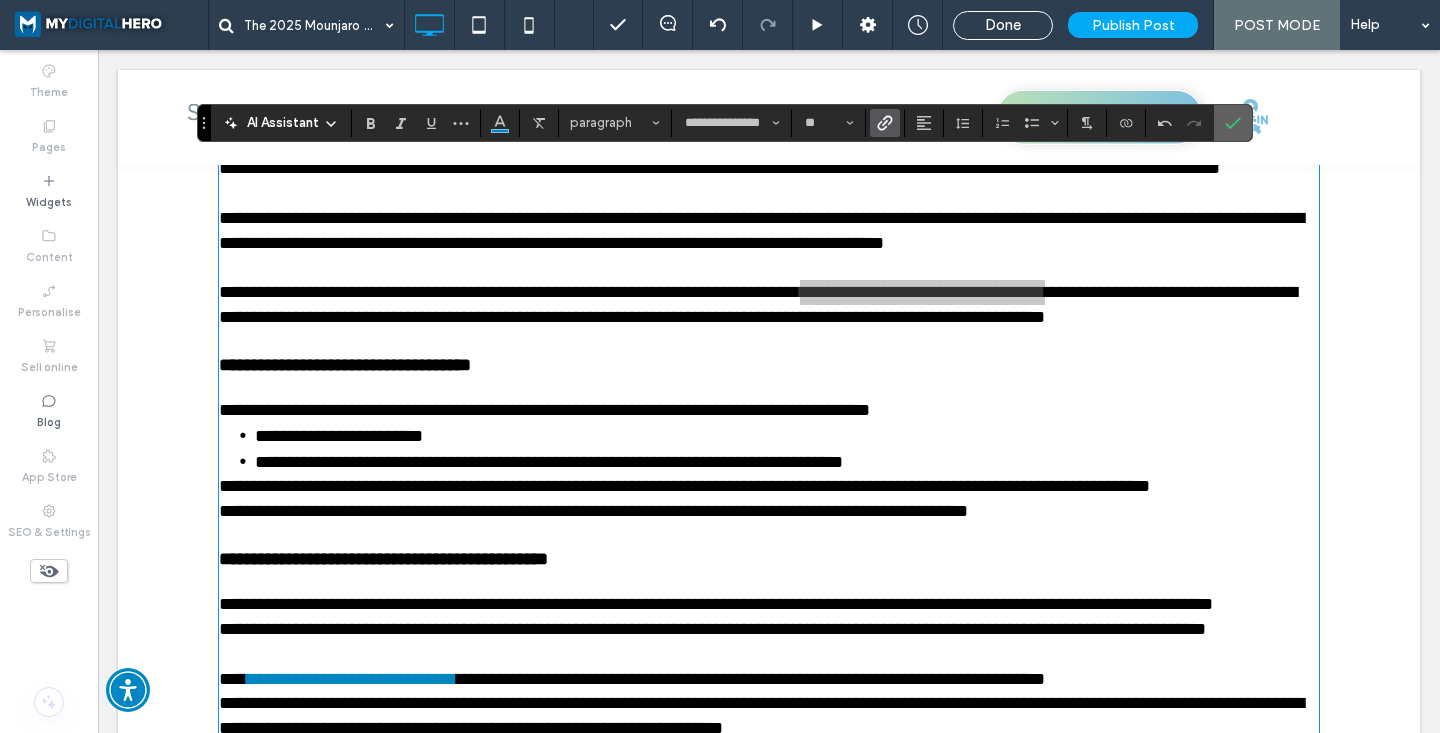 click 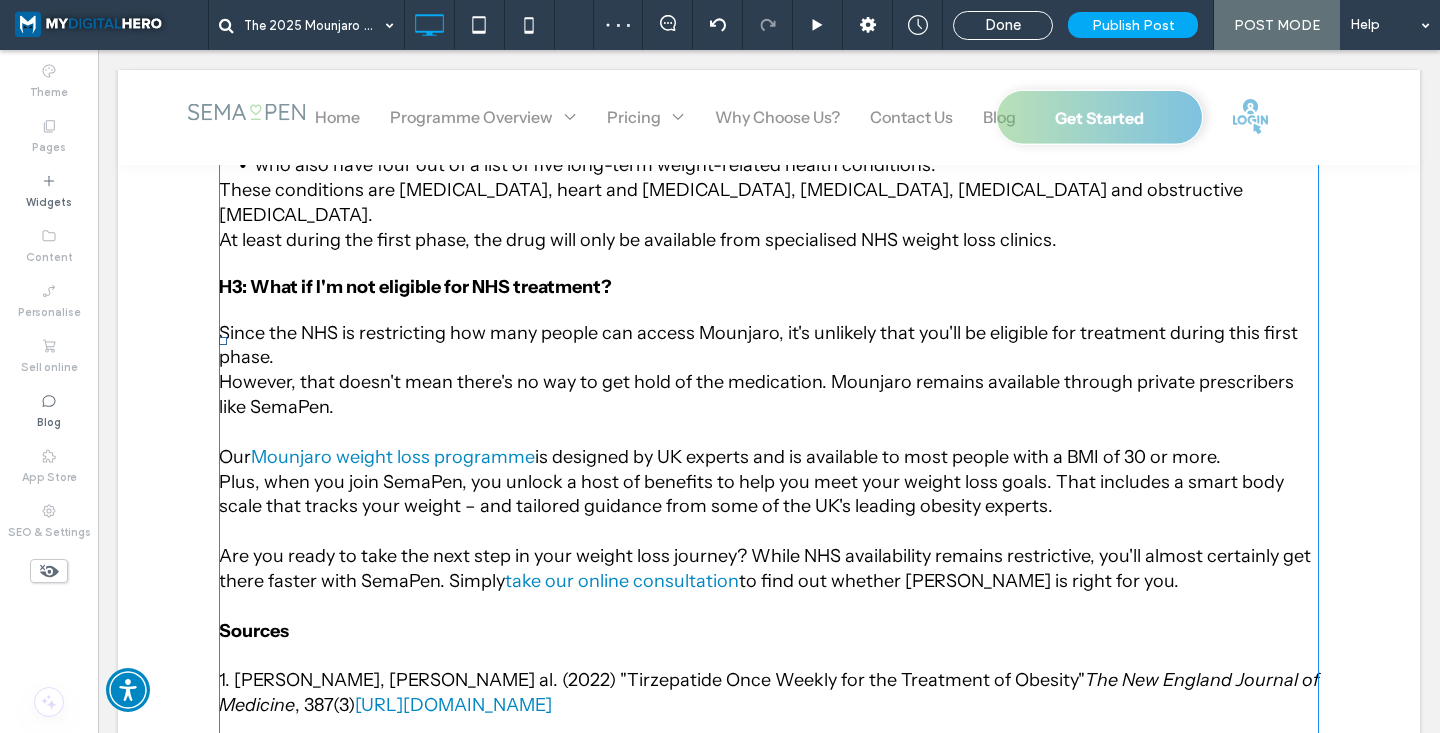 click at bounding box center (769, 432) 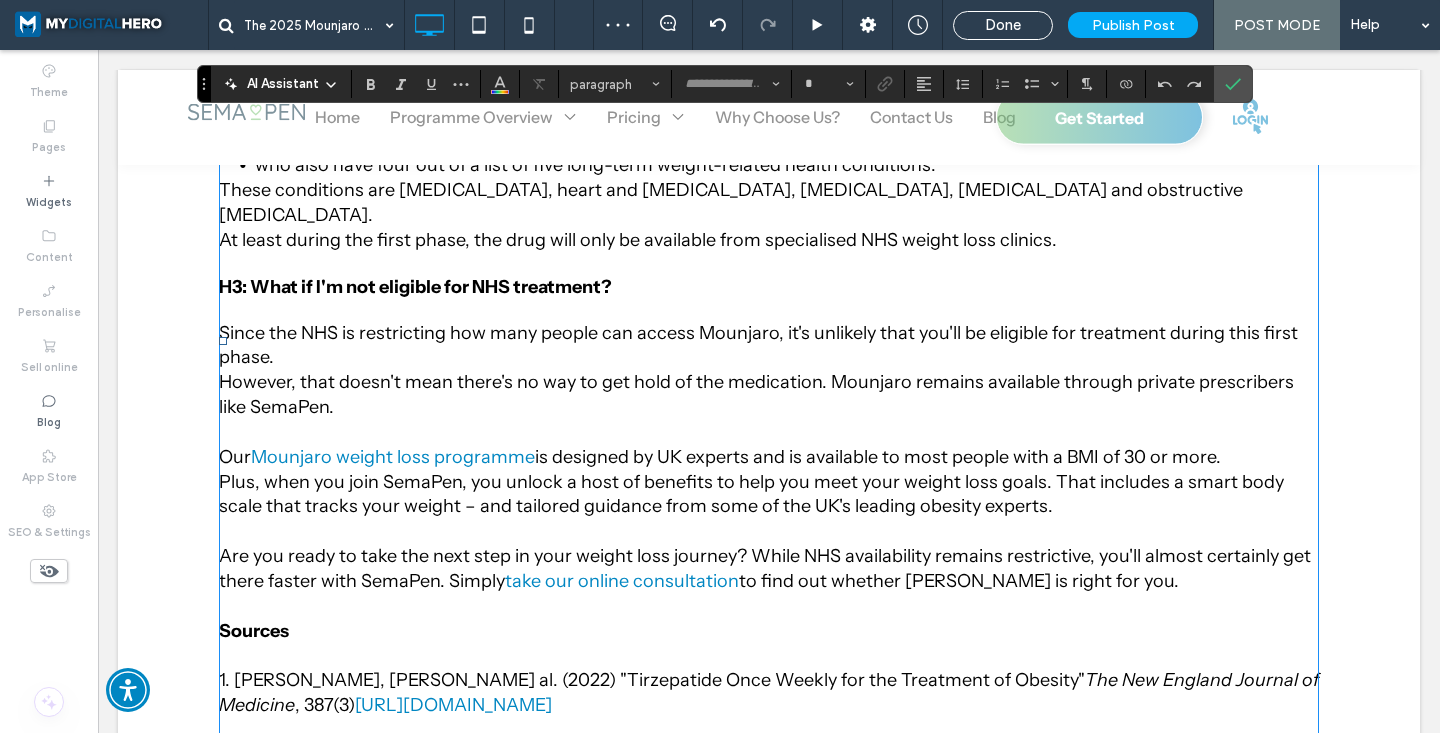 type on "**********" 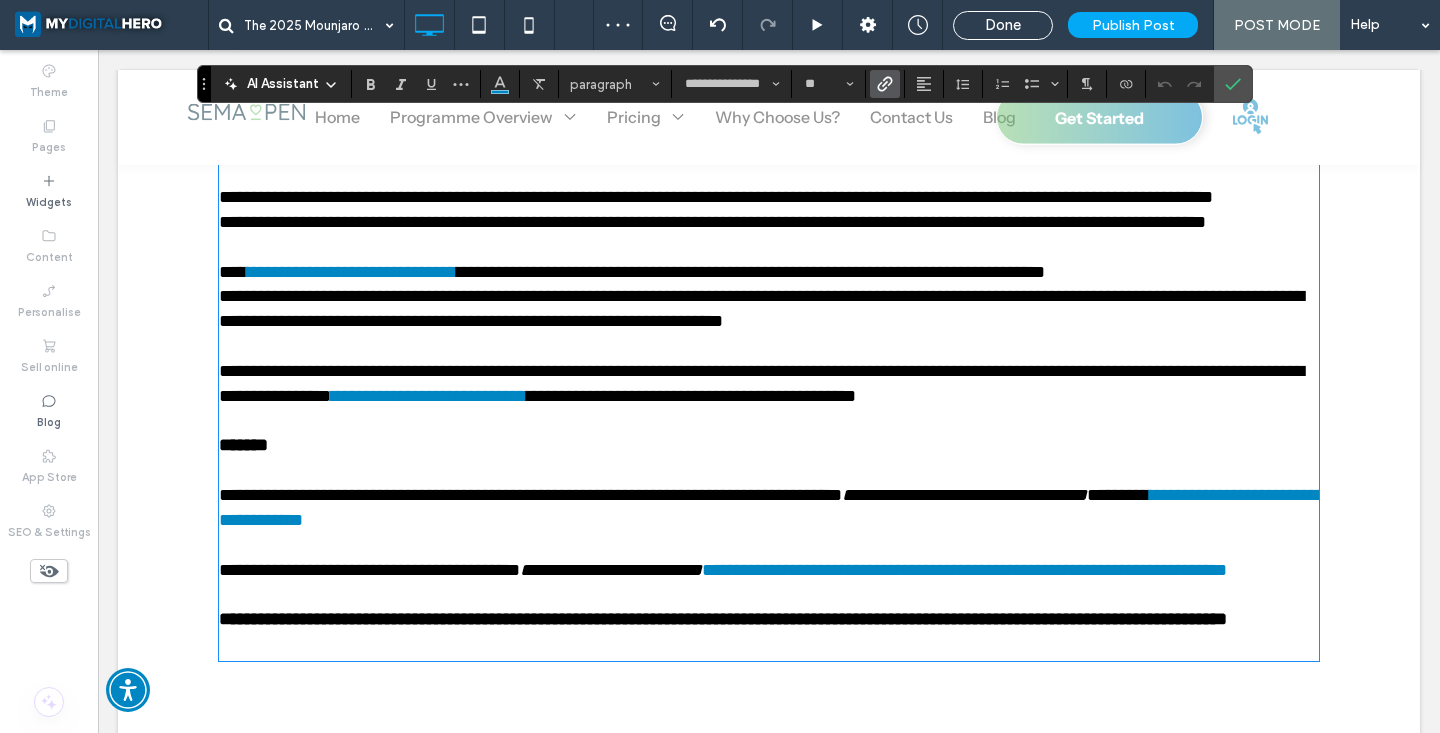 scroll, scrollTop: 3425, scrollLeft: 0, axis: vertical 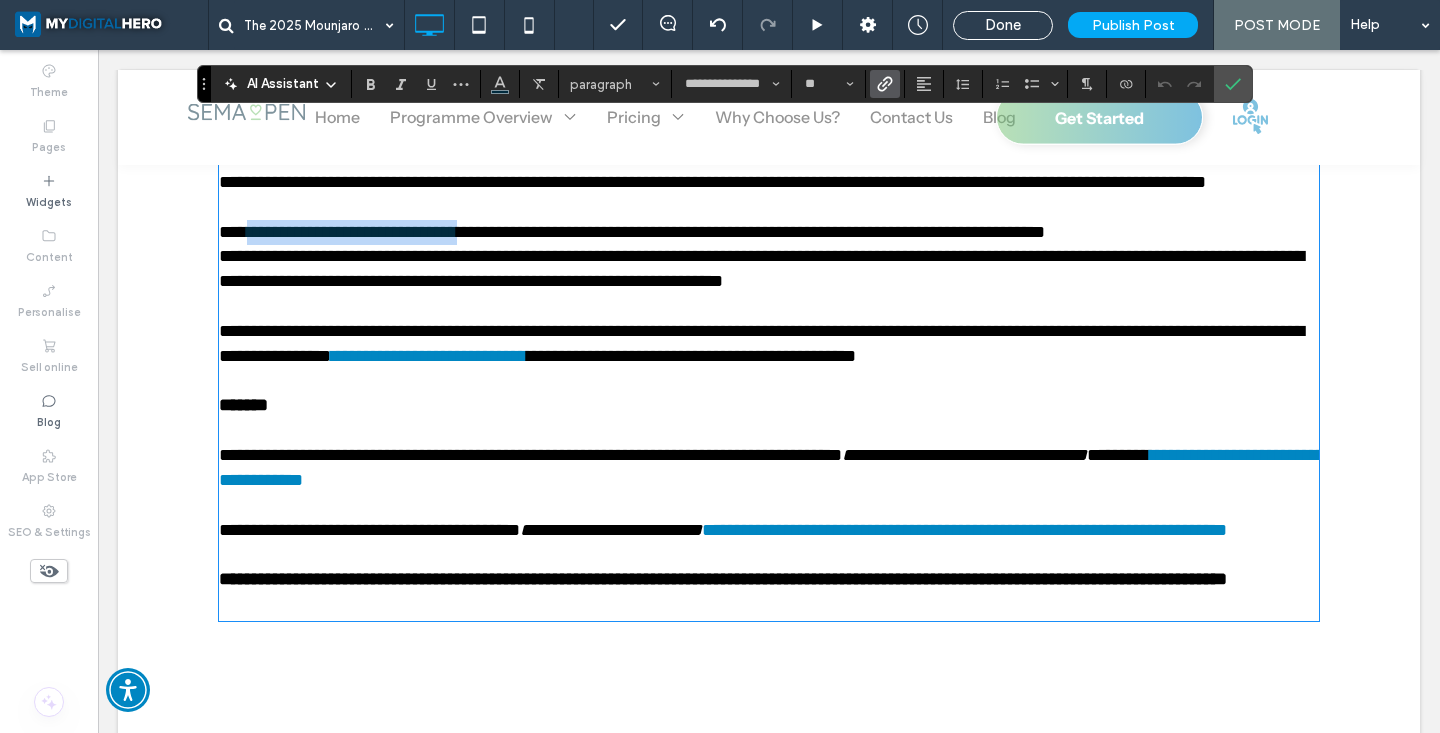 drag, startPoint x: 255, startPoint y: 330, endPoint x: 526, endPoint y: 320, distance: 271.18445 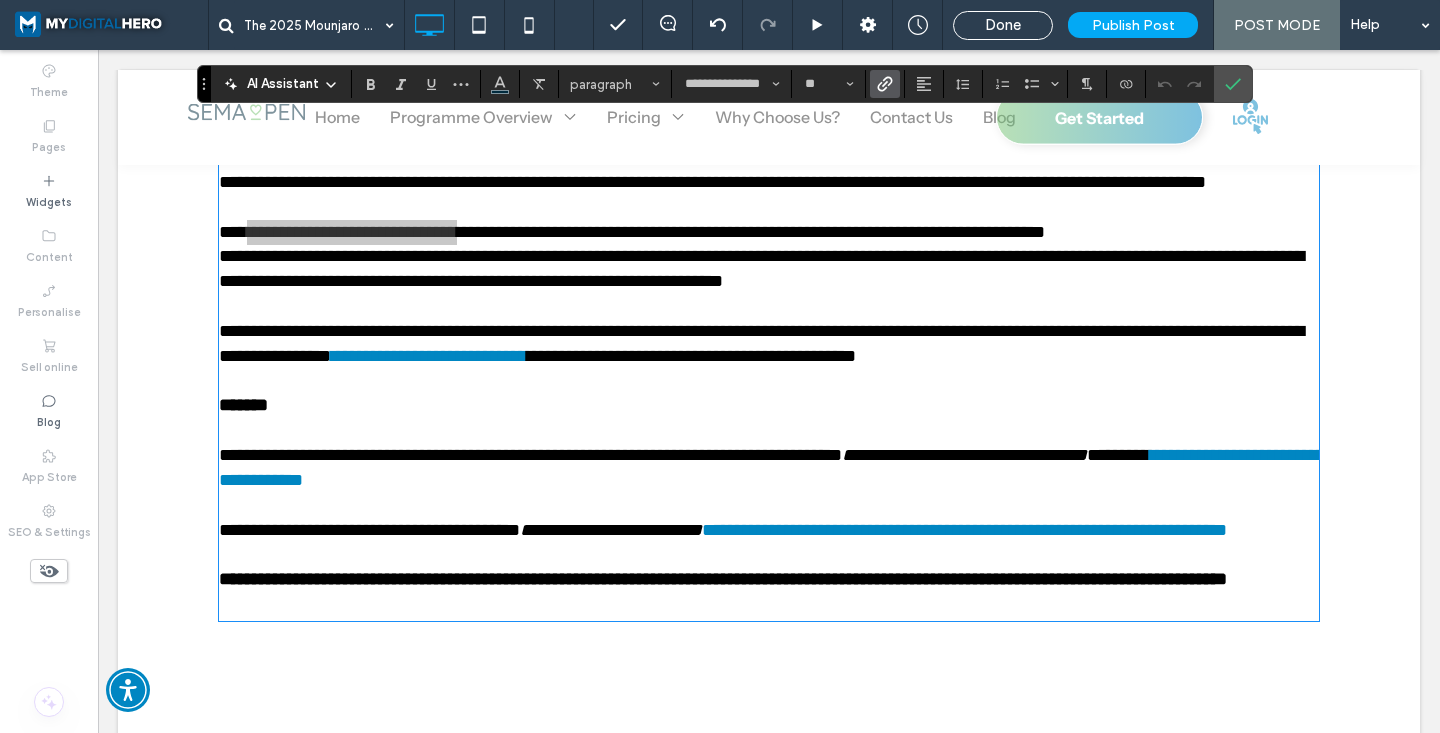 click 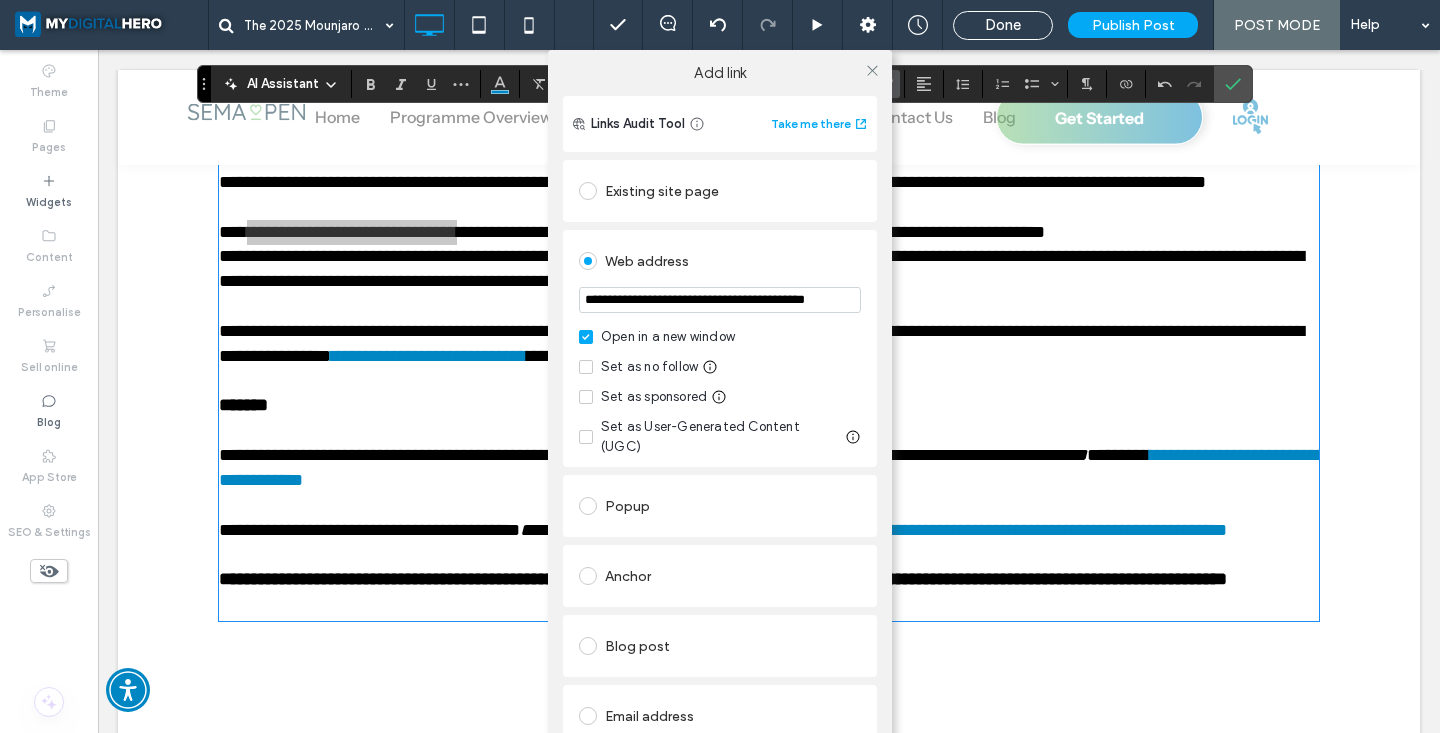 click on "Set as no follow" at bounding box center [638, 367] 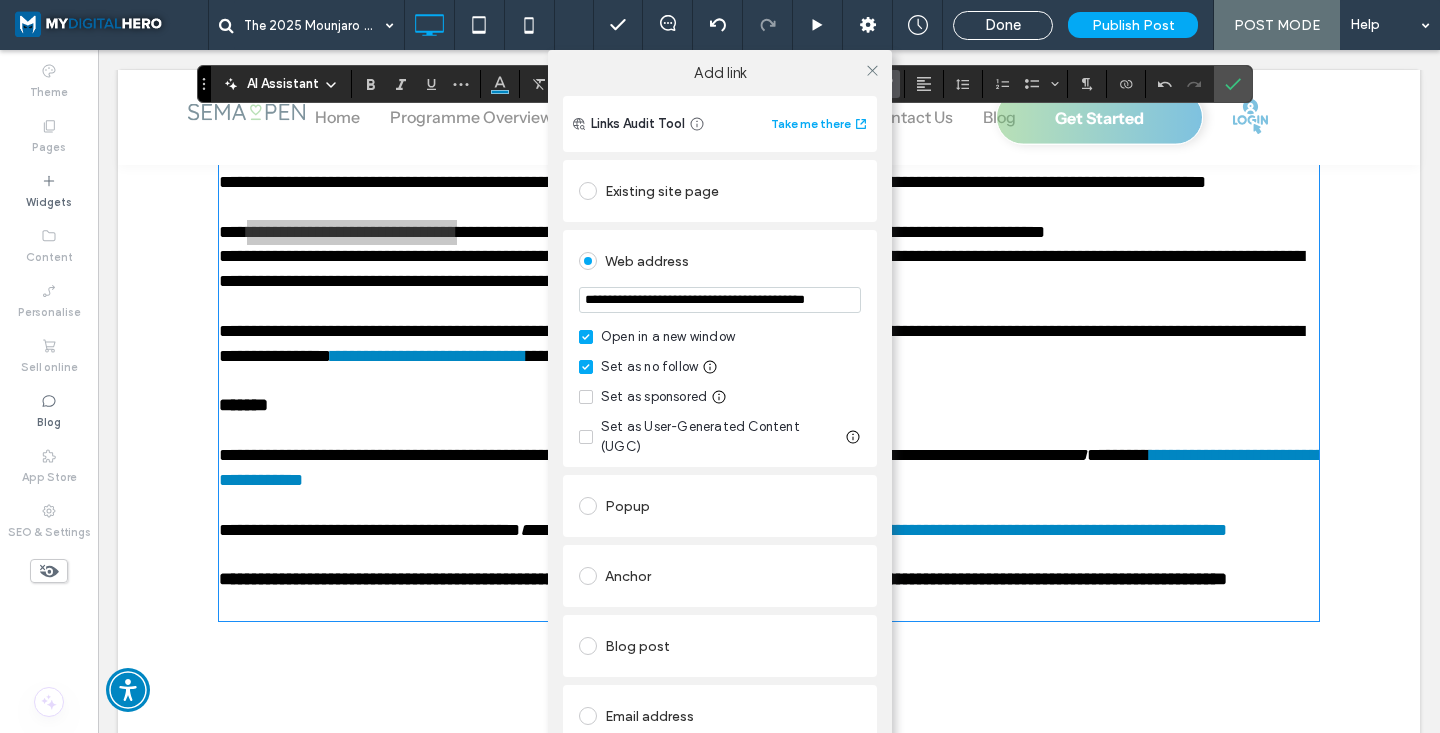 click at bounding box center [586, 337] 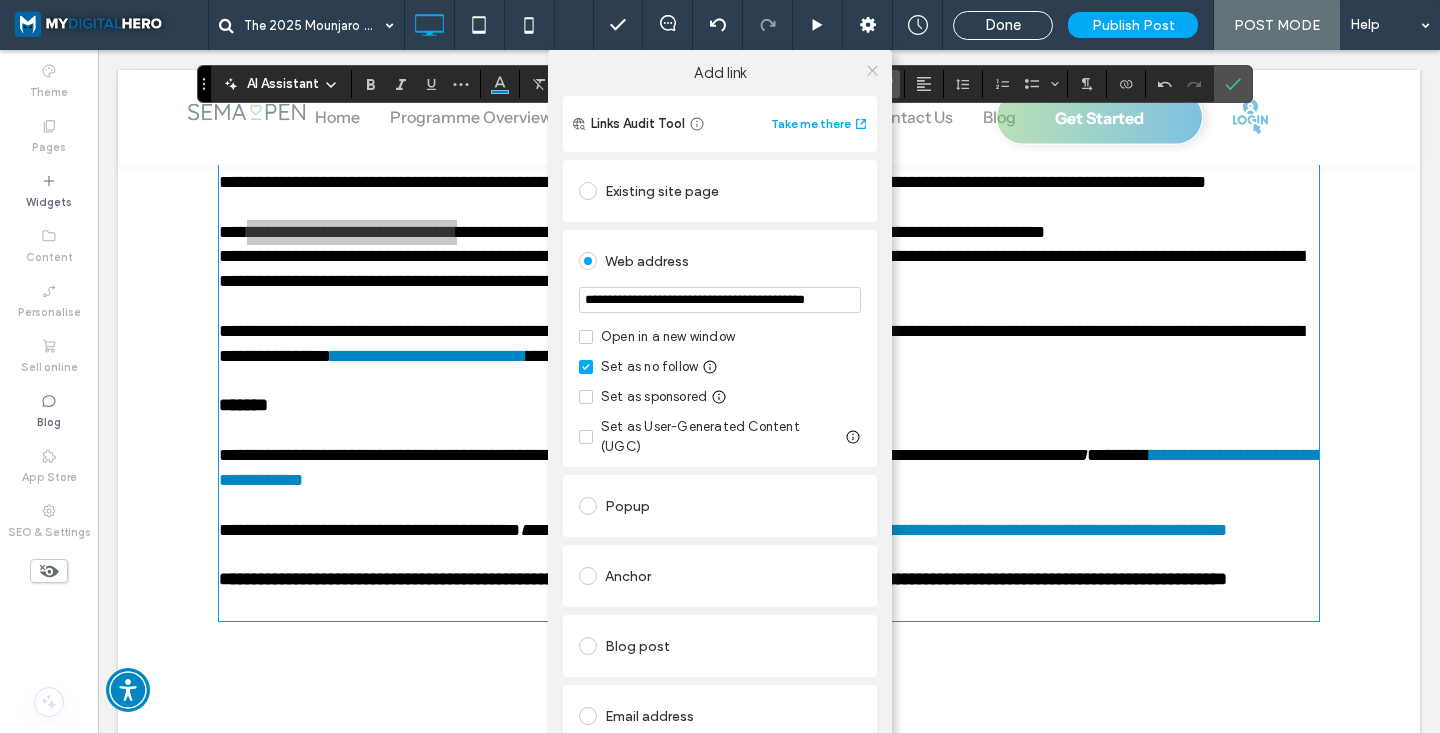 click 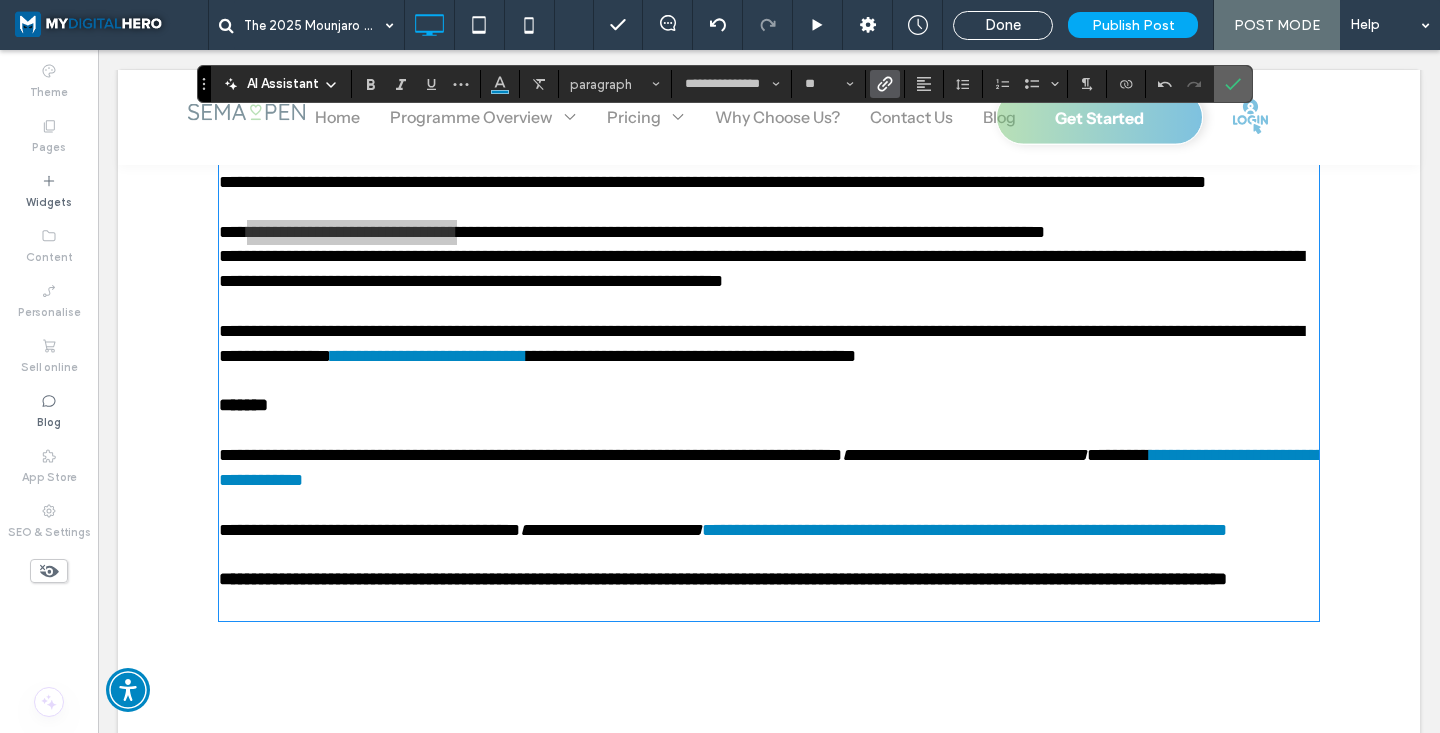 click at bounding box center (1233, 84) 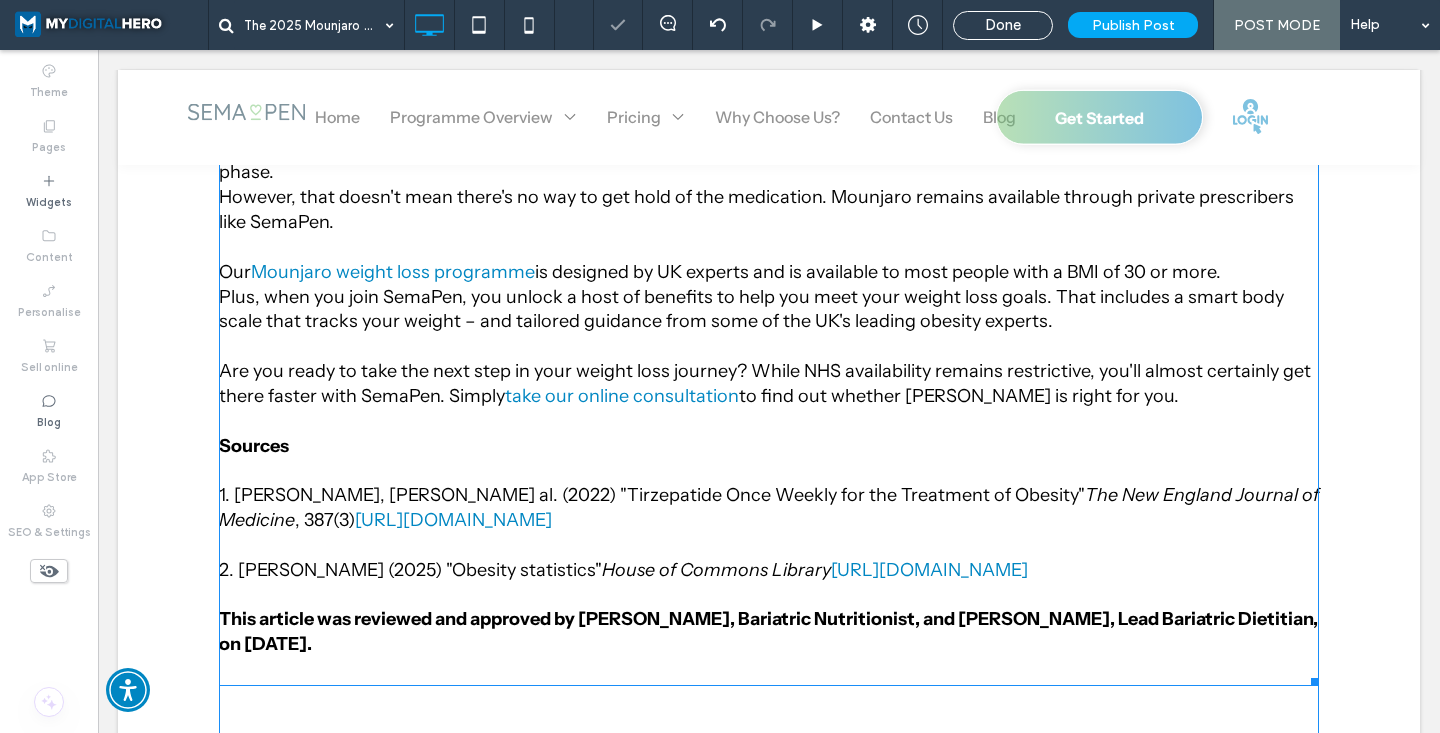 click on "Are you ready to take the next step in your weight loss journey? While NHS availability remains restrictive, you'll almost certainly get there faster with SemaPen. Simply" at bounding box center (765, 383) 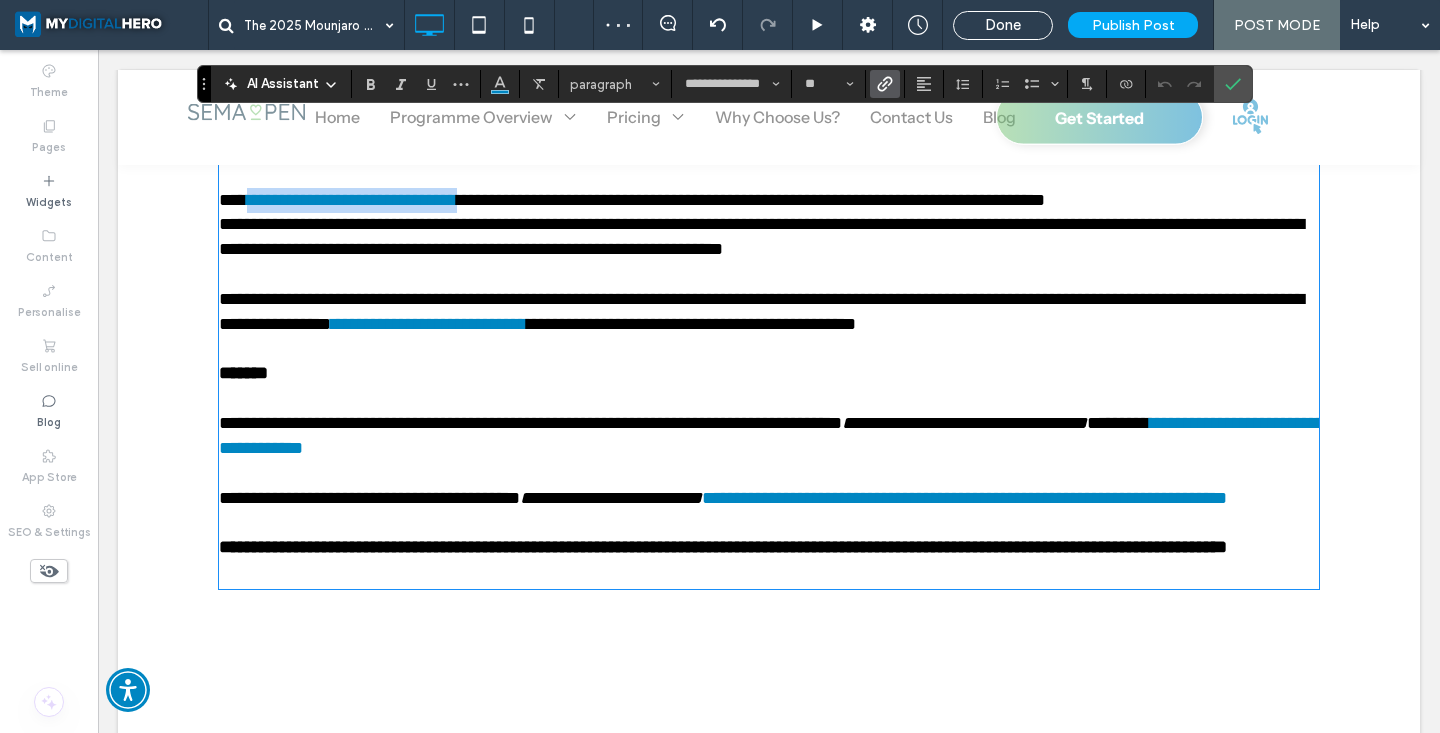 scroll, scrollTop: 3460, scrollLeft: 0, axis: vertical 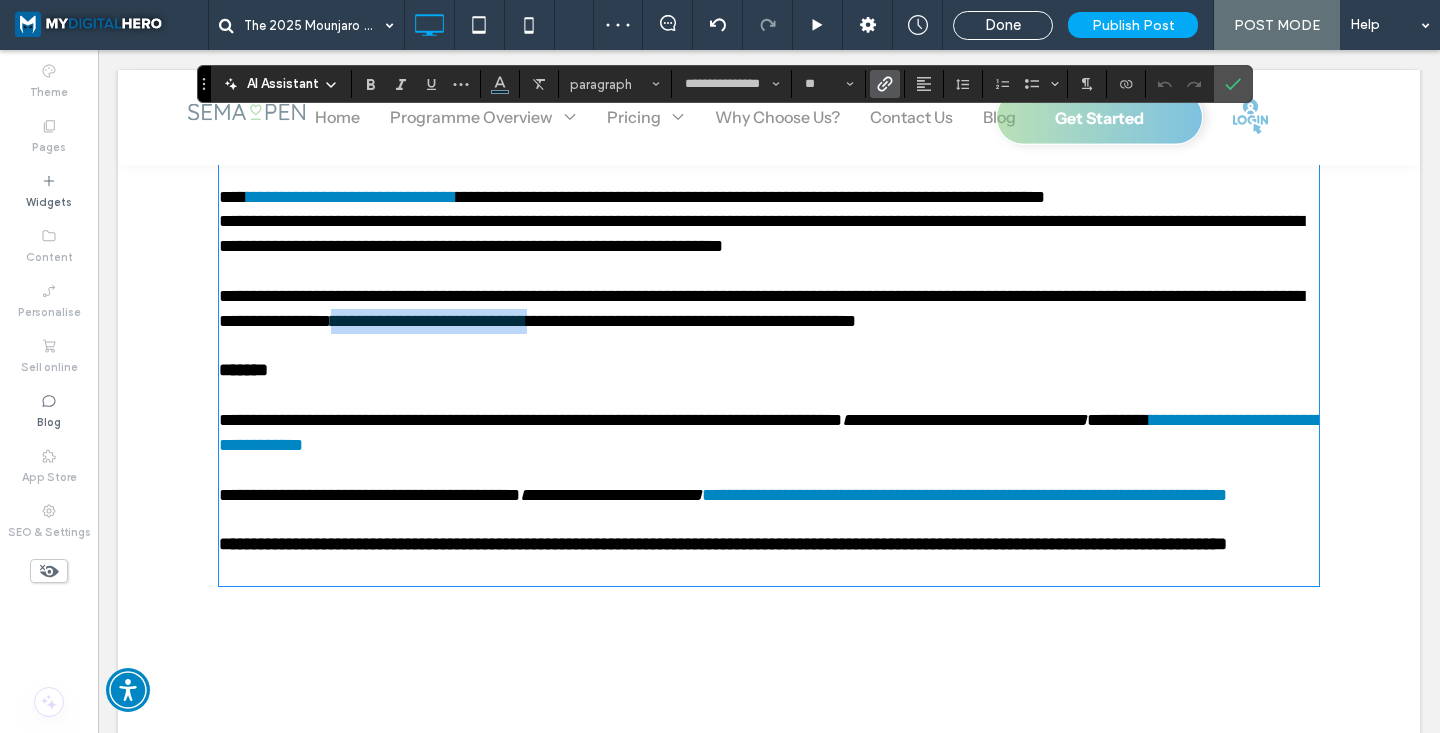 drag, startPoint x: 503, startPoint y: 423, endPoint x: 731, endPoint y: 416, distance: 228.10744 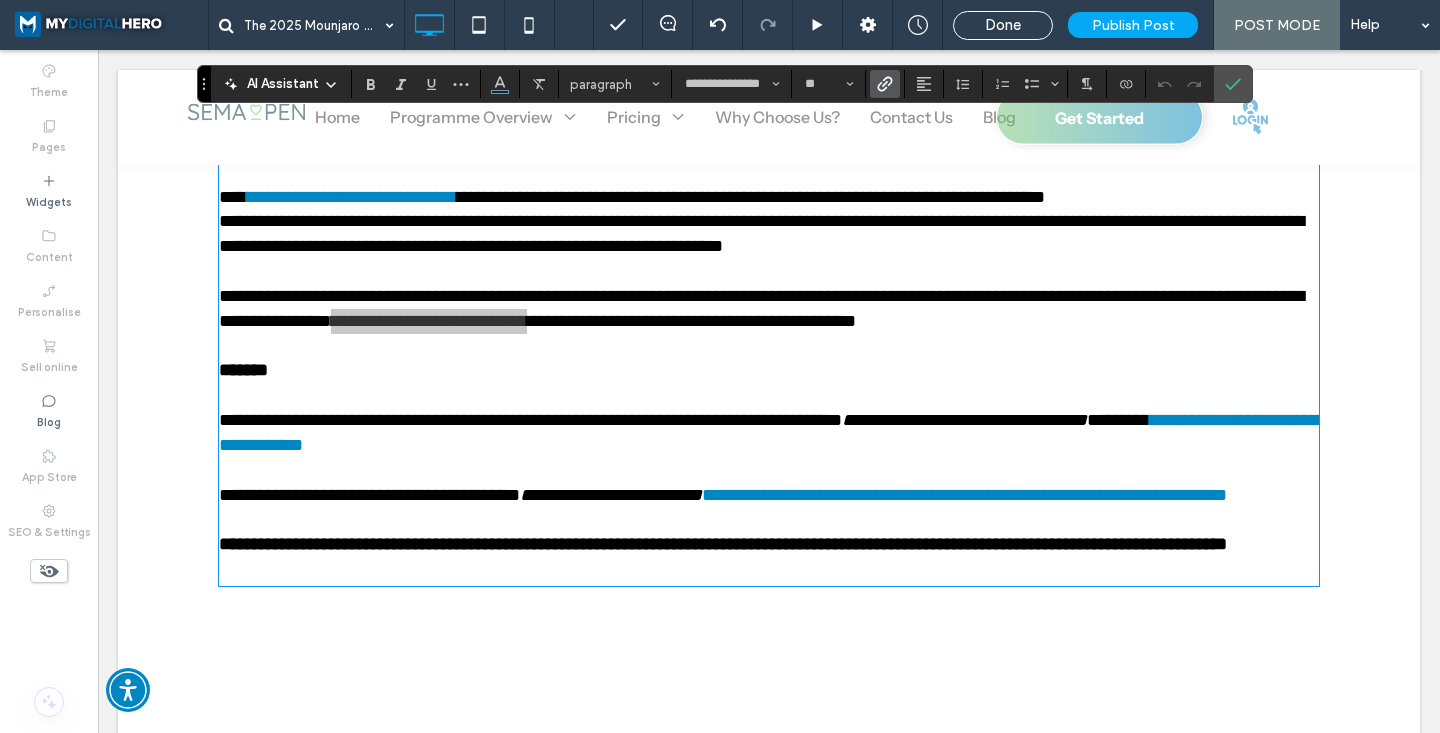 click 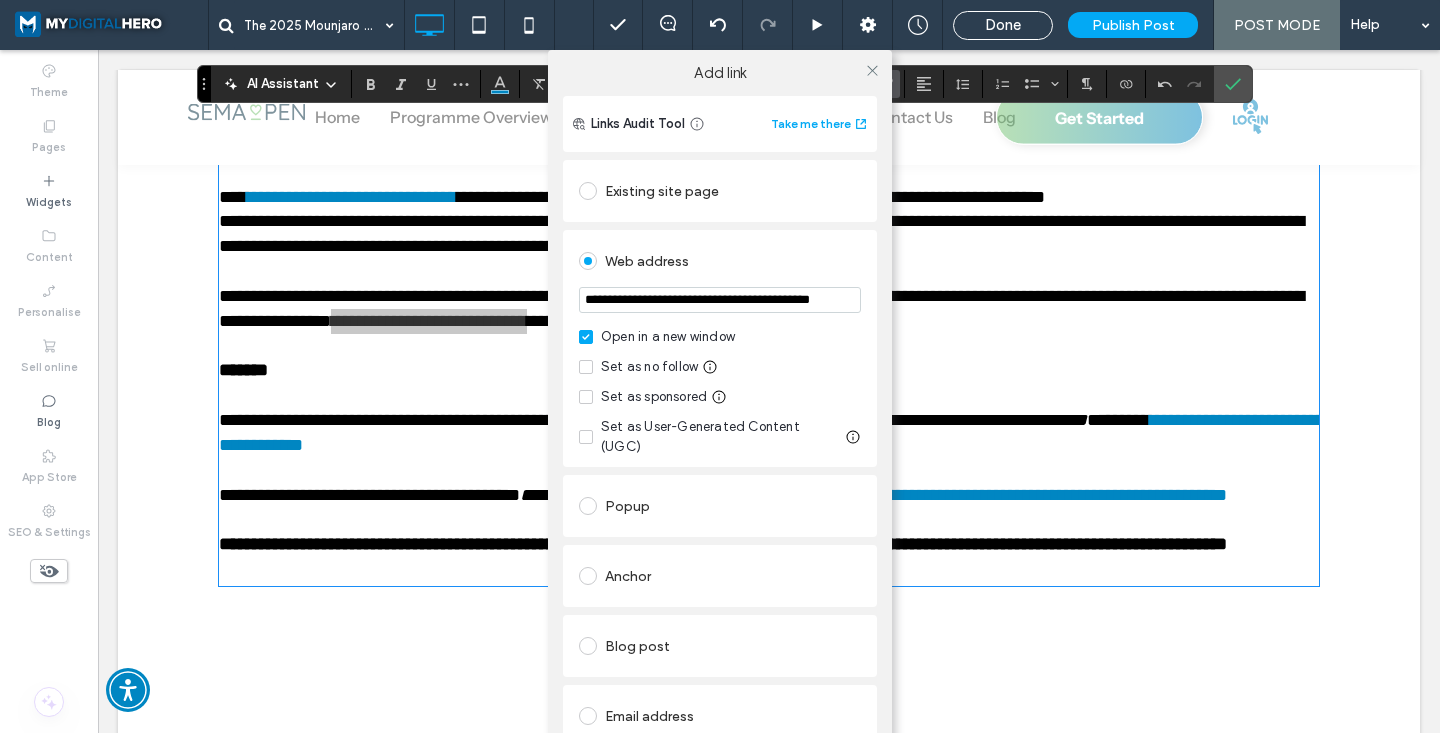 click on "Set as no follow" at bounding box center (638, 367) 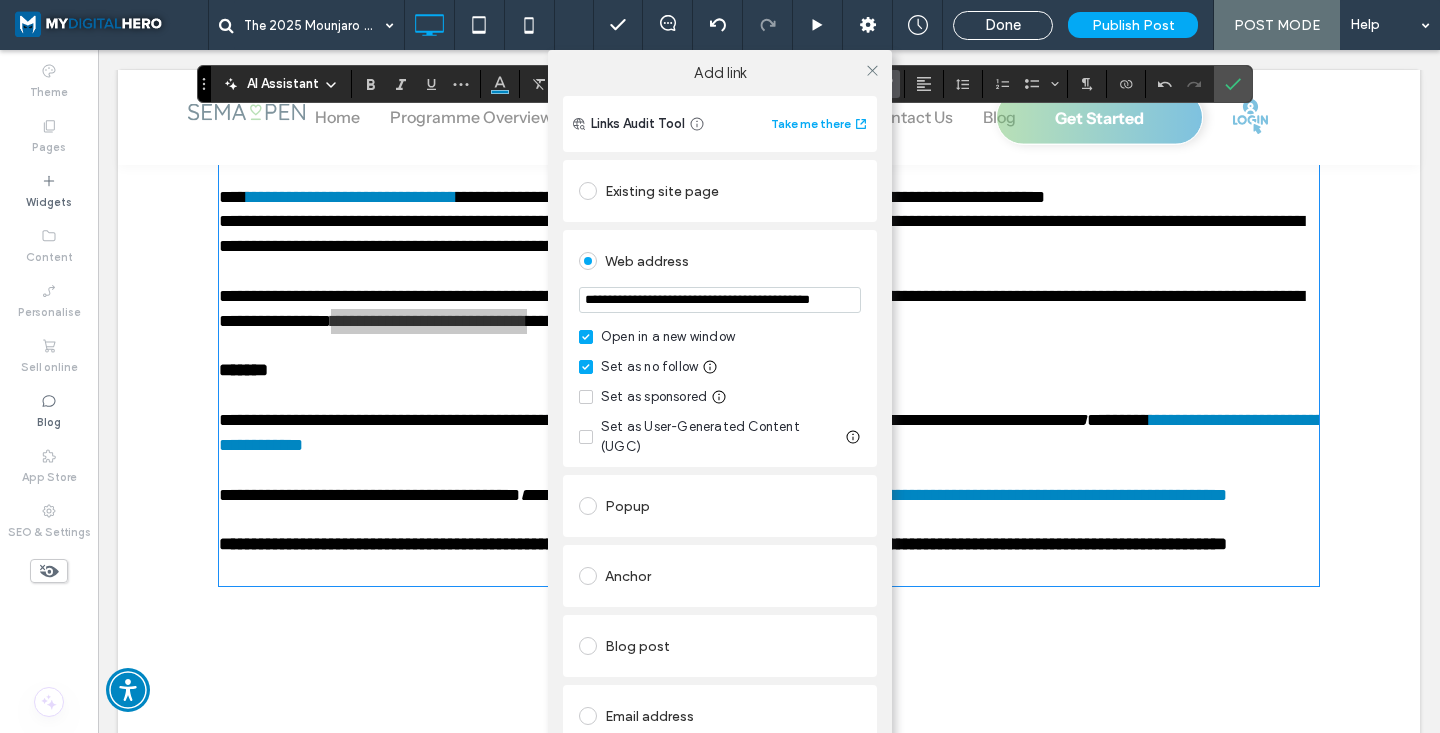 click on "Open in a new window" at bounding box center [720, 337] 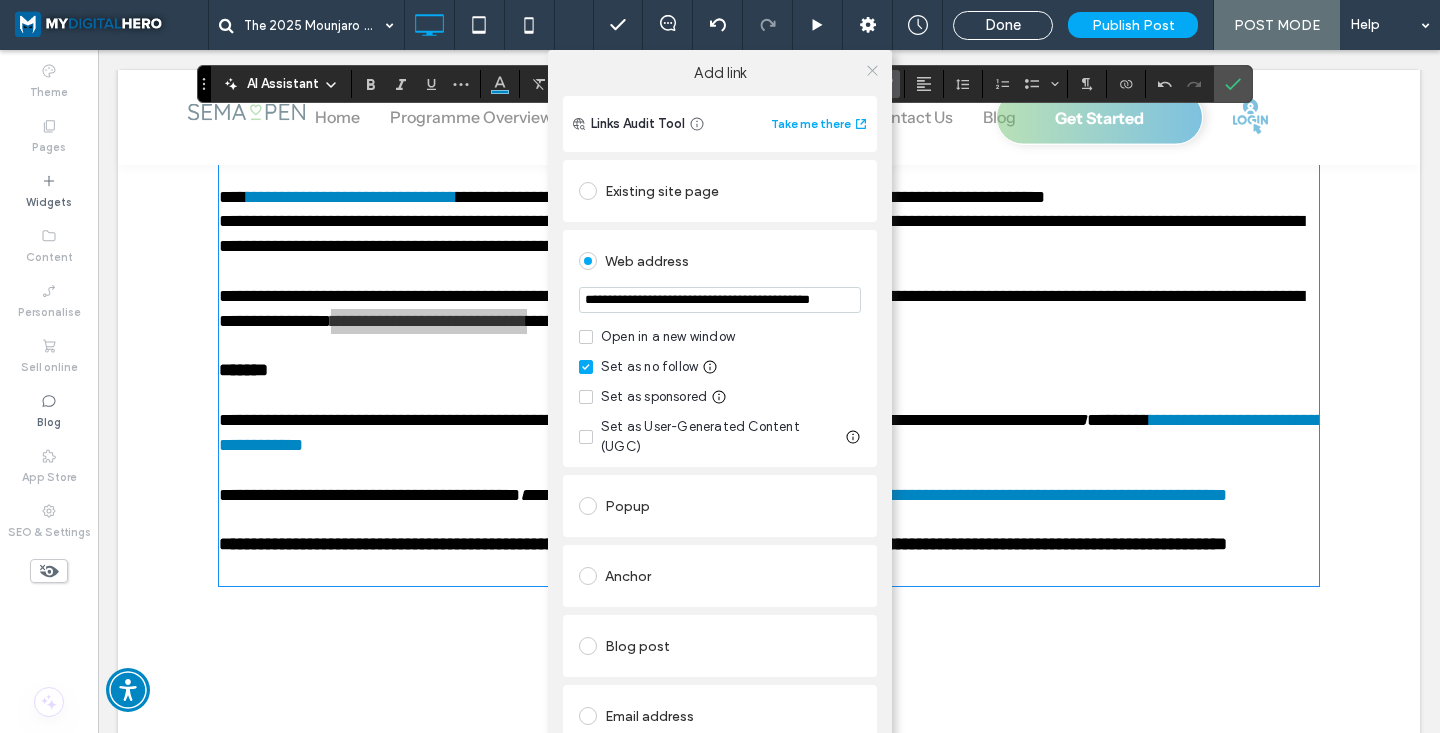 click 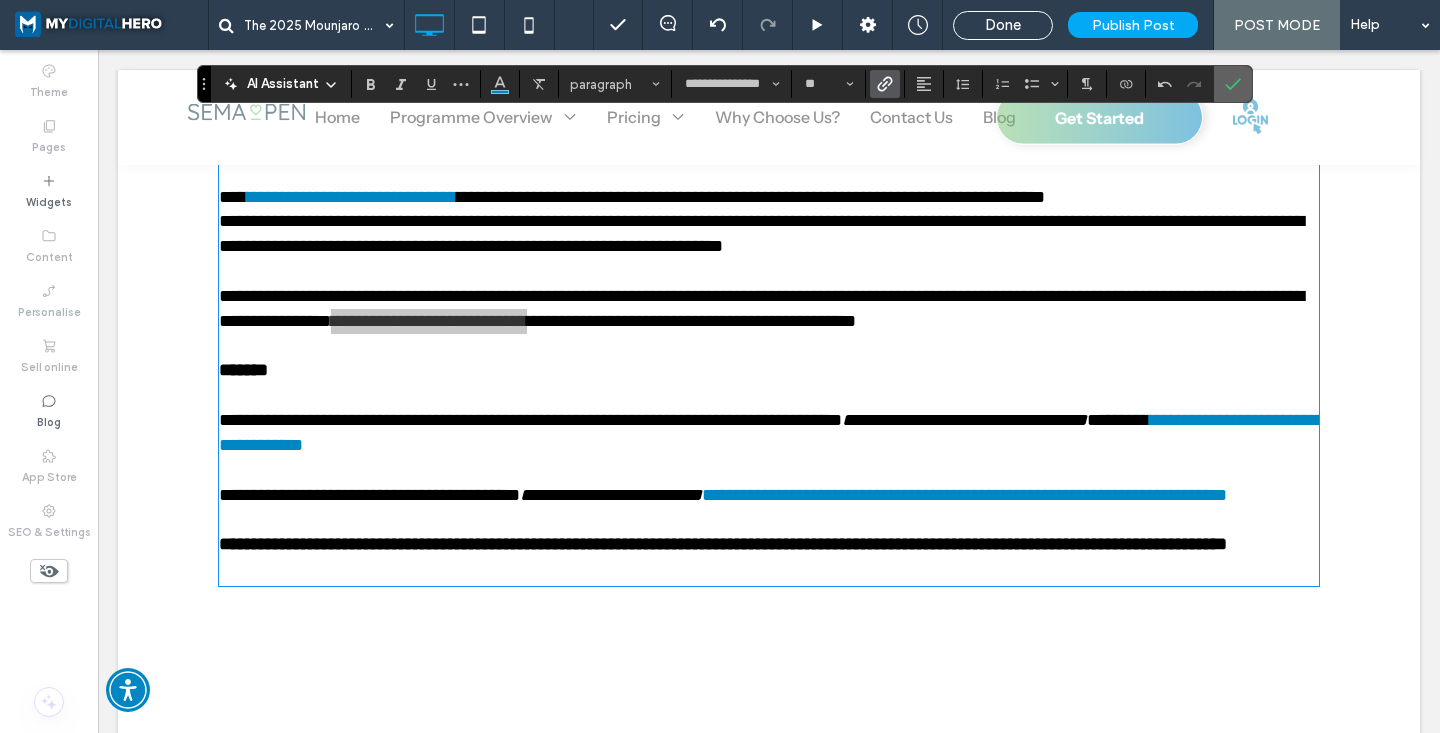click at bounding box center [1229, 84] 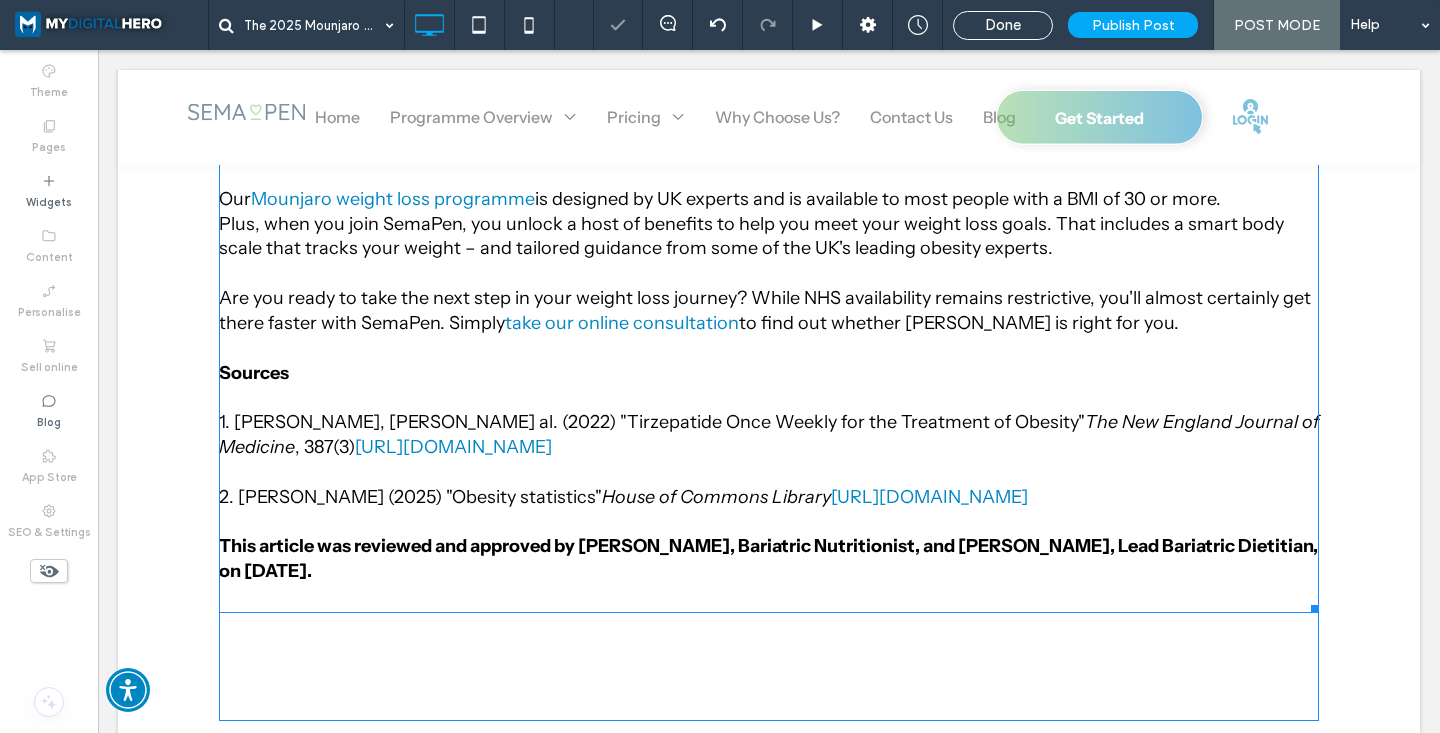 click at bounding box center (769, 472) 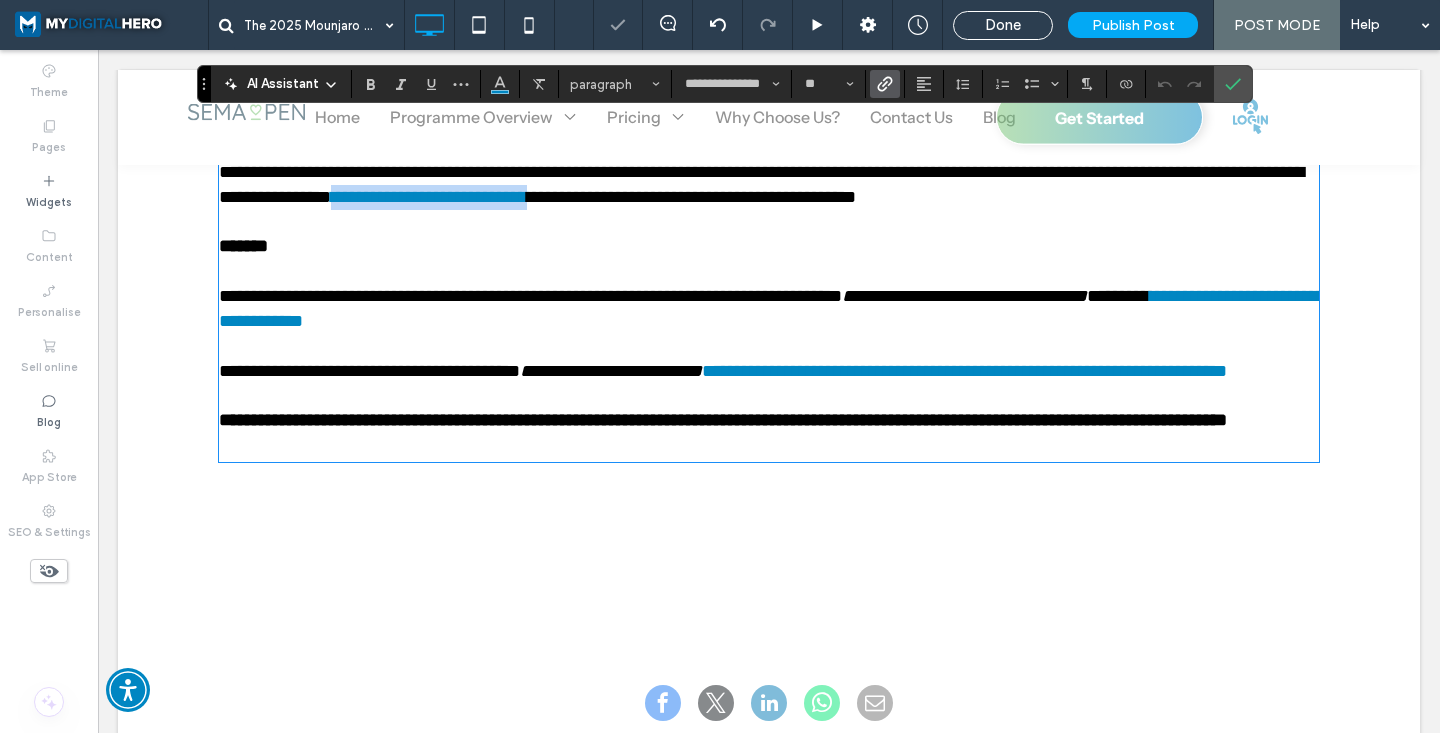 scroll, scrollTop: 3598, scrollLeft: 0, axis: vertical 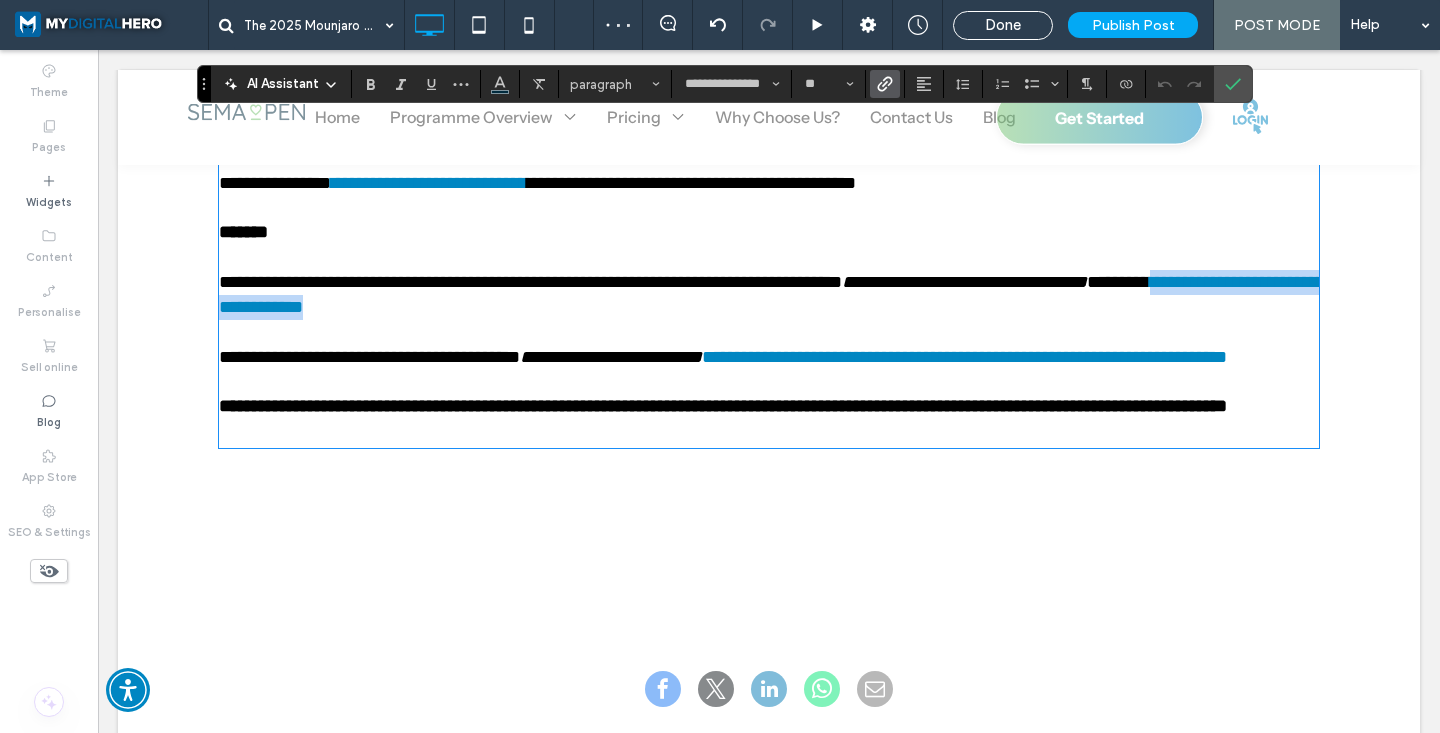 drag, startPoint x: 221, startPoint y: 409, endPoint x: 580, endPoint y: 408, distance: 359.0014 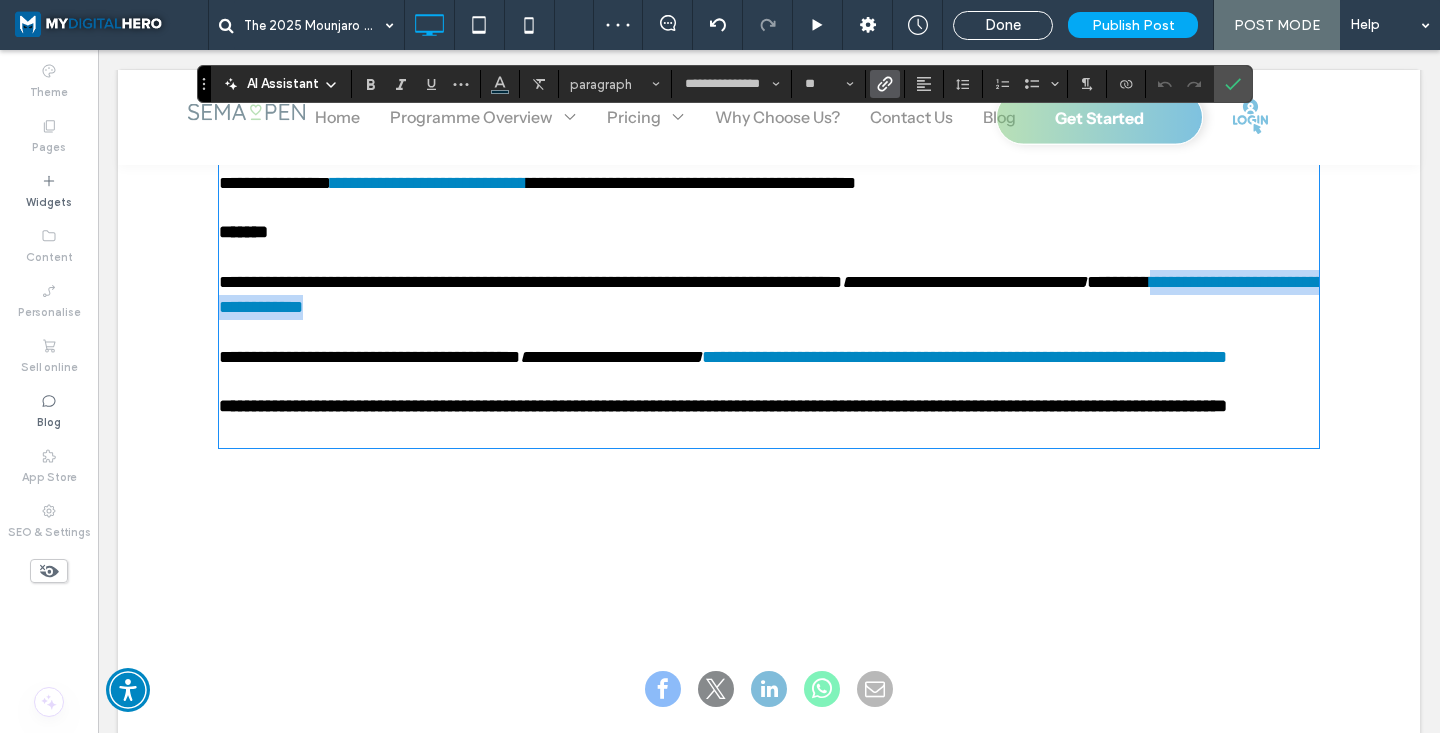 click on "**********" at bounding box center [769, 295] 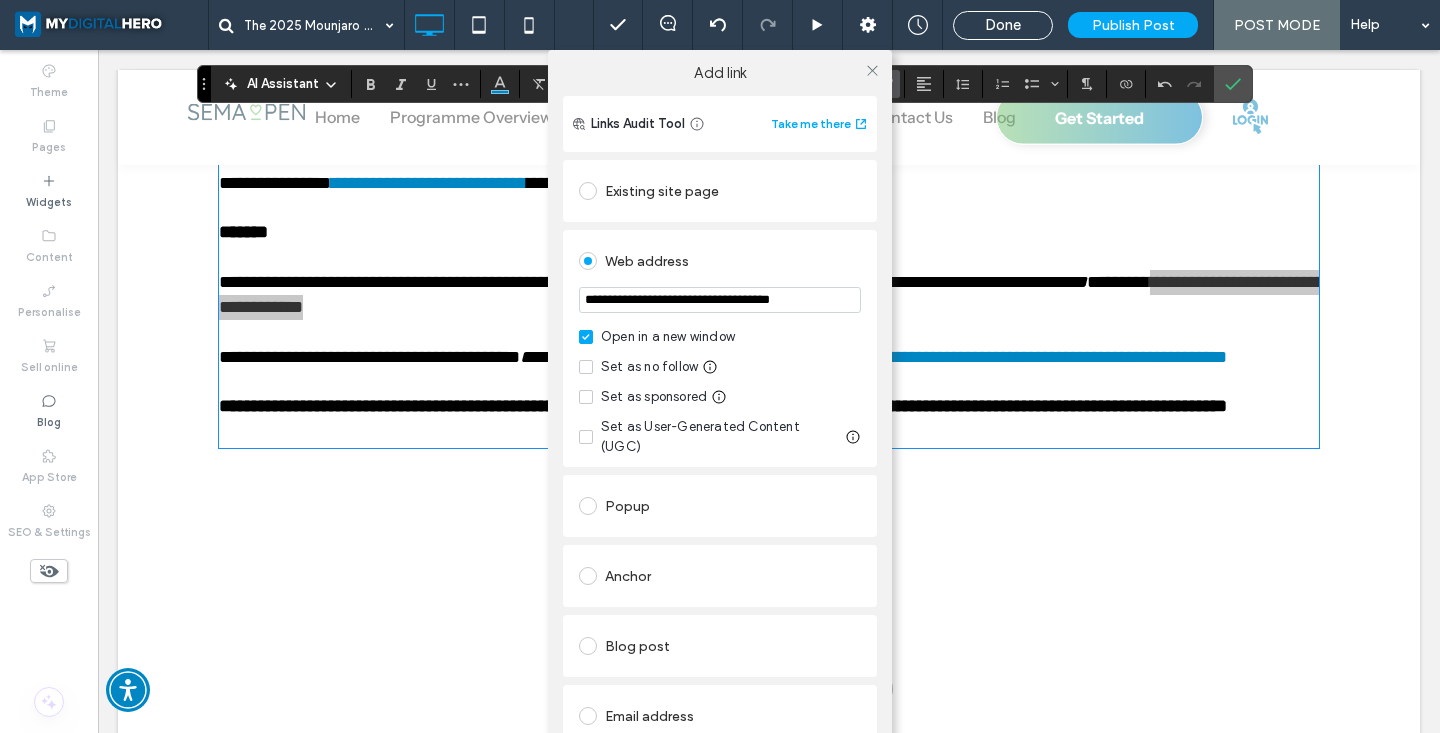 click on "Set as no follow" at bounding box center (638, 367) 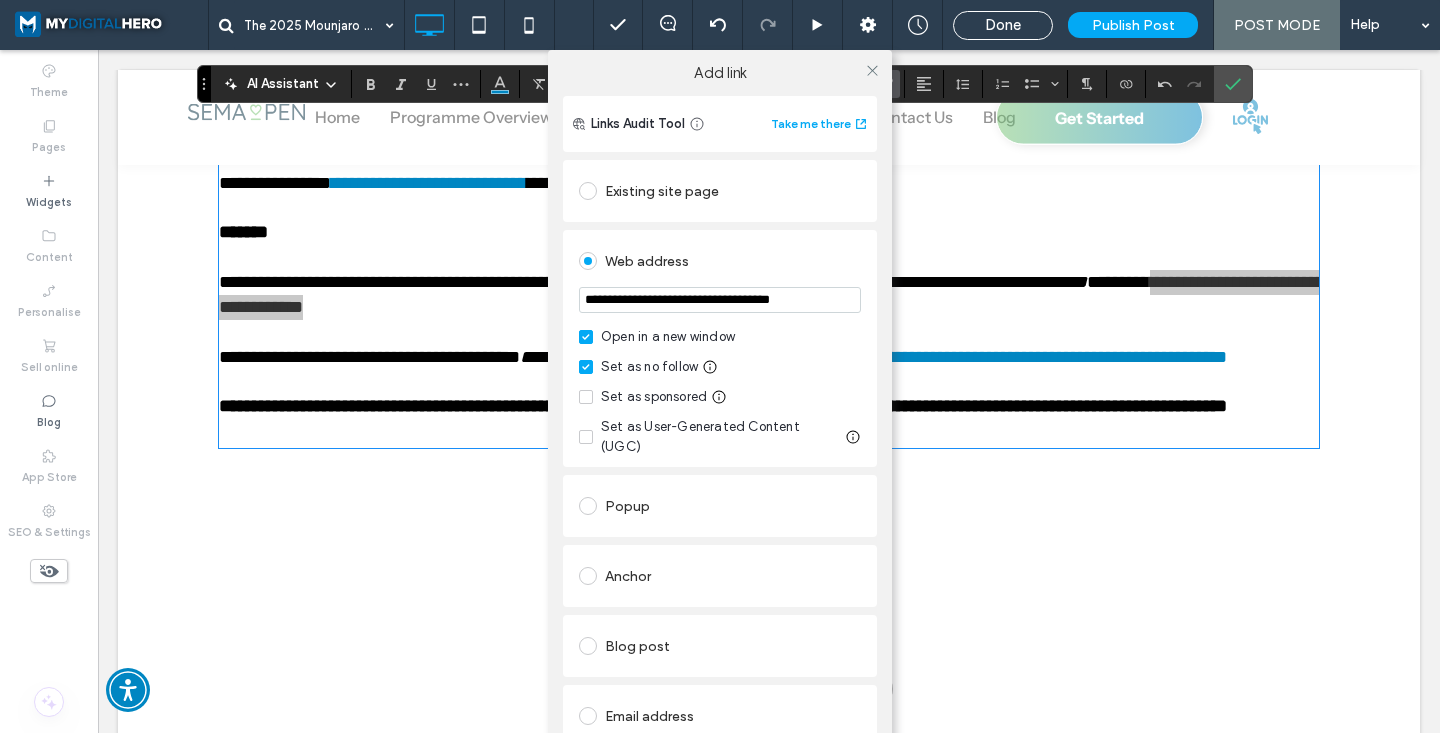 click on "Open in a new window" at bounding box center (720, 337) 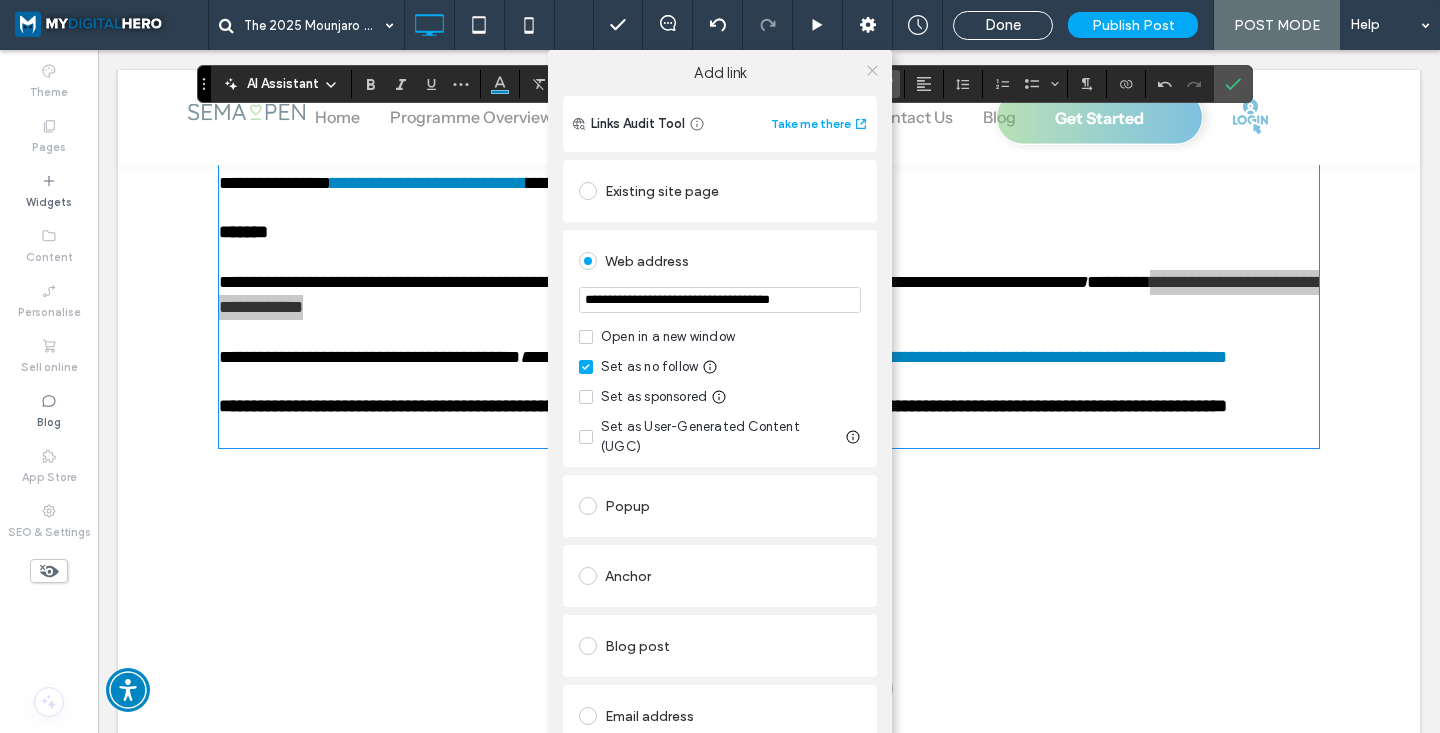 click 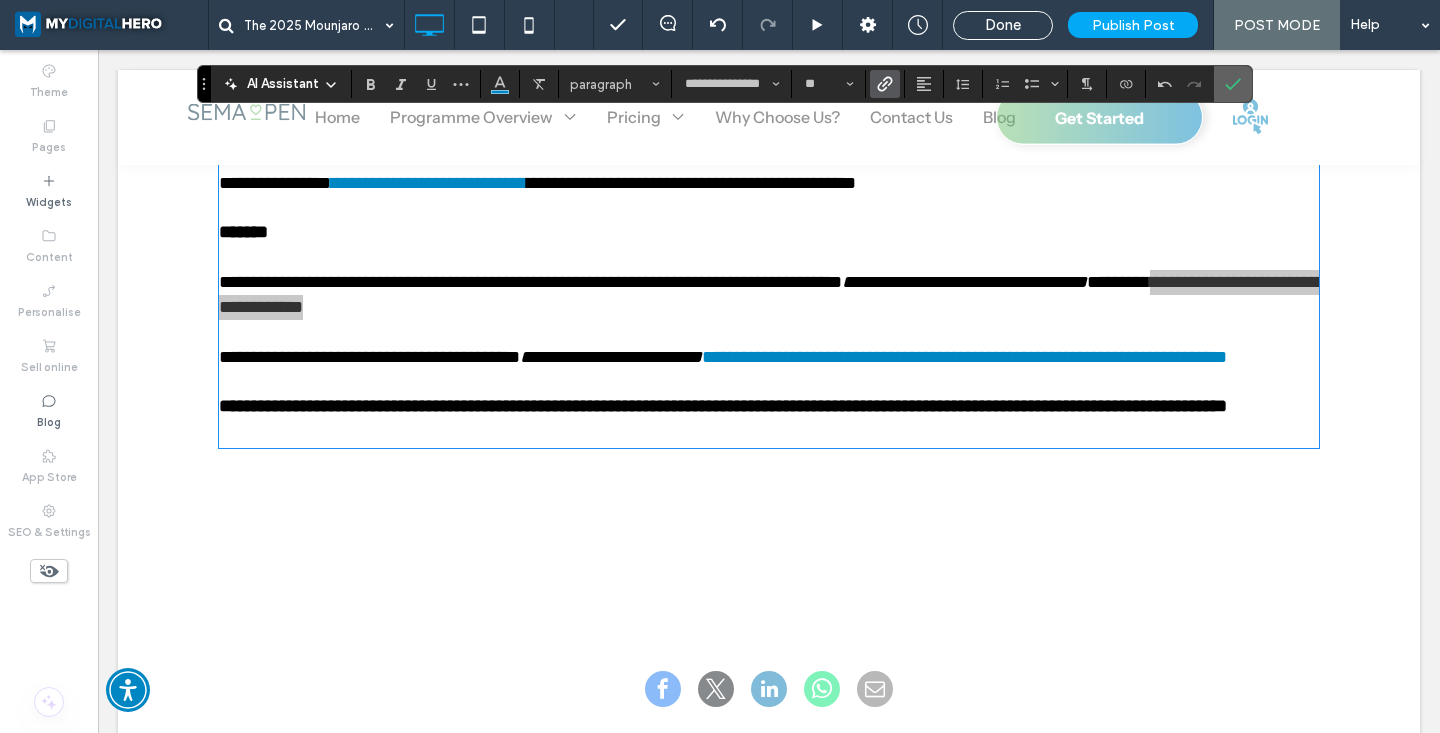 click 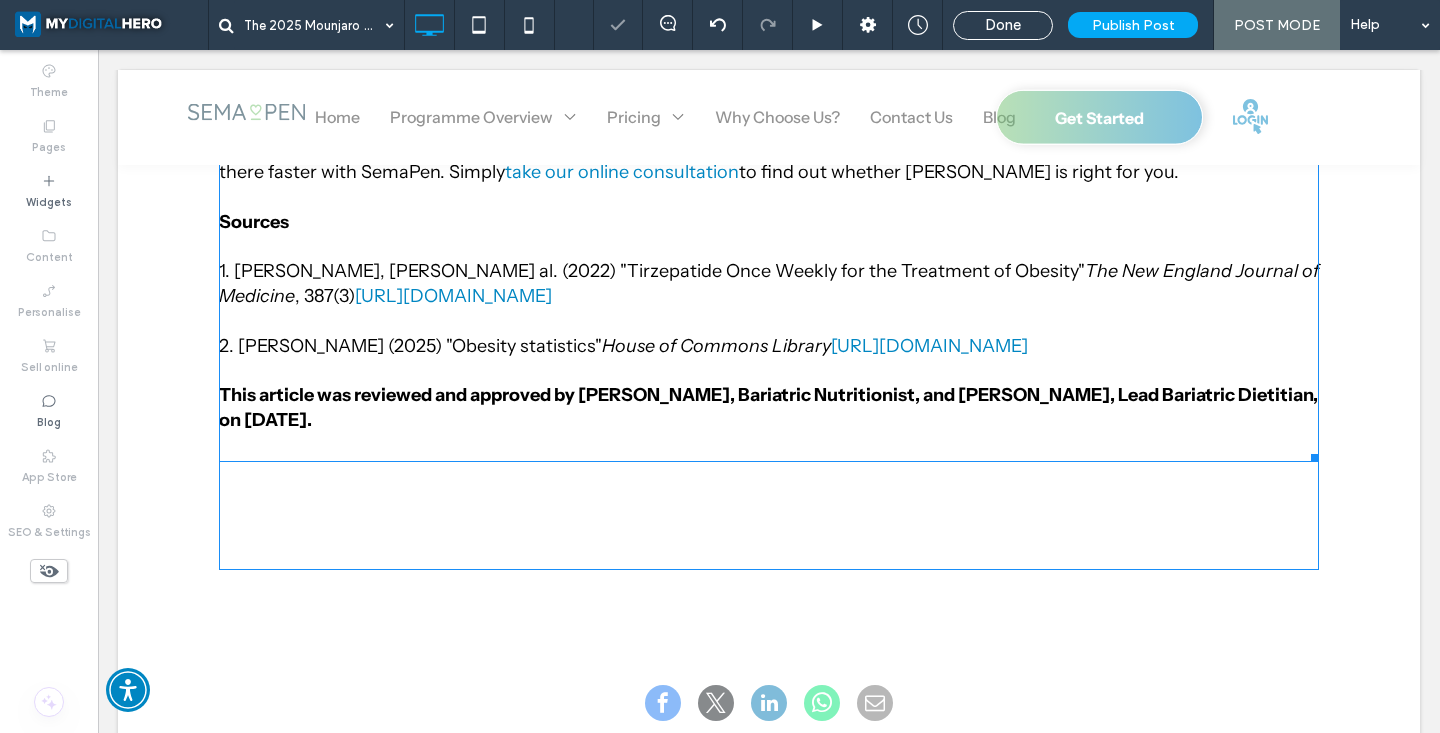 click on "2. Stiebahl, S. (2025) "Obesity statistics"  House of Commons Library  https://researchbriefings.files.parliament.uk/documents/SN03336/SN03336.pdf" at bounding box center (769, 346) 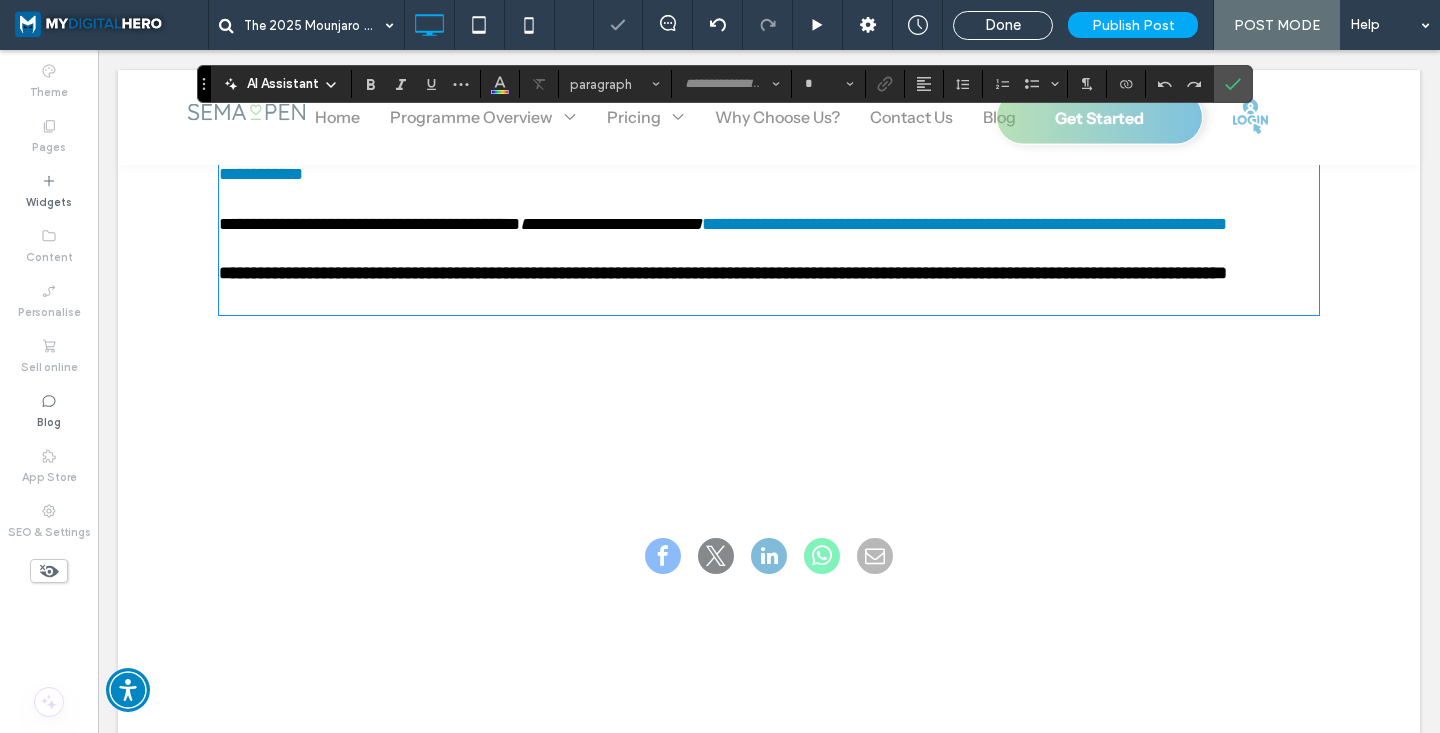 type on "**********" 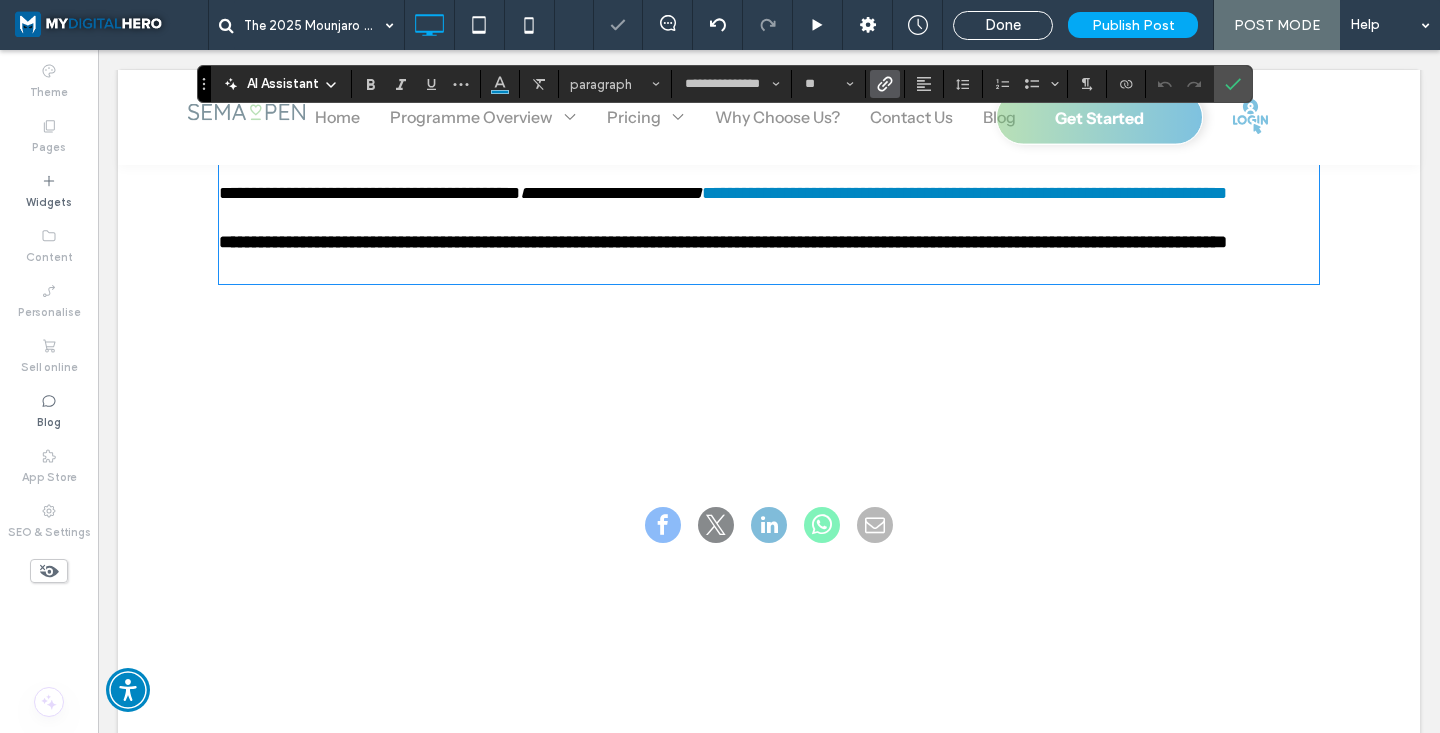 scroll, scrollTop: 3777, scrollLeft: 0, axis: vertical 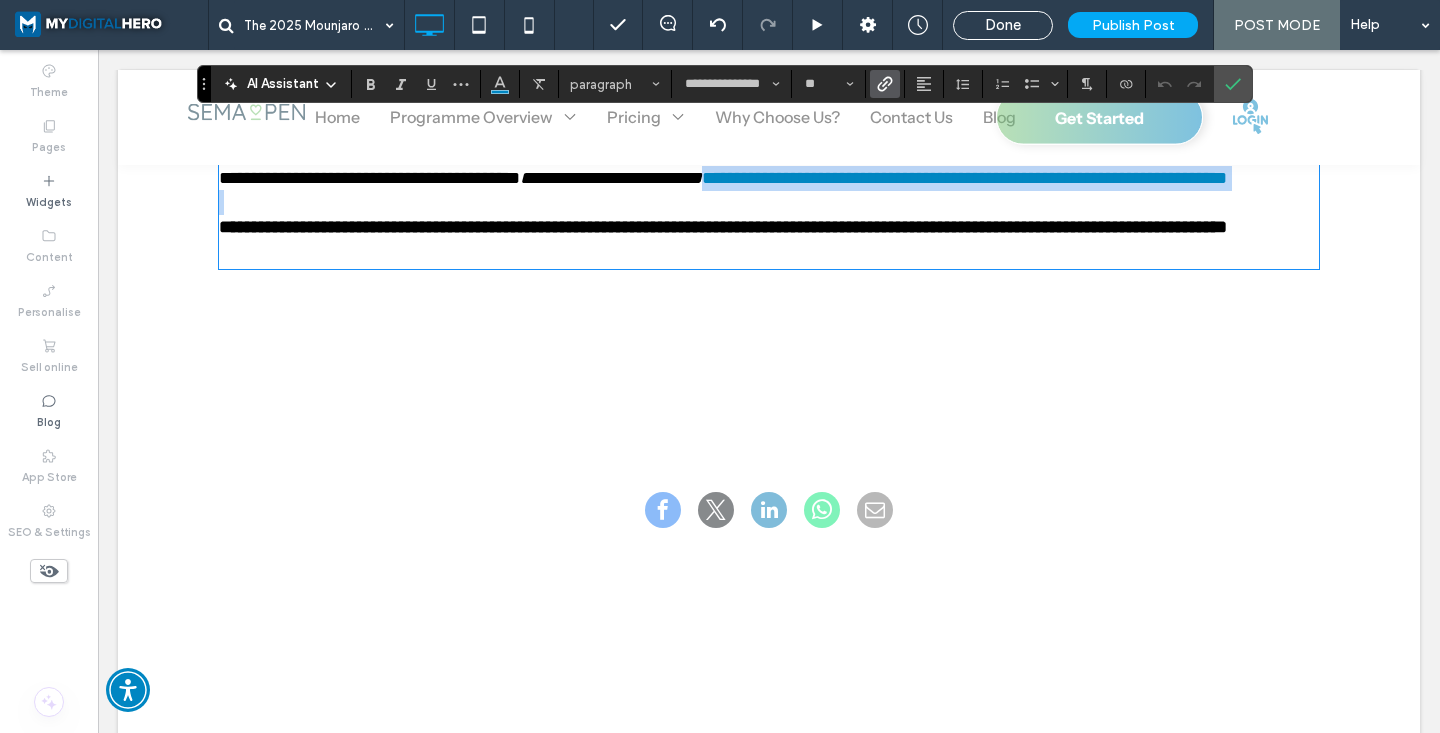 drag, startPoint x: 221, startPoint y: 300, endPoint x: 850, endPoint y: 322, distance: 629.38464 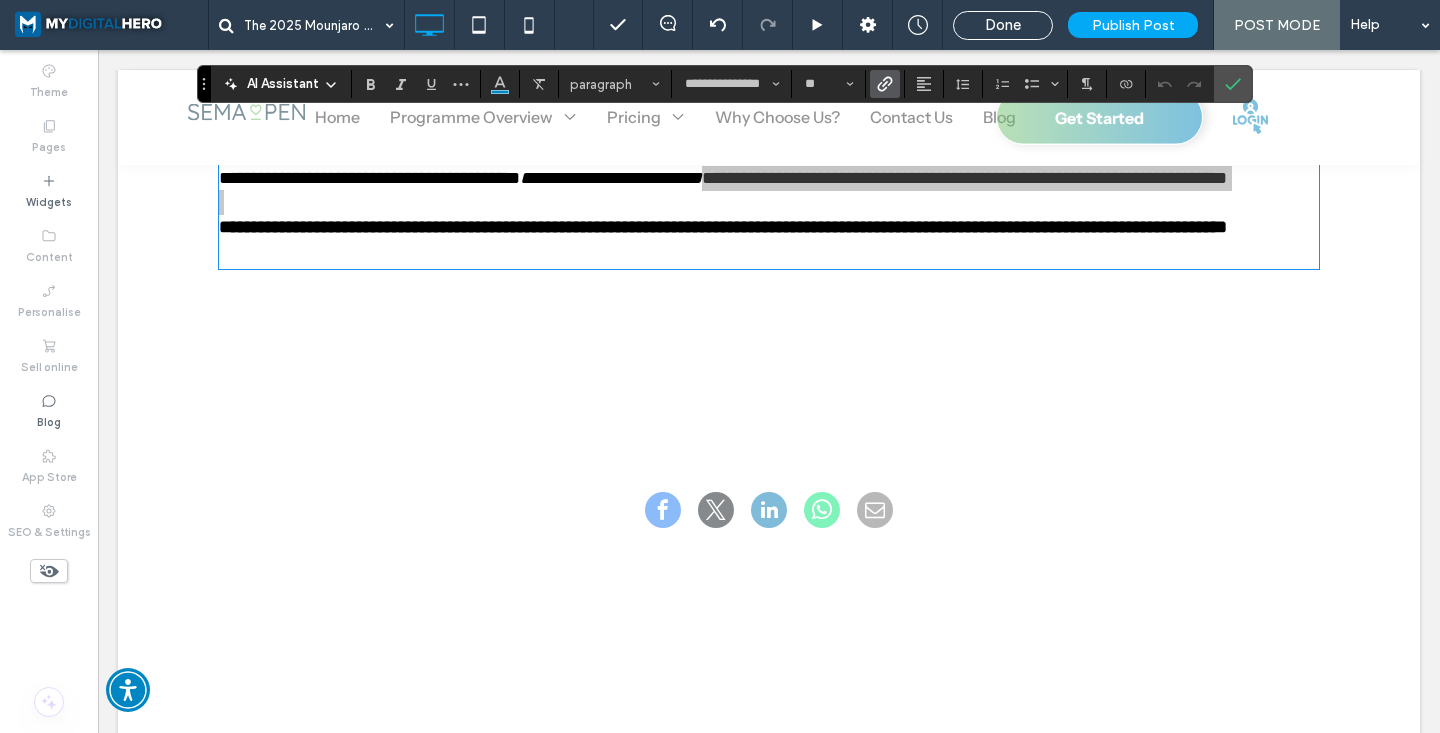 click 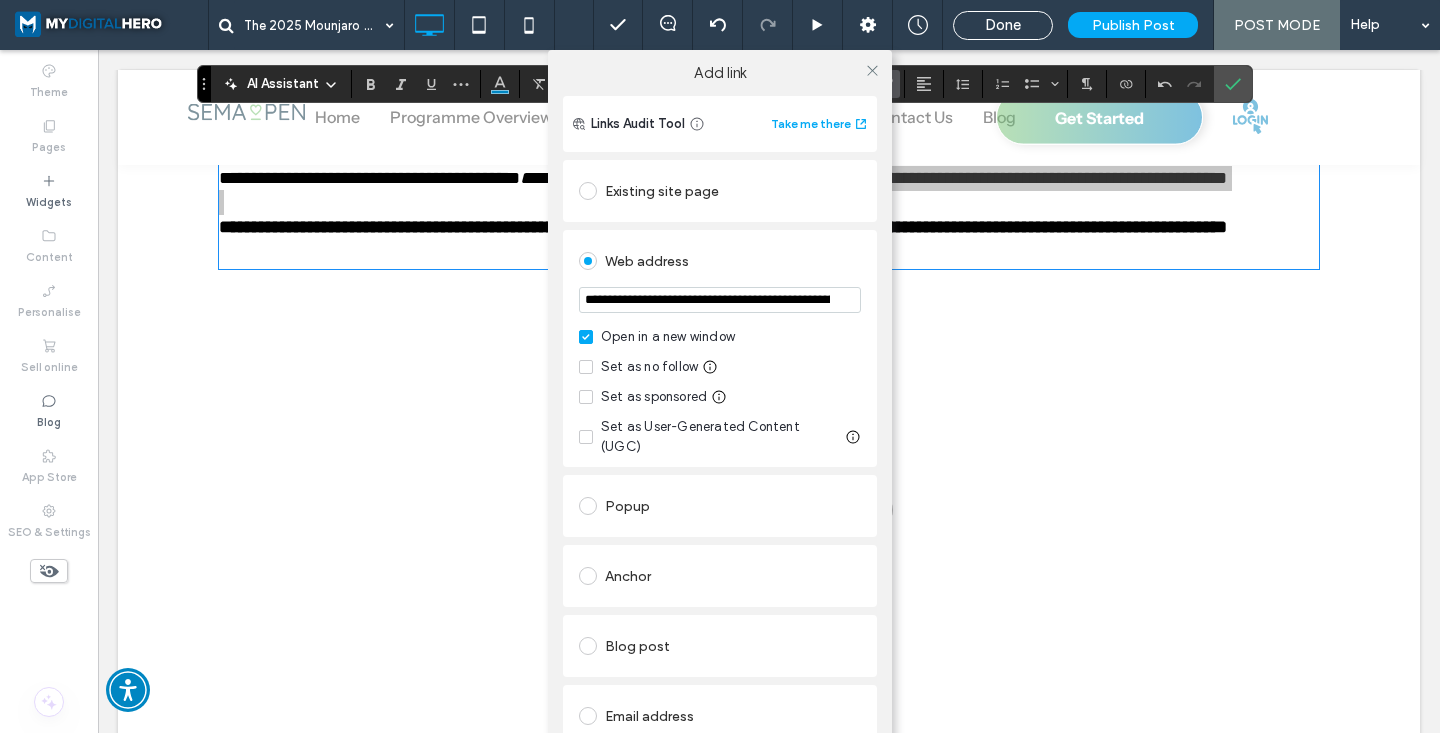 click at bounding box center [586, 367] 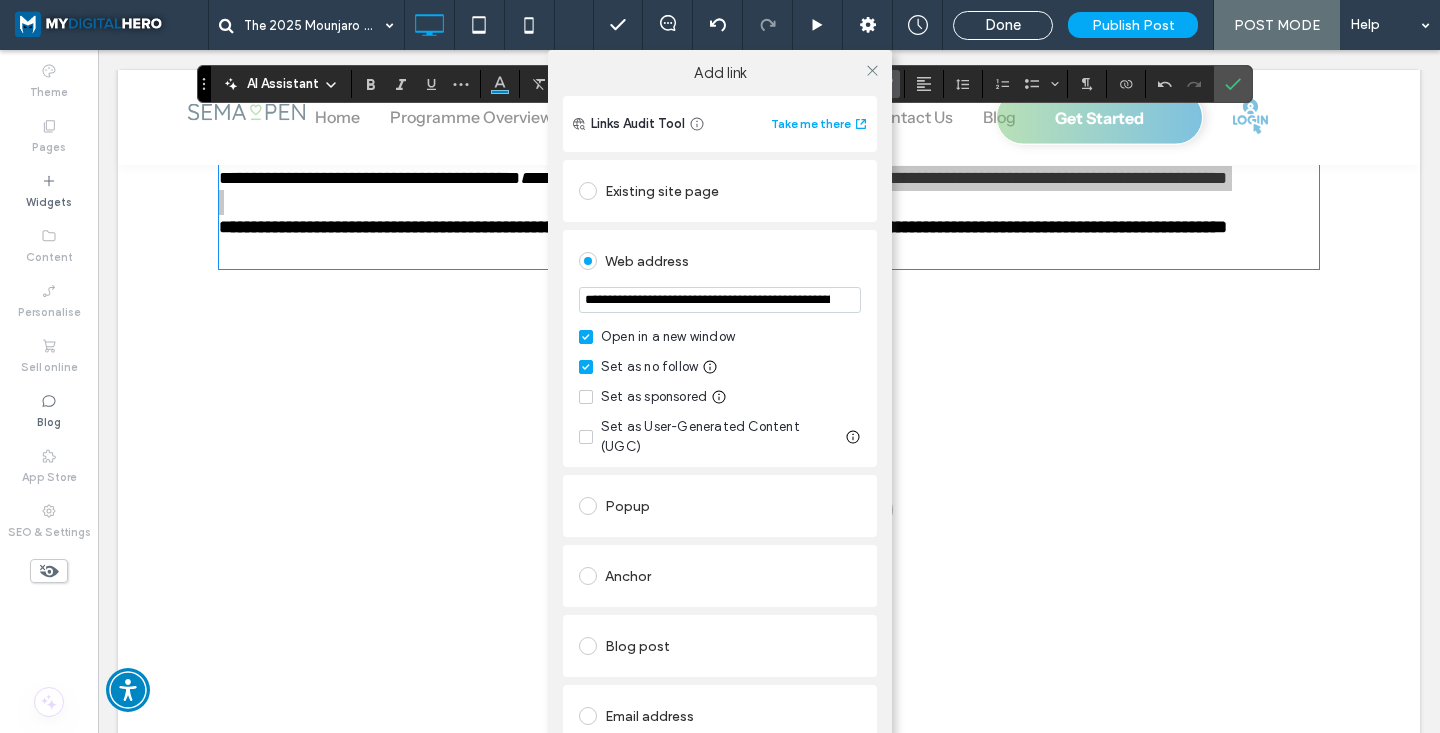 click on "Open in a new window Set as no follow Set as sponsored  Set as User-Generated Content (UGC)" at bounding box center (720, 392) 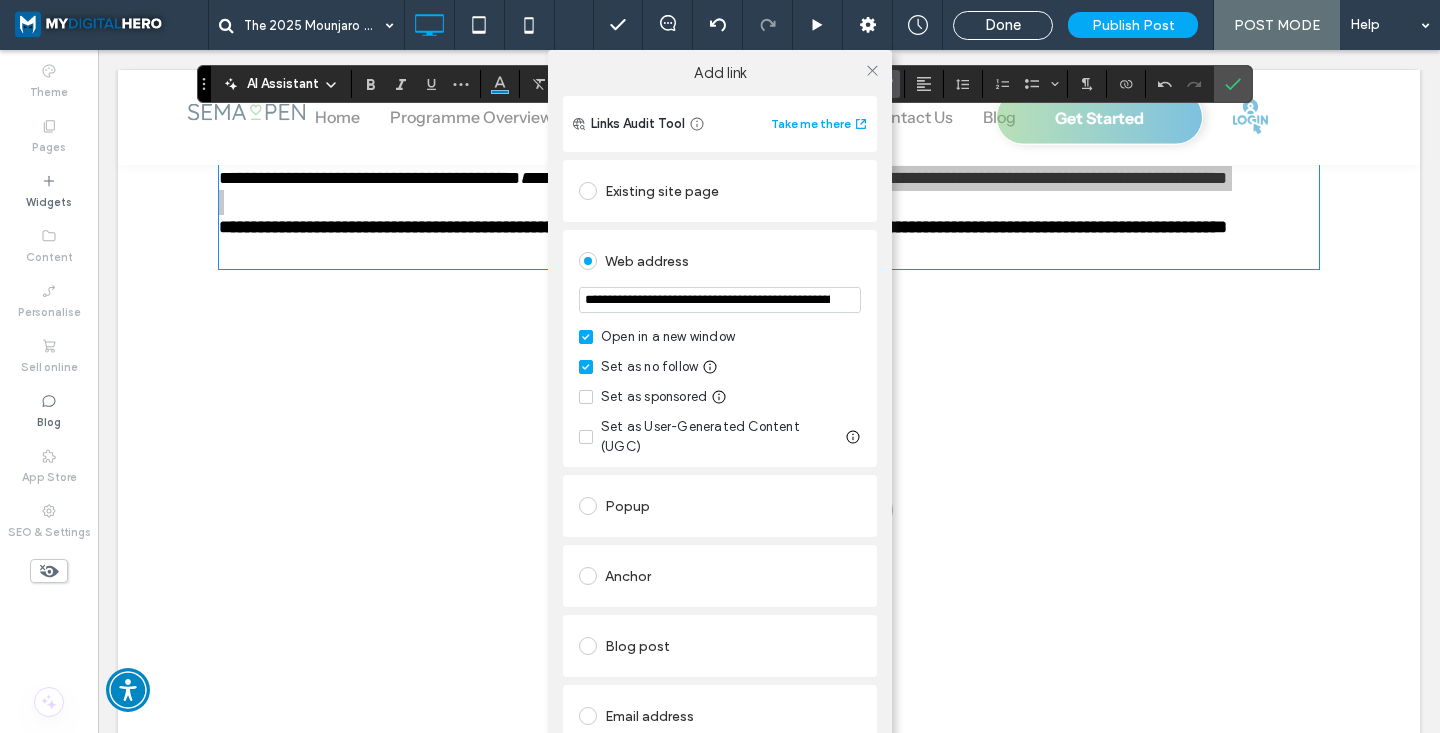 click at bounding box center (586, 337) 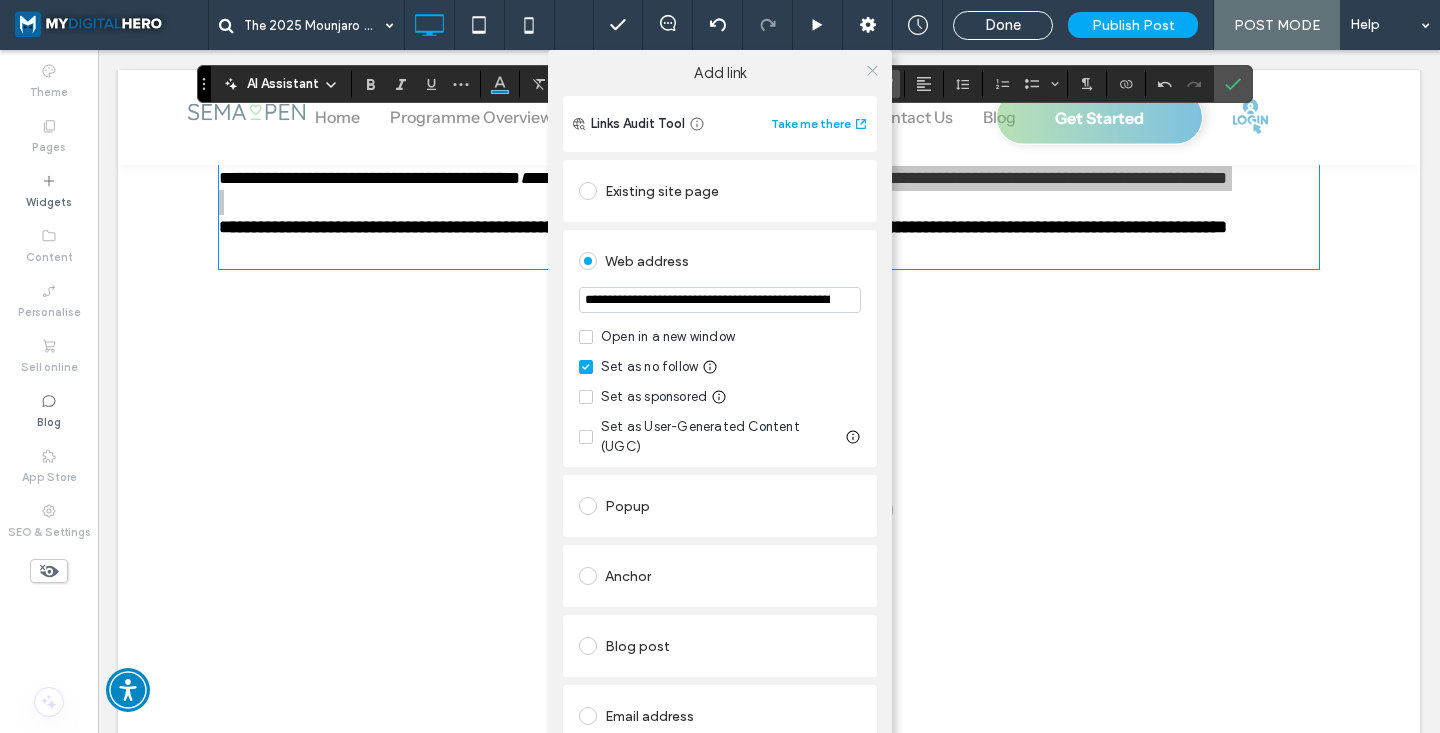 click 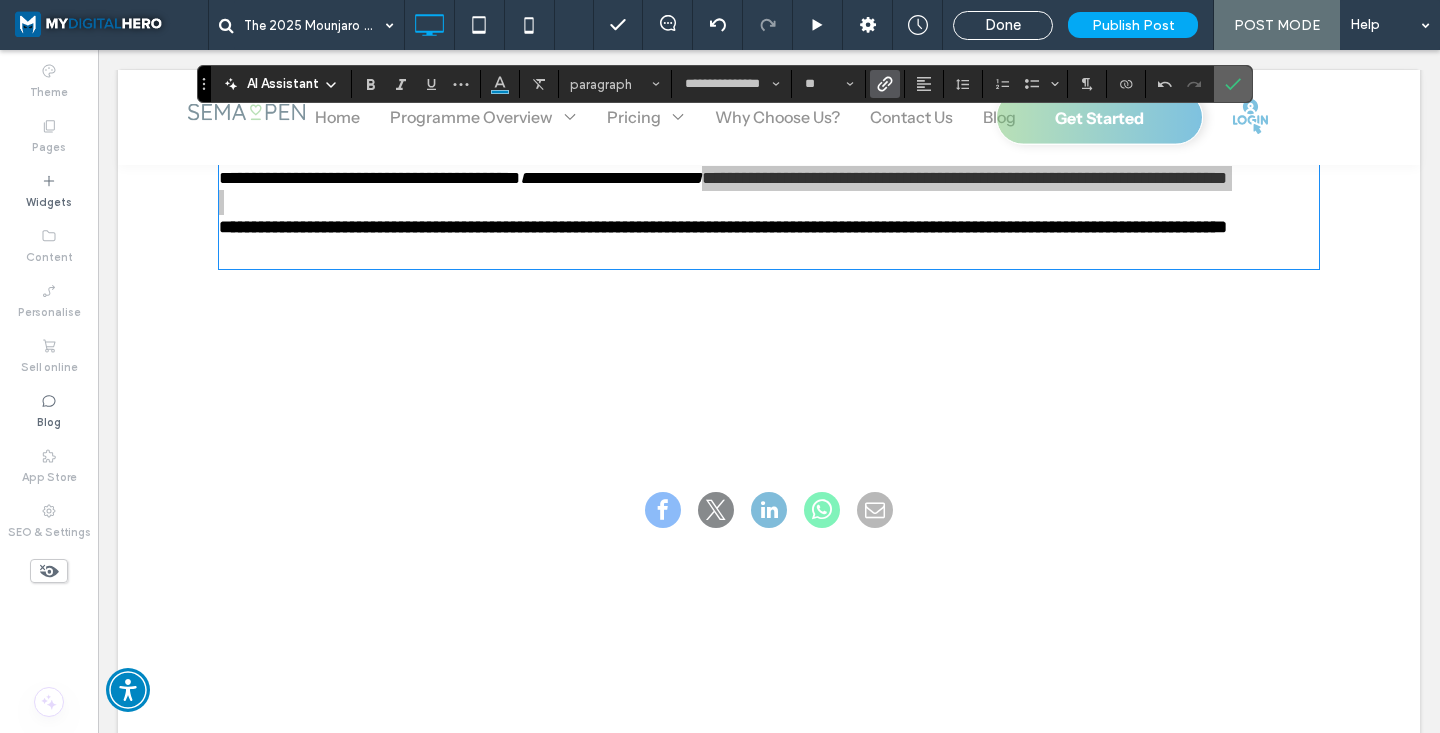 click at bounding box center [1233, 84] 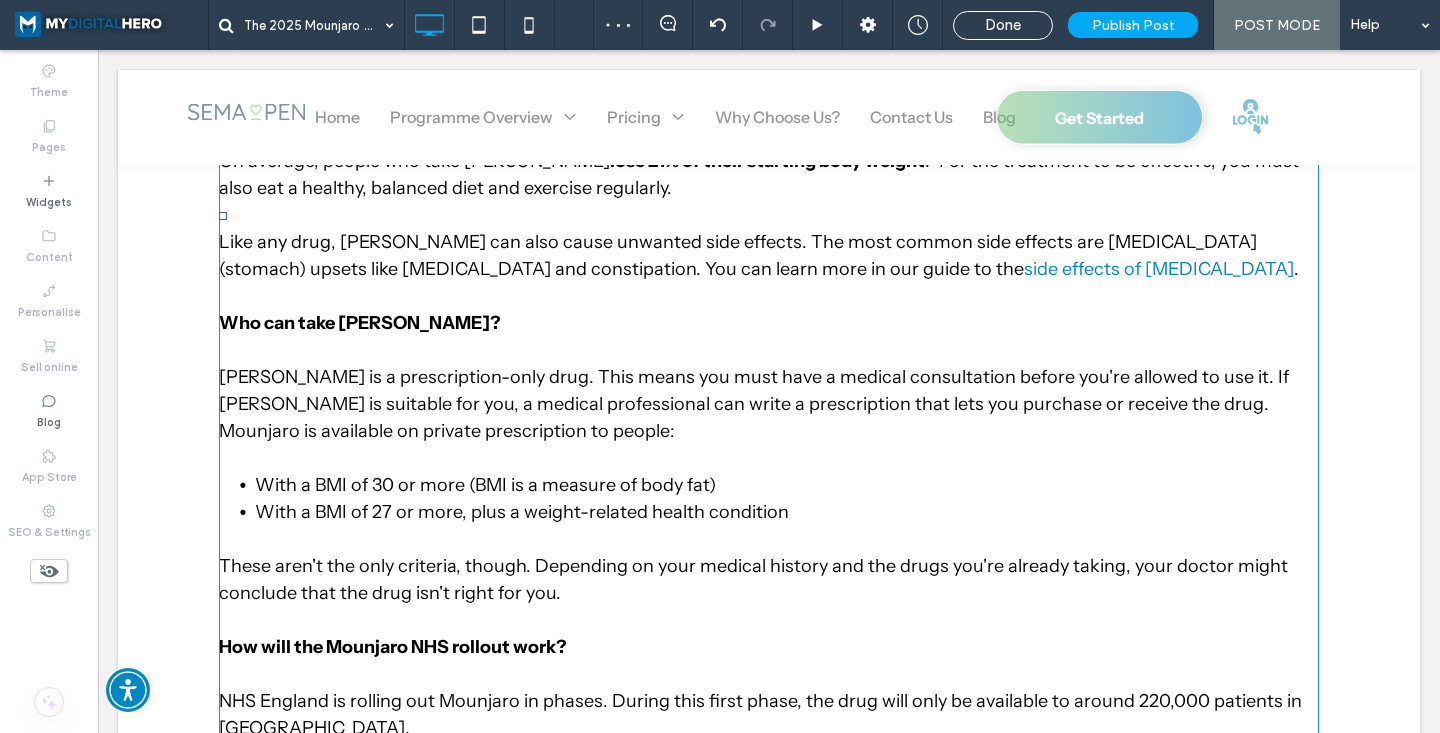 click on "Like any drug, Mounjaro can also cause unwanted side effects. The most common side effects are gastrointestinal (stomach) upsets like nausea, vomiting and constipation. You can learn more in our guide to the  side effects of weight loss drugs ." at bounding box center [769, 256] 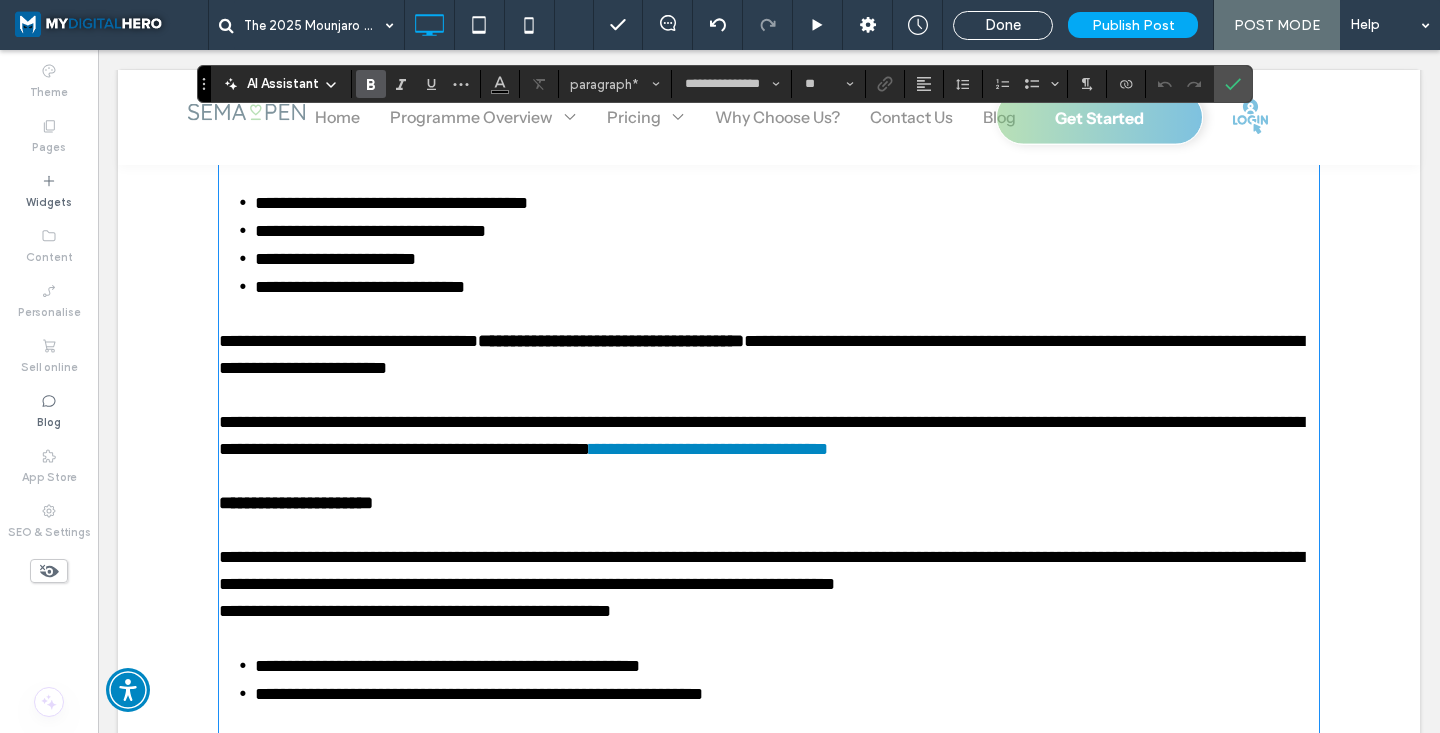 scroll, scrollTop: 1755, scrollLeft: 0, axis: vertical 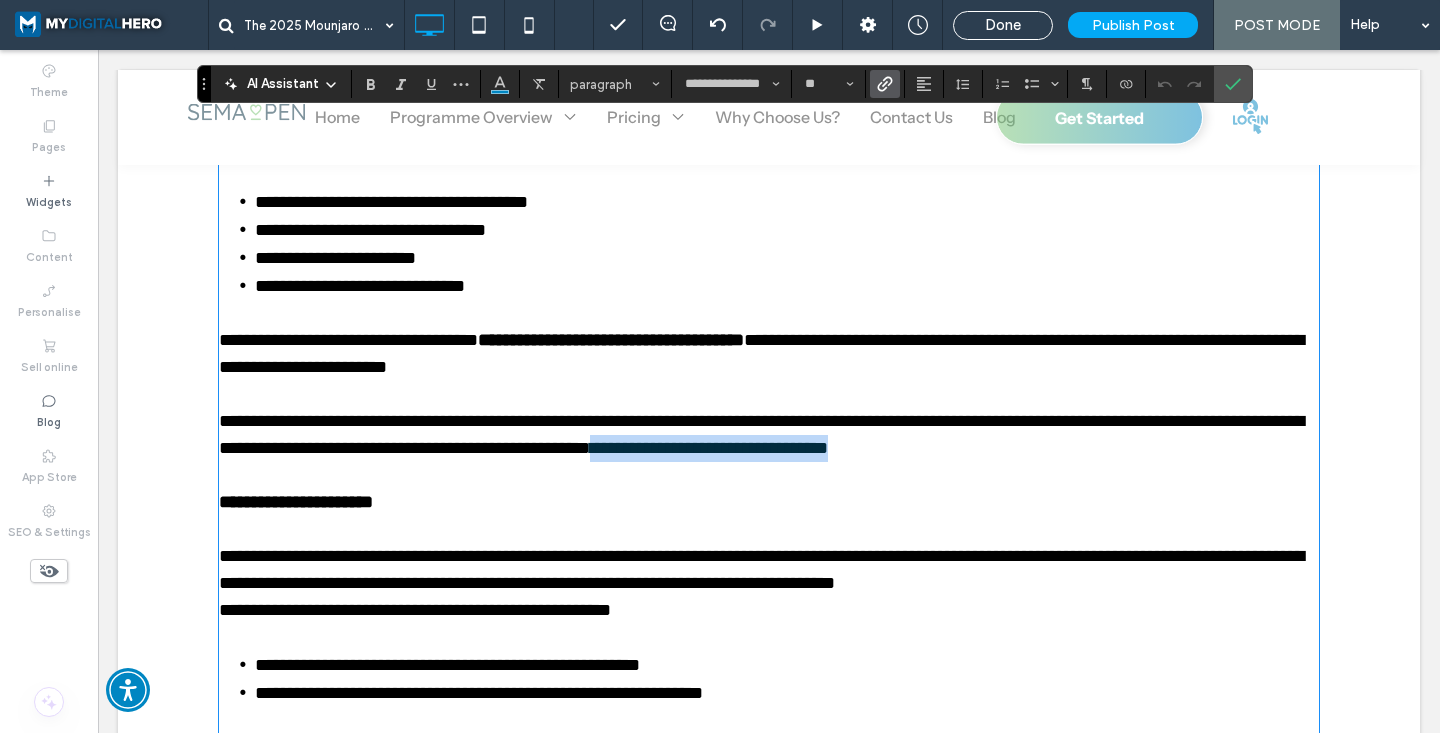 drag, startPoint x: 876, startPoint y: 455, endPoint x: 1113, endPoint y: 448, distance: 237.10335 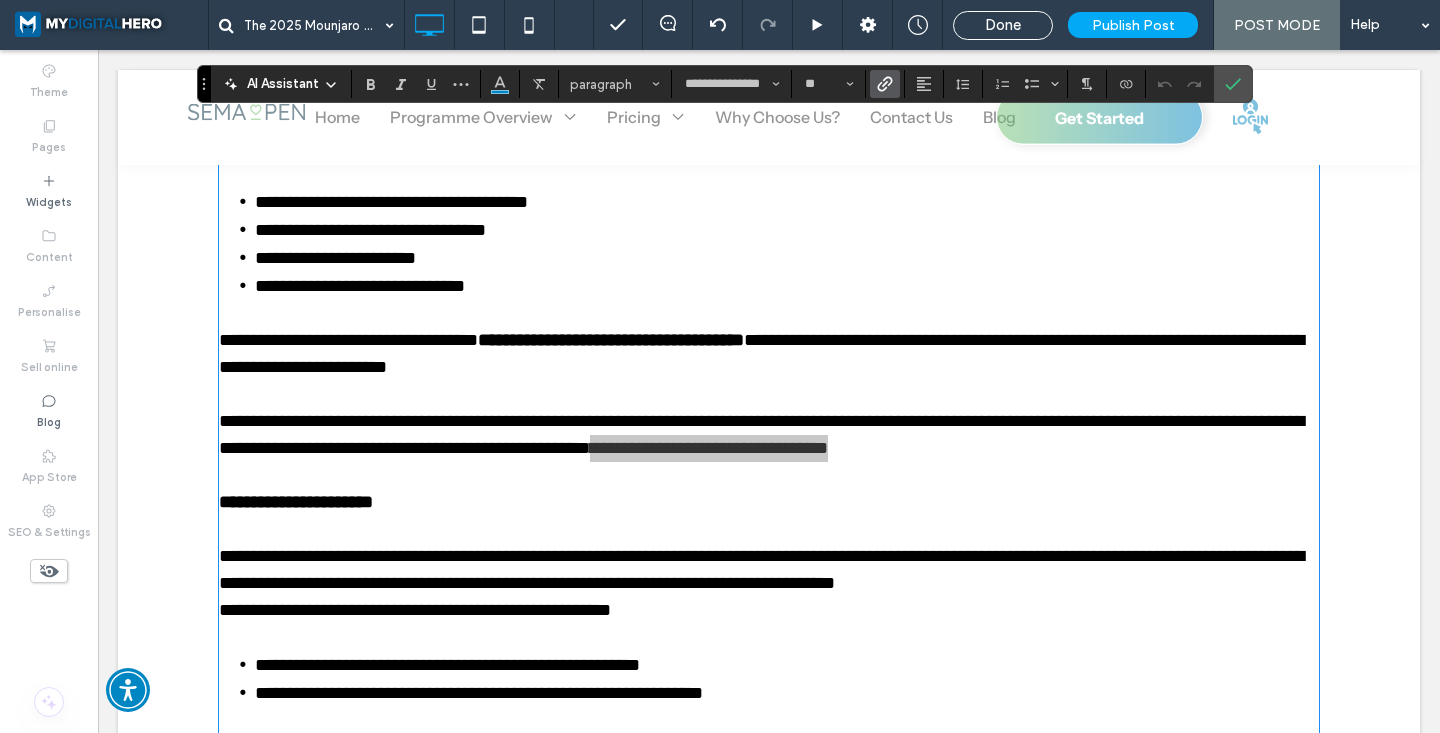click on "**********" at bounding box center [724, 84] 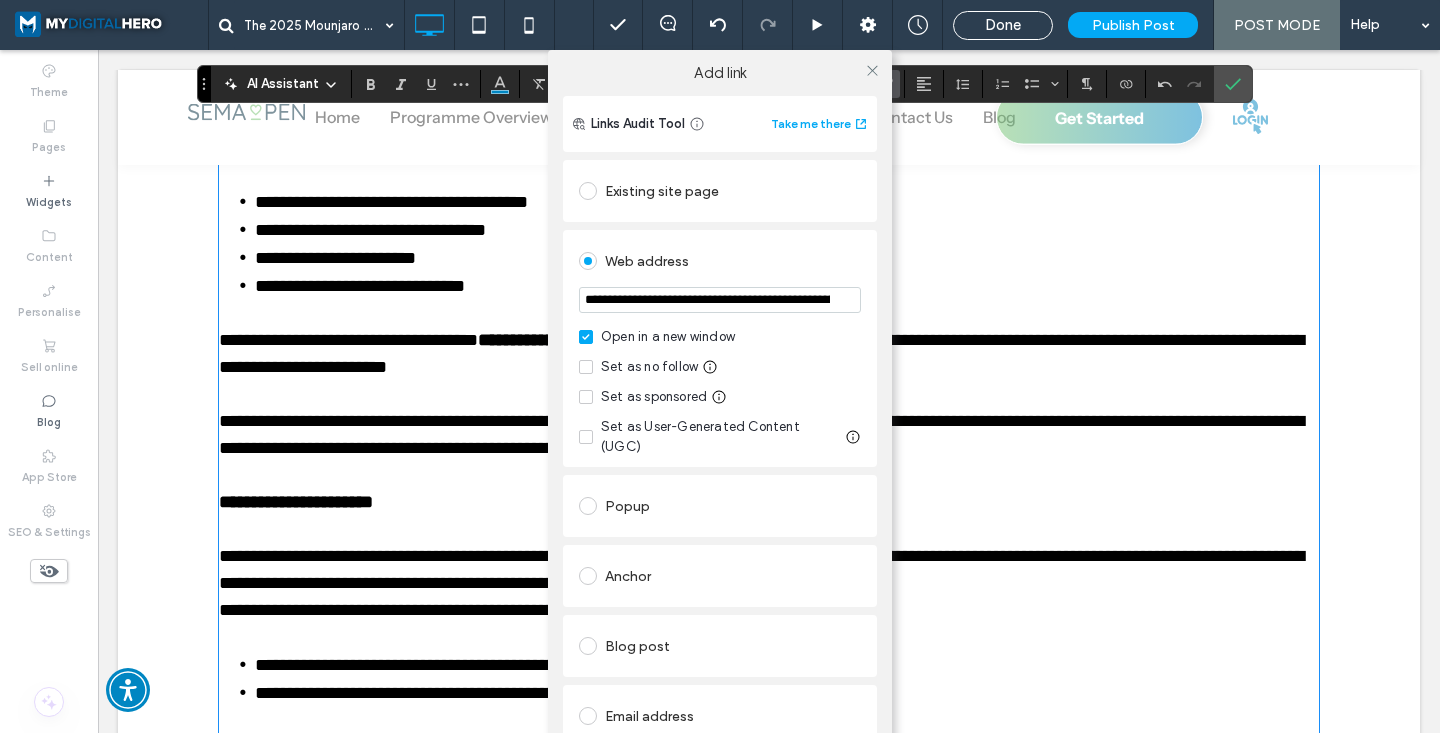 click at bounding box center [586, 367] 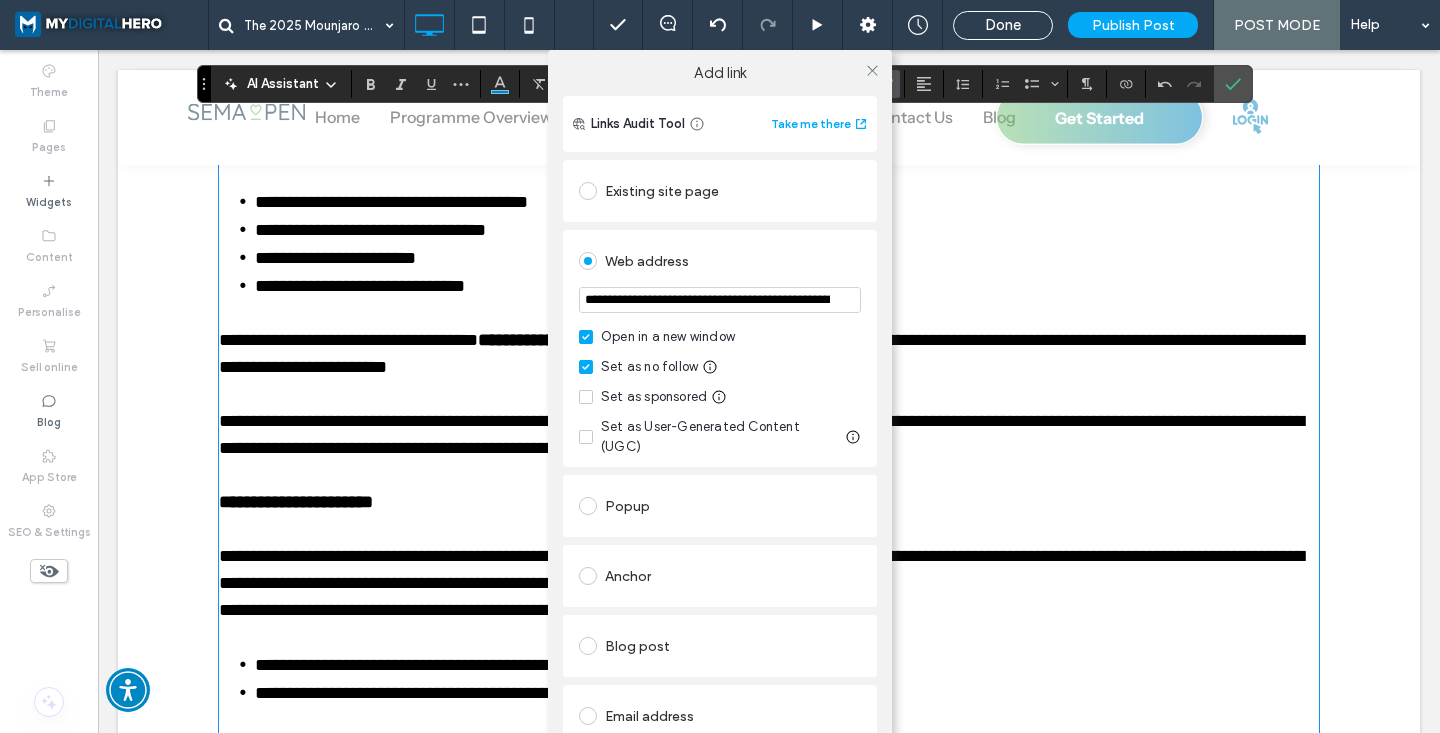 click at bounding box center [586, 337] 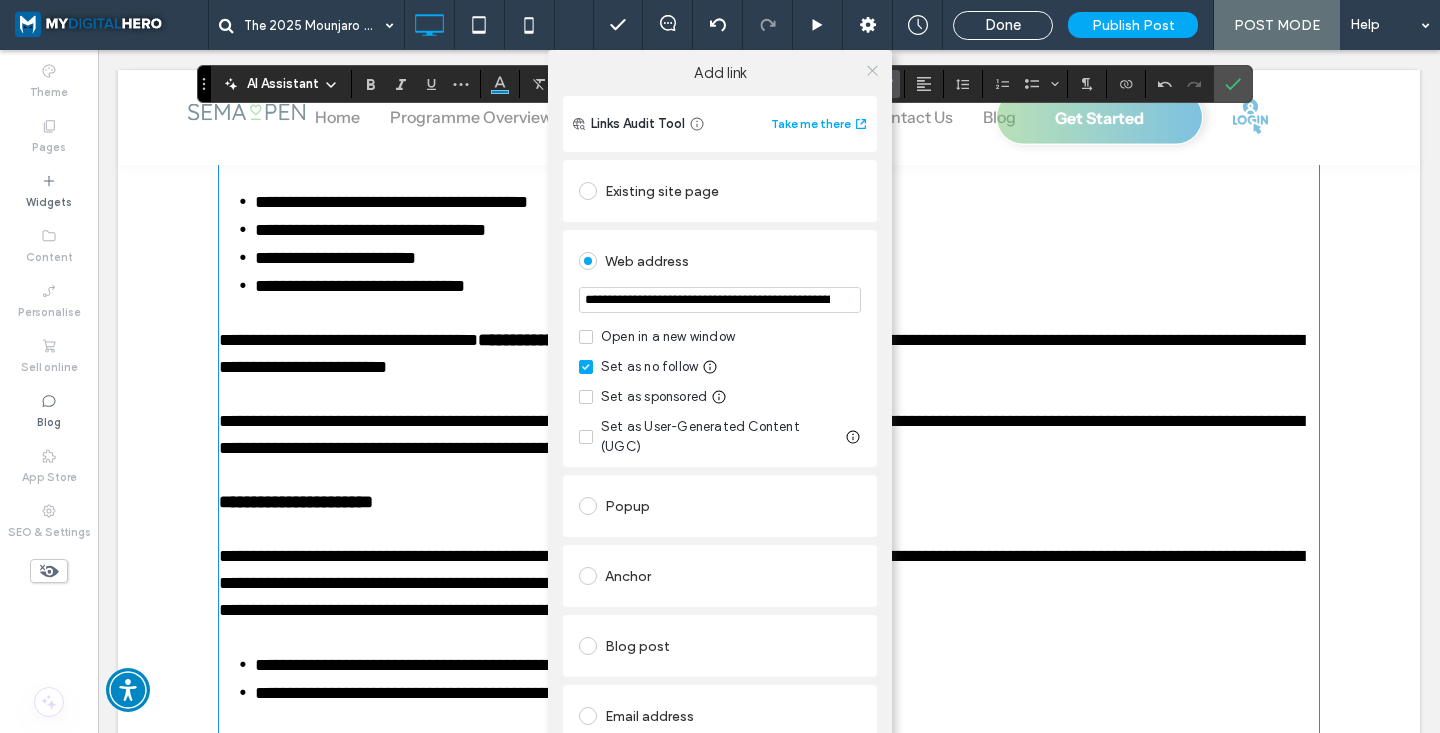 click at bounding box center [872, 70] 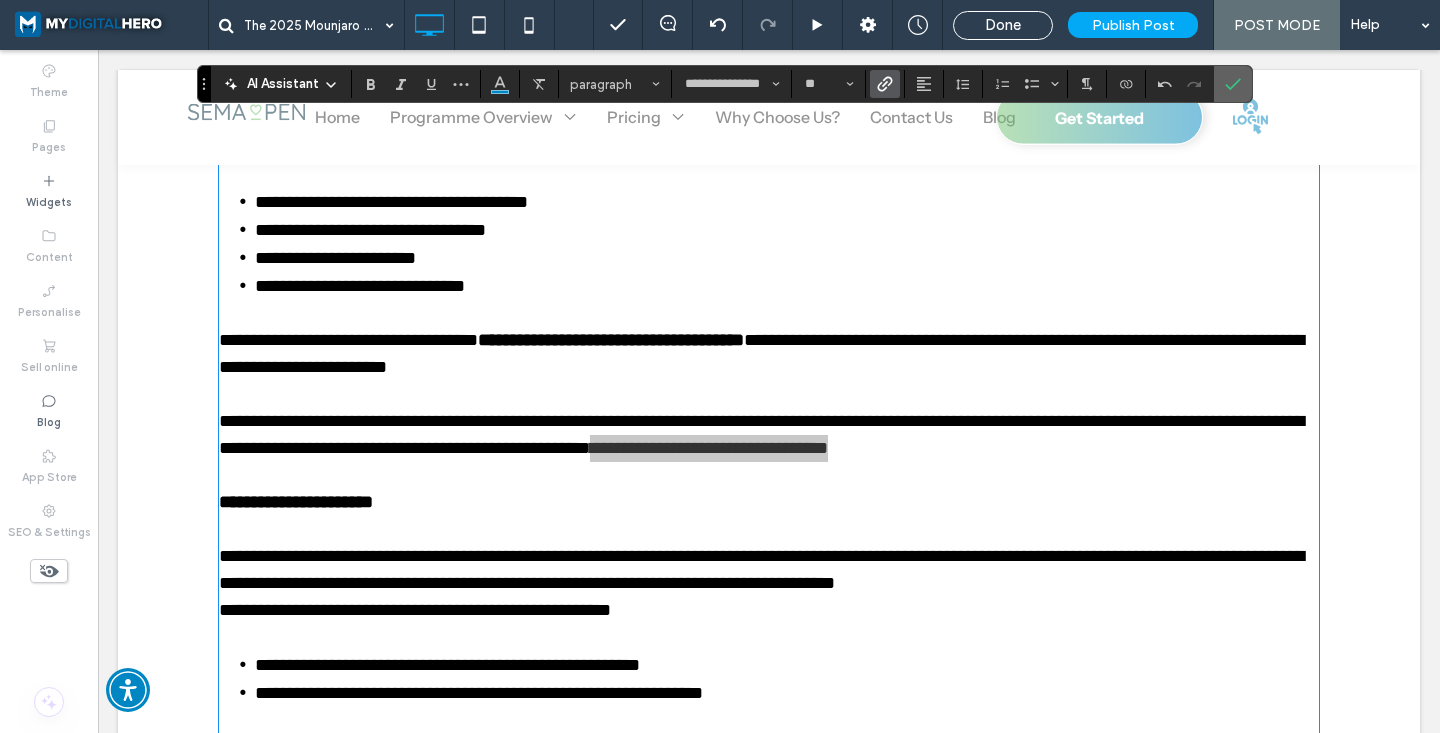 click 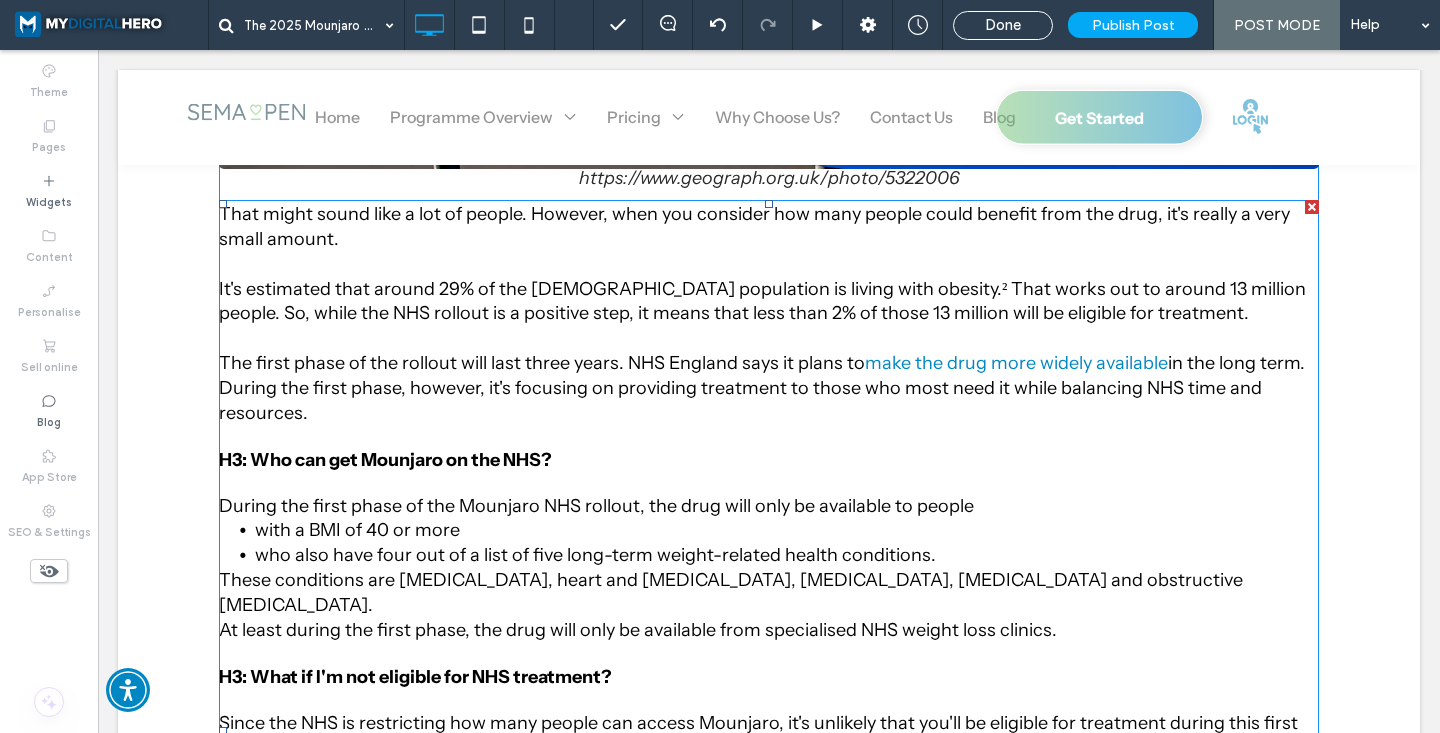 scroll, scrollTop: 2925, scrollLeft: 0, axis: vertical 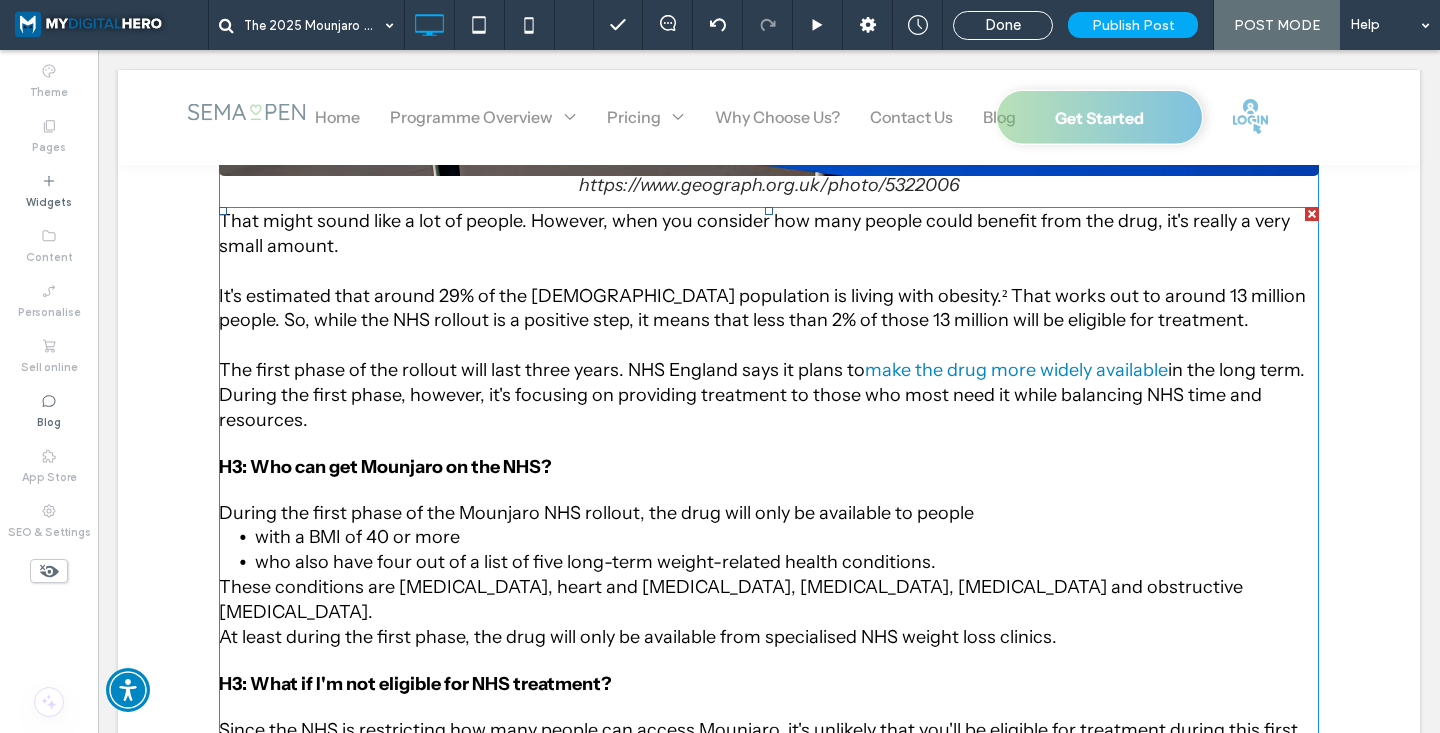 click on "During the first phase of the Mounjaro NHS rollout, the drug will only be available to people" at bounding box center (596, 513) 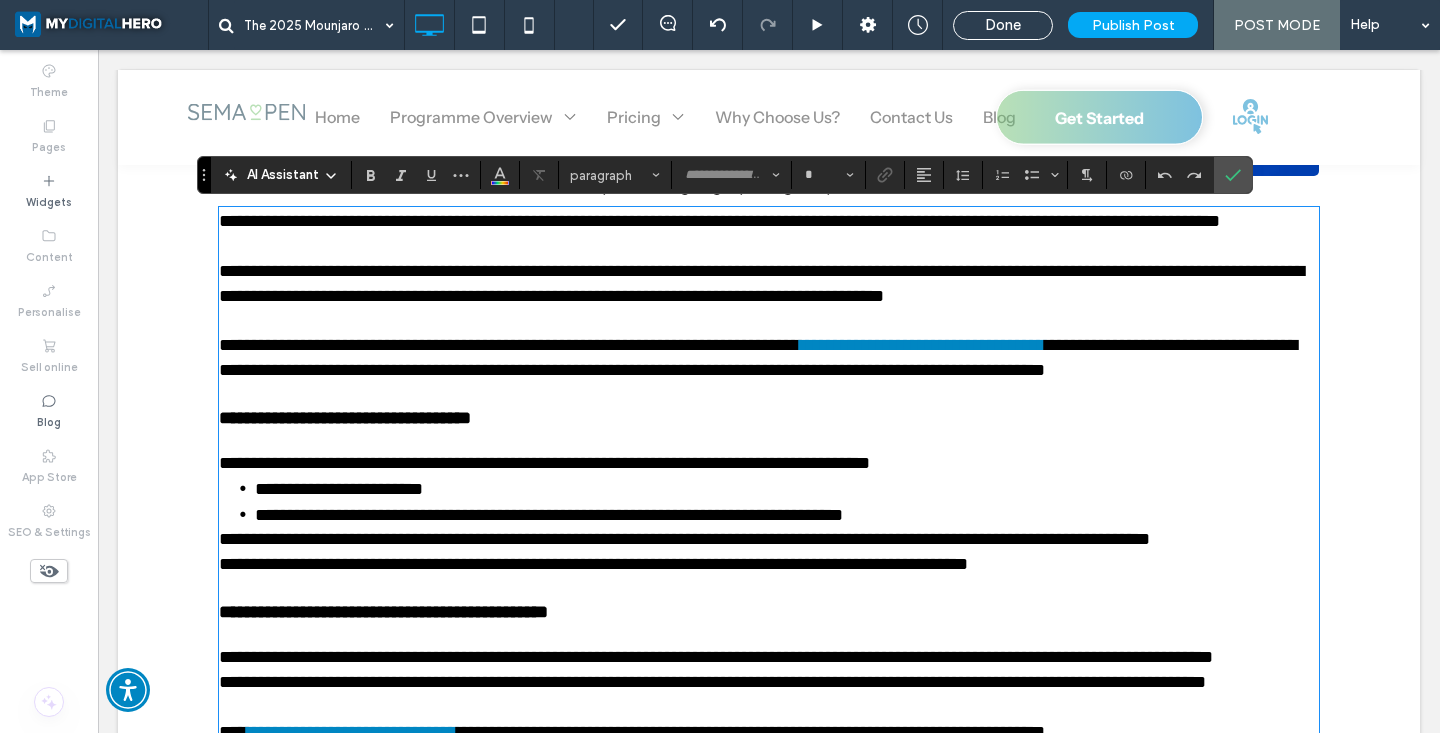 type on "**********" 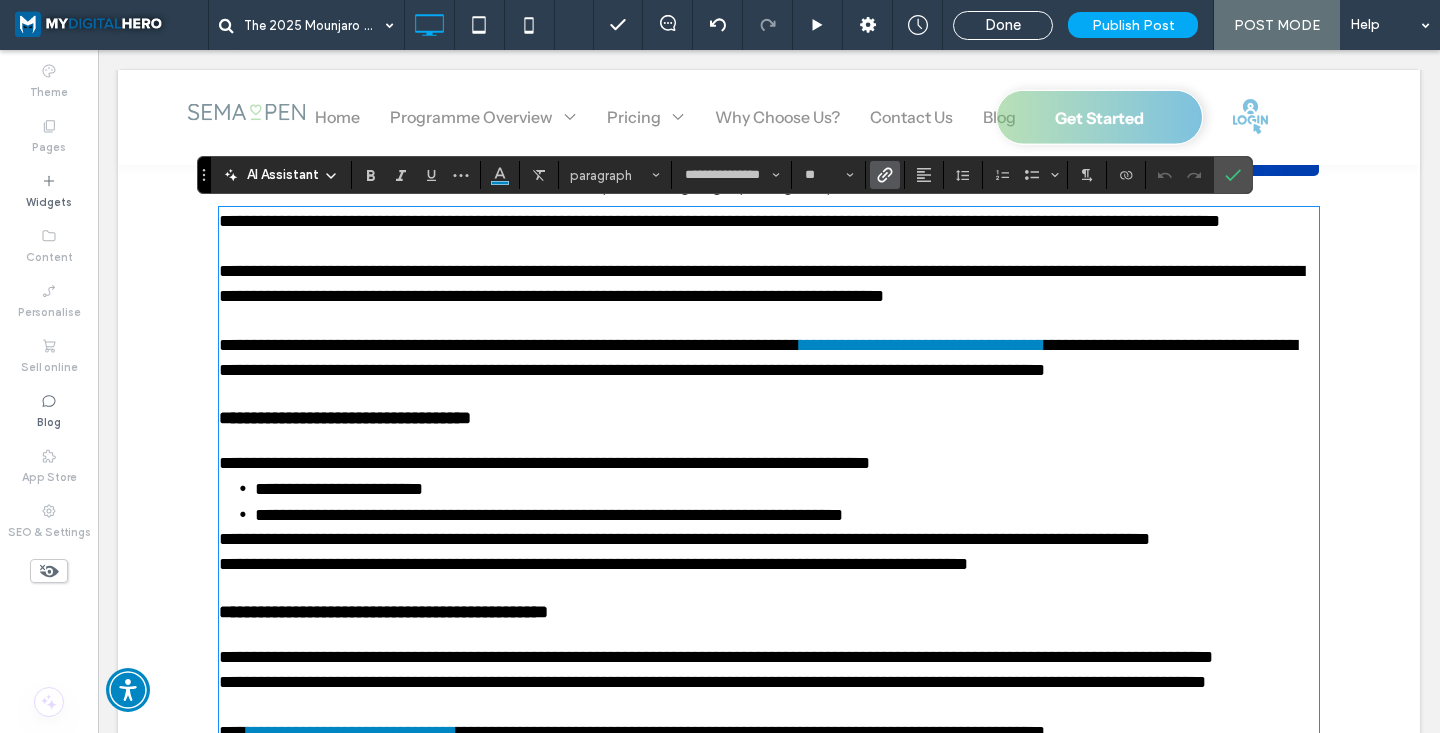 click on "**********" at bounding box center [787, 515] 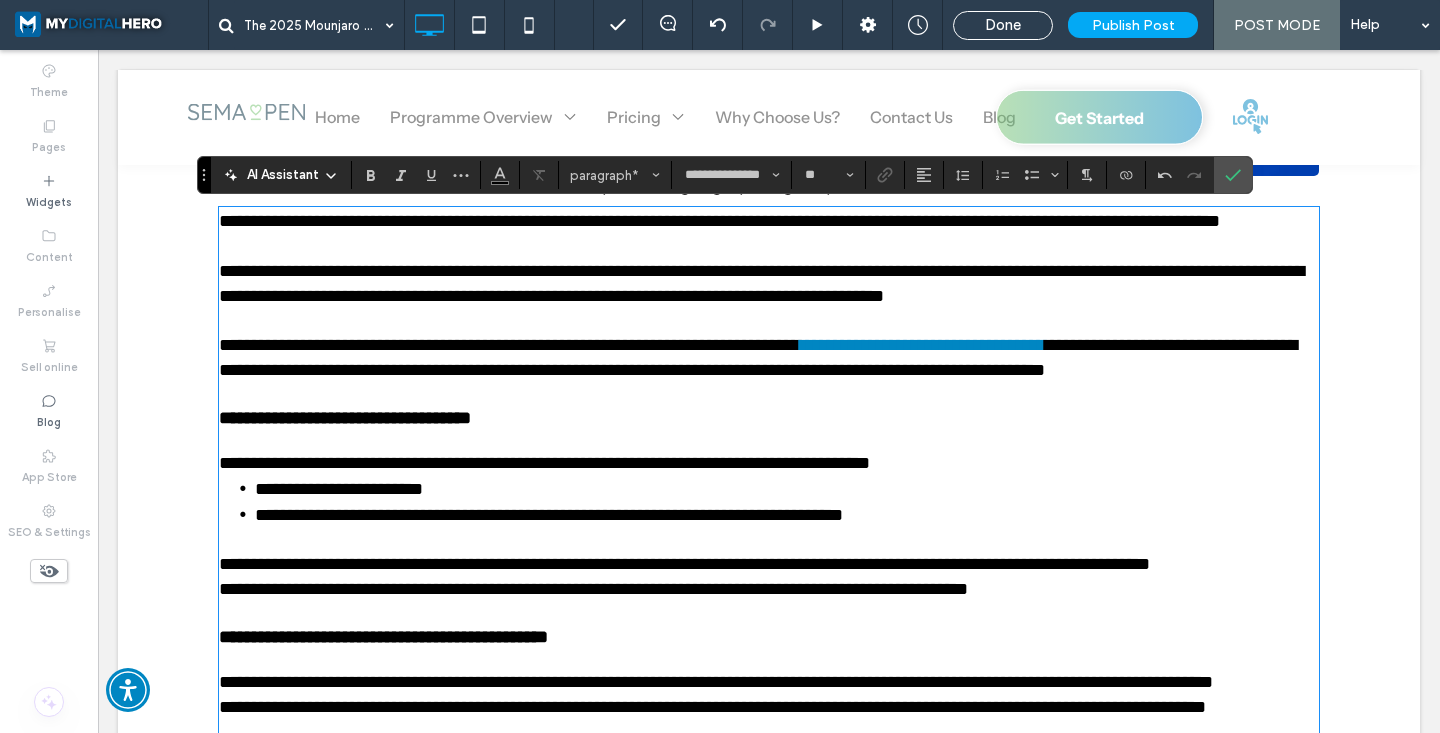click on "**********" at bounding box center [769, 463] 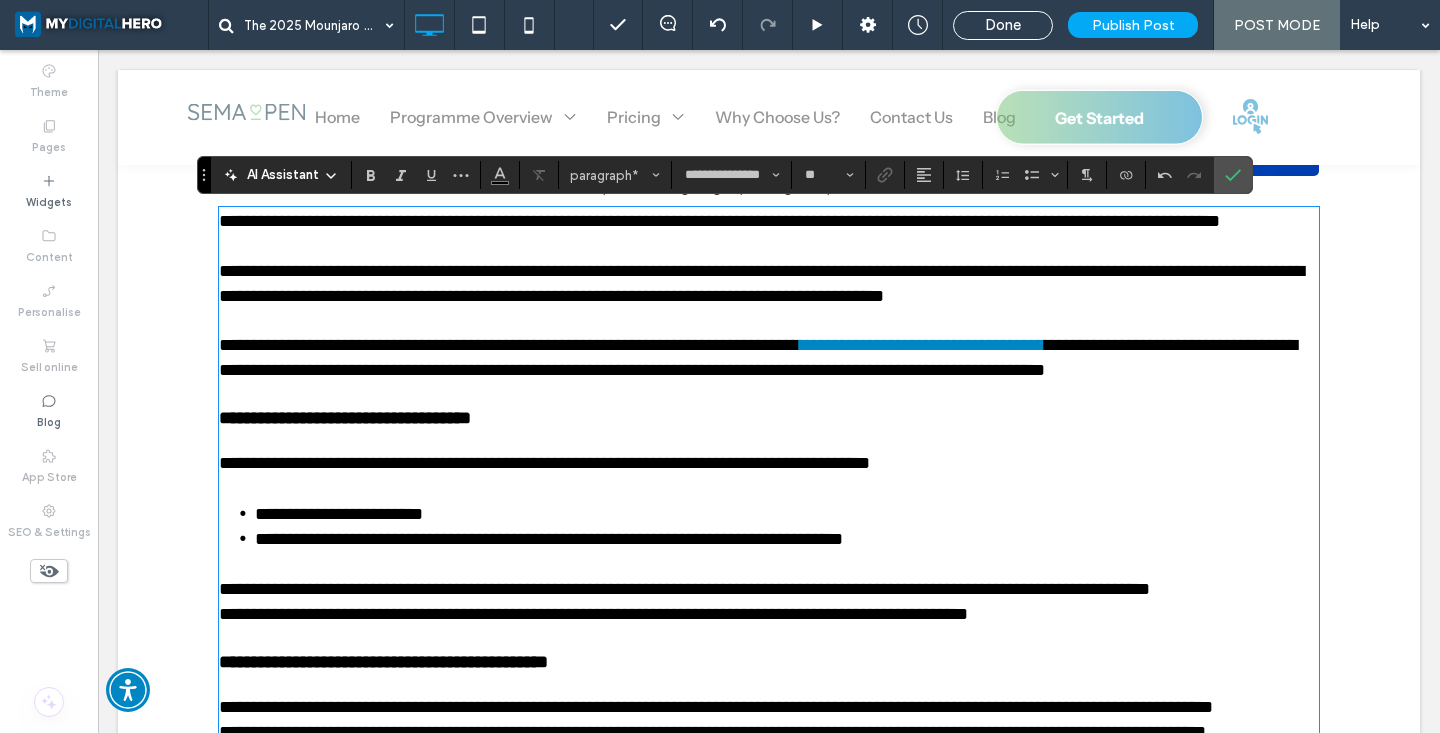 click on "**********" at bounding box center [719, 221] 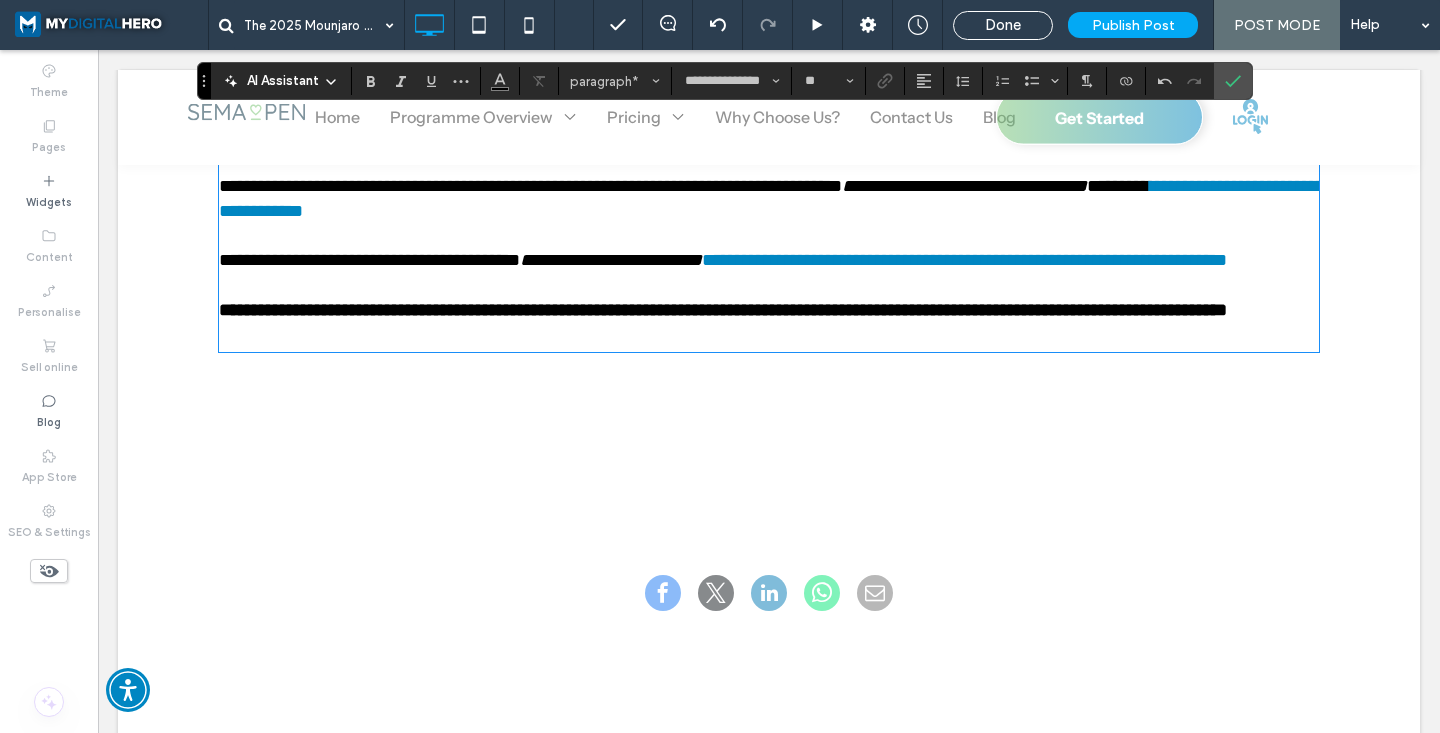 scroll, scrollTop: 3749, scrollLeft: 0, axis: vertical 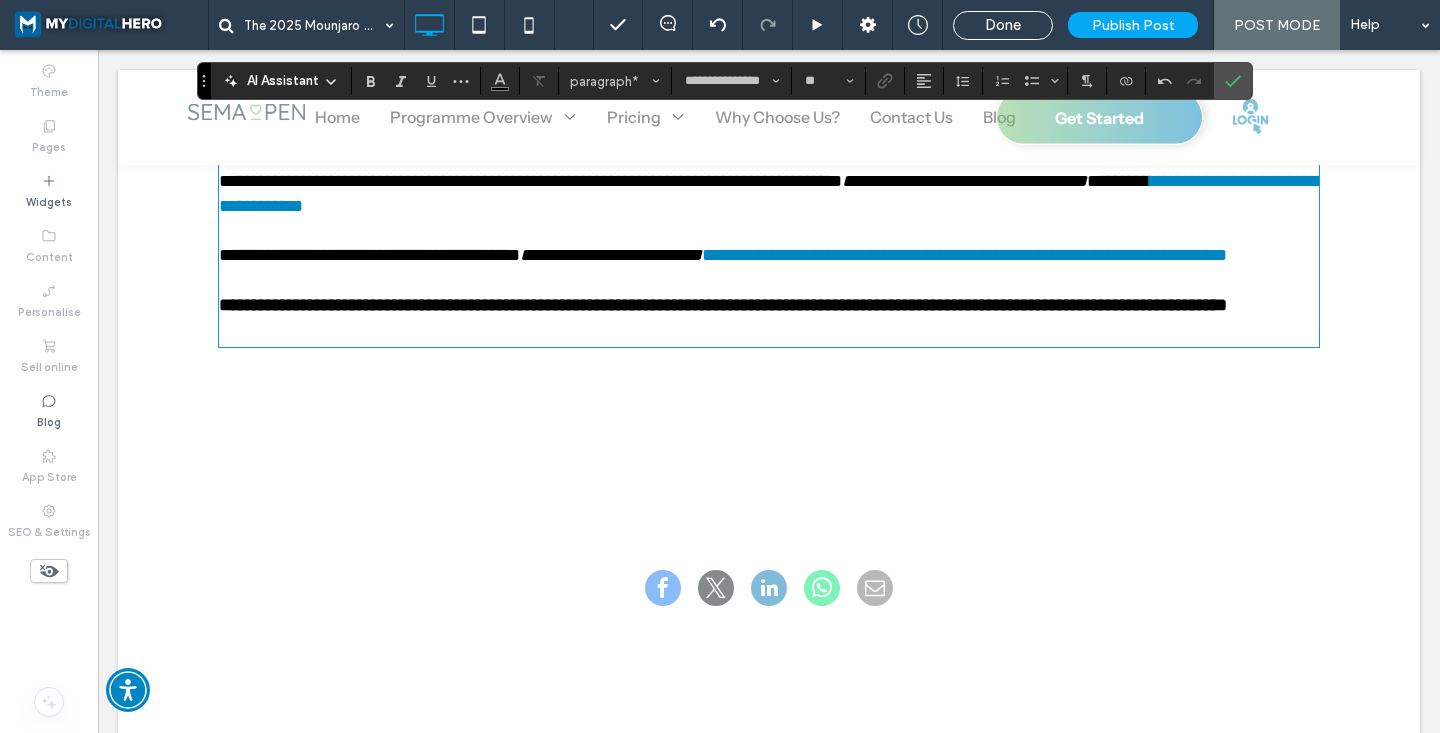 click at bounding box center [769, 331] 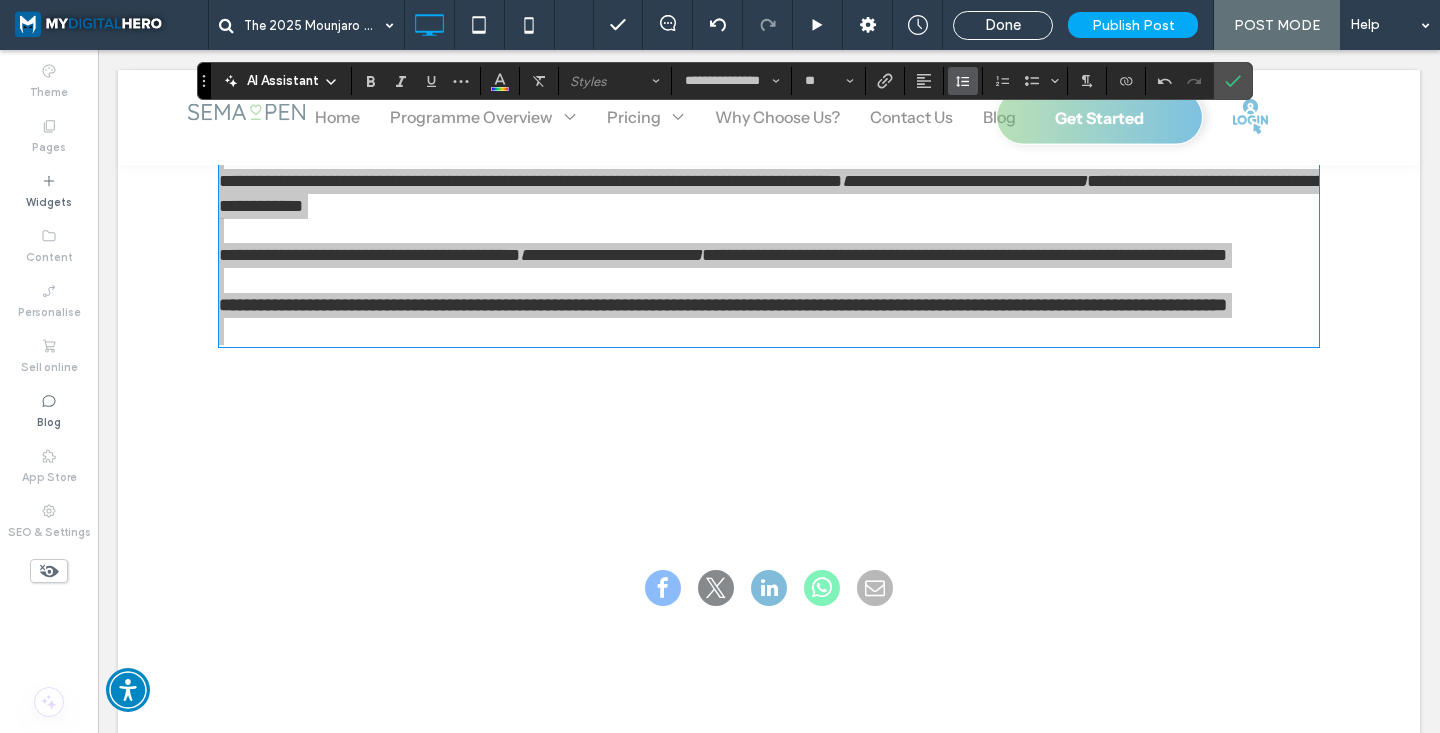 click 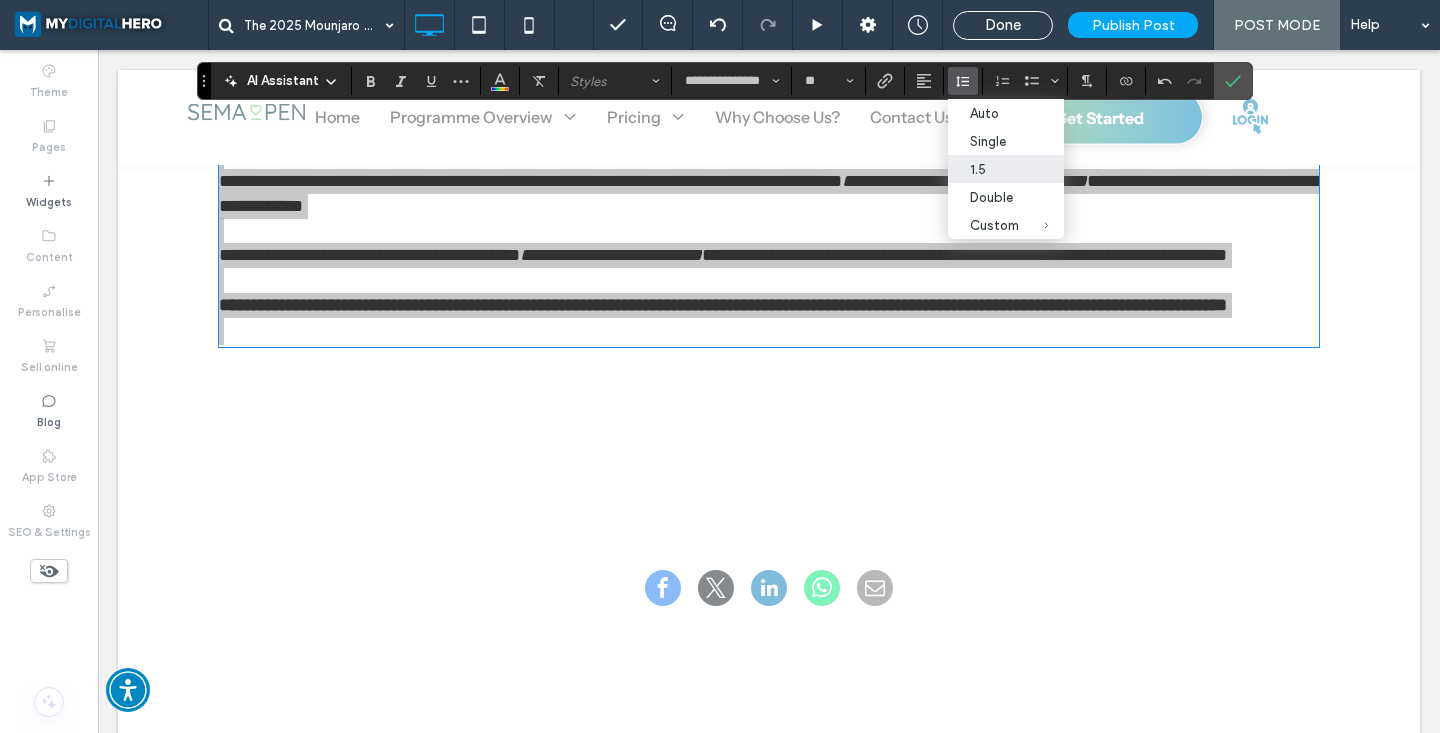 click on "1.5" at bounding box center (994, 169) 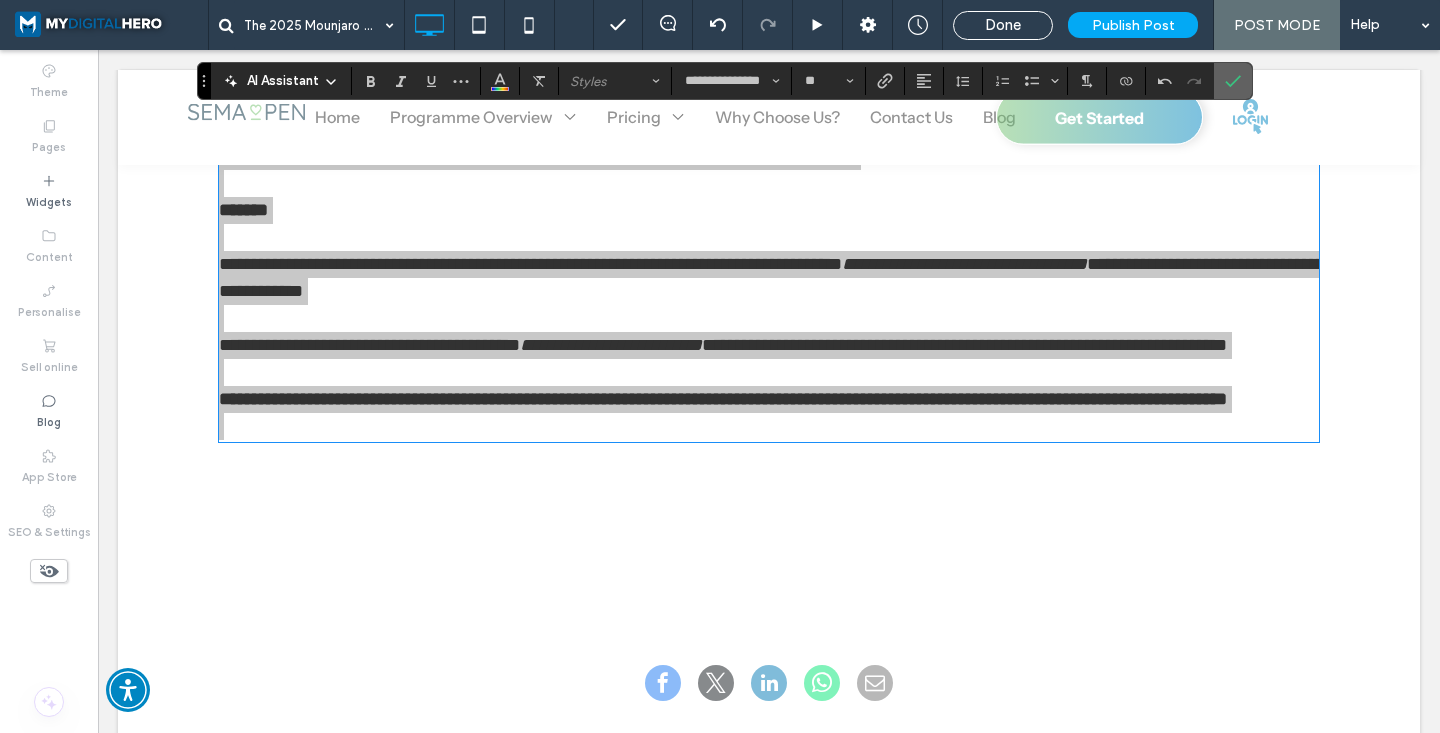 drag, startPoint x: 1236, startPoint y: 79, endPoint x: 1097, endPoint y: 80, distance: 139.0036 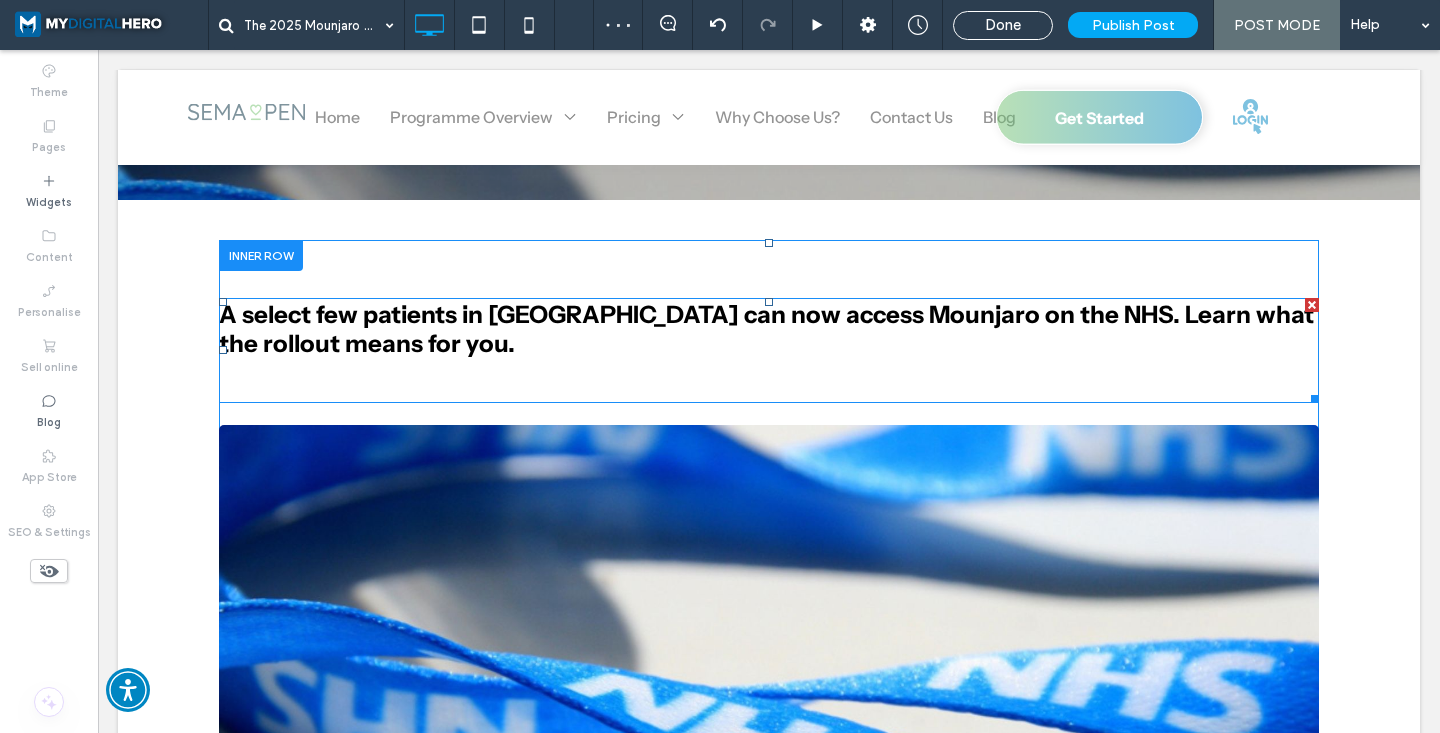 scroll, scrollTop: 496, scrollLeft: 0, axis: vertical 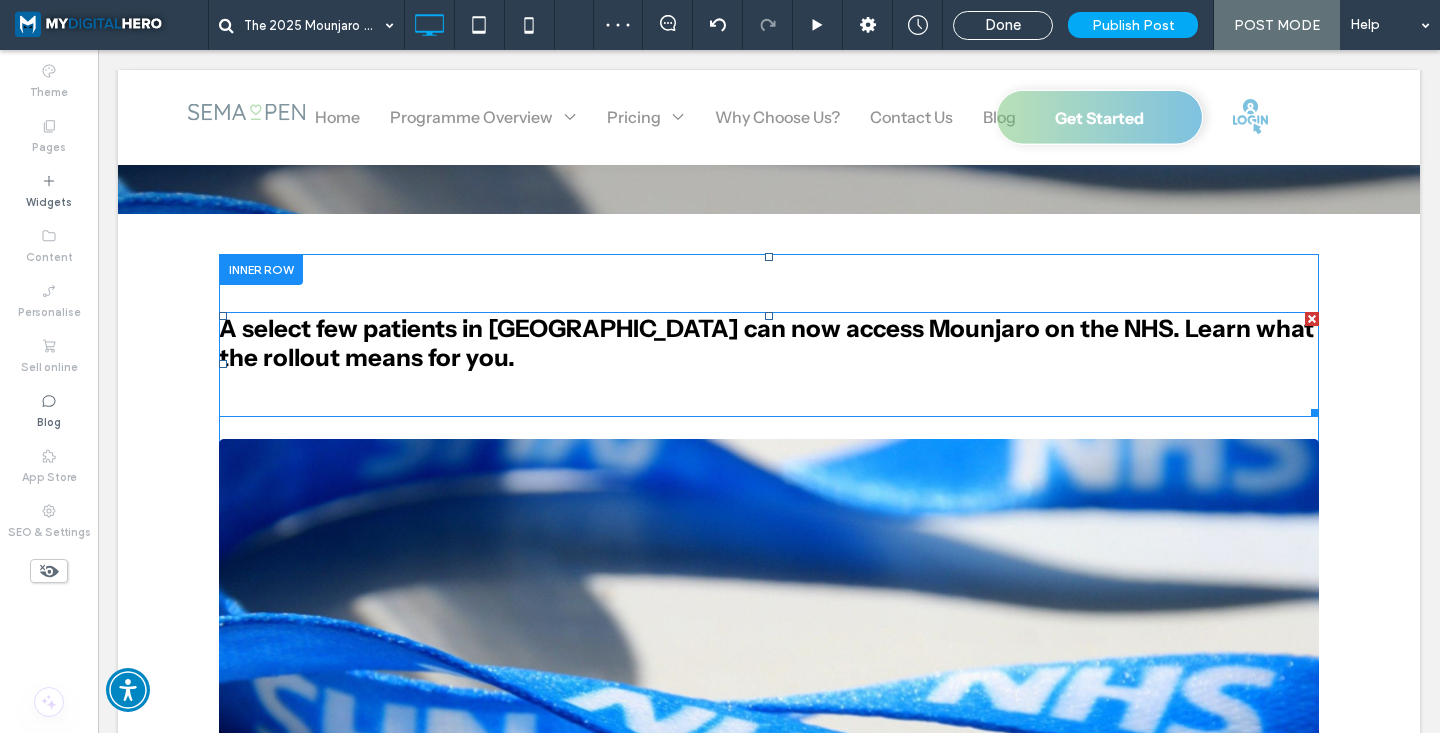 click on "A select few patients in England can now access Mounjaro on the NHS. Learn what the rollout means for you." at bounding box center (769, 343) 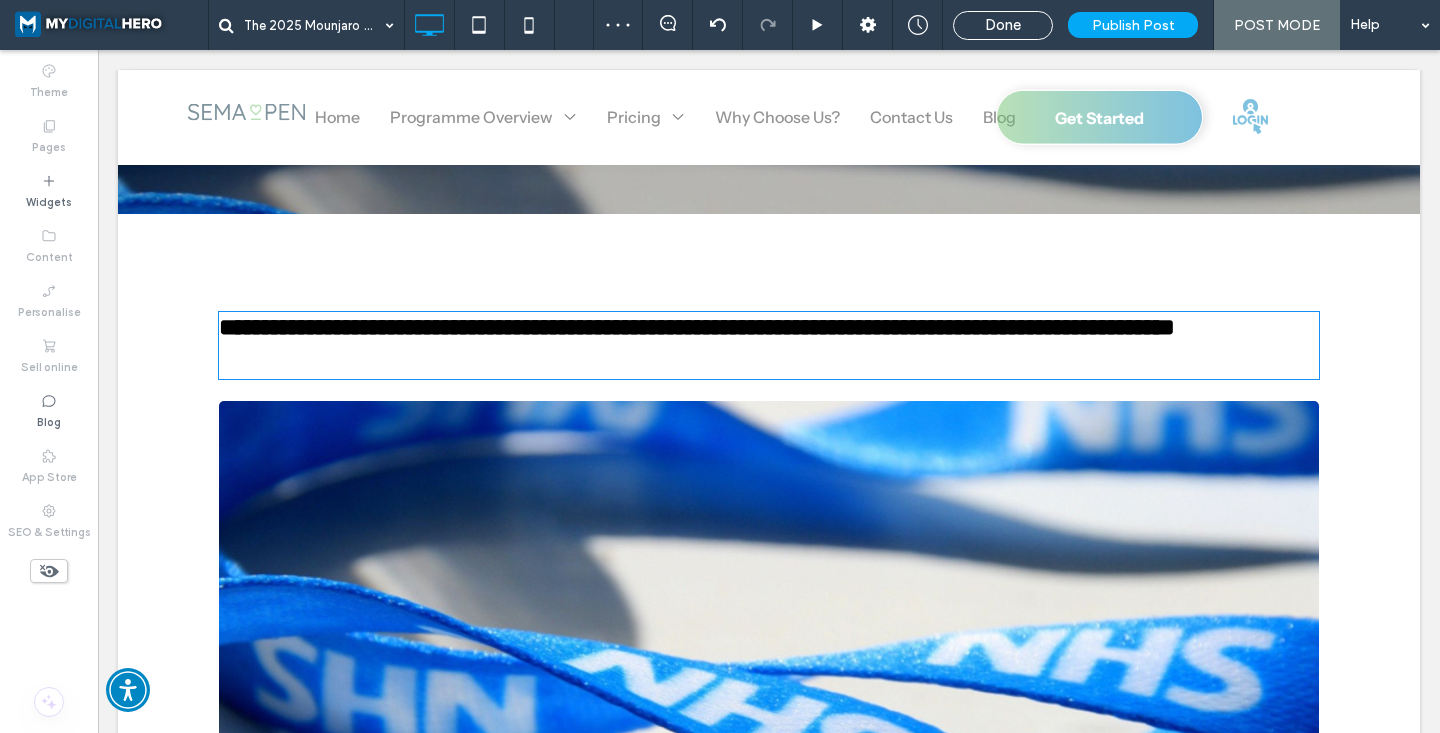 type on "**********" 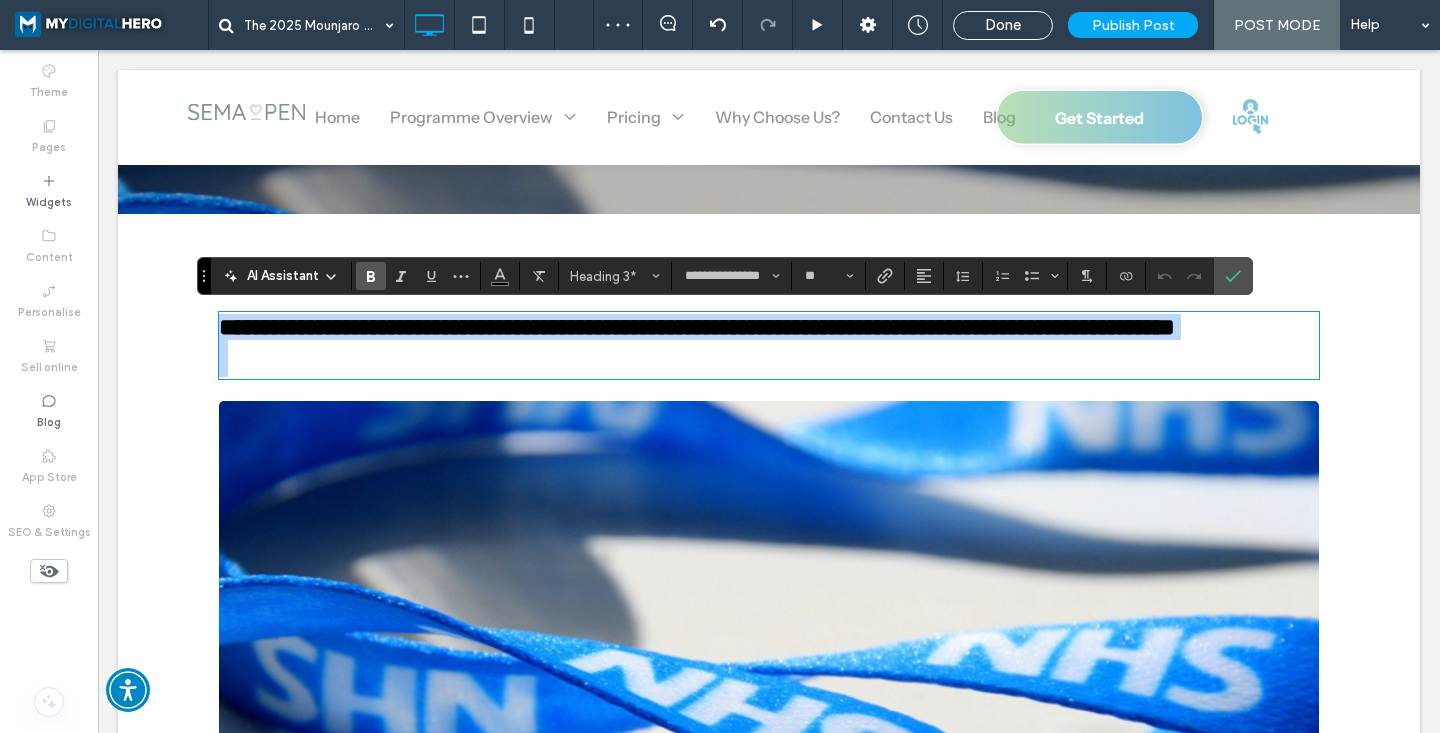 copy on "**********" 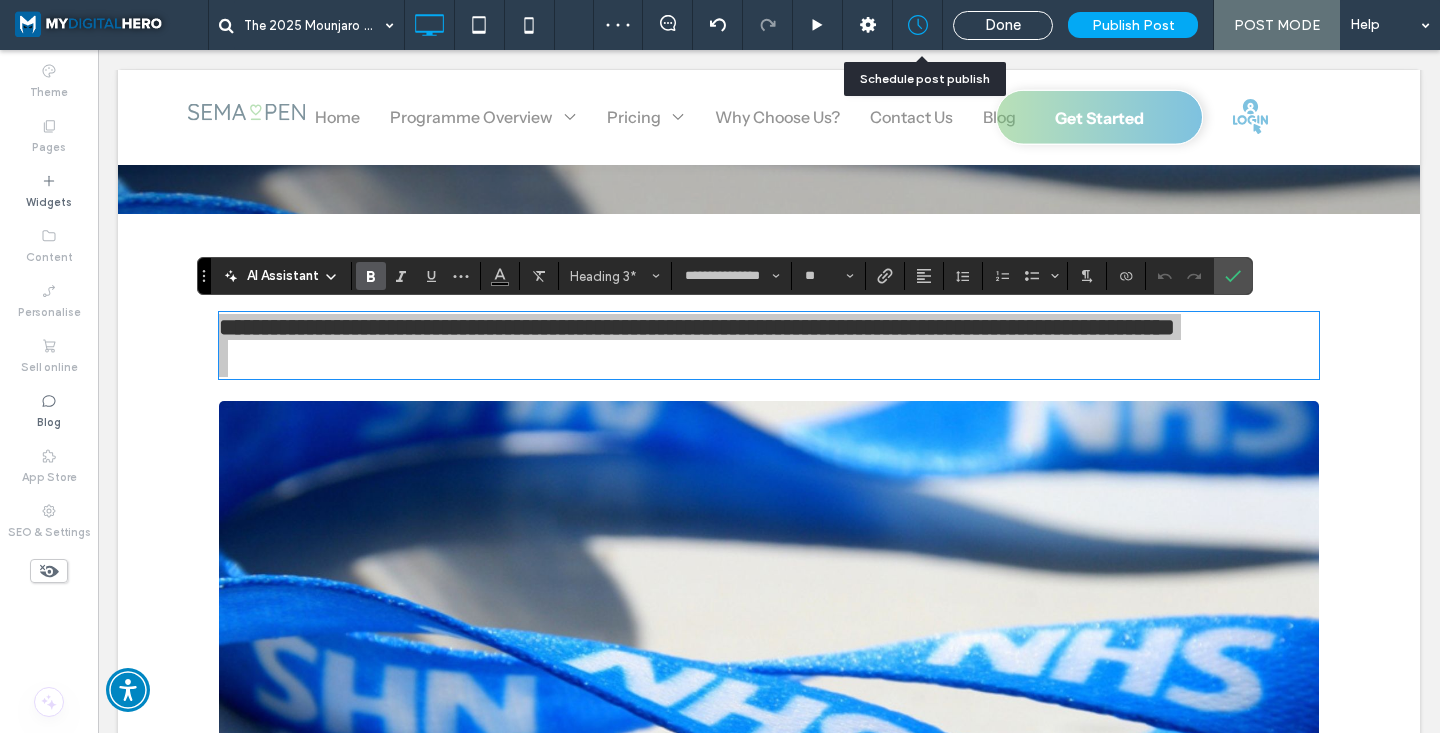 click 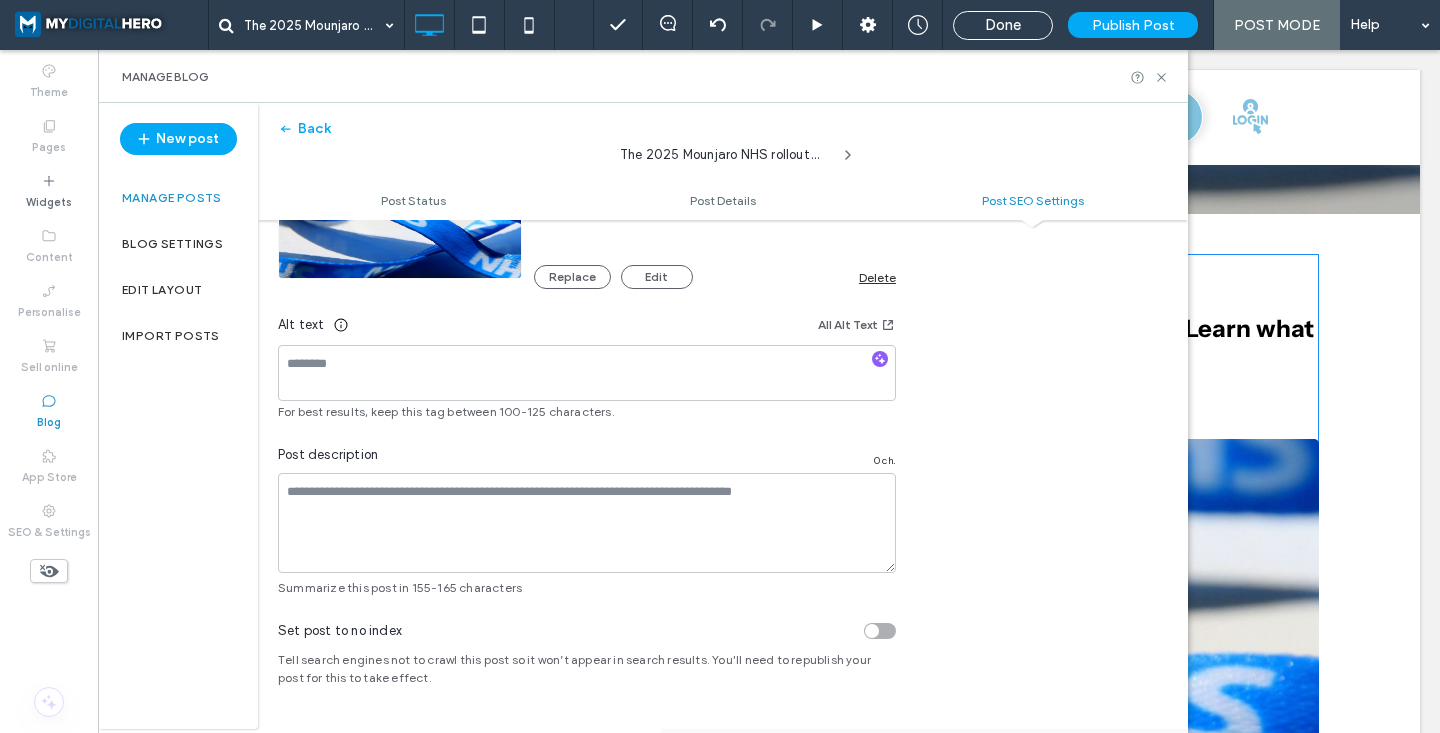 scroll, scrollTop: 1277, scrollLeft: 0, axis: vertical 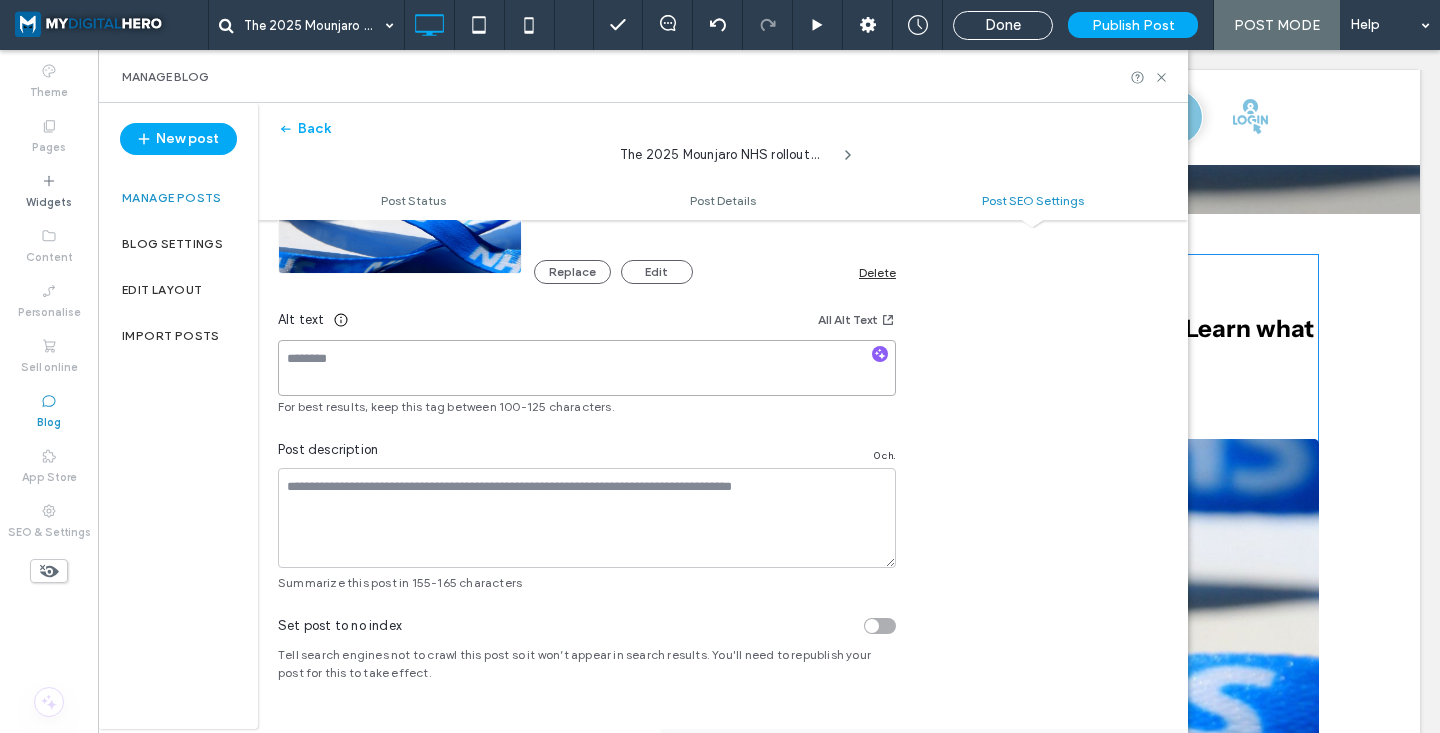 click at bounding box center (587, 368) 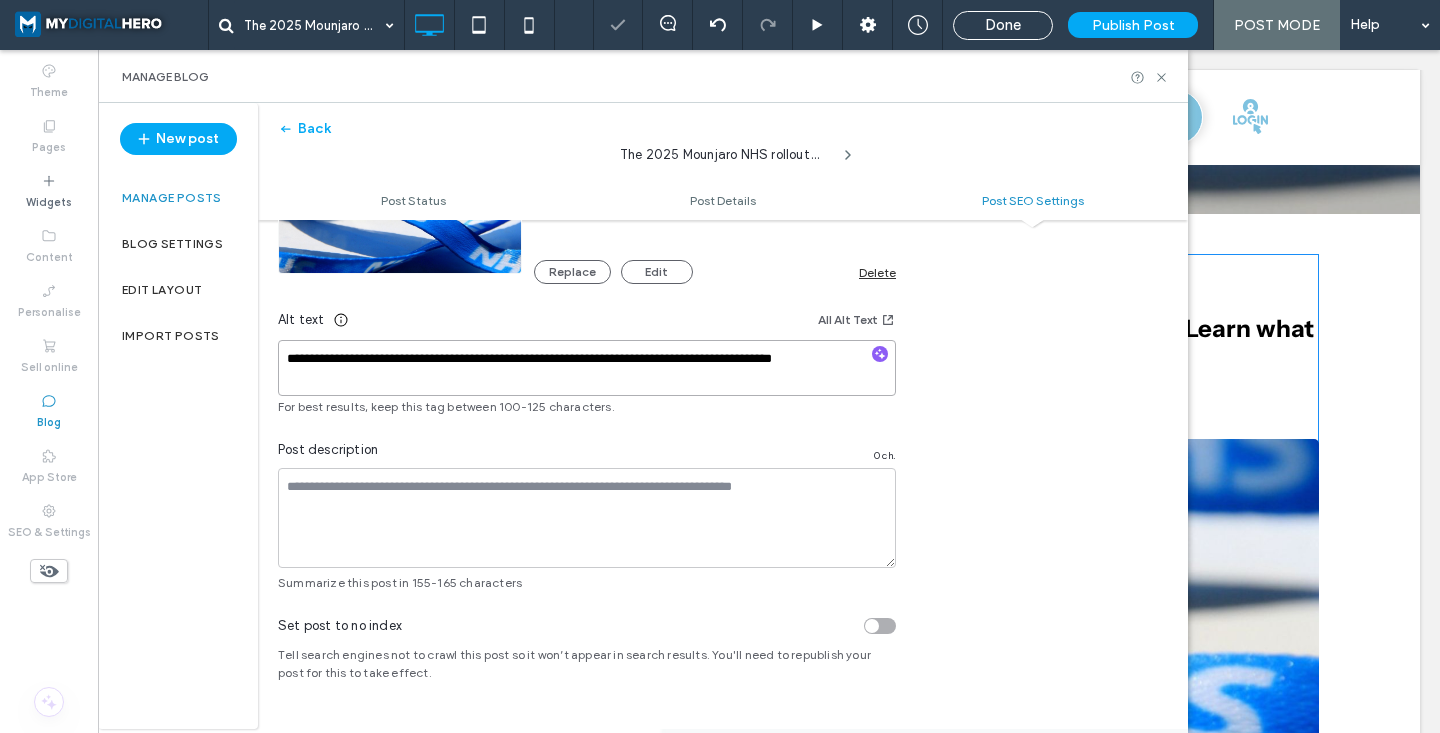 type on "**********" 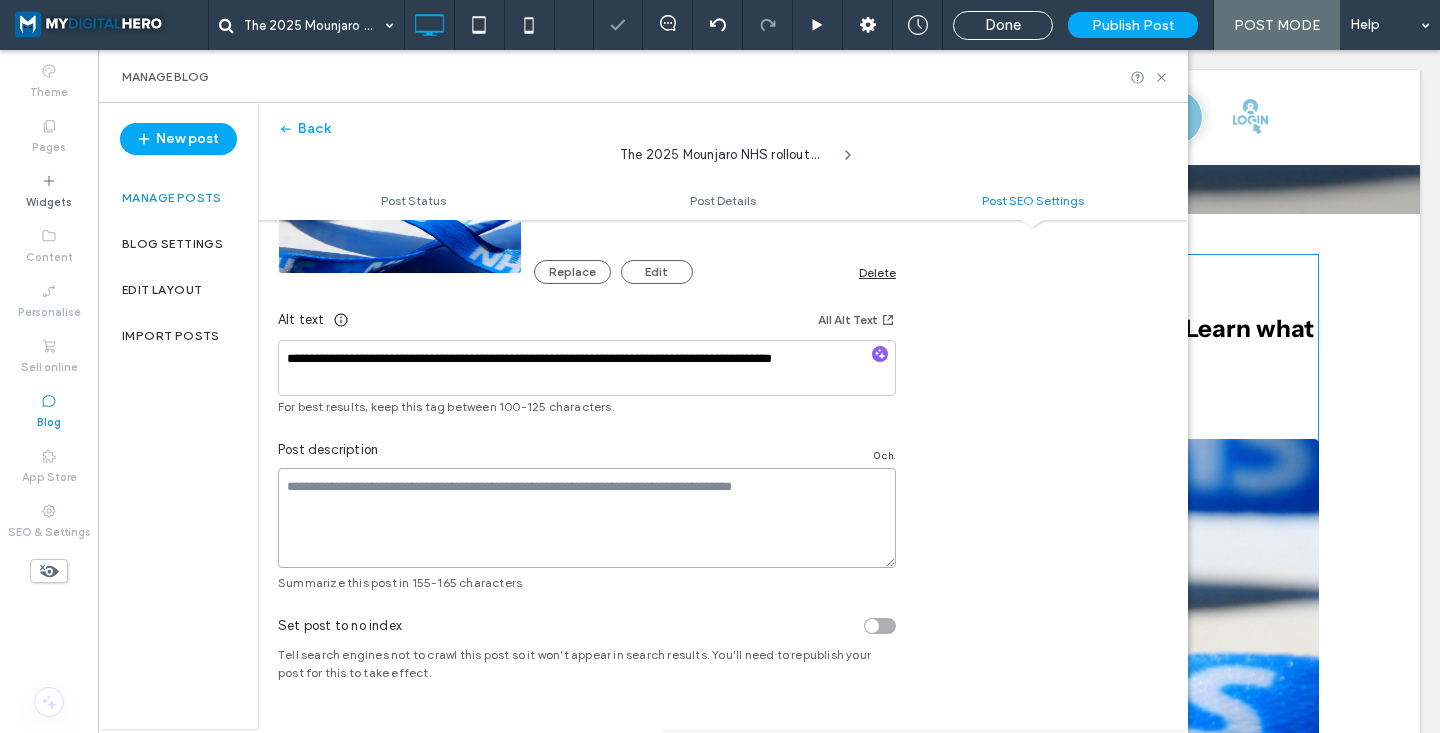 click at bounding box center [587, 518] 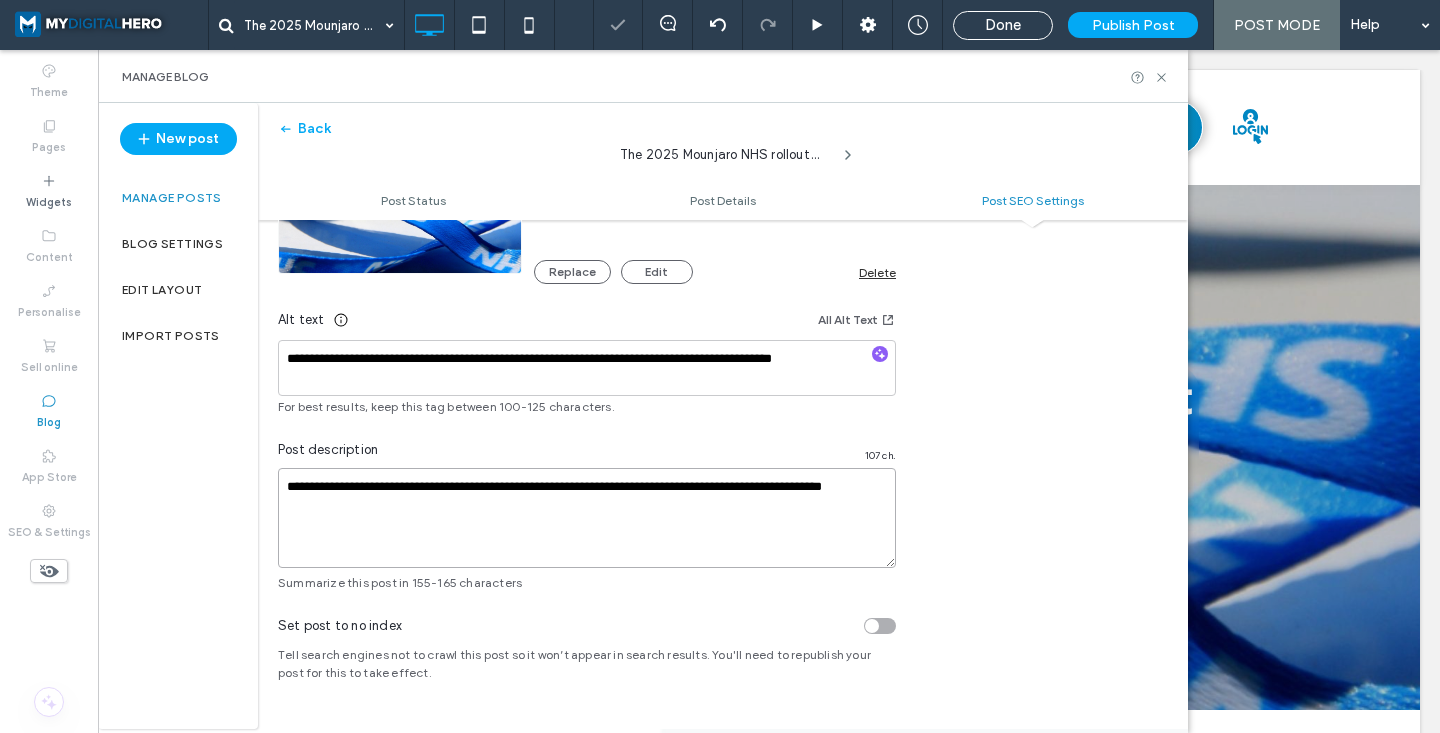 scroll, scrollTop: 0, scrollLeft: 0, axis: both 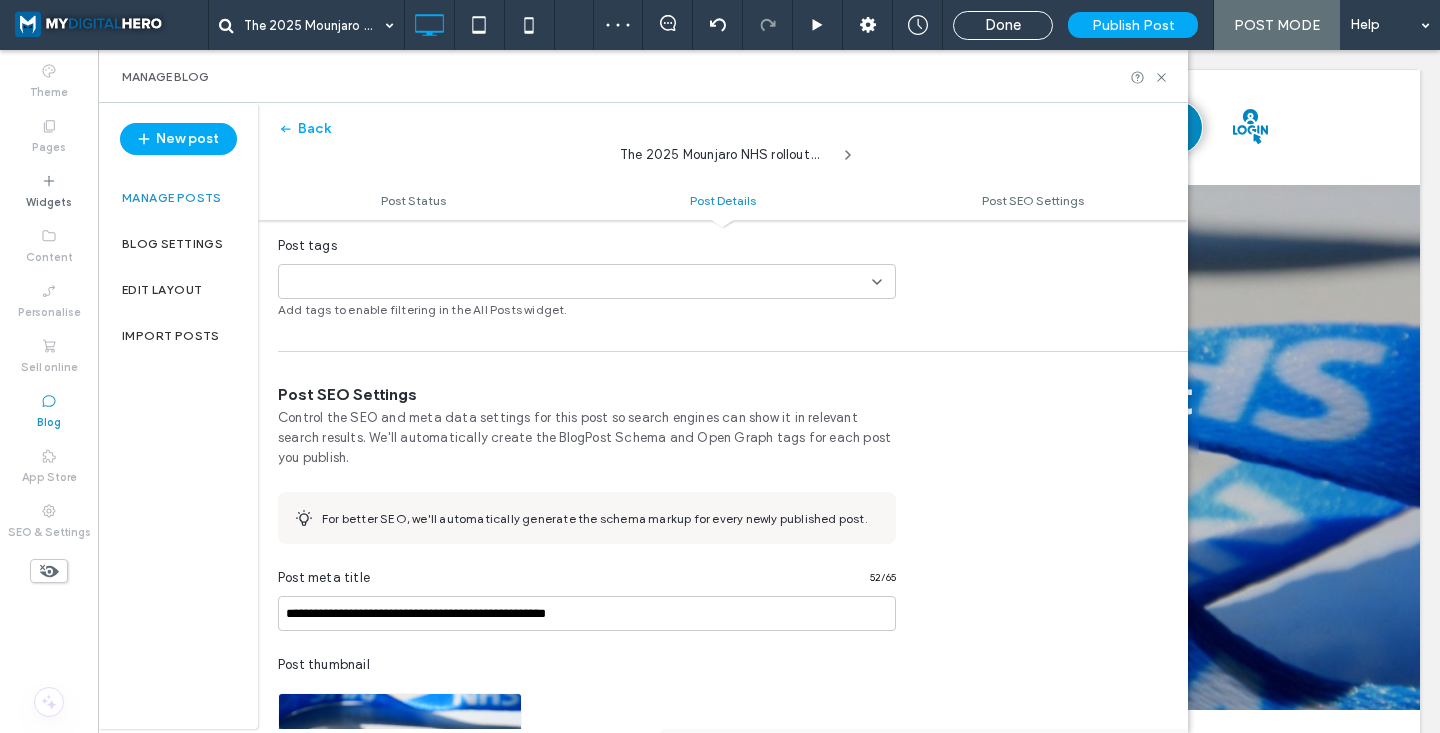 type on "**********" 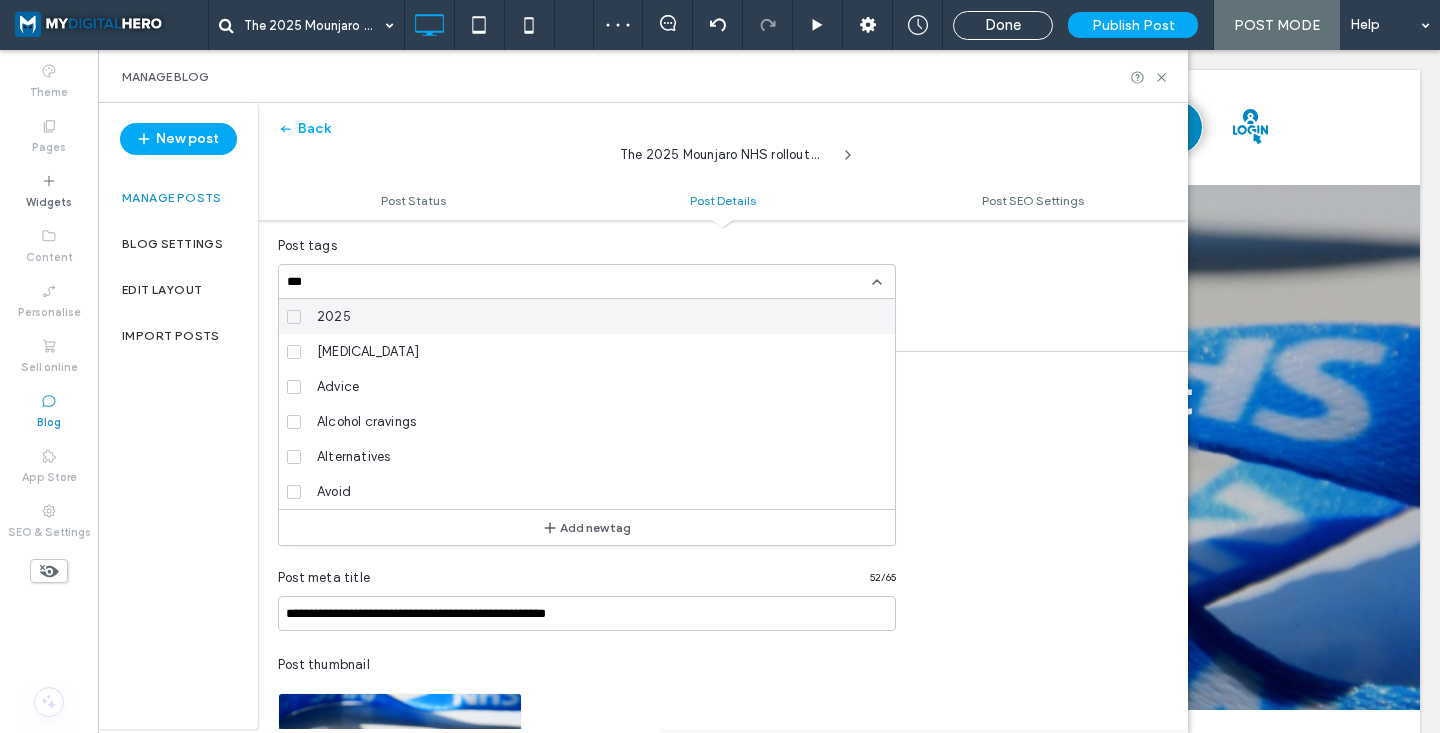 scroll, scrollTop: 0, scrollLeft: 0, axis: both 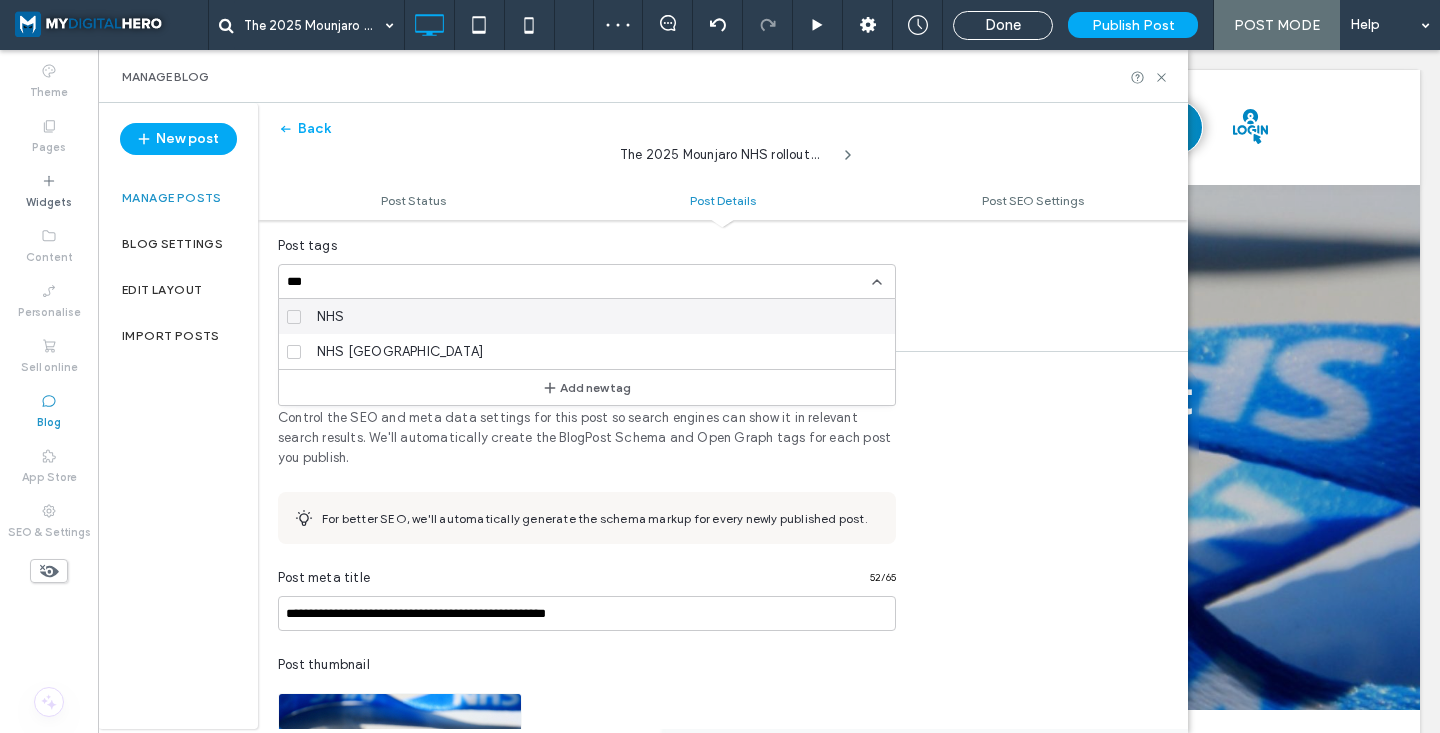 type on "***" 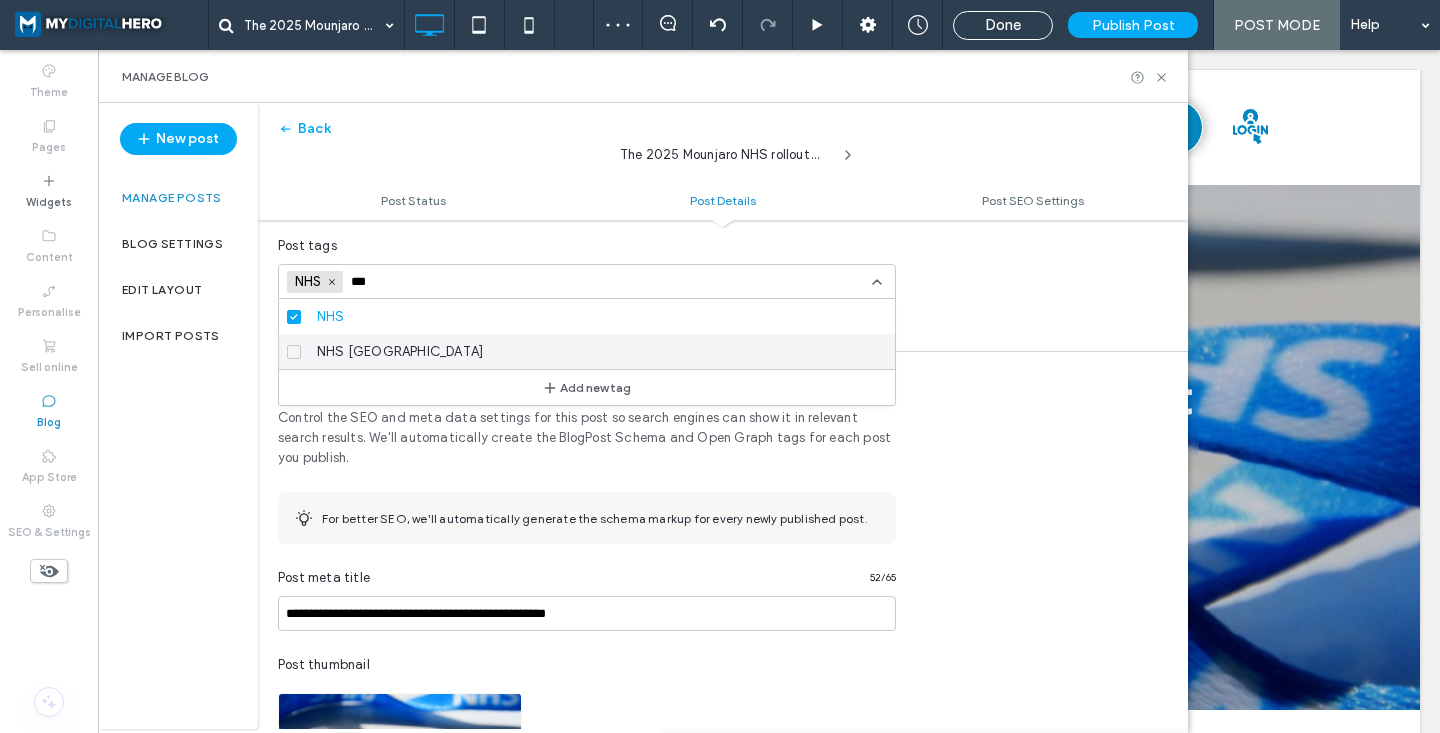 click on "NHS England" at bounding box center (594, 351) 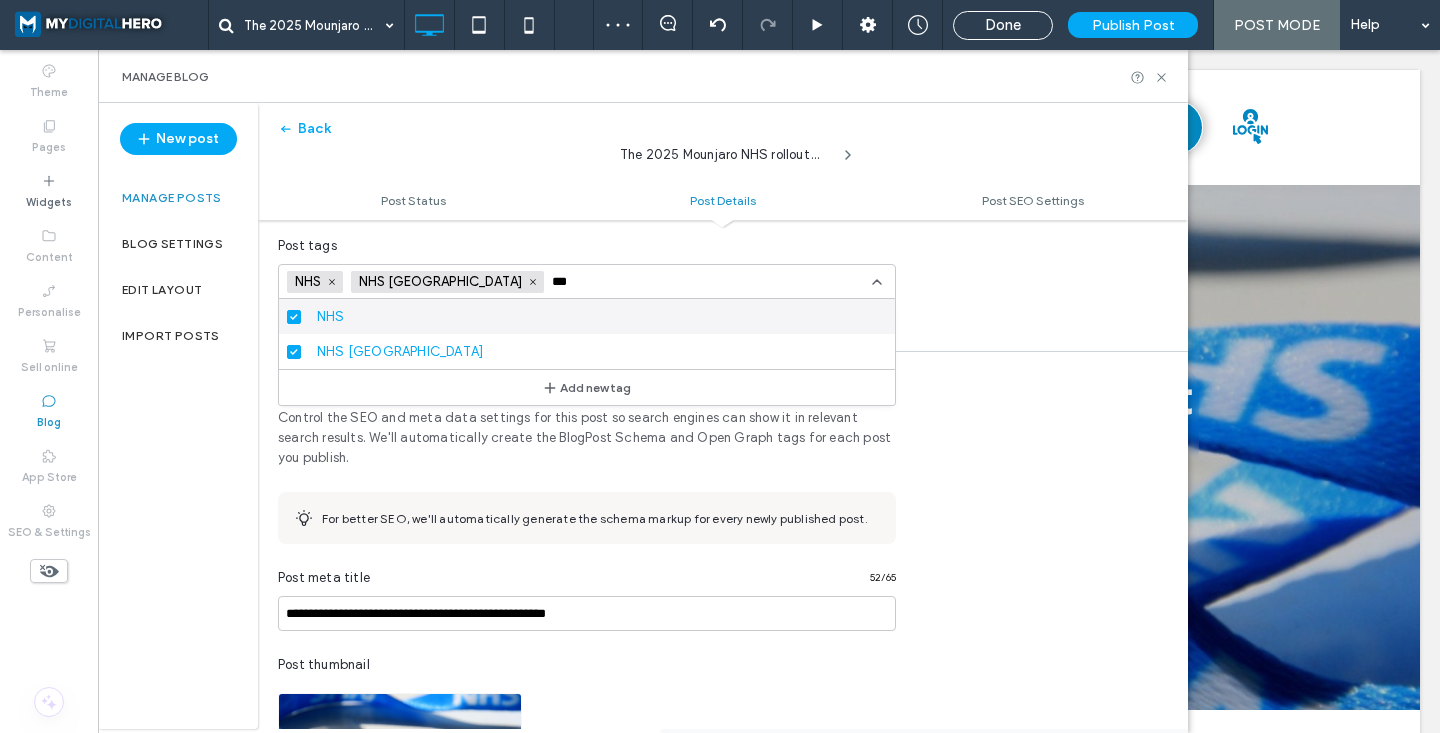 scroll, scrollTop: 0, scrollLeft: 0, axis: both 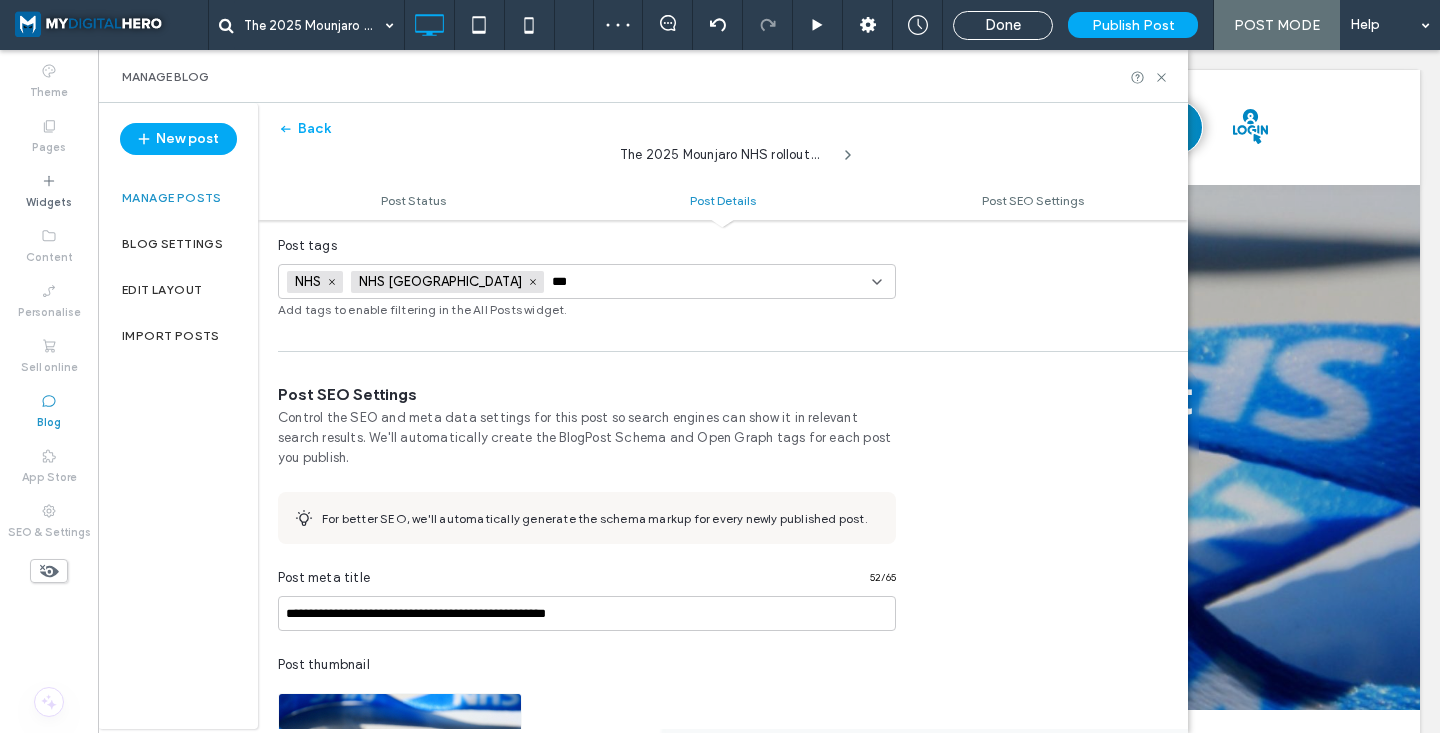 click on "***" at bounding box center (621, 282) 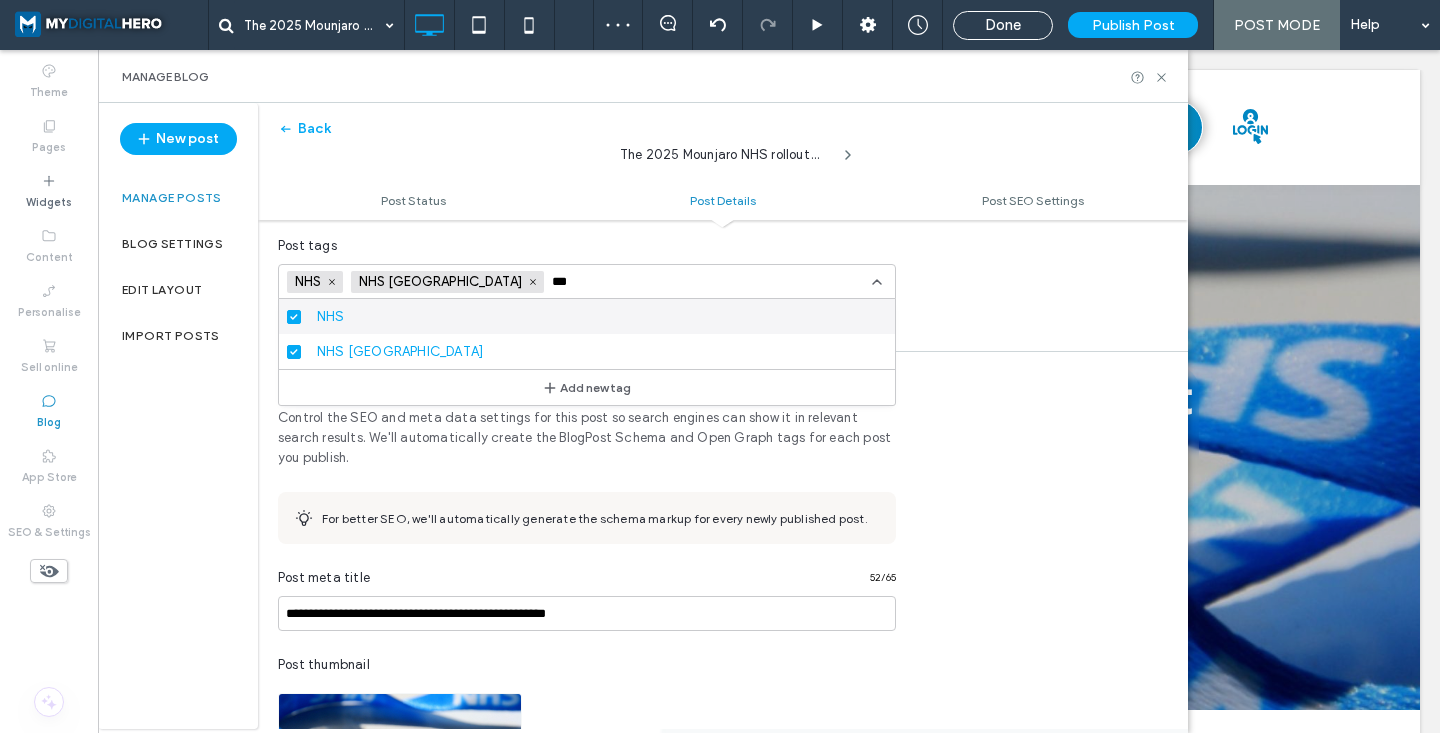 scroll, scrollTop: 0, scrollLeft: 0, axis: both 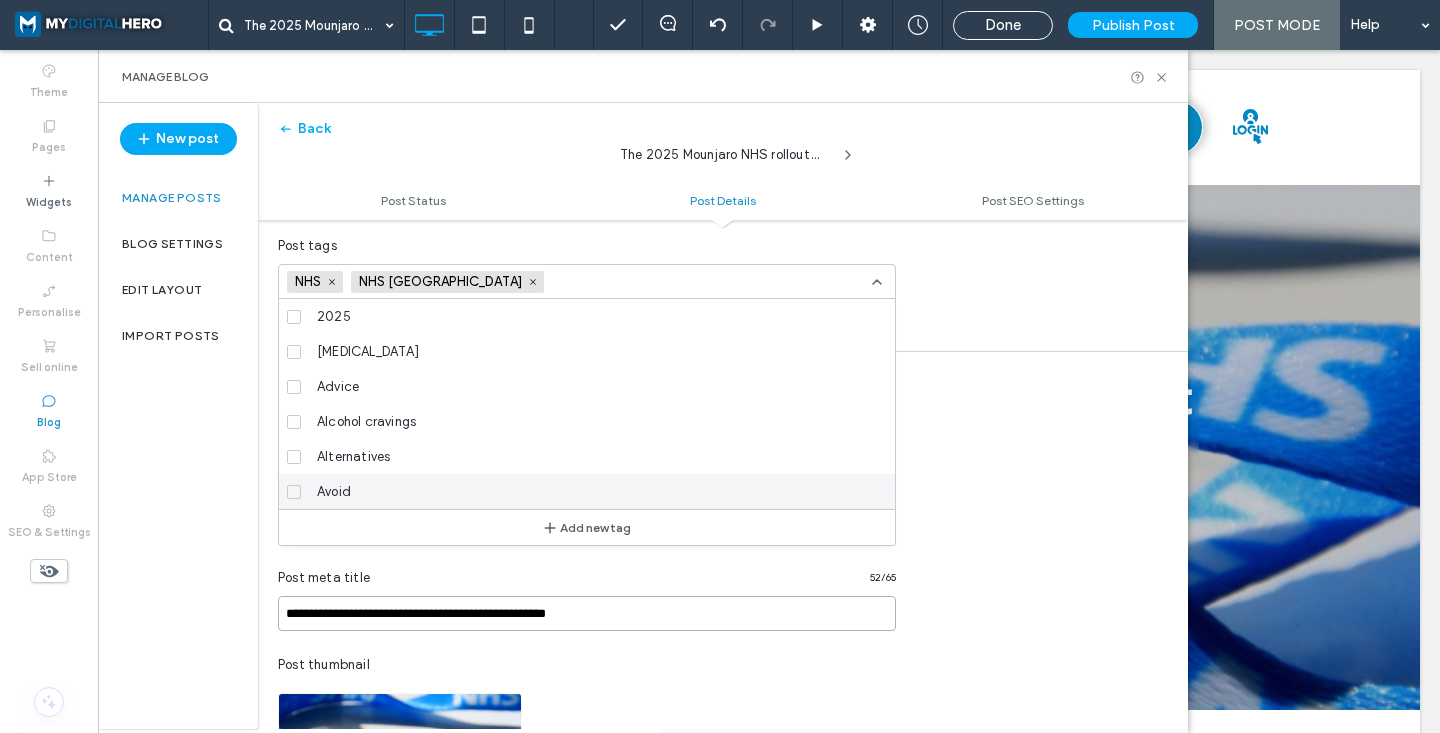 click on "**********" at bounding box center (587, 613) 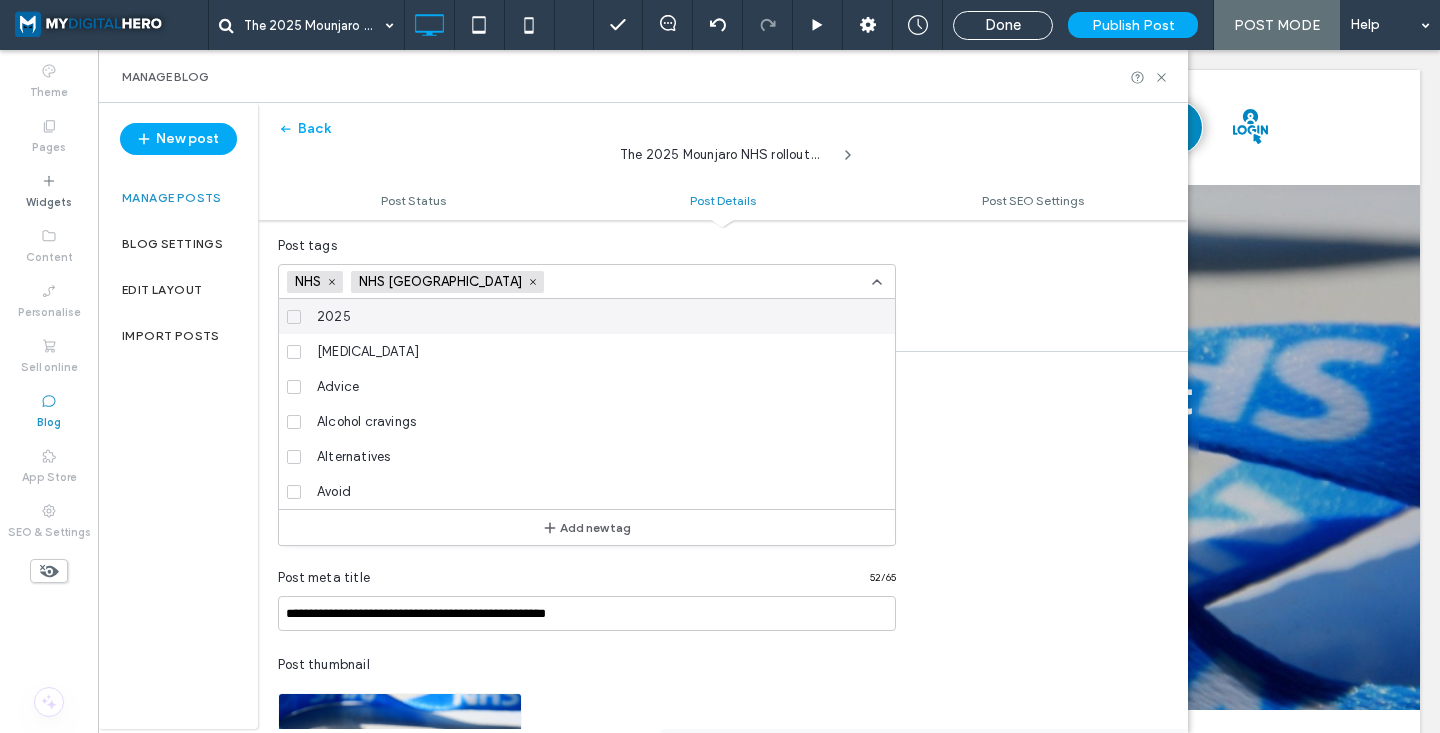 click at bounding box center (621, 282) 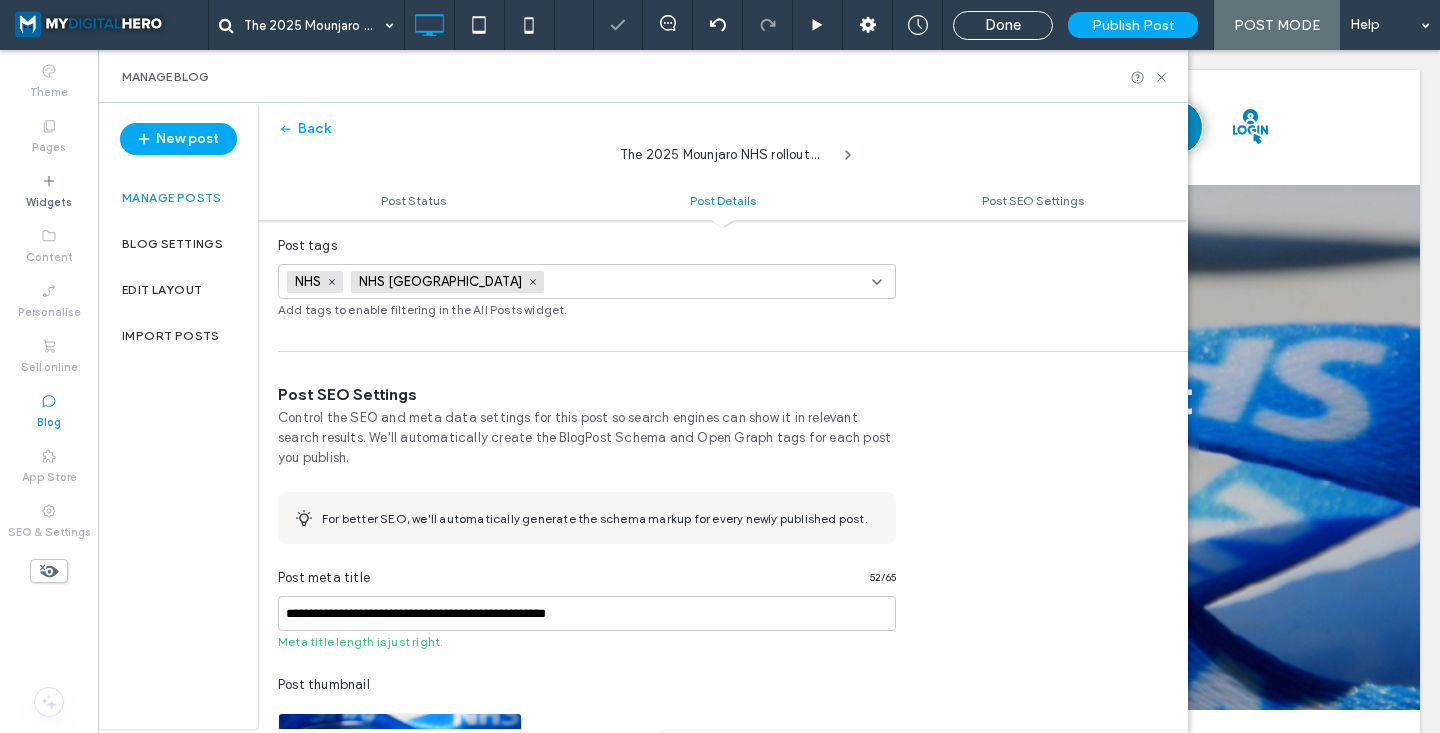 paste on "********" 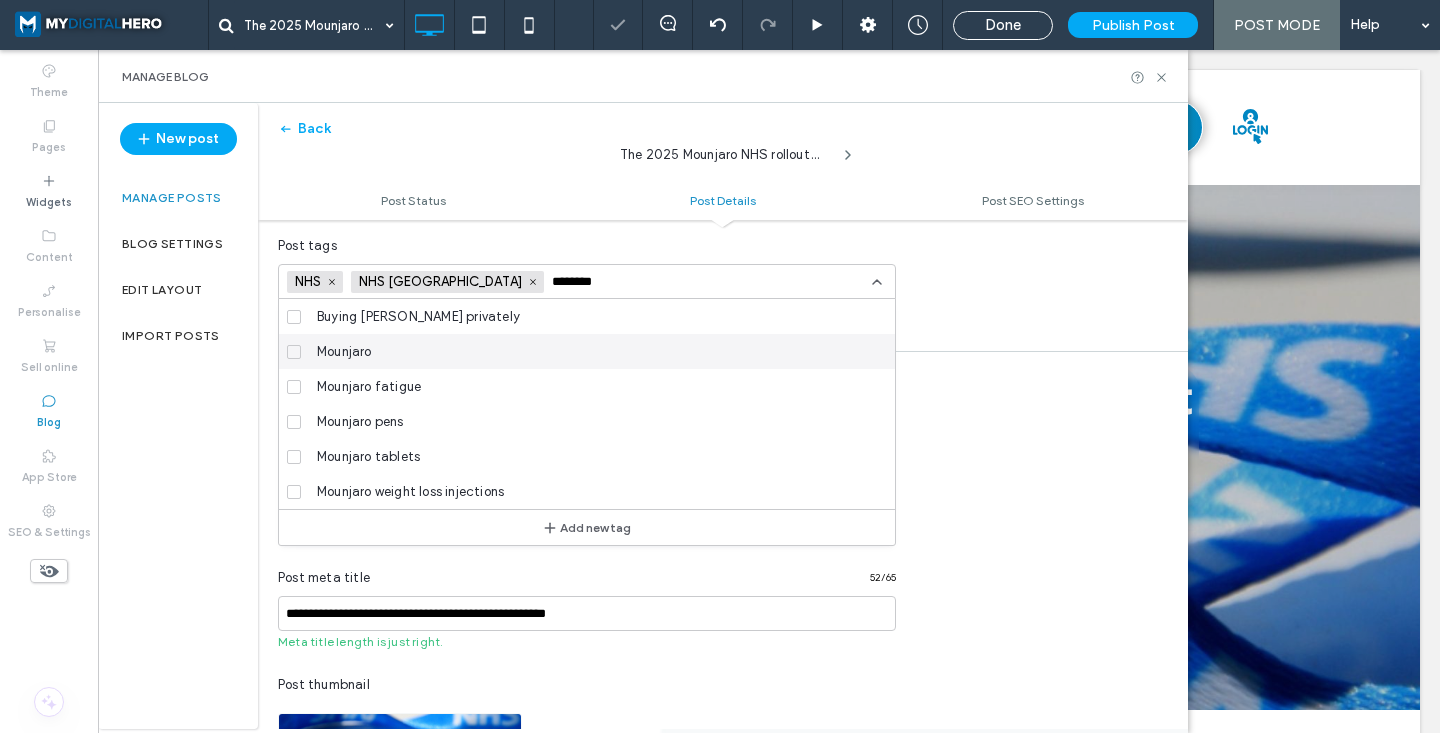 type on "********" 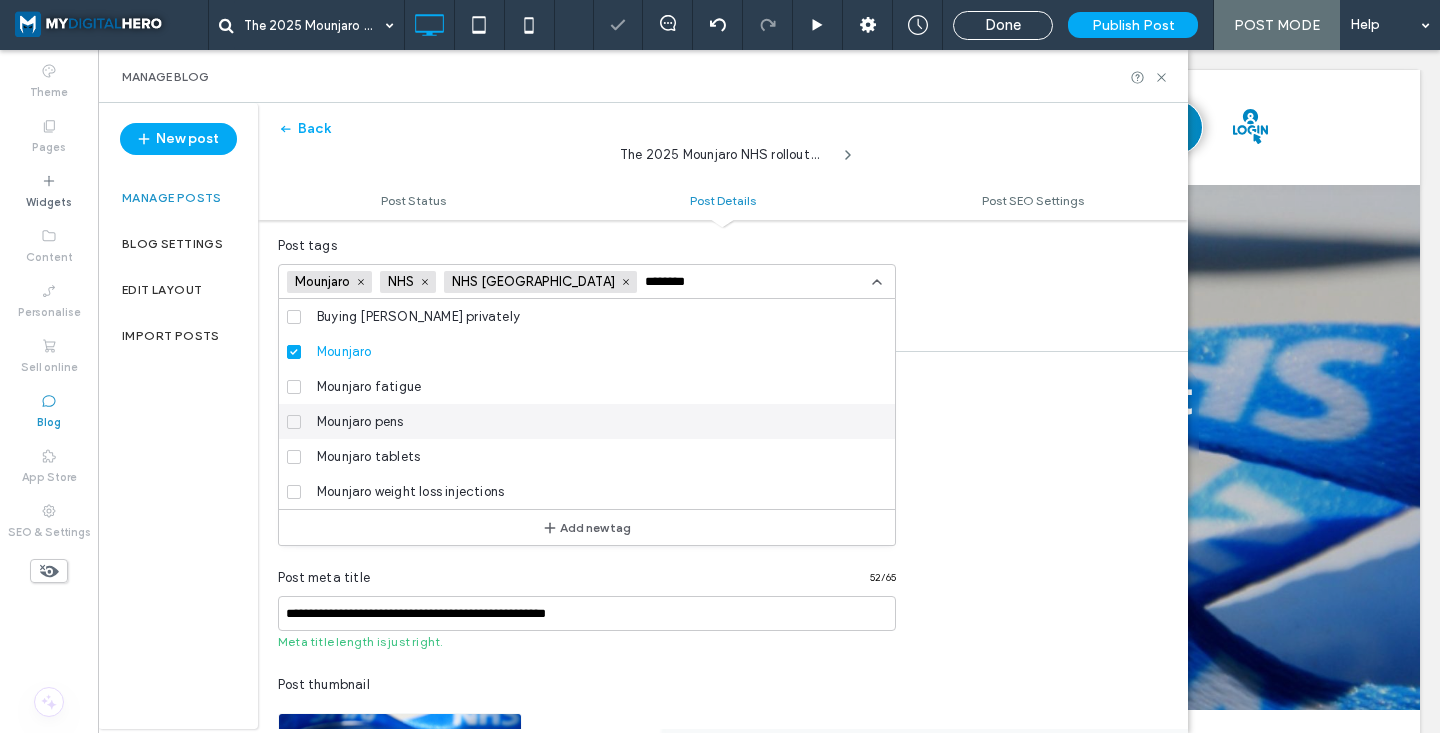 click on "Mounjaro pens" at bounding box center (594, 421) 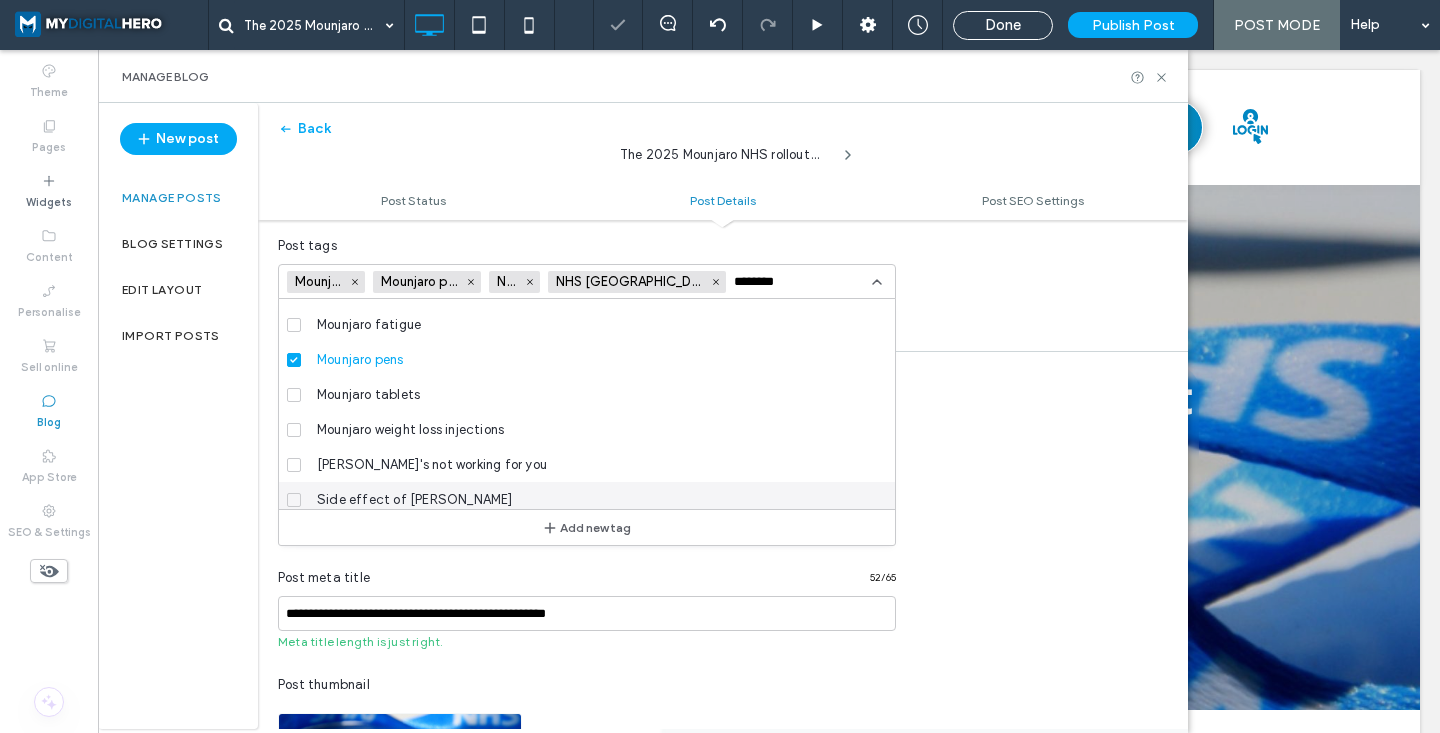 scroll, scrollTop: 70, scrollLeft: 0, axis: vertical 